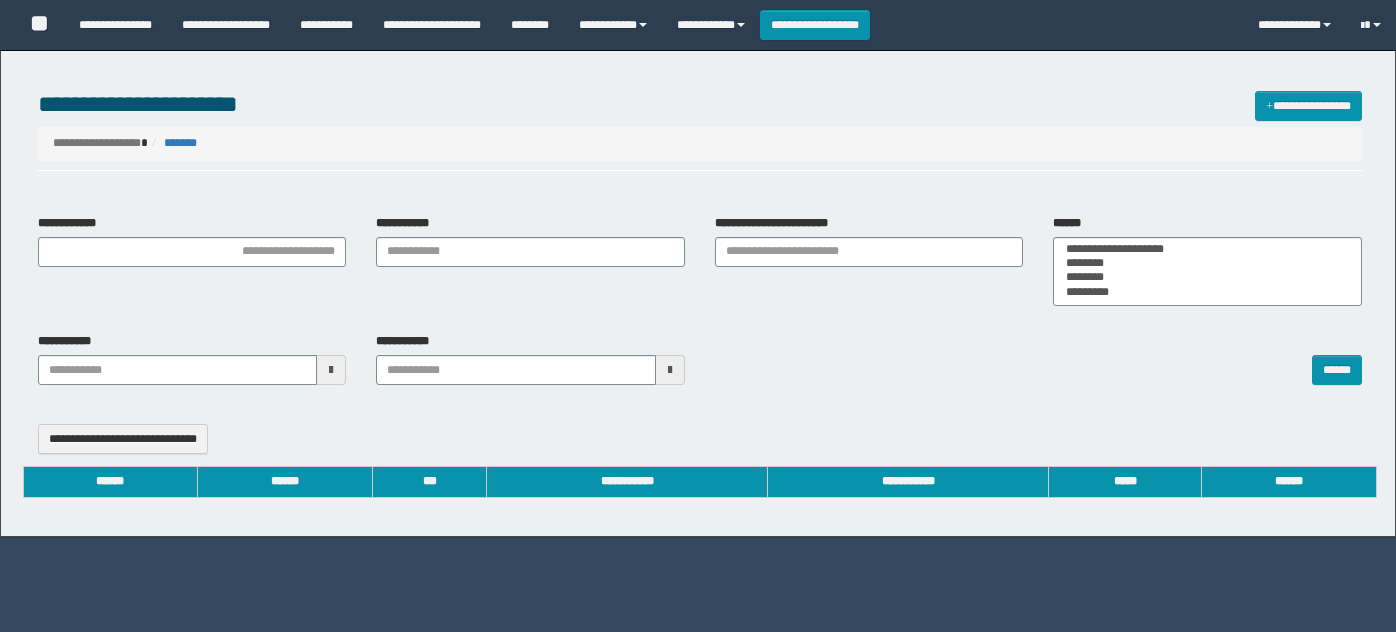 select 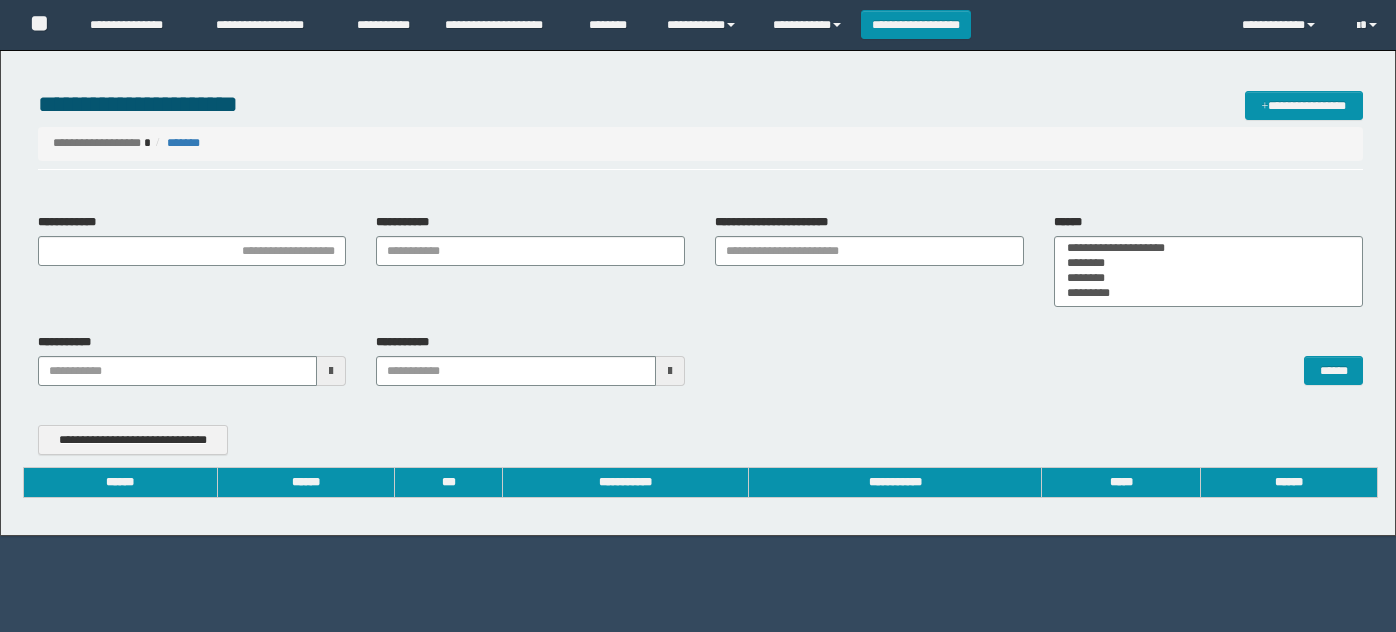 scroll, scrollTop: 0, scrollLeft: 0, axis: both 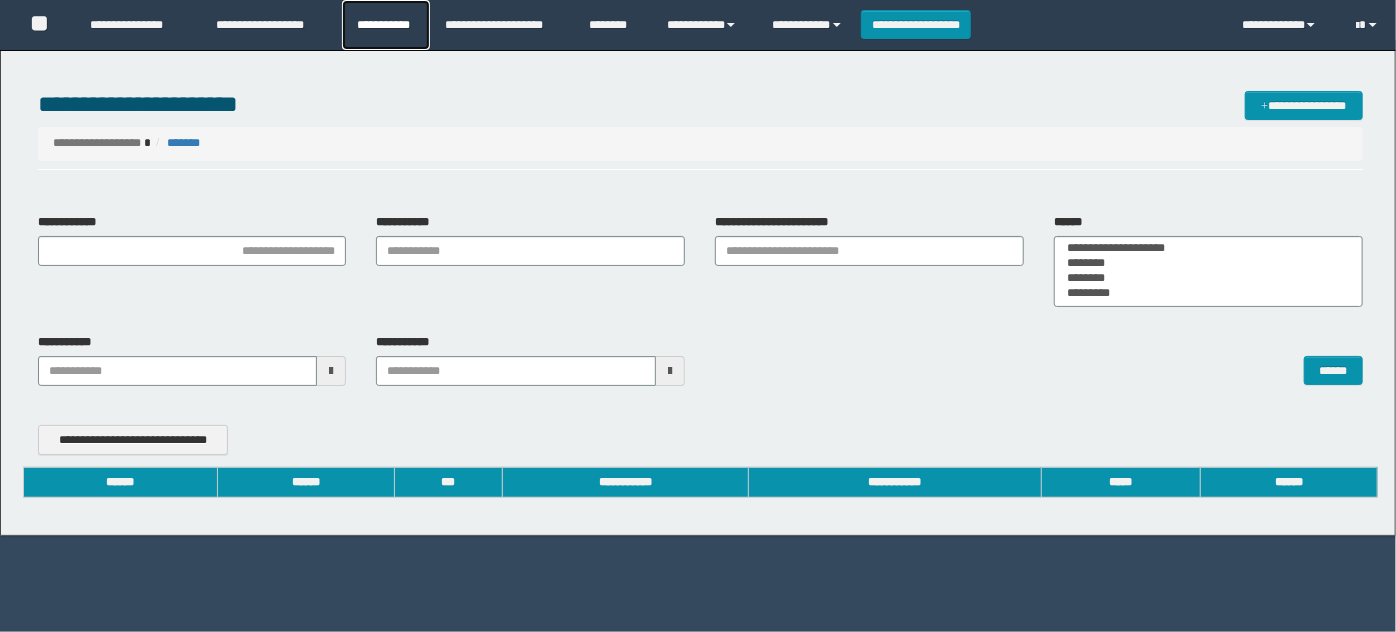 click on "**********" at bounding box center (386, 25) 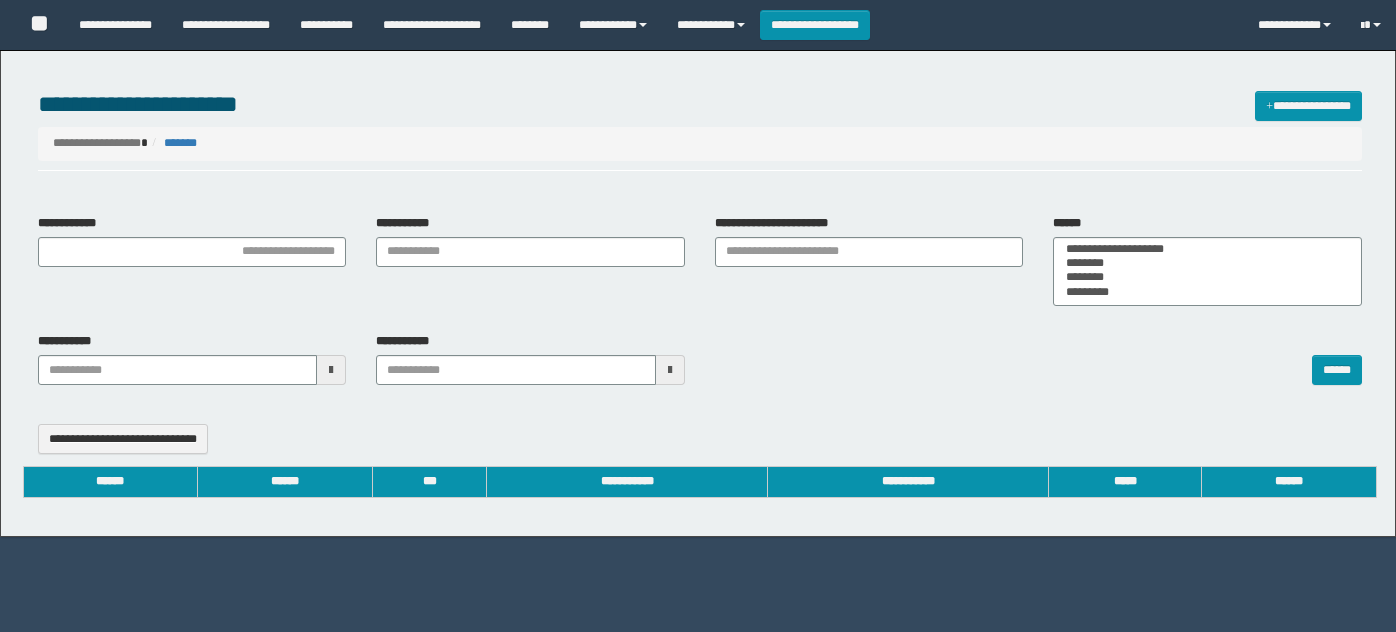 select 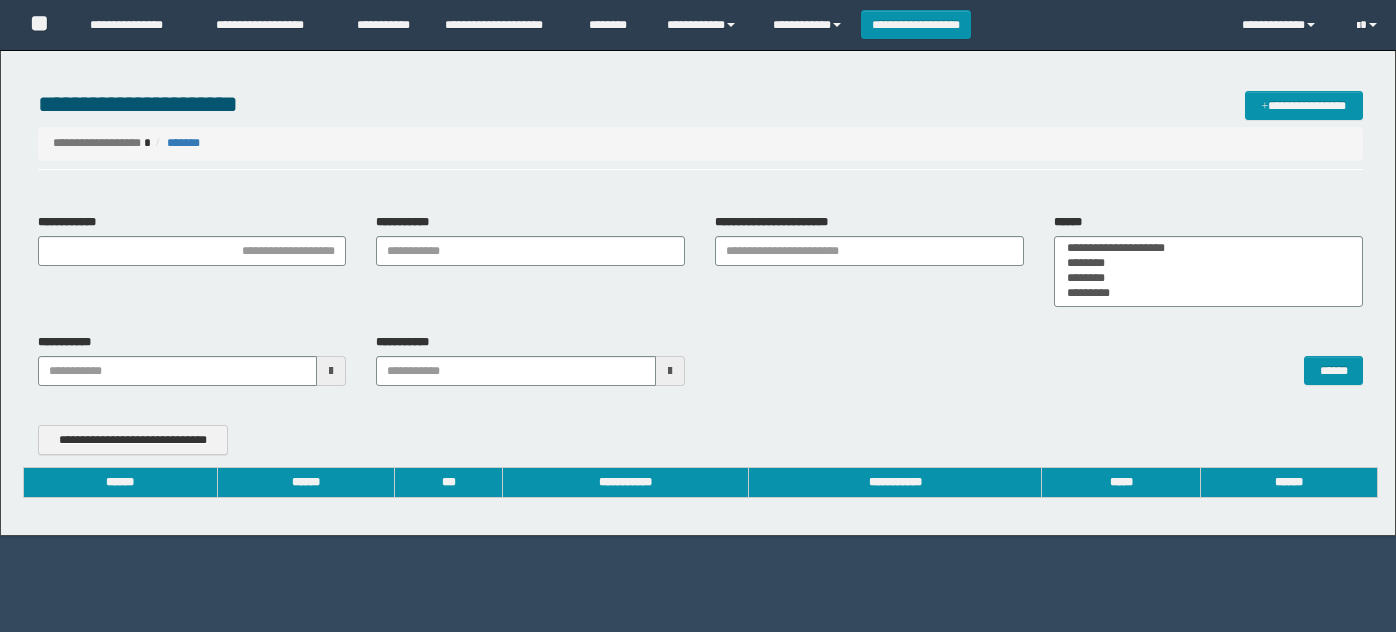scroll, scrollTop: 0, scrollLeft: 0, axis: both 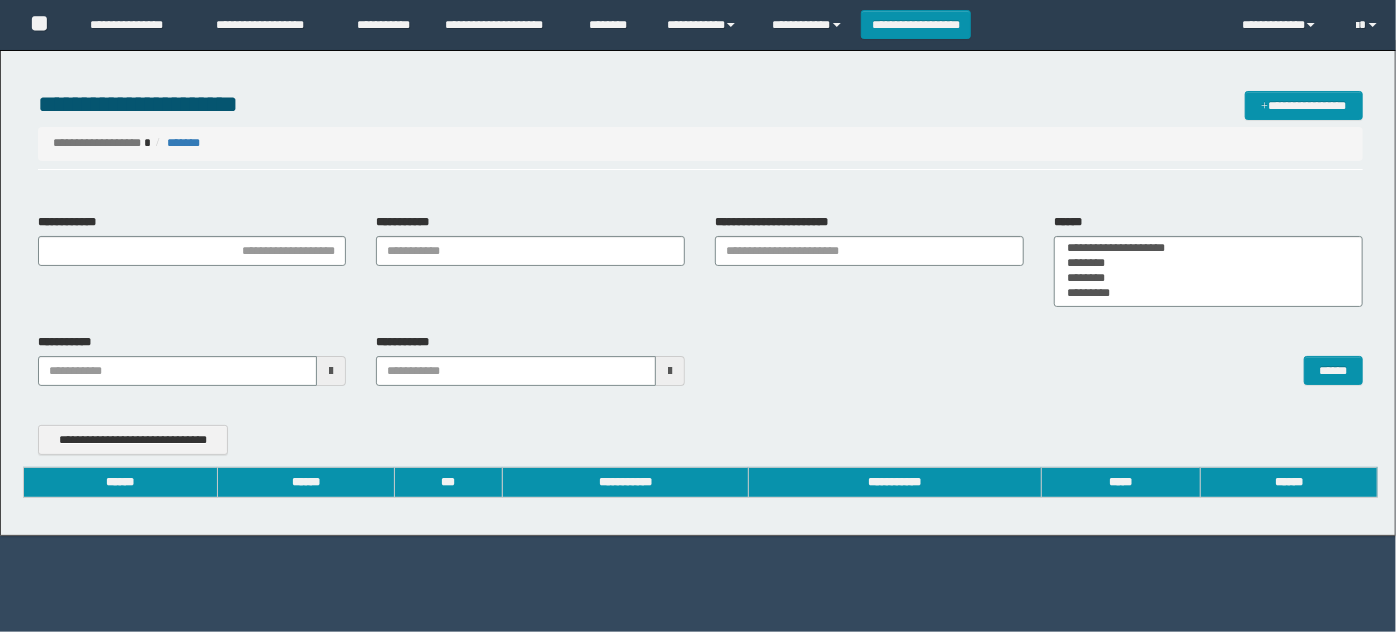 type on "**********" 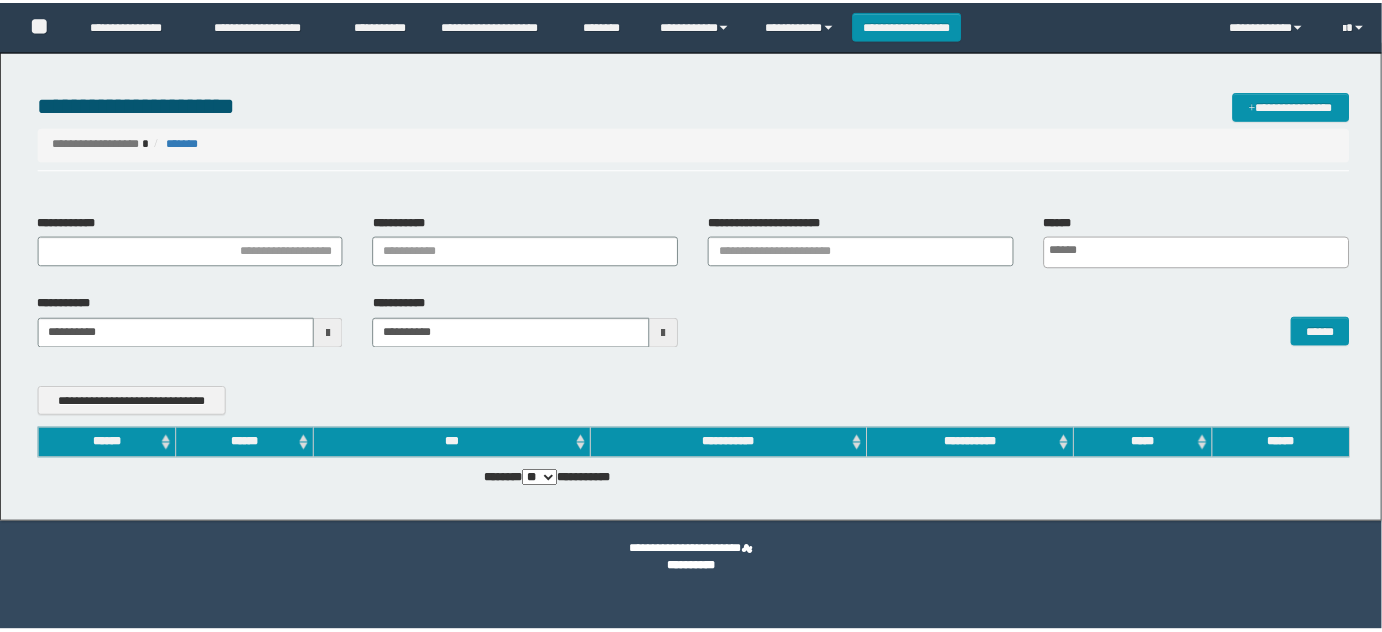 scroll, scrollTop: 0, scrollLeft: 0, axis: both 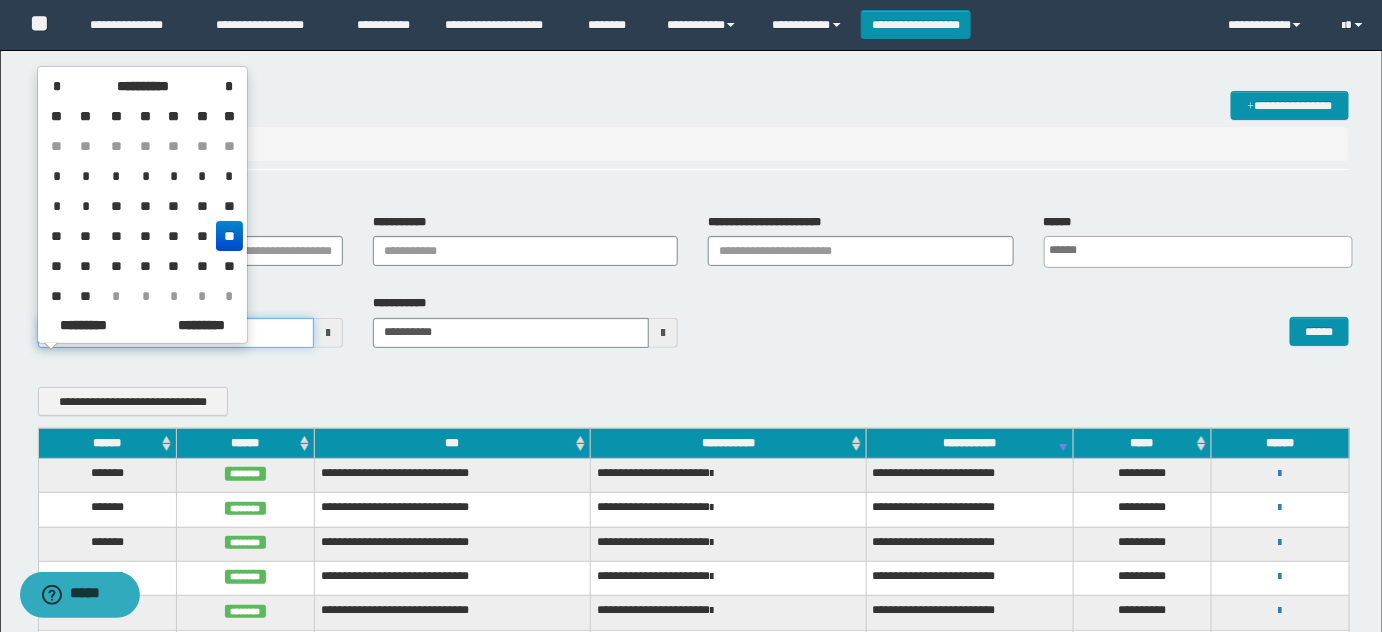 click on "**********" at bounding box center [691, 316] 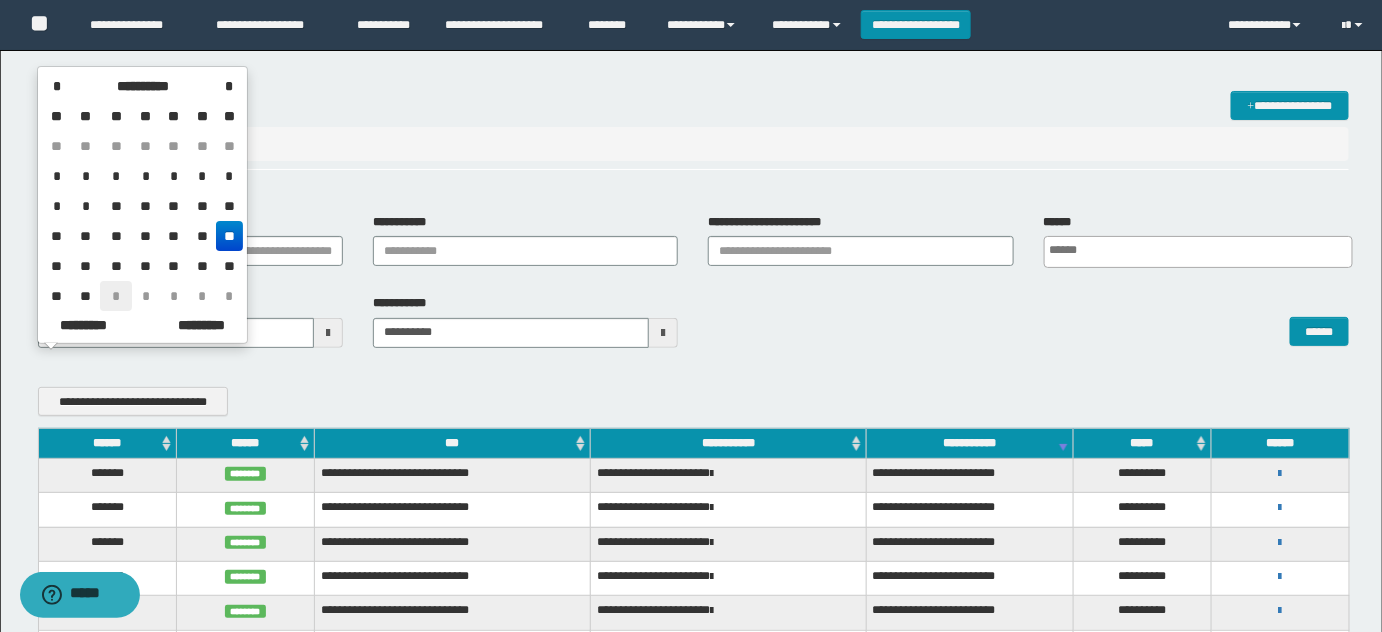 click on "*" at bounding box center [116, 296] 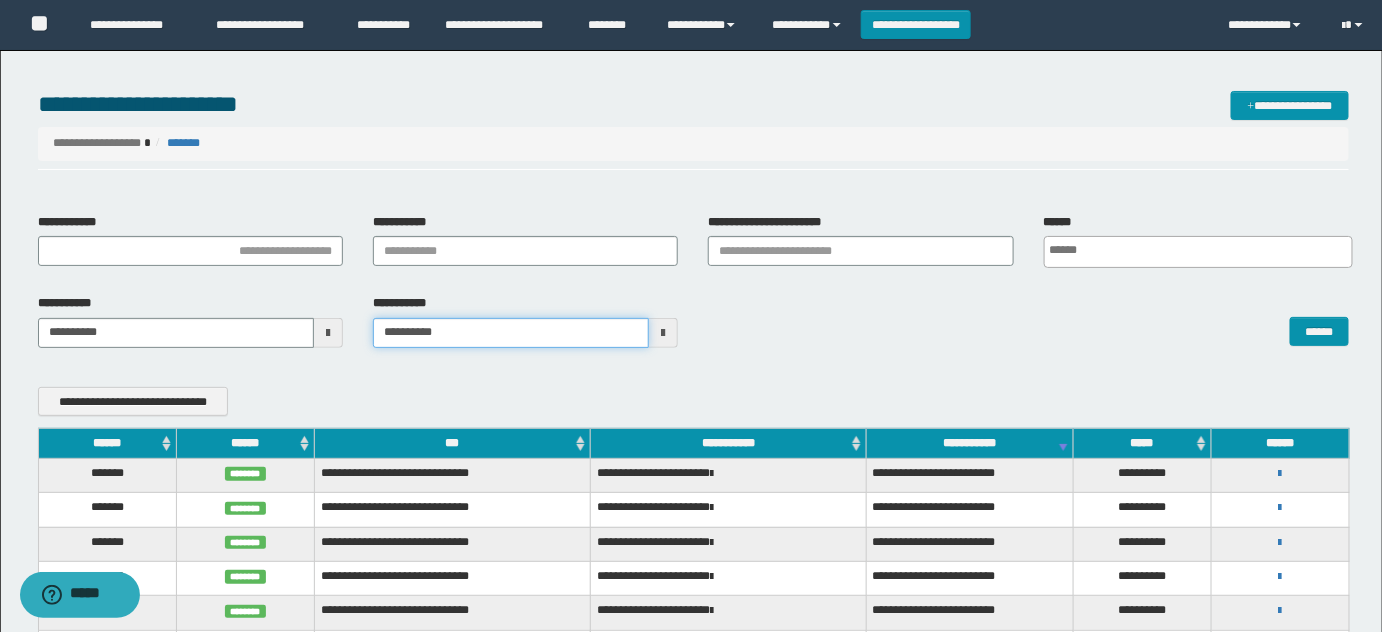 click on "**********" at bounding box center (691, 316) 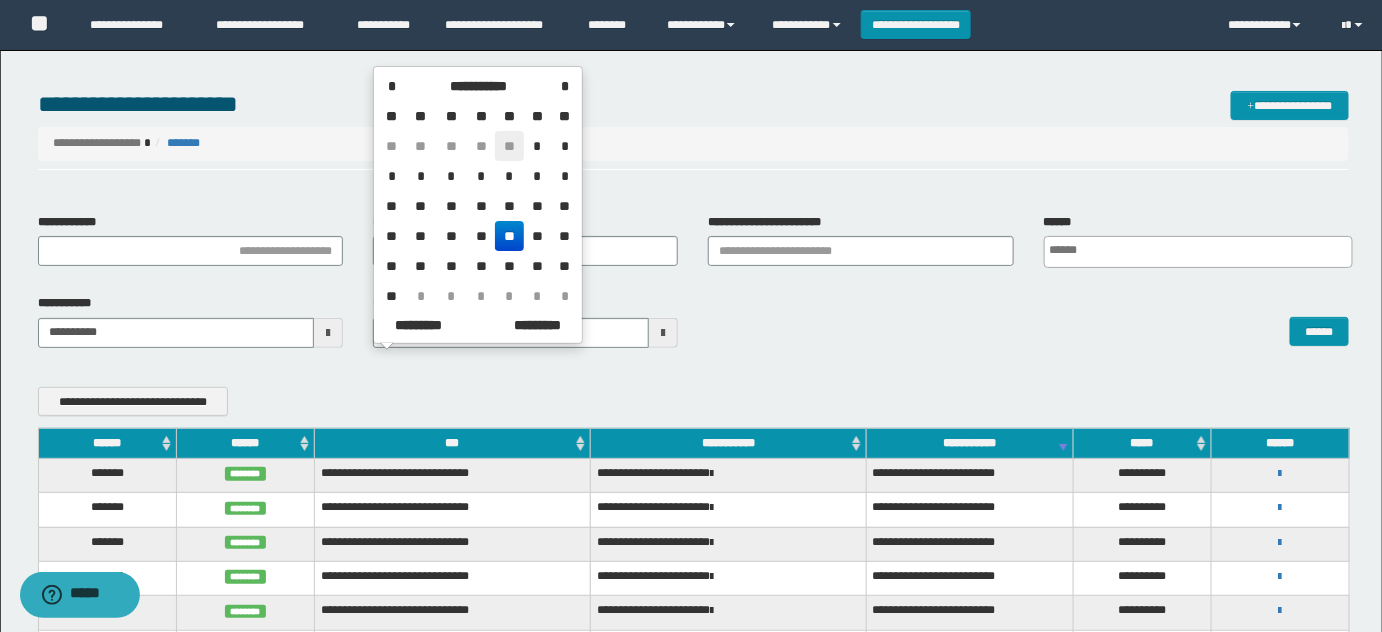 click on "**" at bounding box center [509, 146] 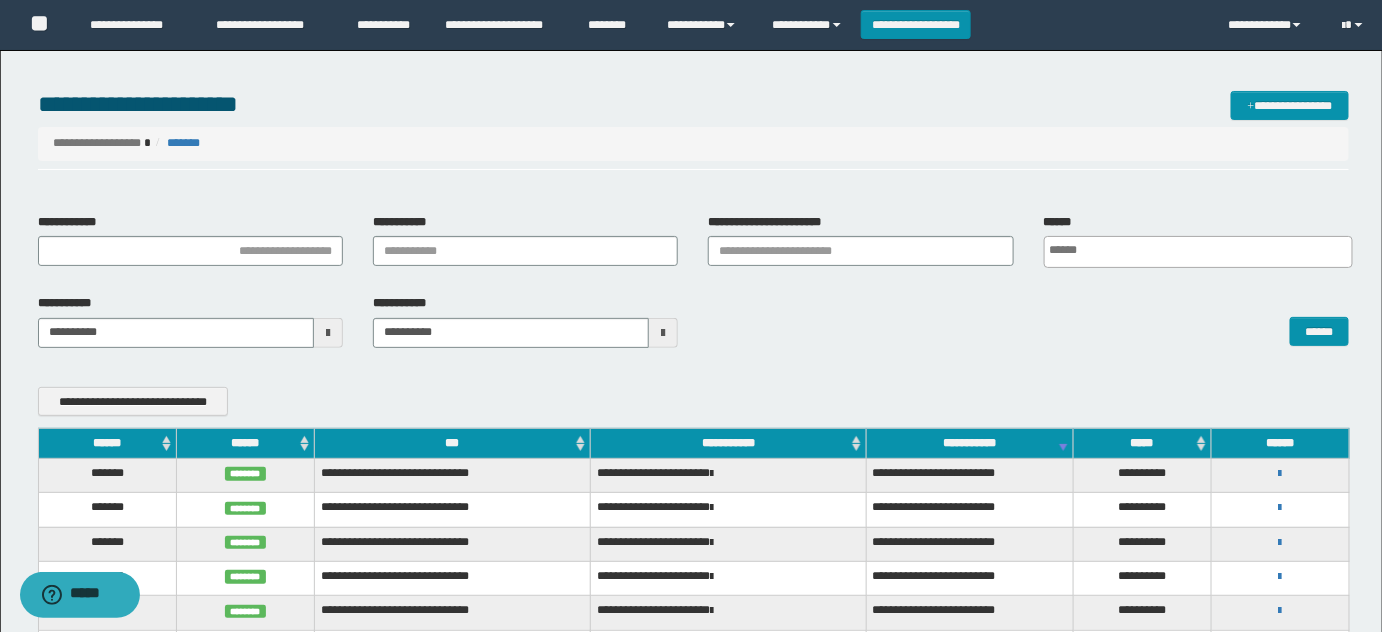 click on "**********" at bounding box center [691, 1145] 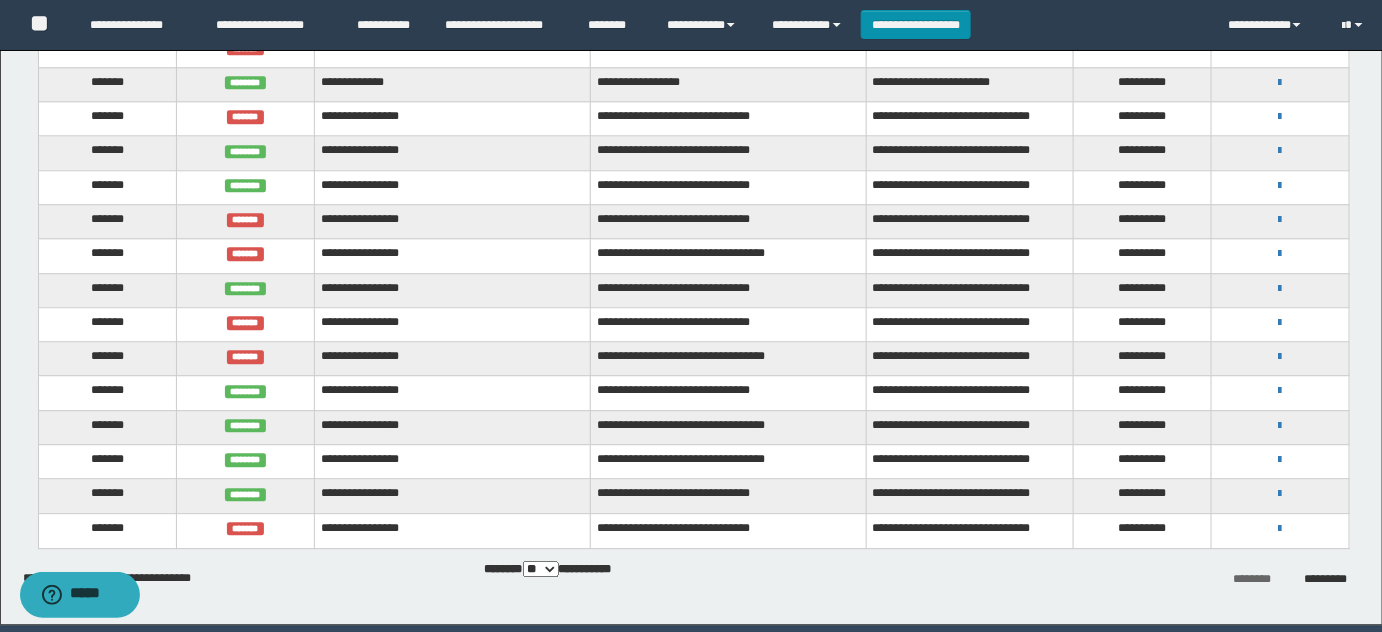 scroll, scrollTop: 1693, scrollLeft: 0, axis: vertical 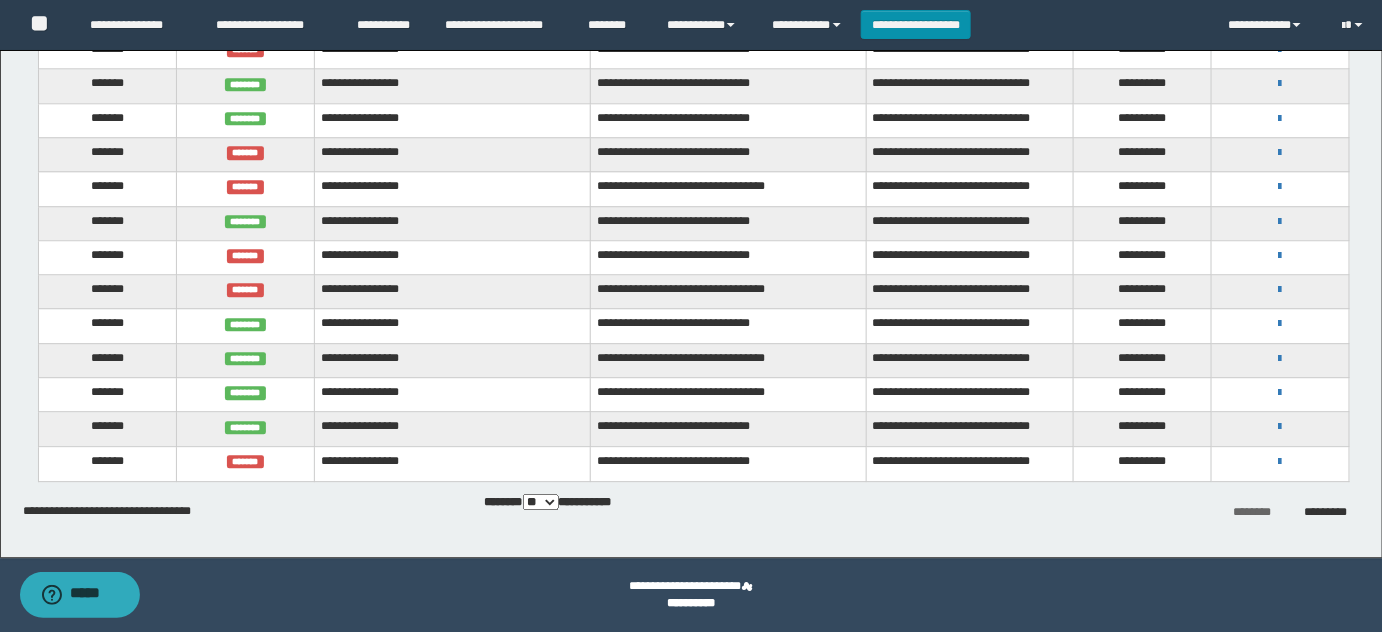 click on "** *** ***" at bounding box center (541, 502) 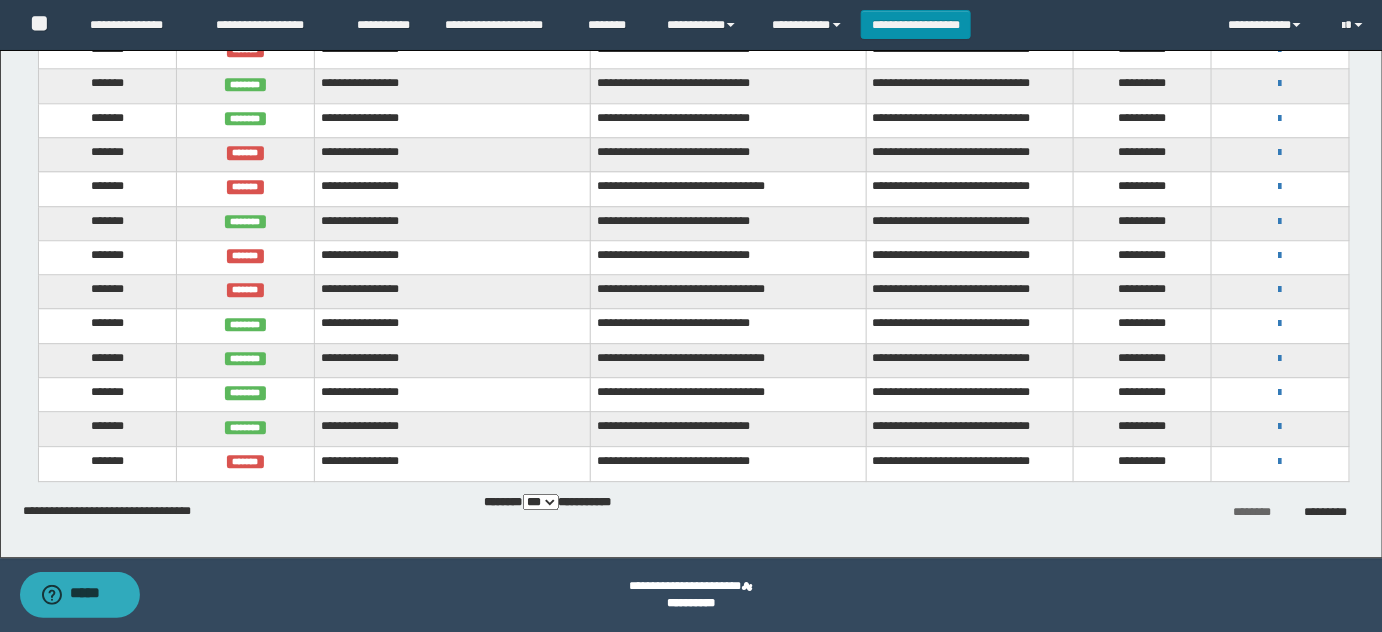 click on "** *** ***" at bounding box center [541, 502] 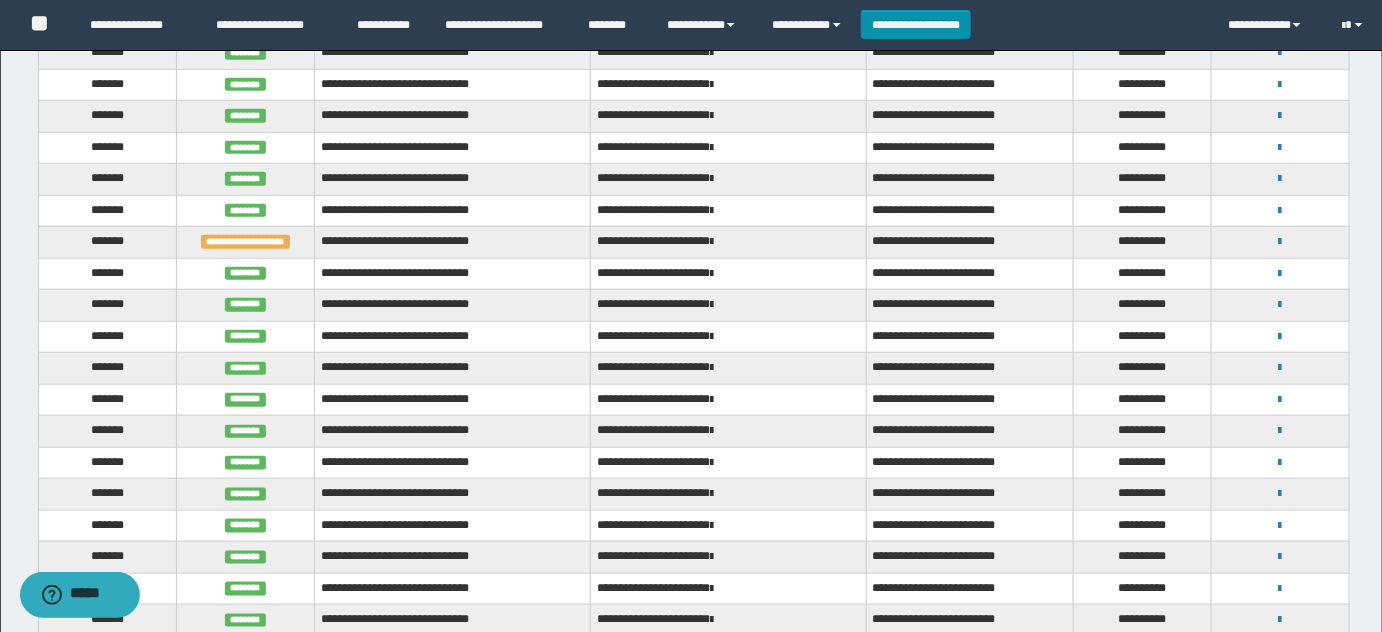 scroll, scrollTop: 36, scrollLeft: 0, axis: vertical 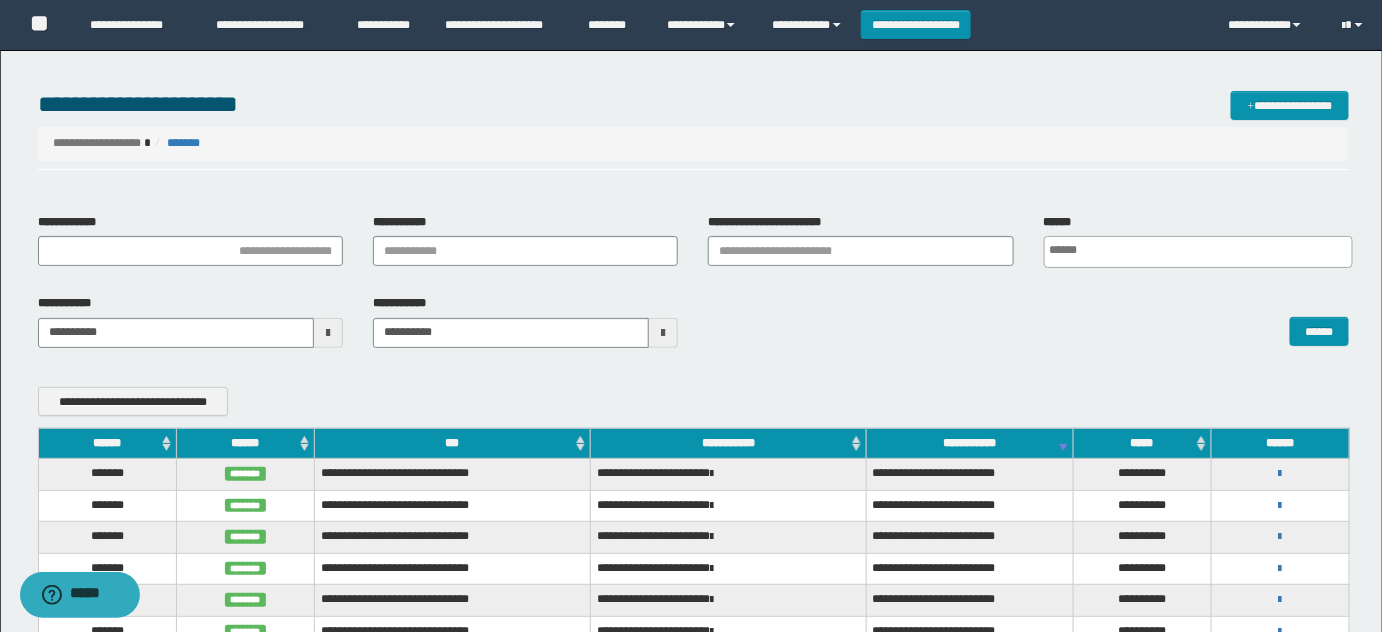 click on "******" at bounding box center [245, 443] 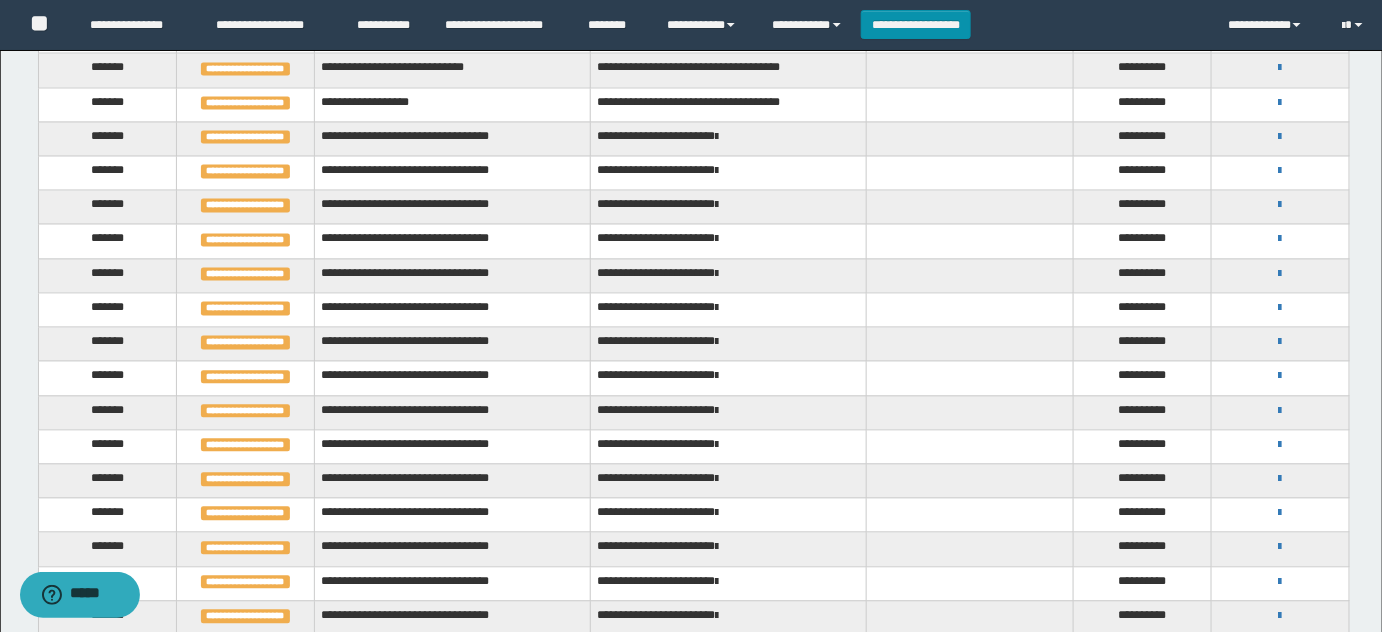 scroll, scrollTop: 0, scrollLeft: 0, axis: both 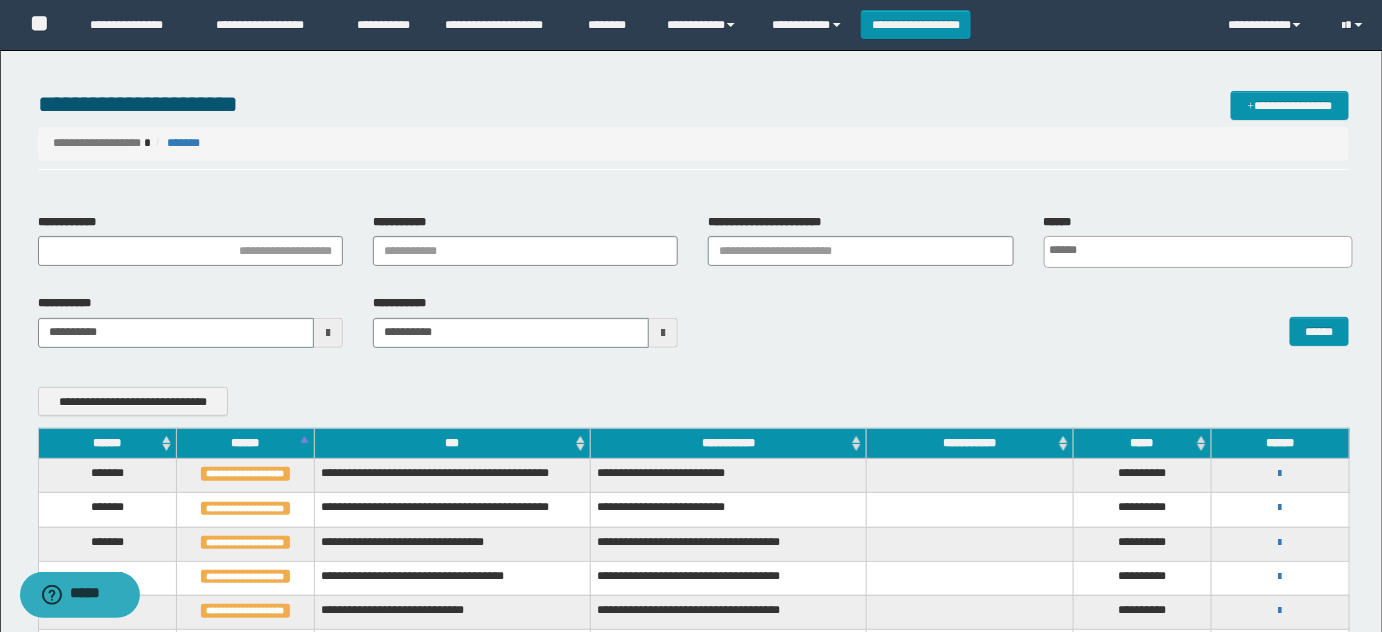 click on "******" at bounding box center (245, 443) 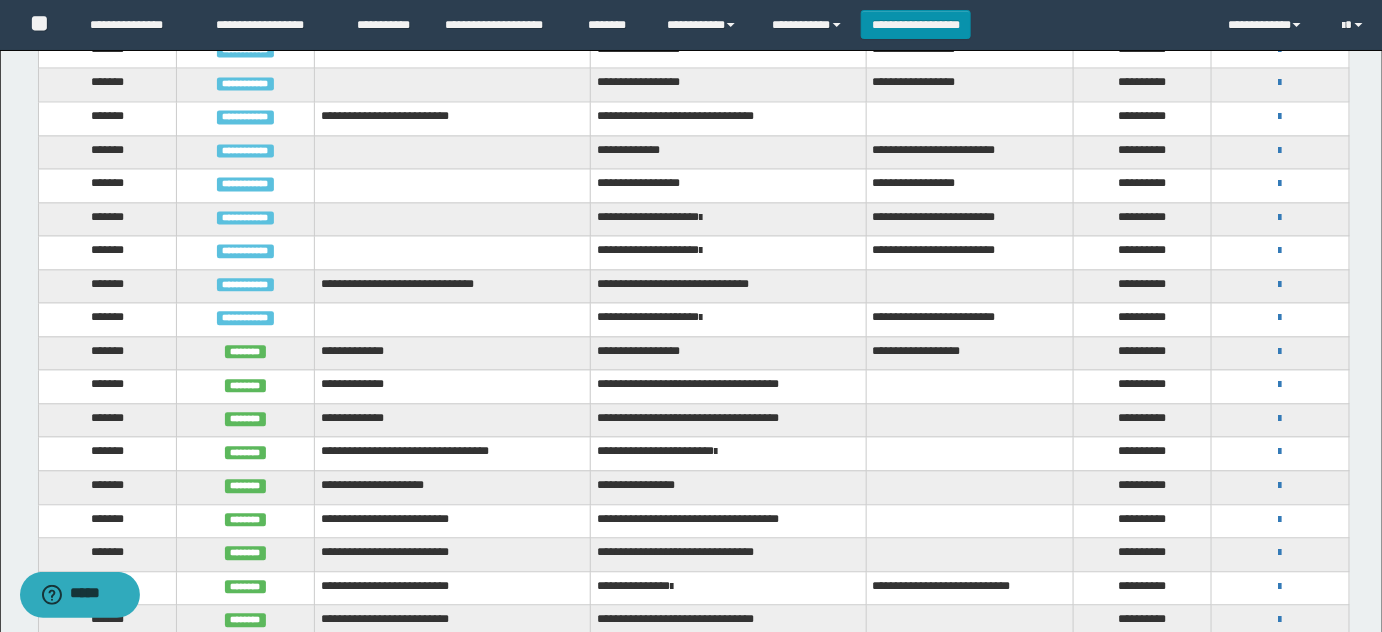 scroll, scrollTop: 1358, scrollLeft: 0, axis: vertical 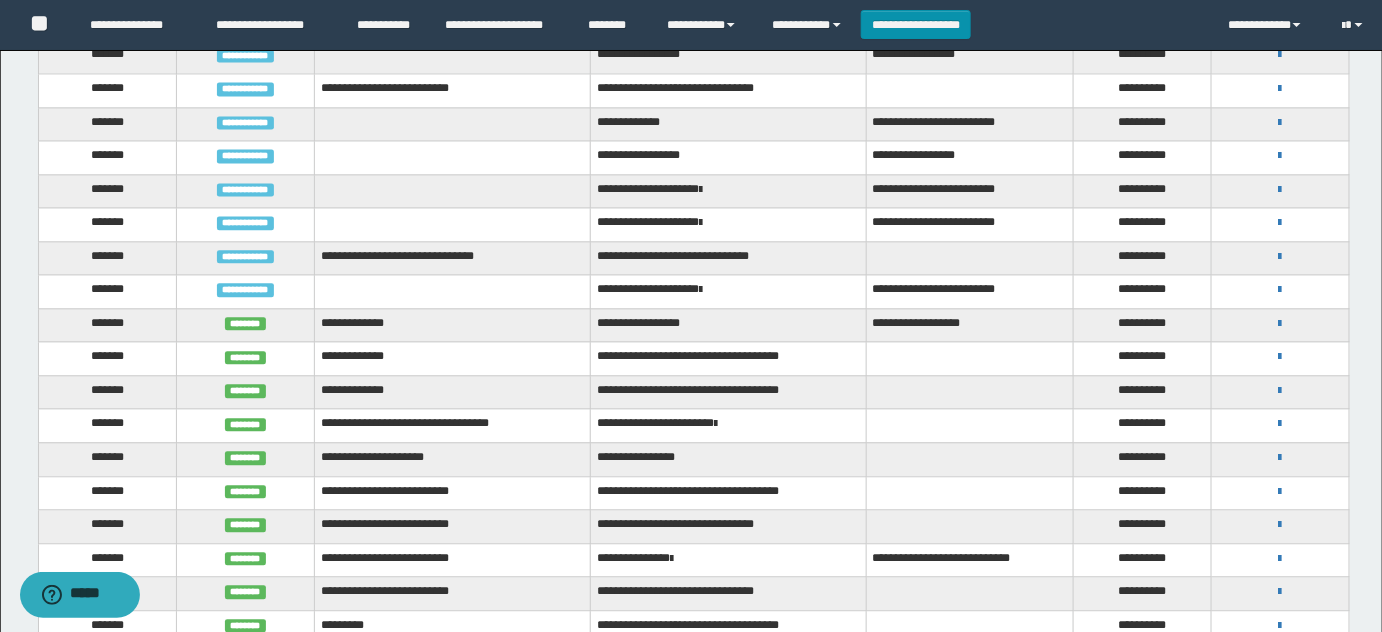 click at bounding box center [1280, 22] 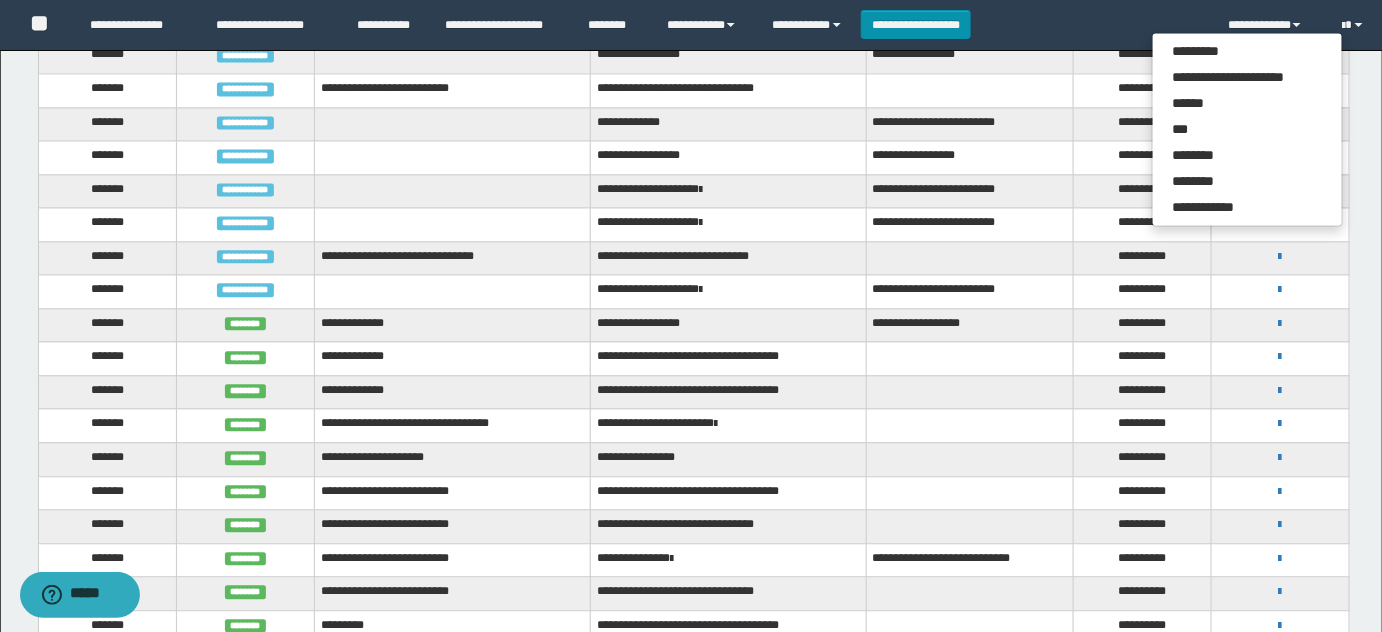 click at bounding box center [969, 90] 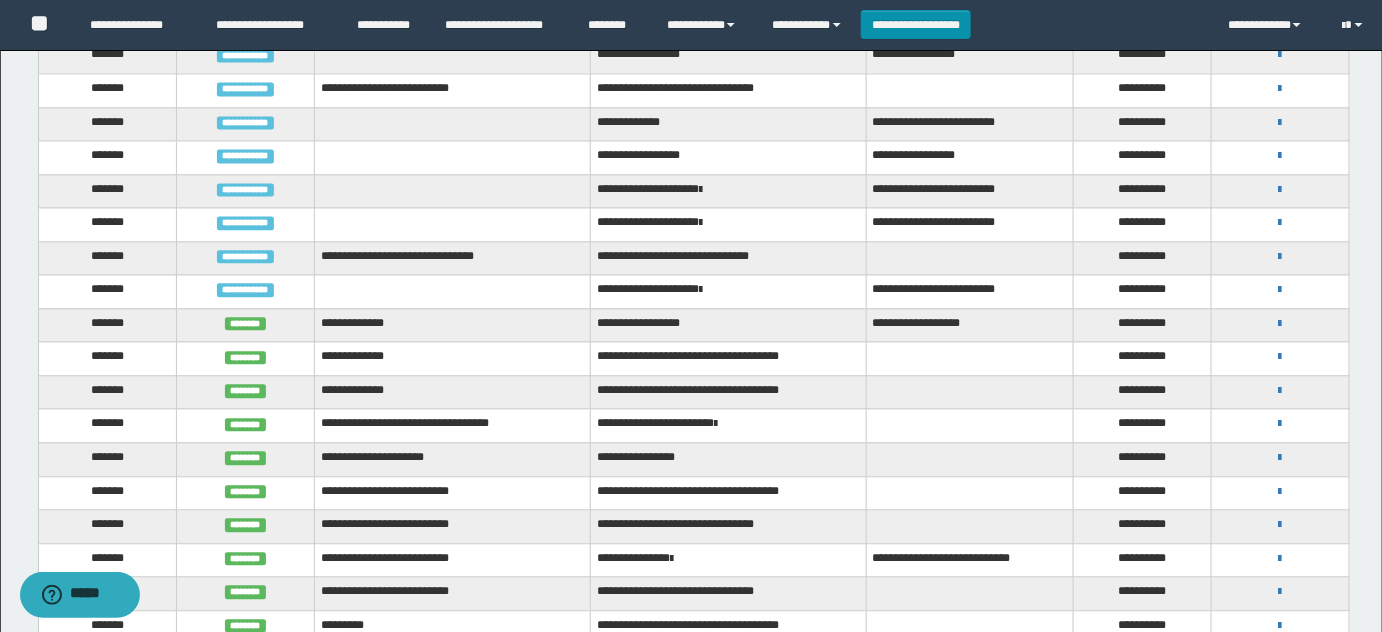 click on "**********" at bounding box center [1280, 54] 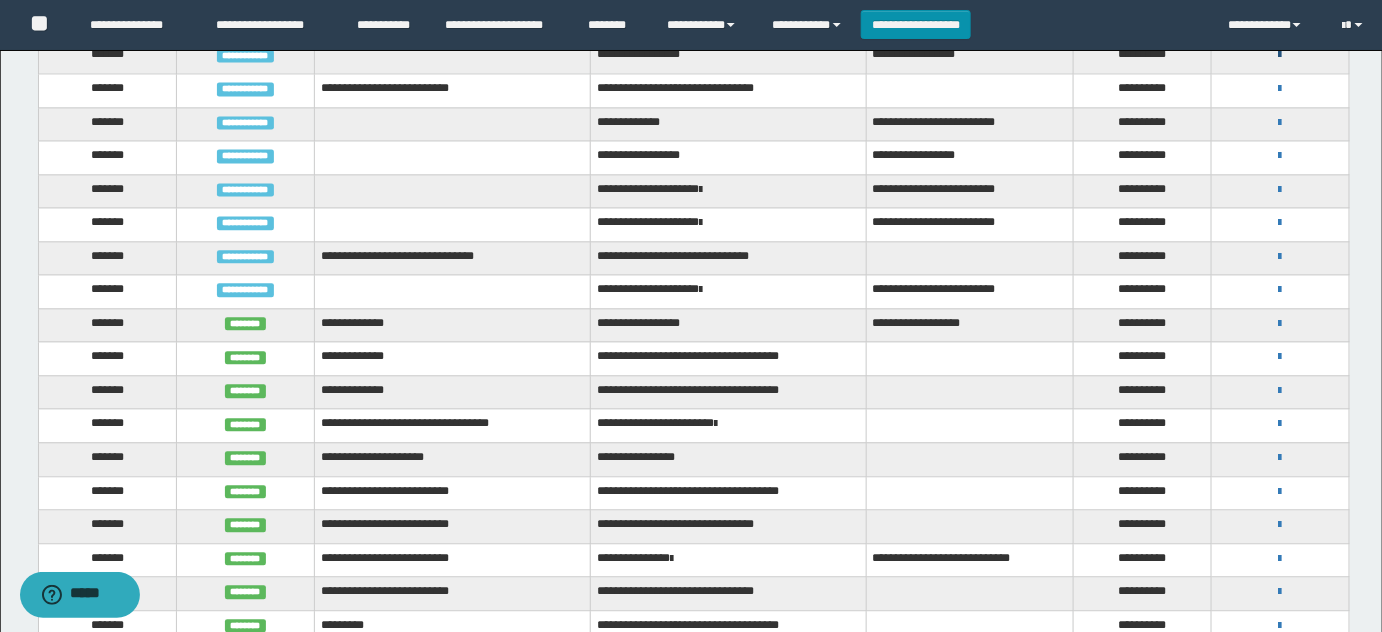 click at bounding box center (1280, 55) 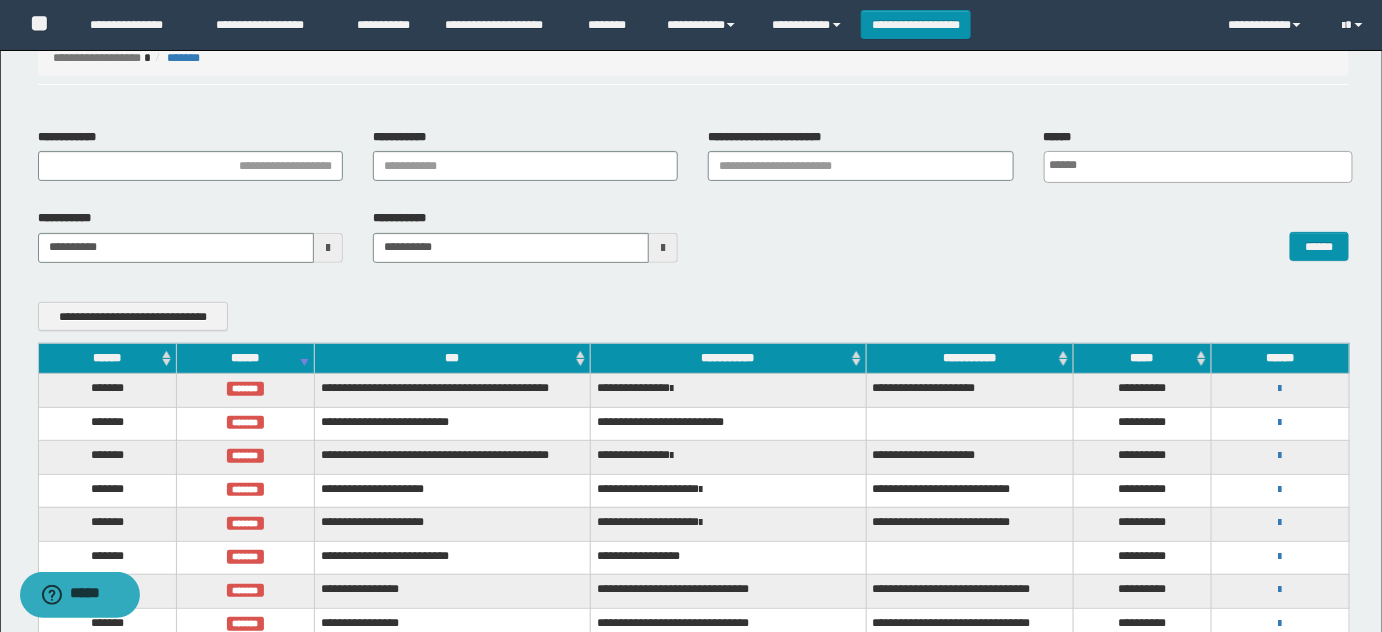 scroll, scrollTop: 0, scrollLeft: 0, axis: both 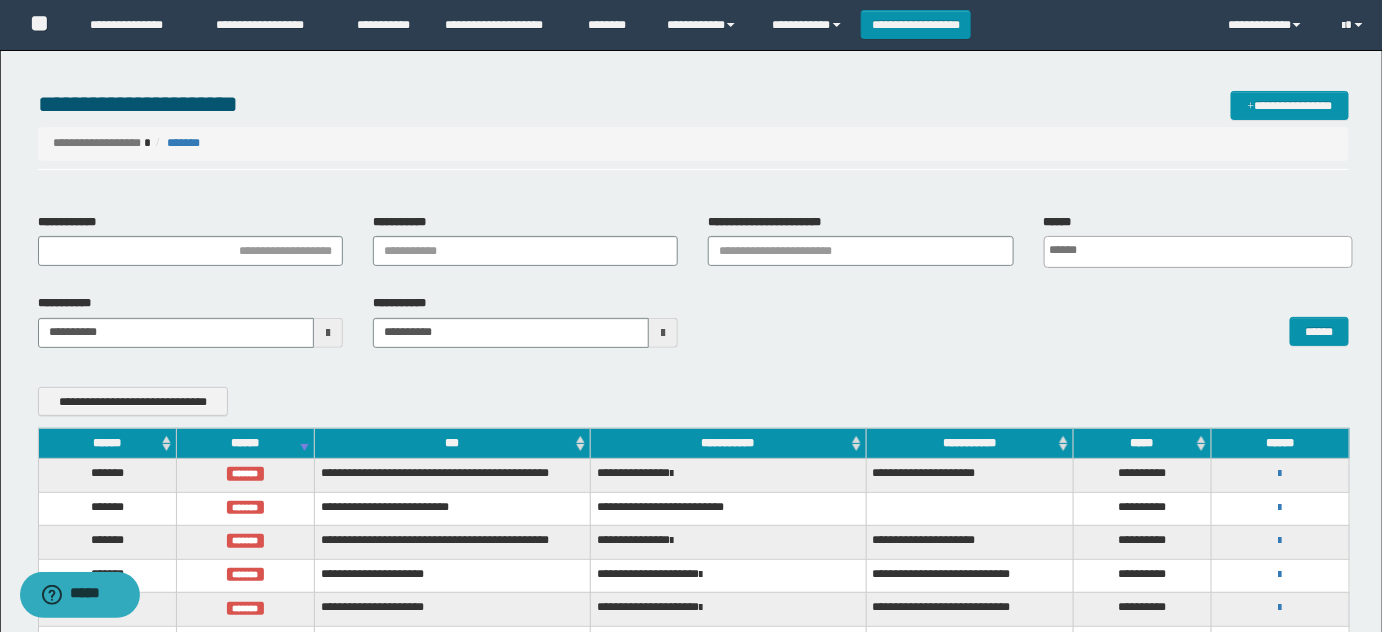 click on "******" at bounding box center (245, 443) 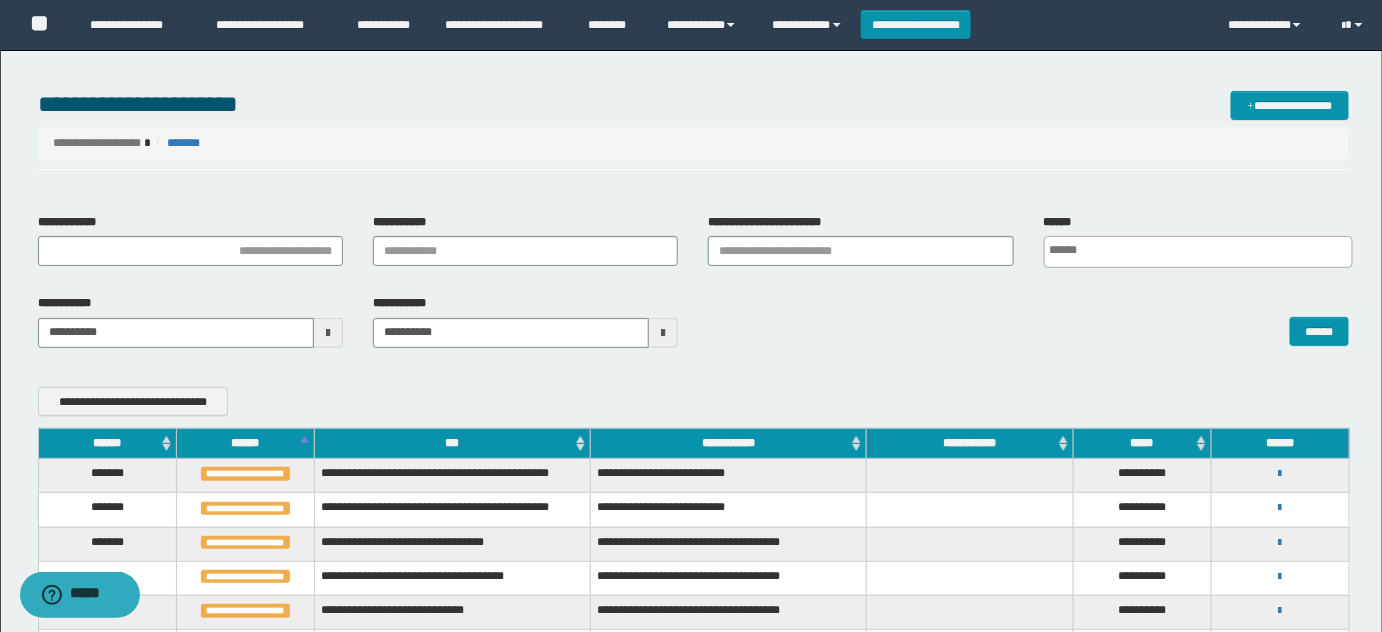 click on "******" at bounding box center [245, 443] 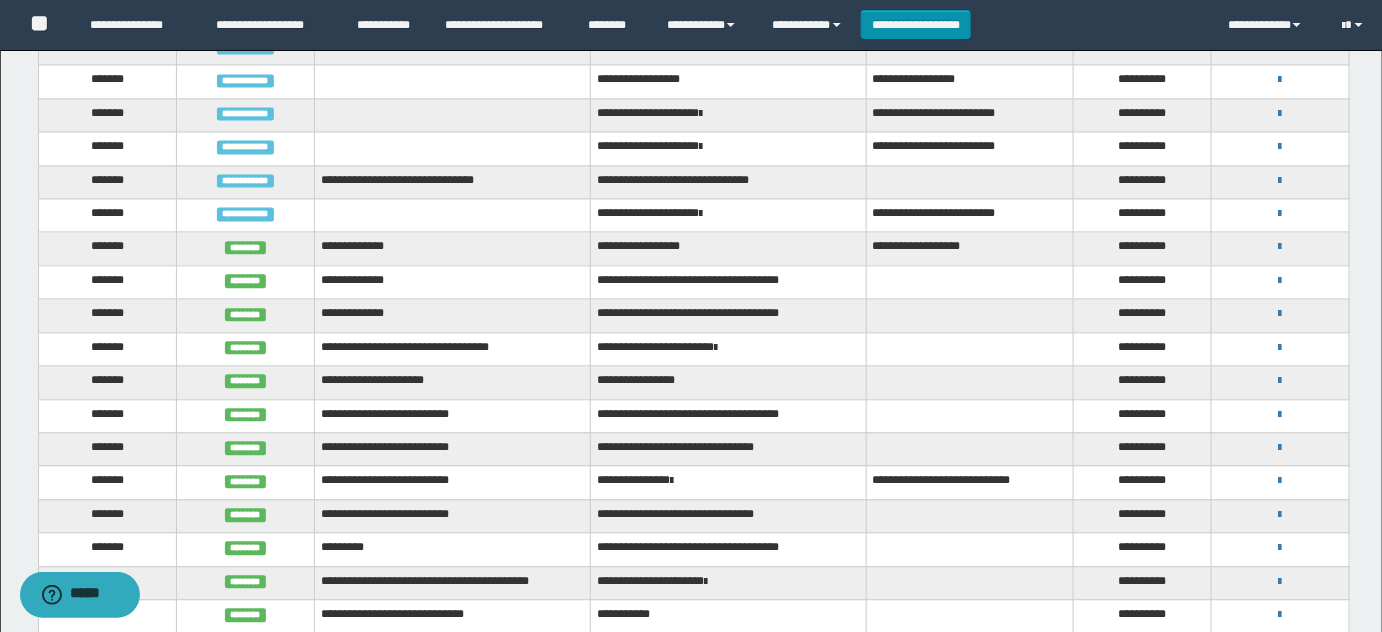scroll, scrollTop: 1272, scrollLeft: 0, axis: vertical 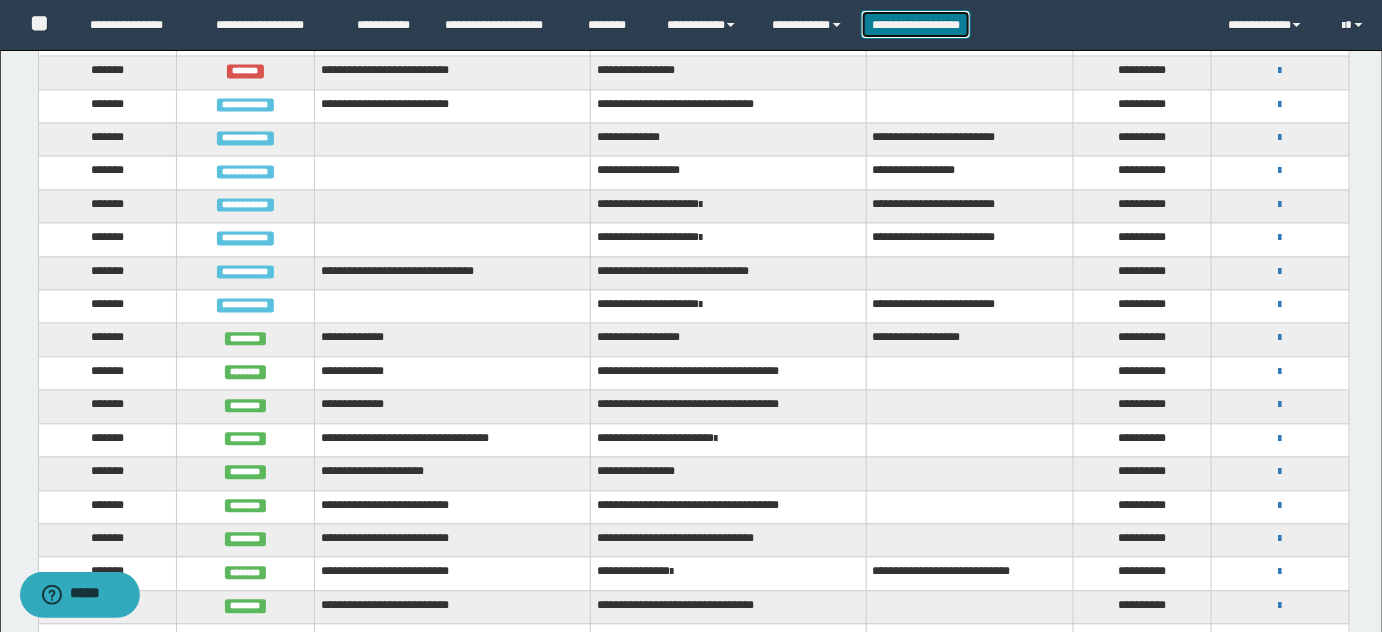 click on "**********" at bounding box center [916, 24] 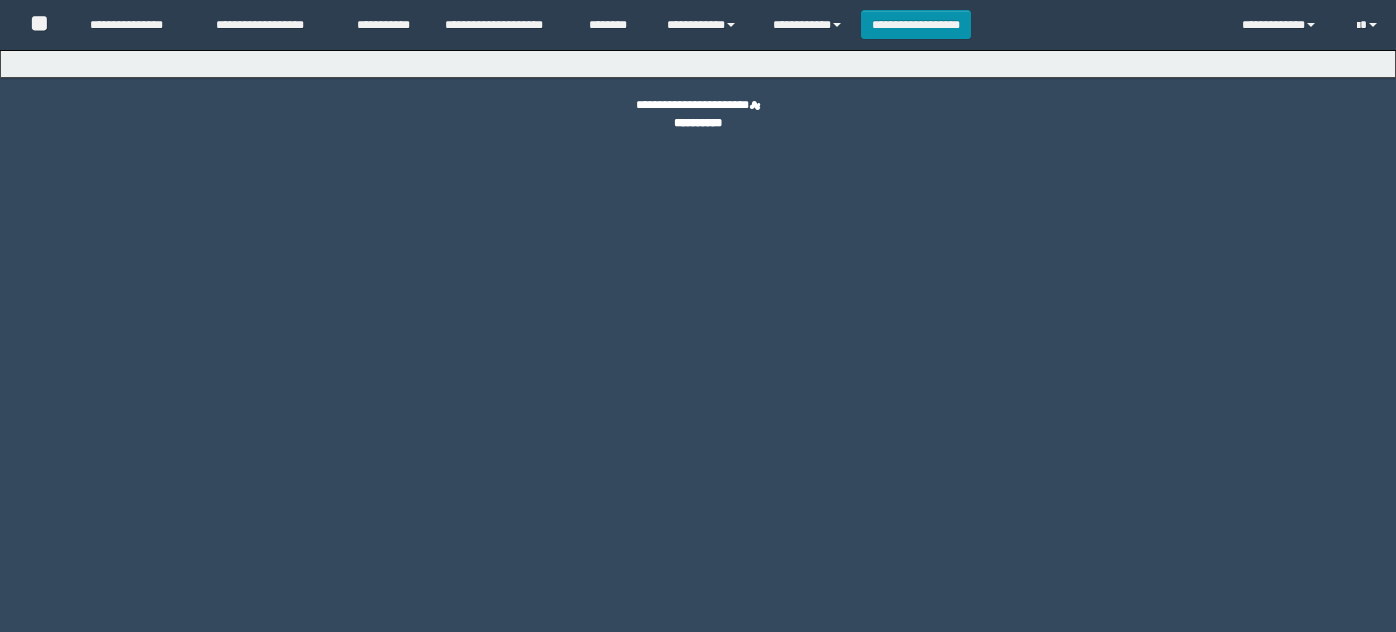scroll, scrollTop: 0, scrollLeft: 0, axis: both 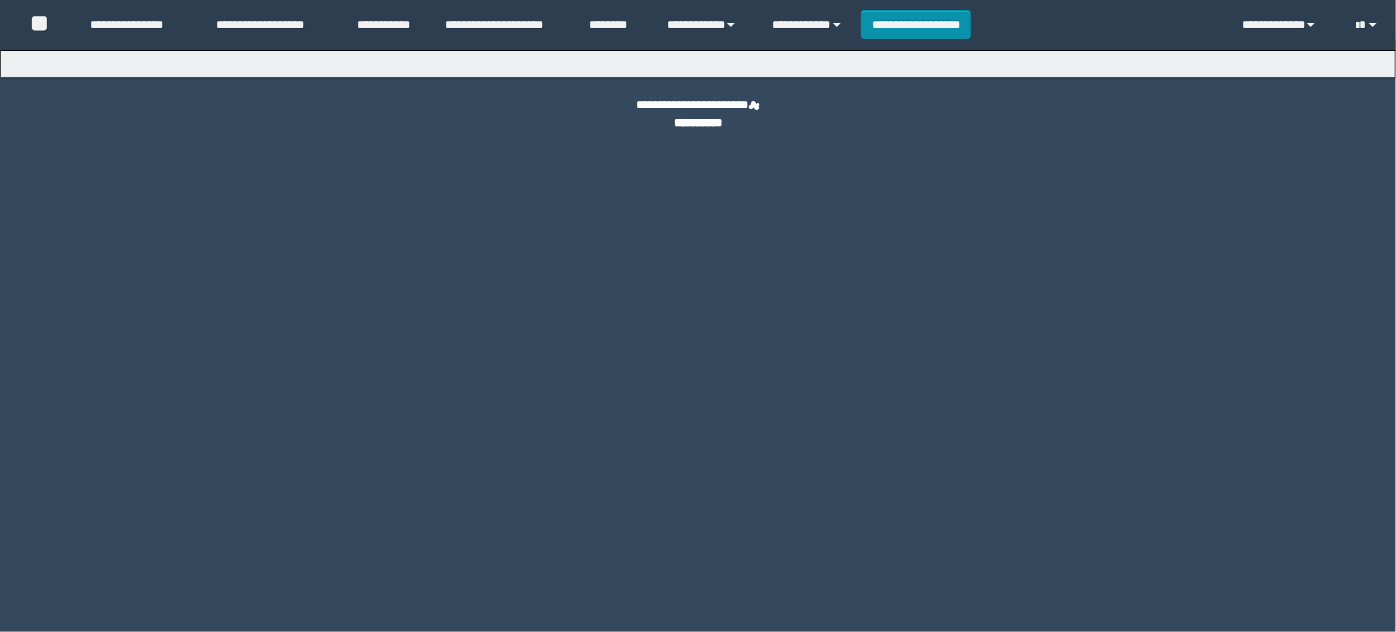 select on "*" 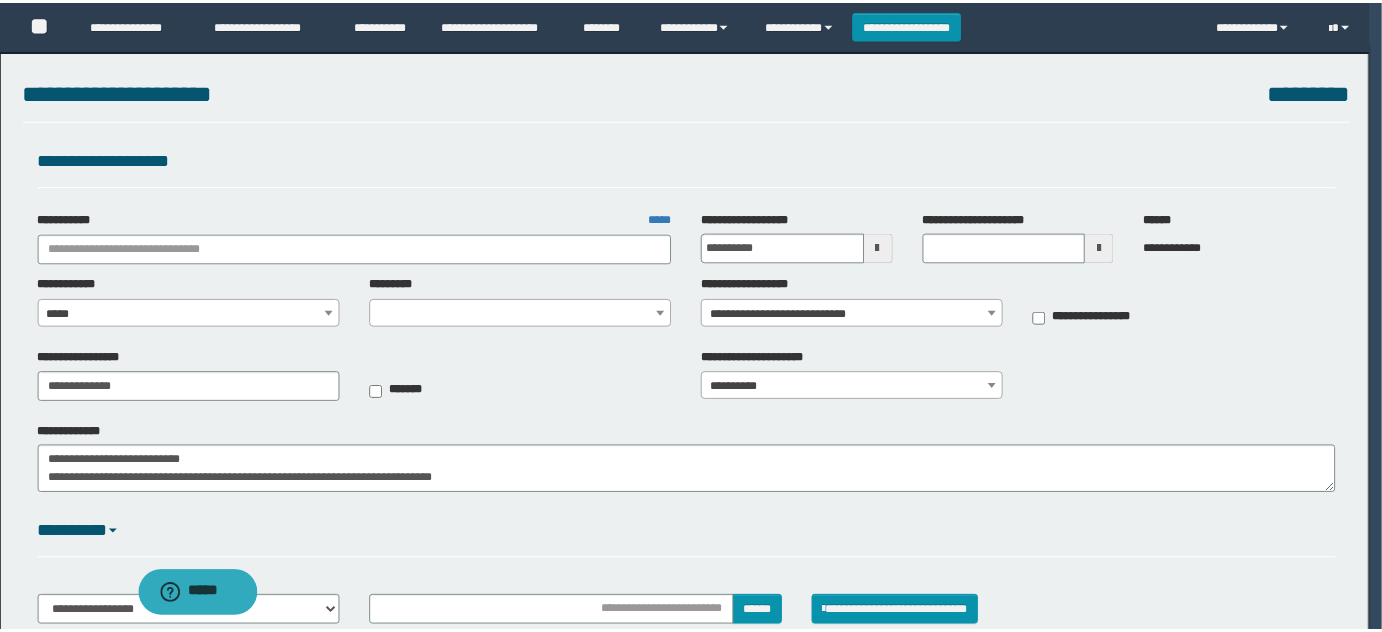 scroll, scrollTop: 0, scrollLeft: 0, axis: both 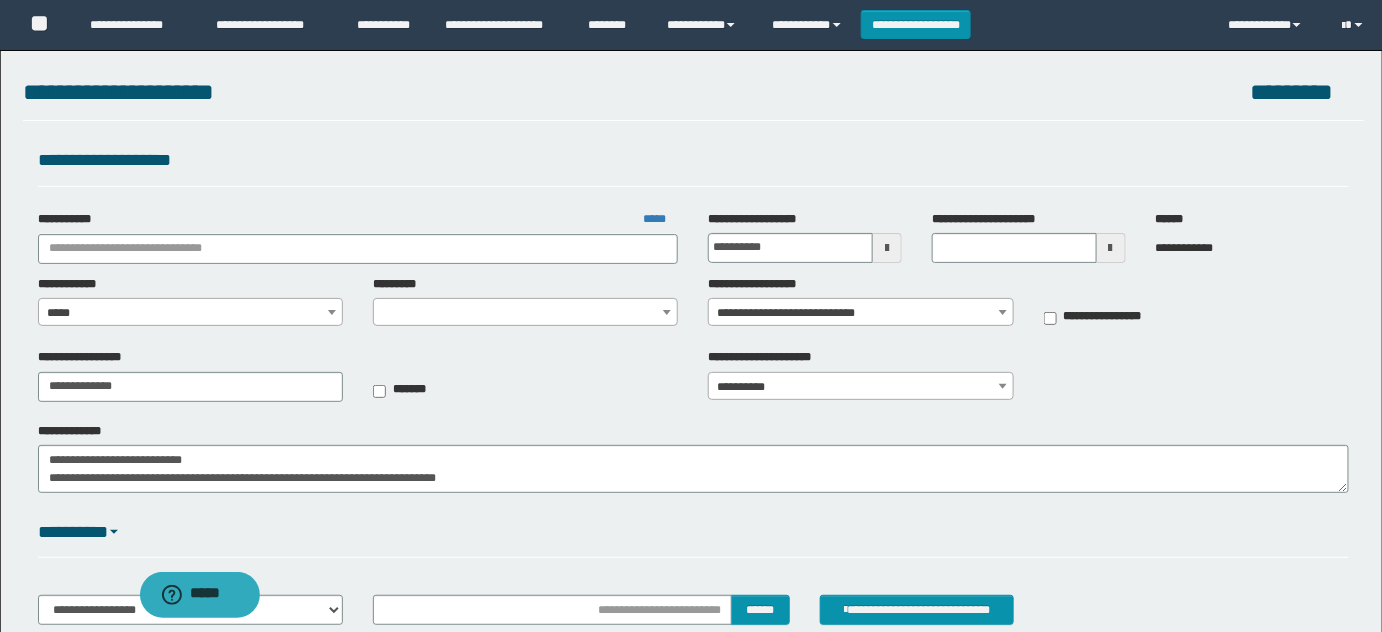 type on "**********" 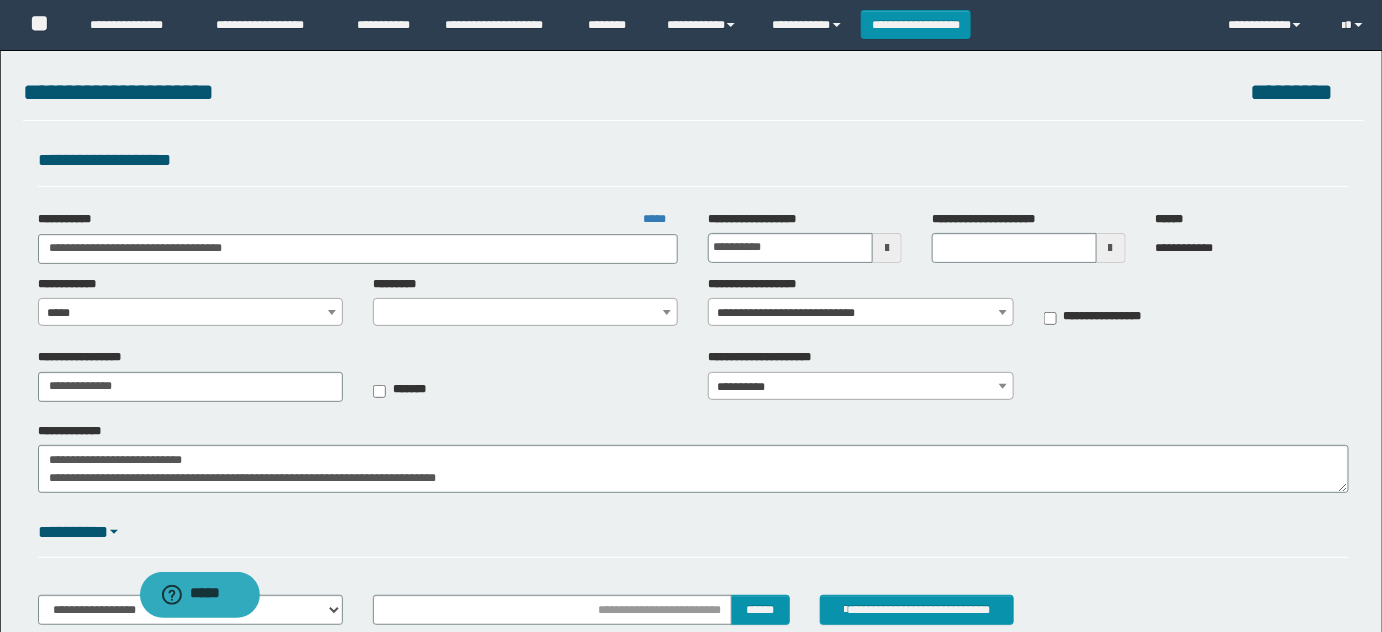 select on "****" 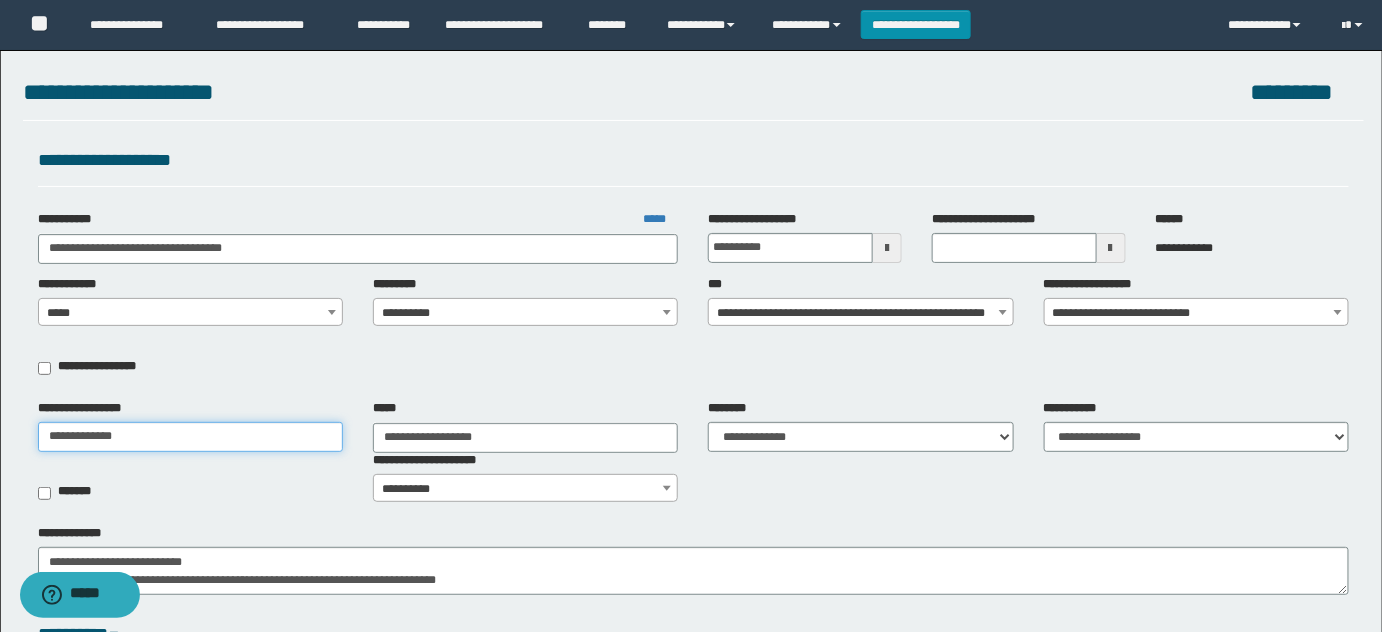 drag, startPoint x: 172, startPoint y: 423, endPoint x: 0, endPoint y: 411, distance: 172.41809 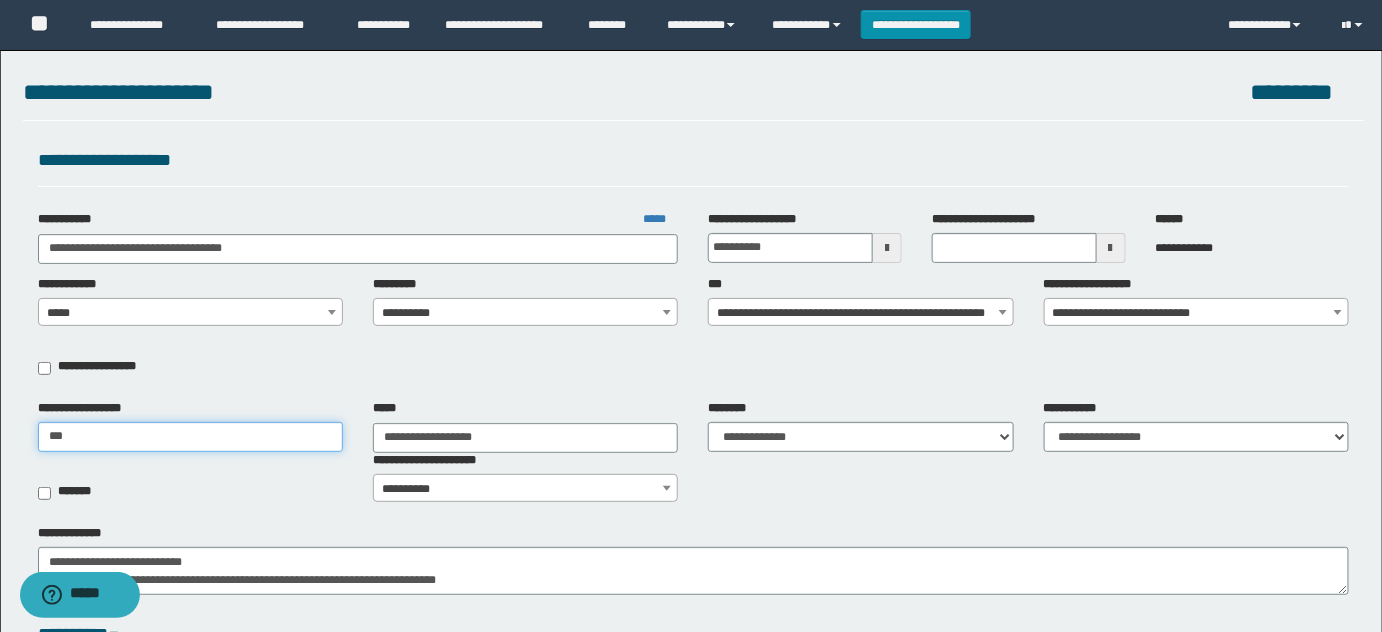 type on "**********" 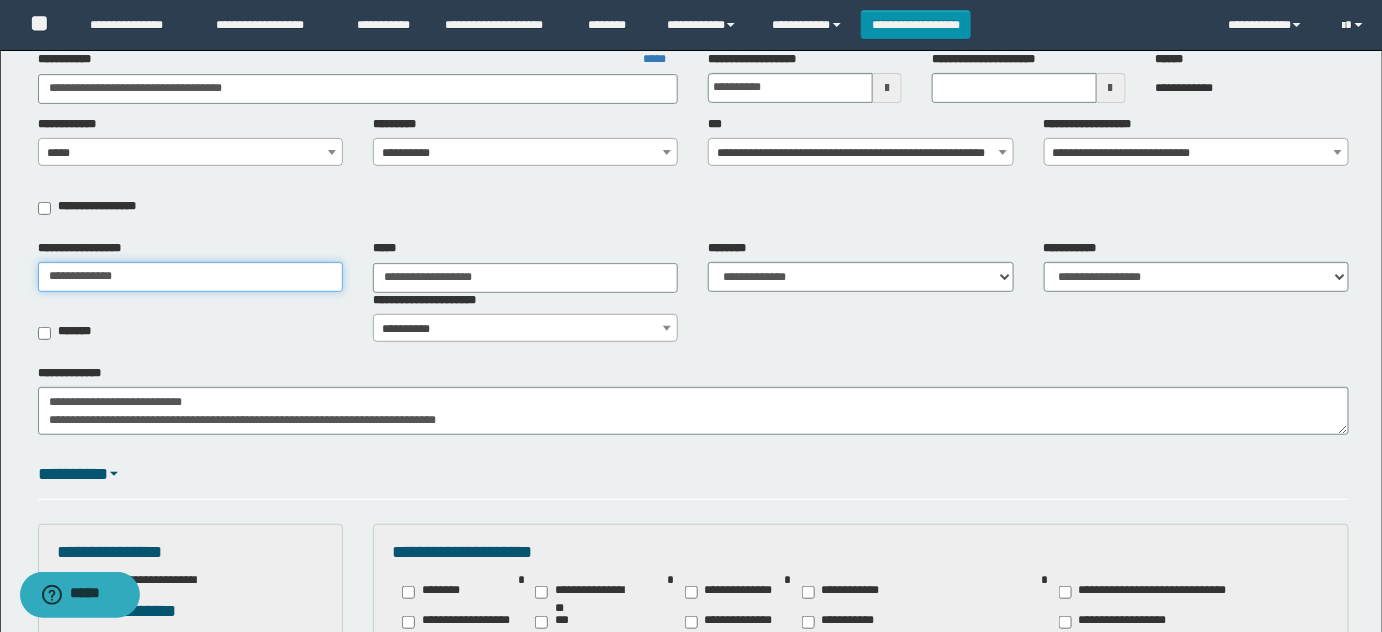 scroll, scrollTop: 181, scrollLeft: 0, axis: vertical 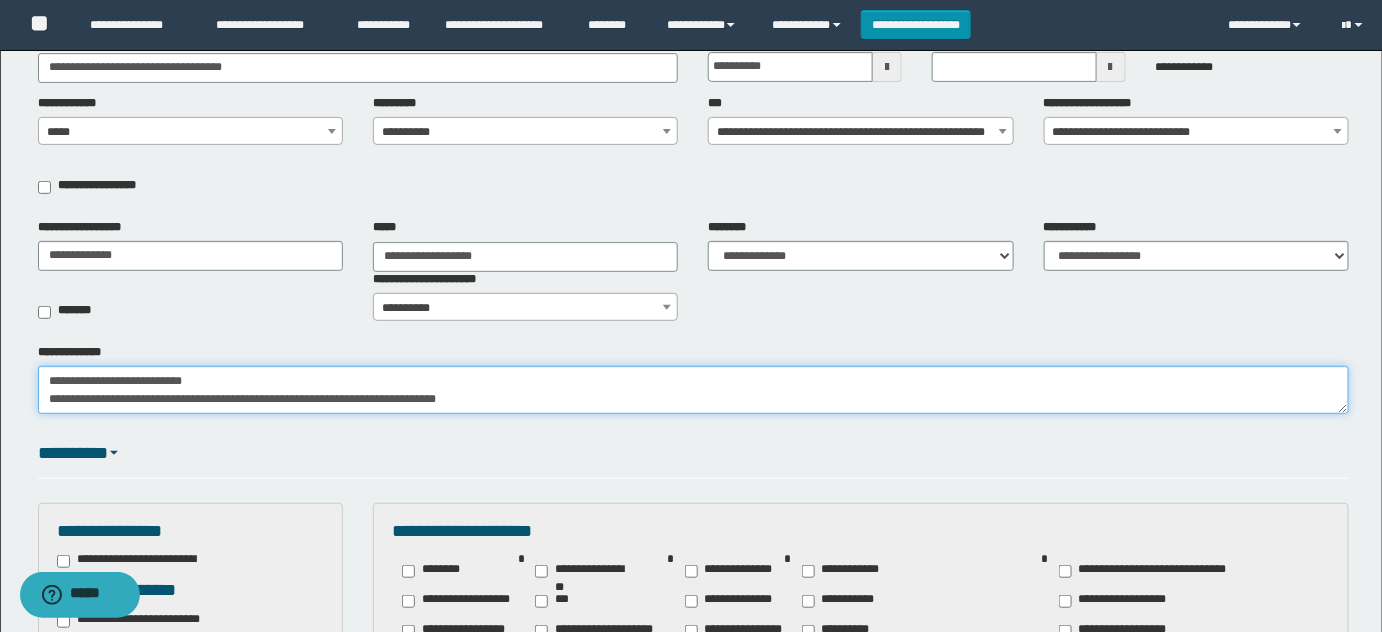 drag, startPoint x: 645, startPoint y: 396, endPoint x: 255, endPoint y: 364, distance: 391.3106 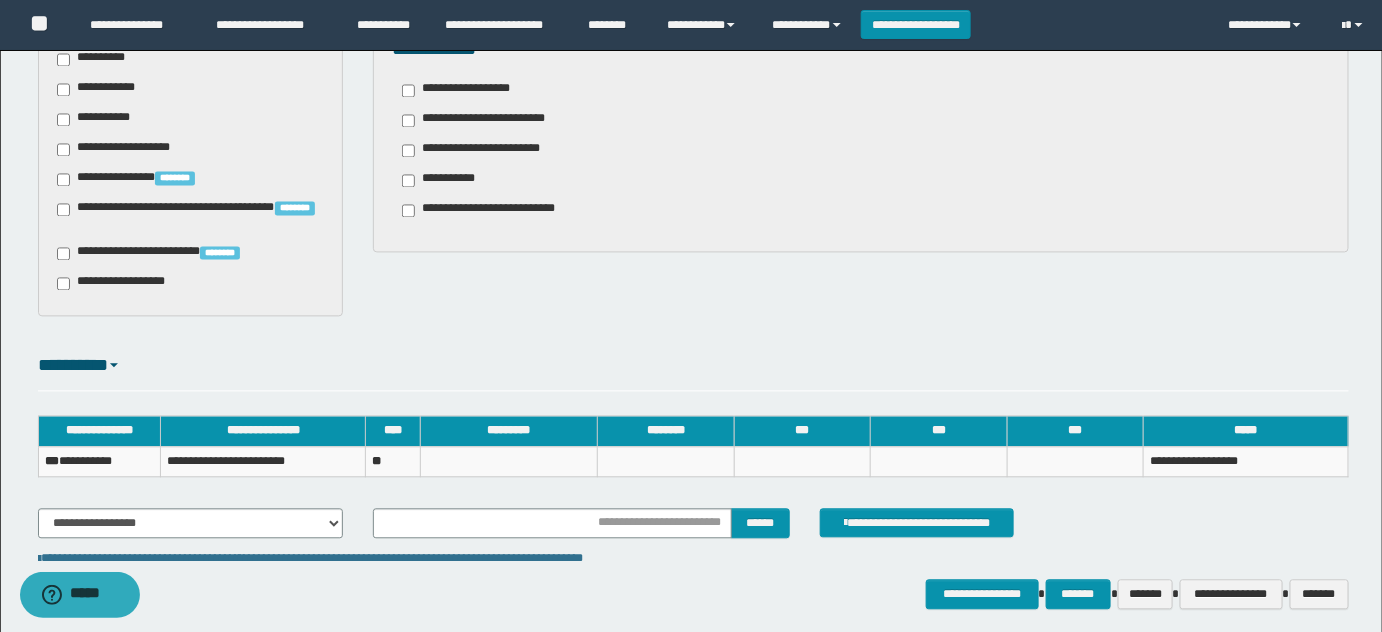 scroll, scrollTop: 1334, scrollLeft: 0, axis: vertical 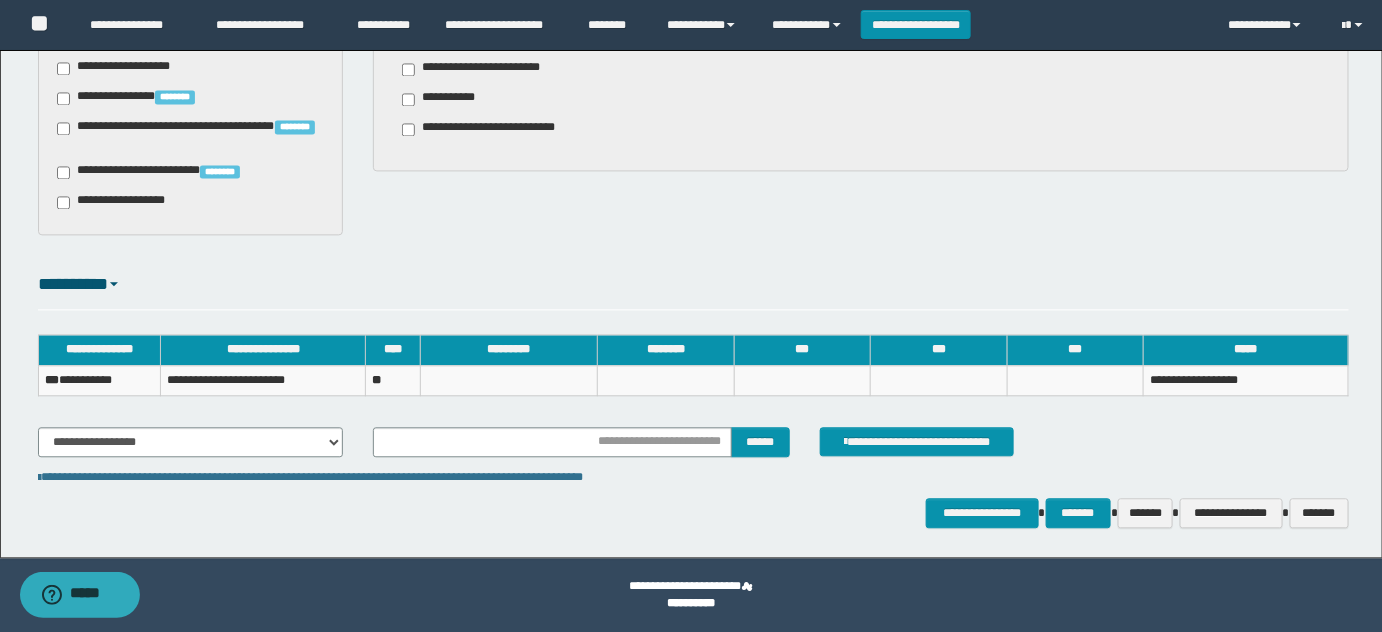 type on "**********" 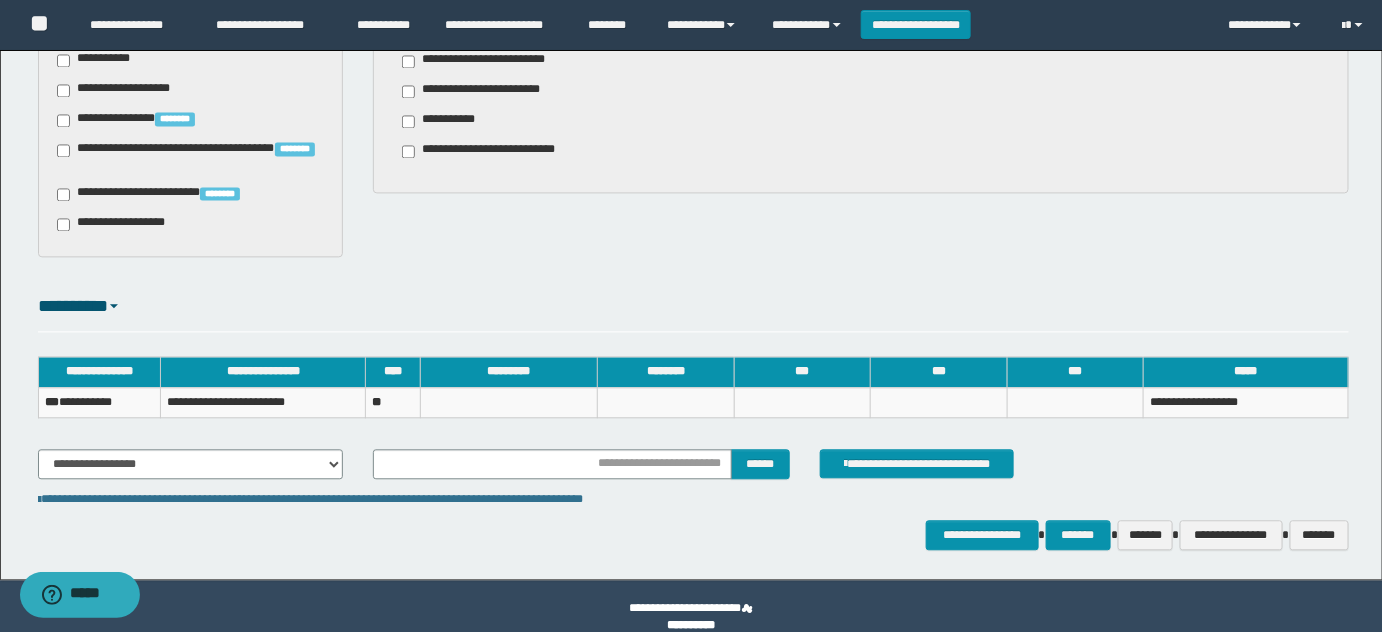 scroll, scrollTop: 1334, scrollLeft: 0, axis: vertical 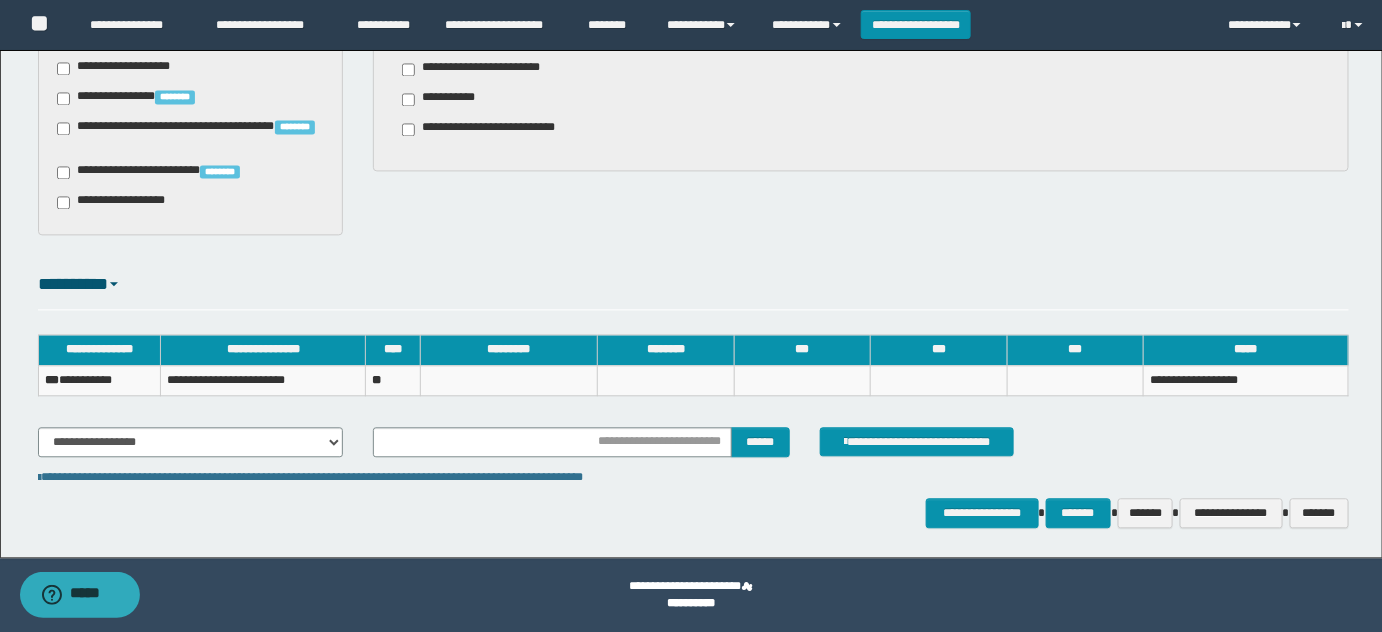 click on "**********" at bounding box center (99, 380) 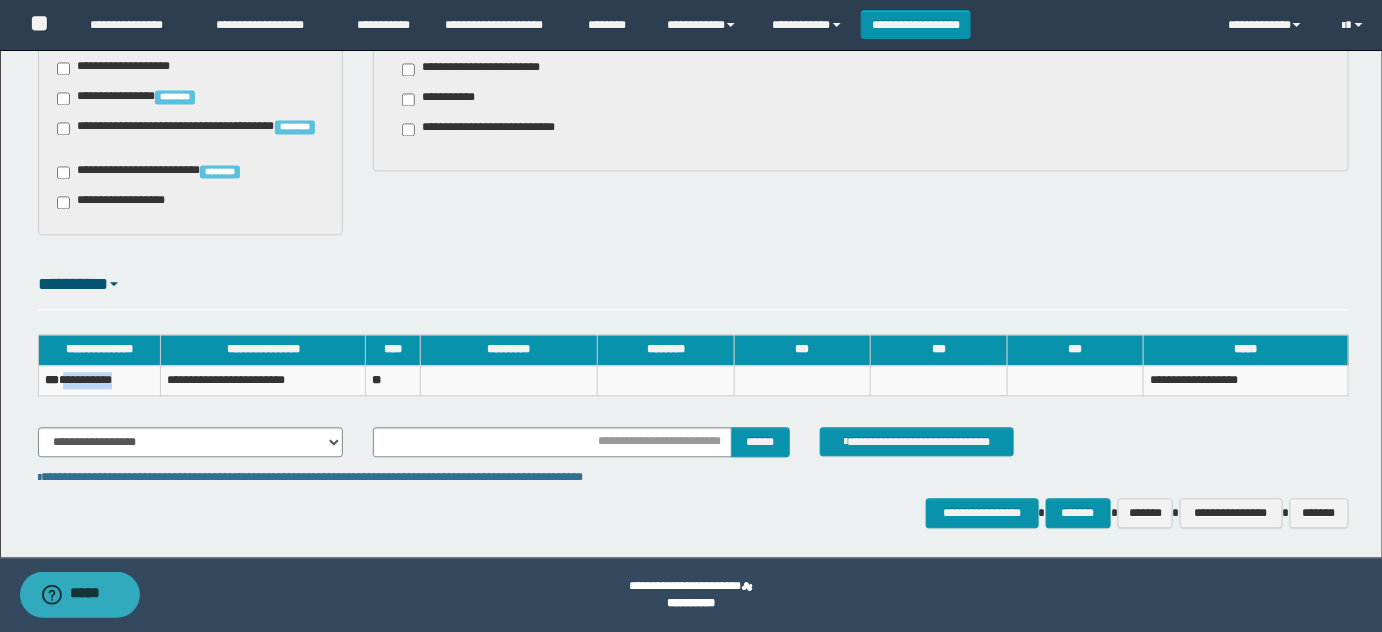 click on "**********" at bounding box center (99, 380) 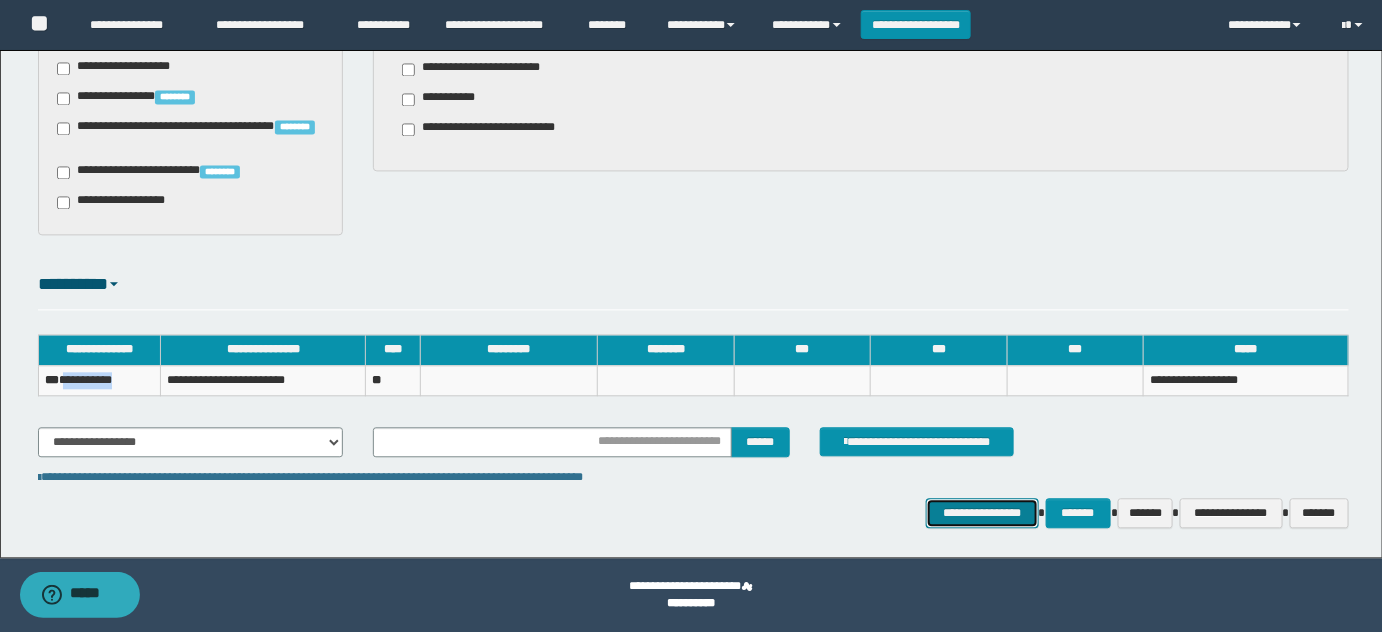 click on "**********" at bounding box center [982, 512] 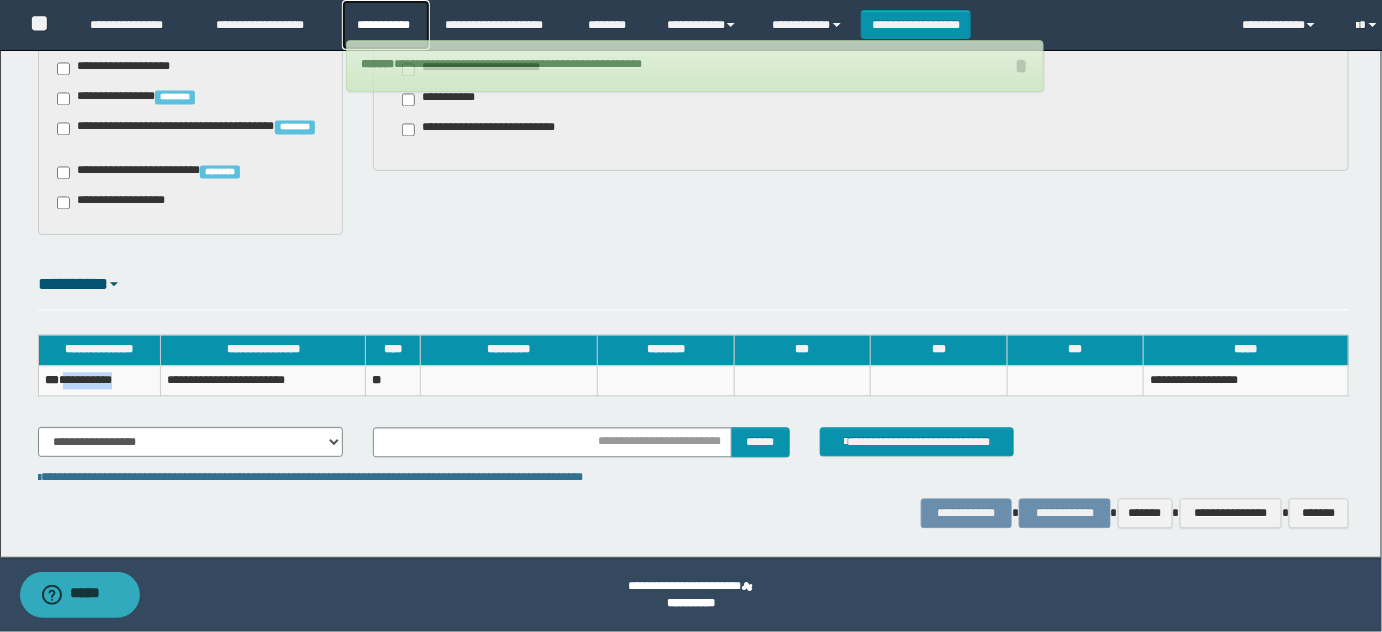 click on "**********" at bounding box center (386, 25) 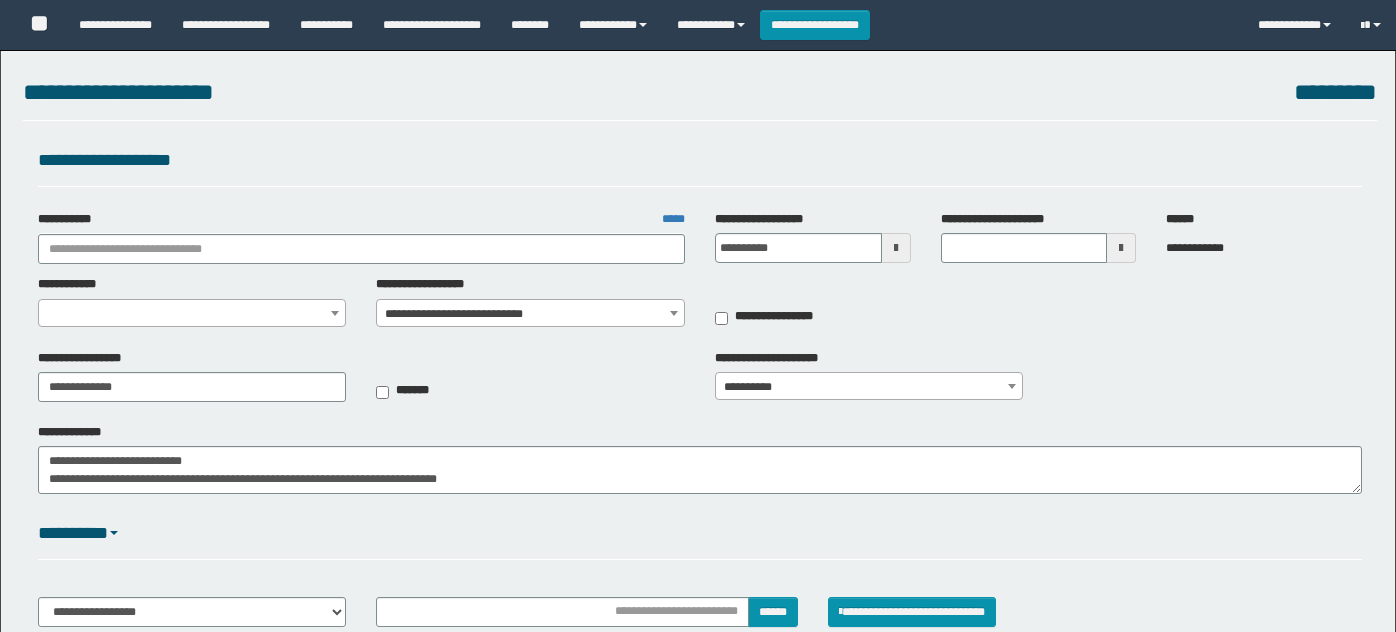 select on "***" 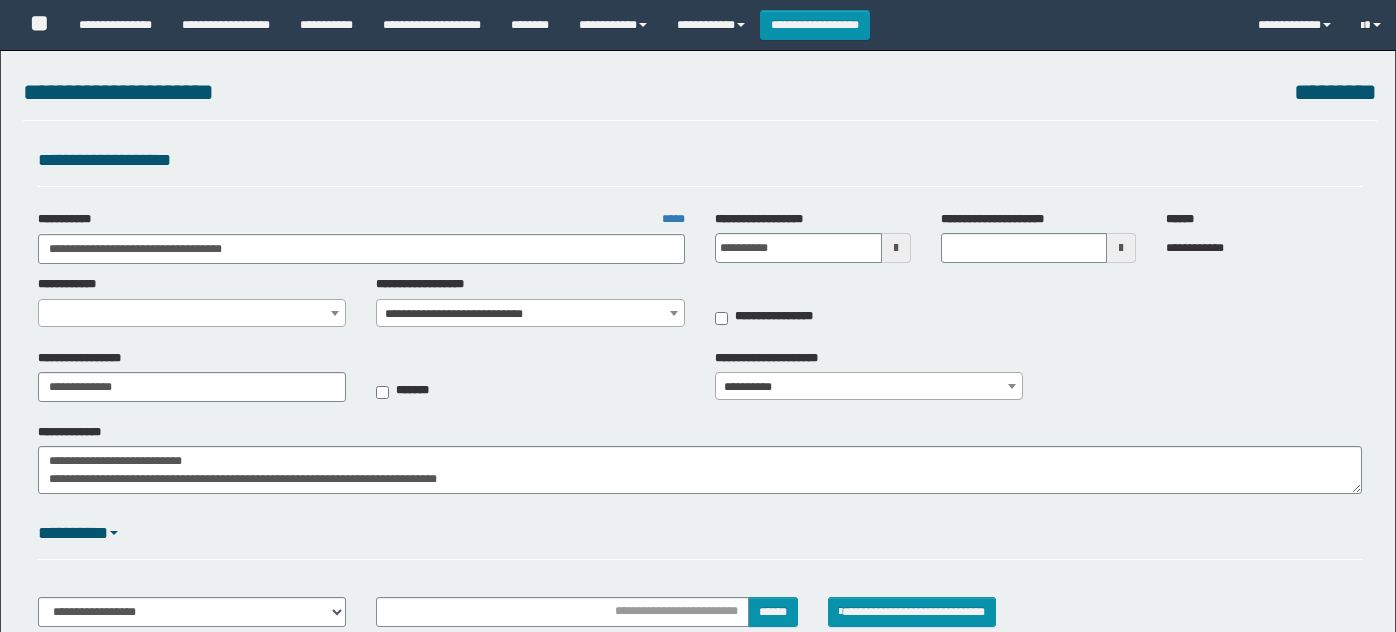 select on "*" 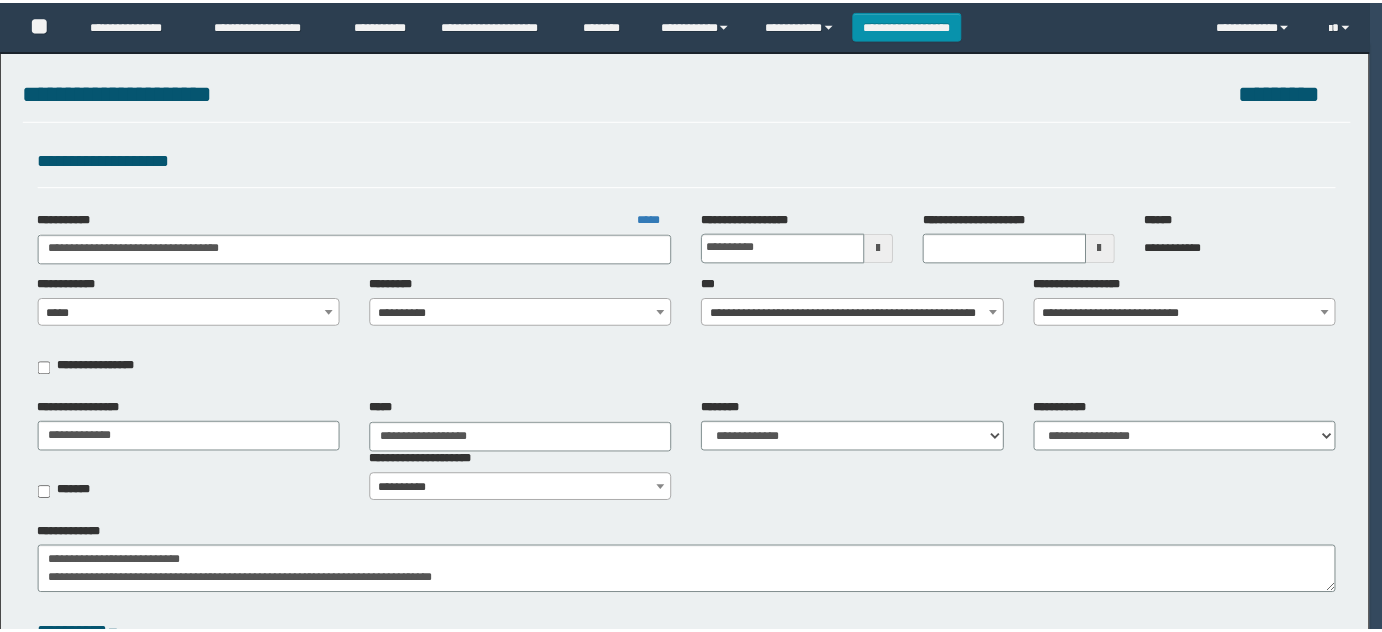 scroll, scrollTop: 0, scrollLeft: 0, axis: both 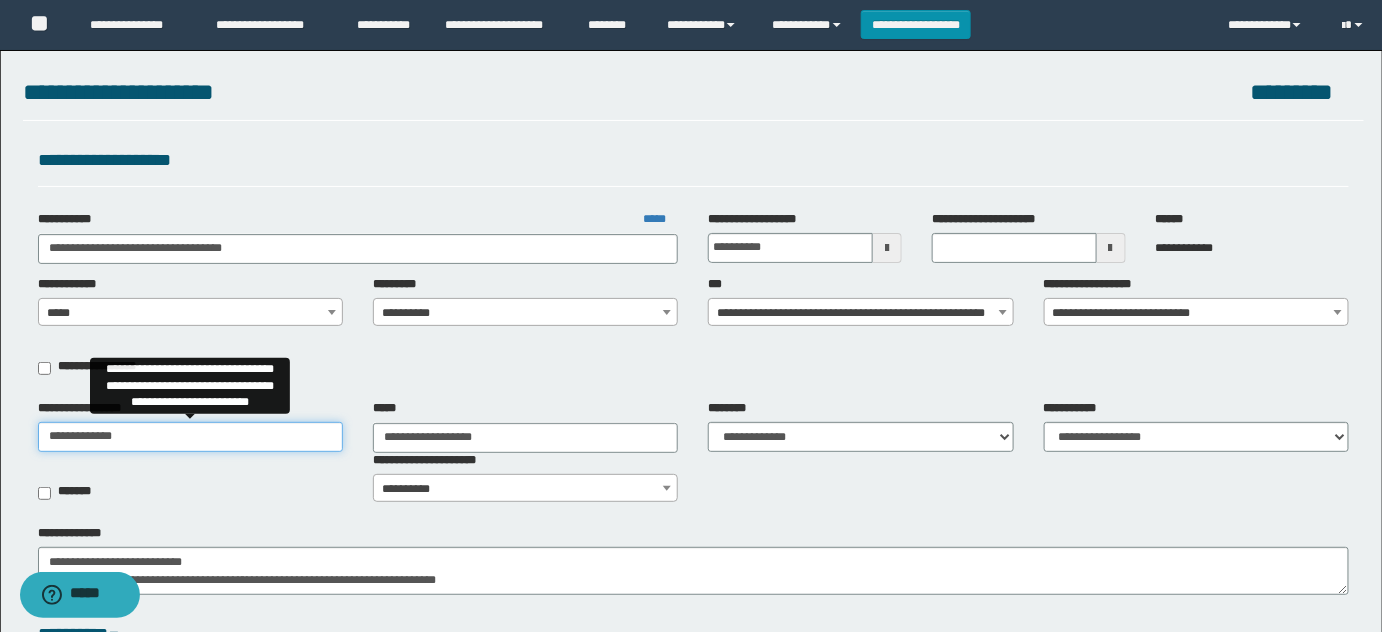 drag, startPoint x: 250, startPoint y: 435, endPoint x: 38, endPoint y: 426, distance: 212.19095 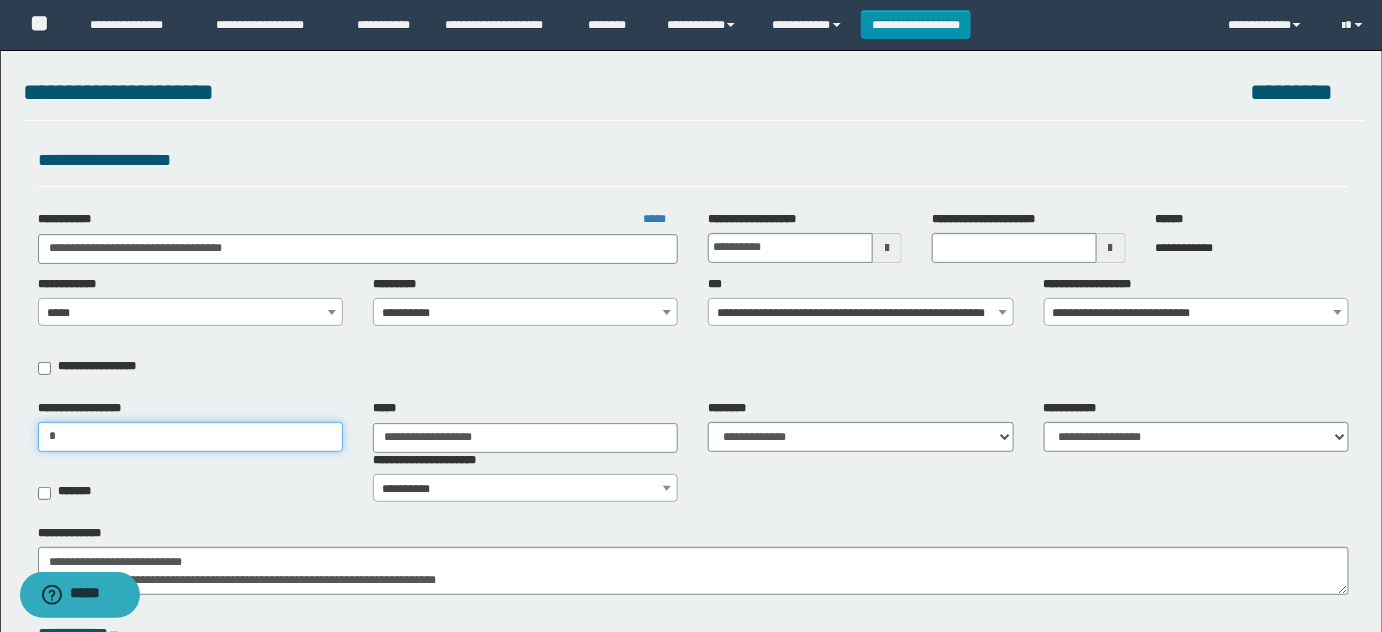 type on "**********" 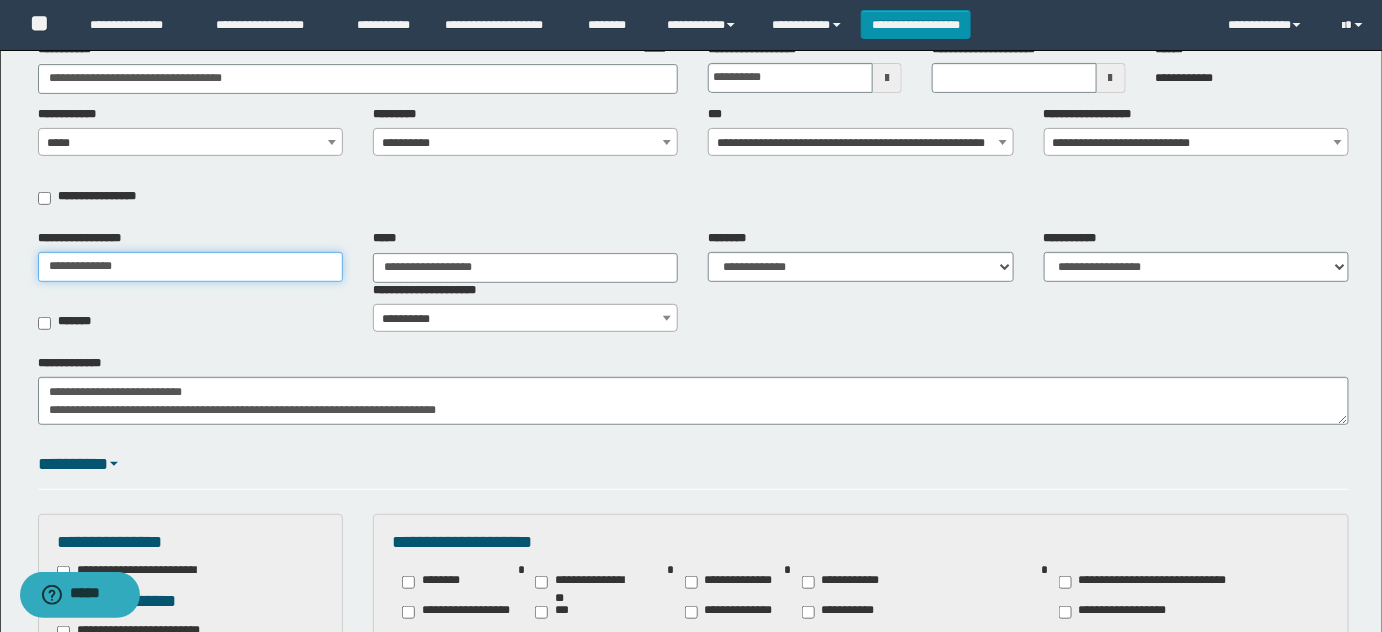 scroll, scrollTop: 181, scrollLeft: 0, axis: vertical 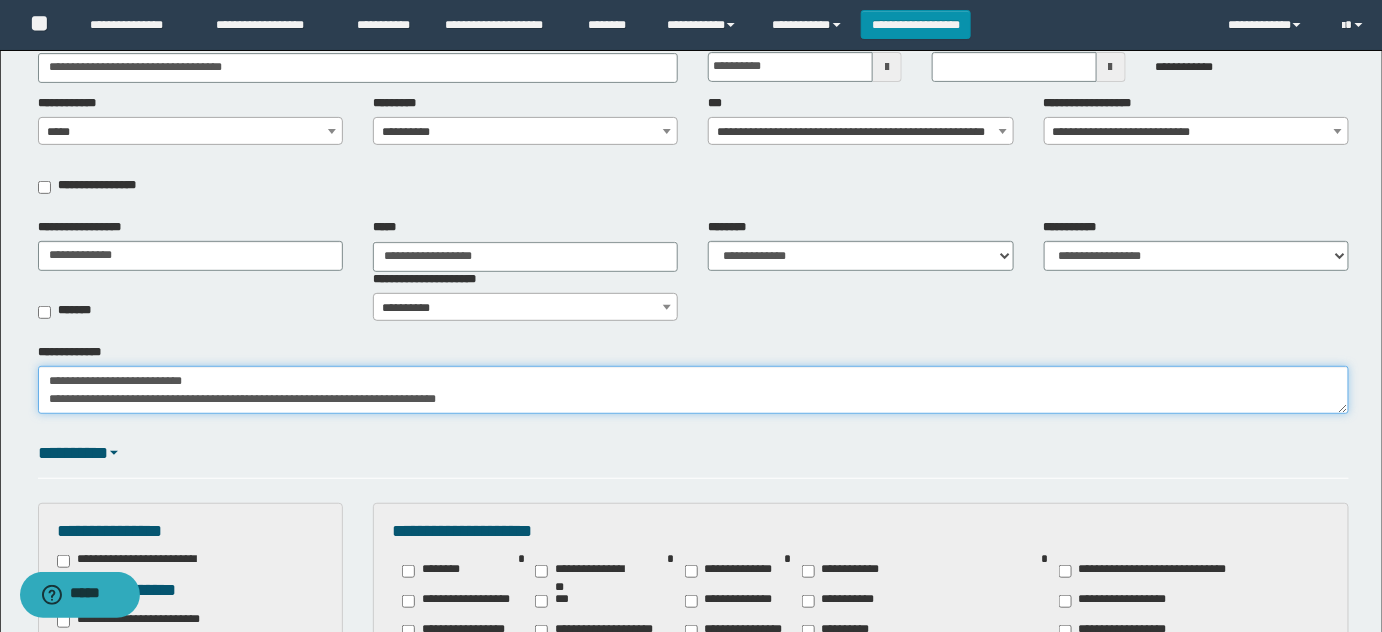 drag, startPoint x: 279, startPoint y: 372, endPoint x: 945, endPoint y: 405, distance: 666.8171 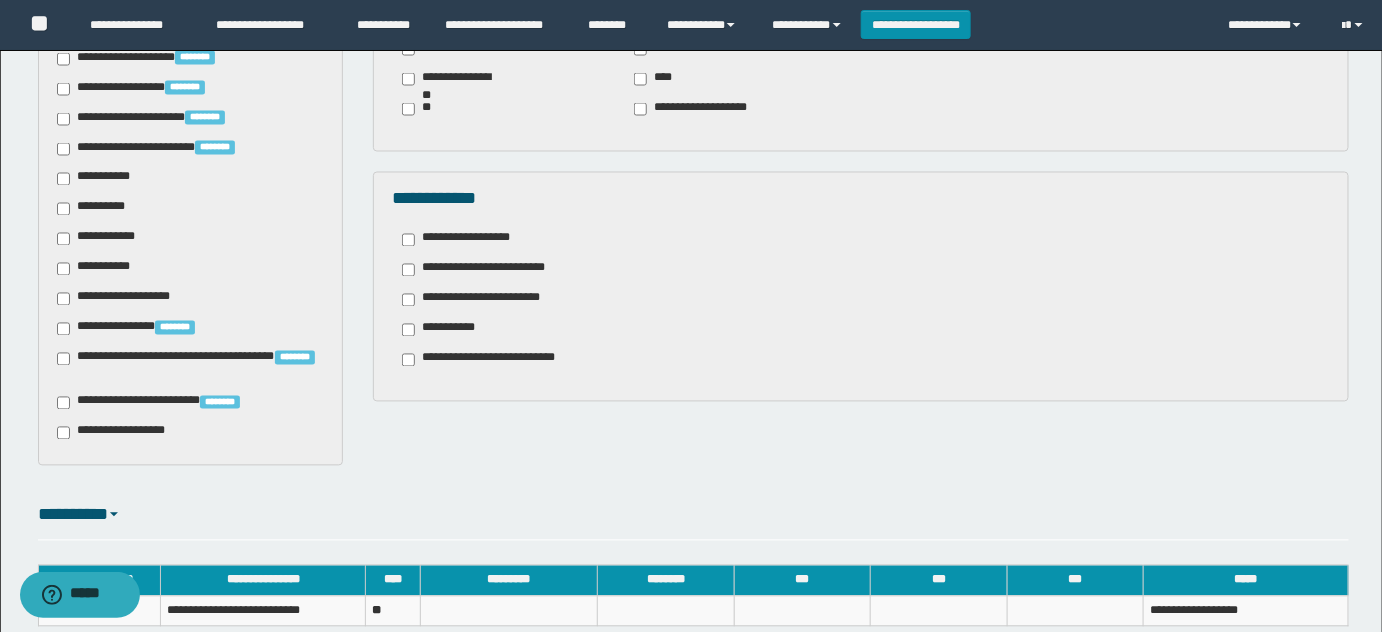 scroll, scrollTop: 1334, scrollLeft: 0, axis: vertical 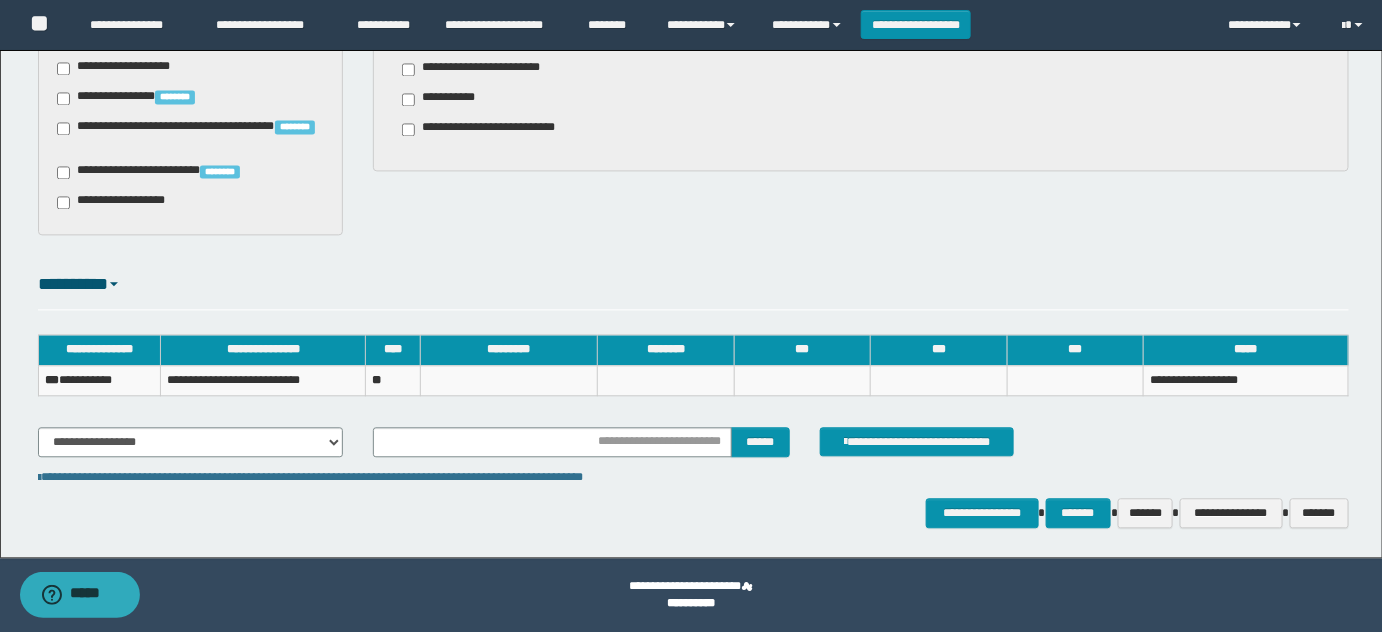 type on "**********" 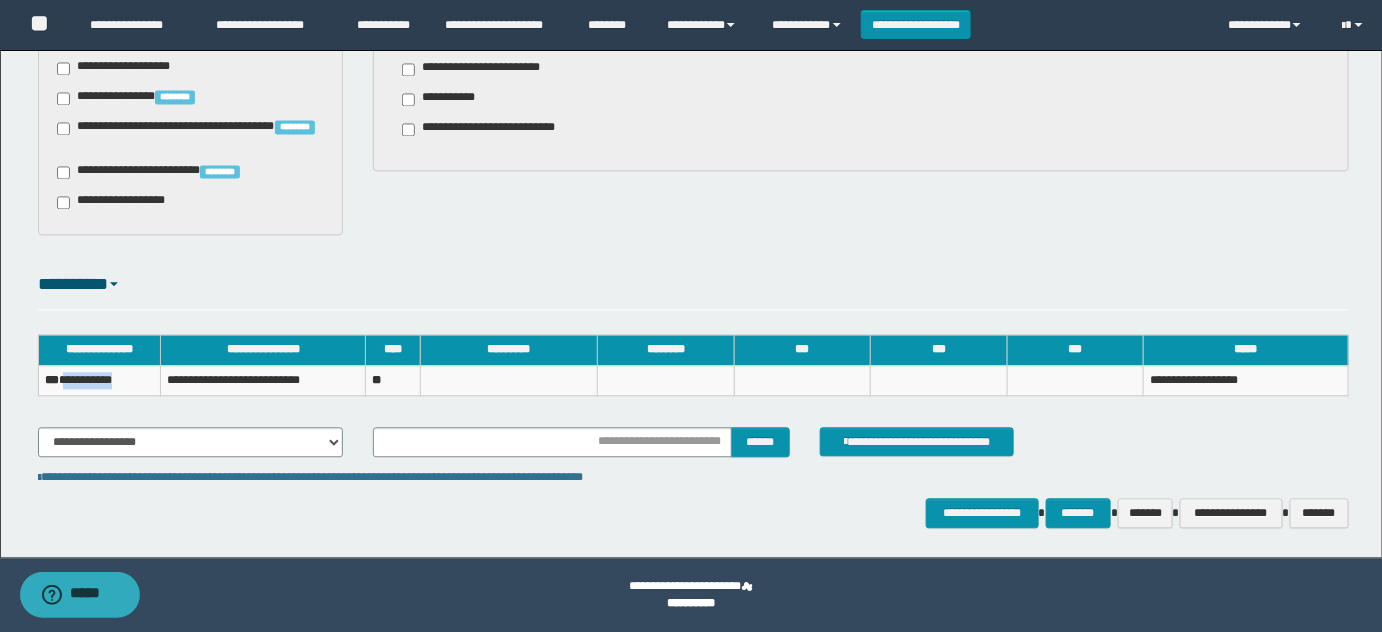 click on "**********" at bounding box center (99, 380) 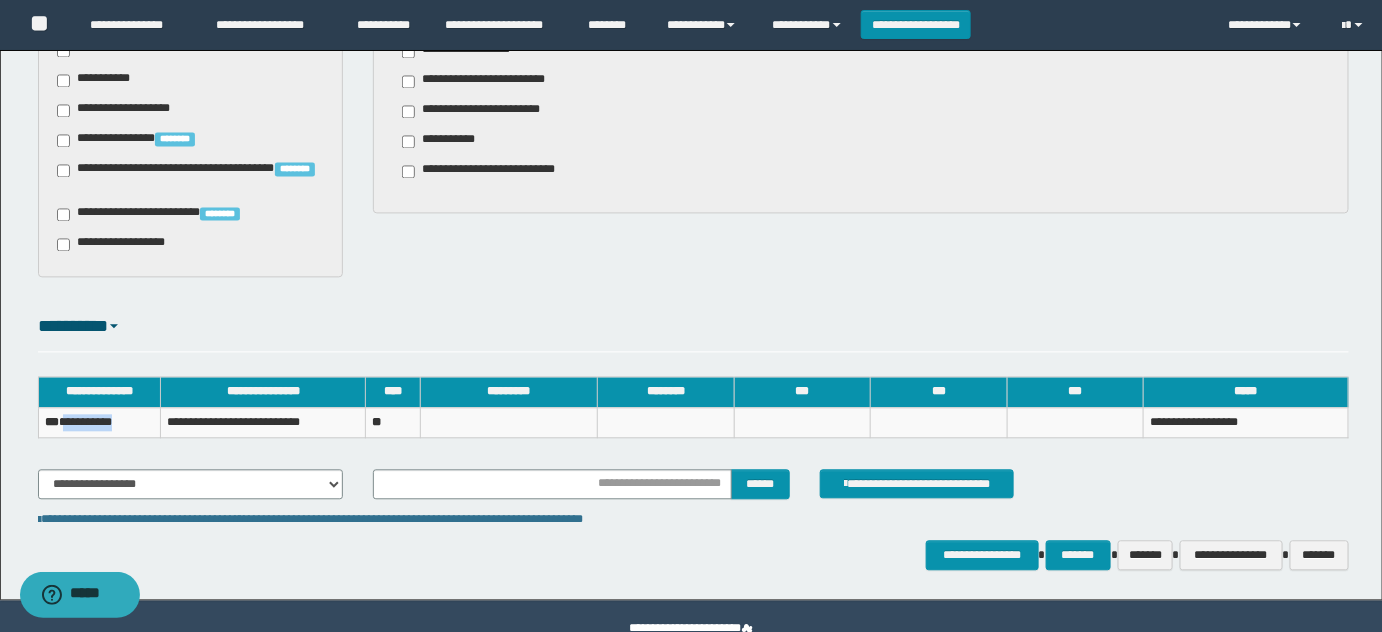scroll, scrollTop: 1334, scrollLeft: 0, axis: vertical 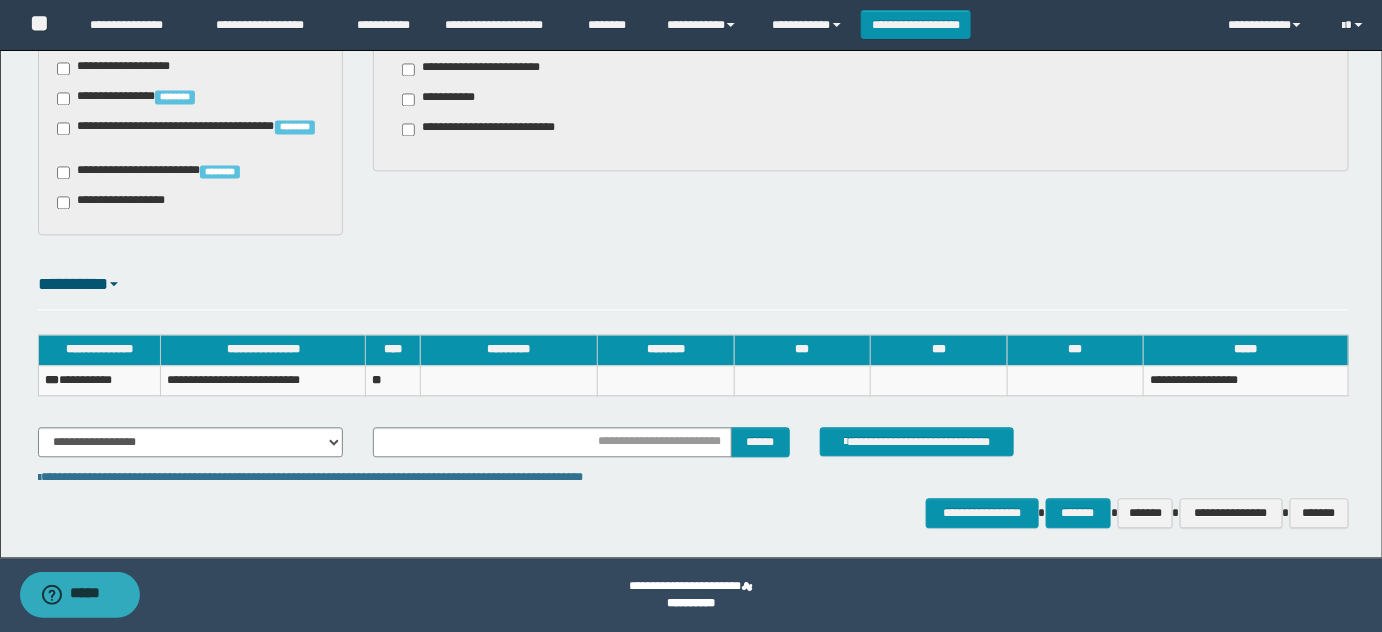 click on "**********" at bounding box center [691, -368] 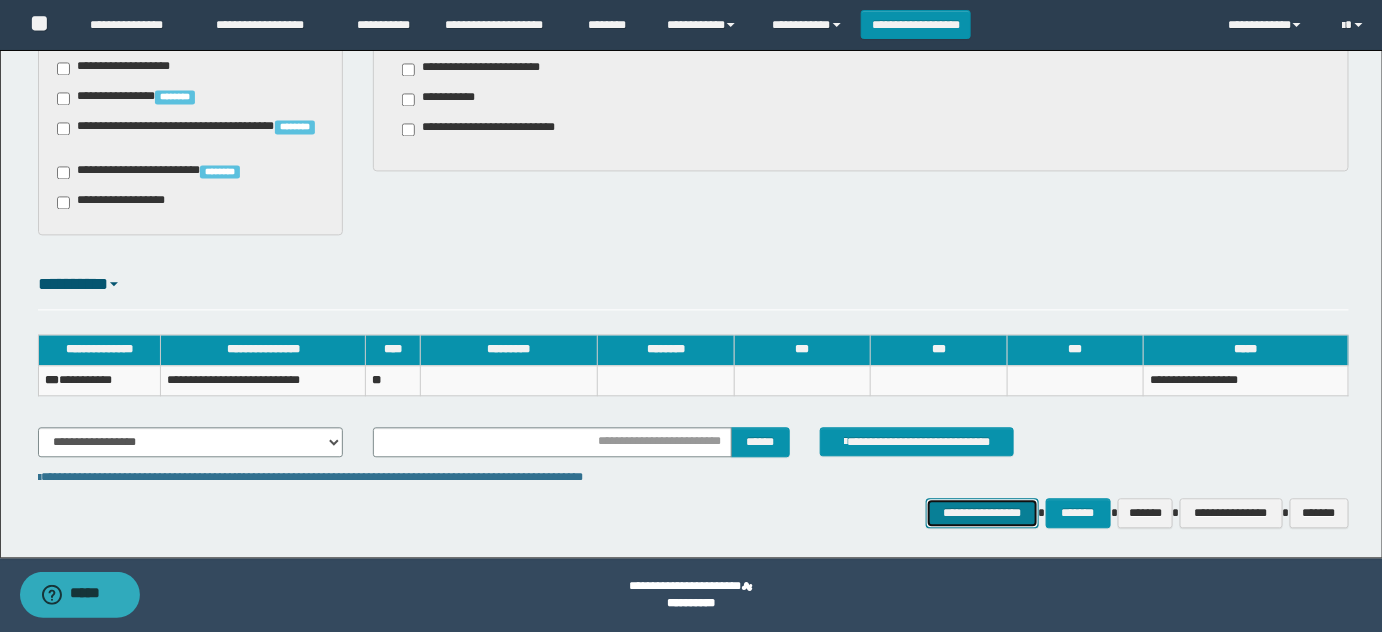 click on "**********" at bounding box center (982, 512) 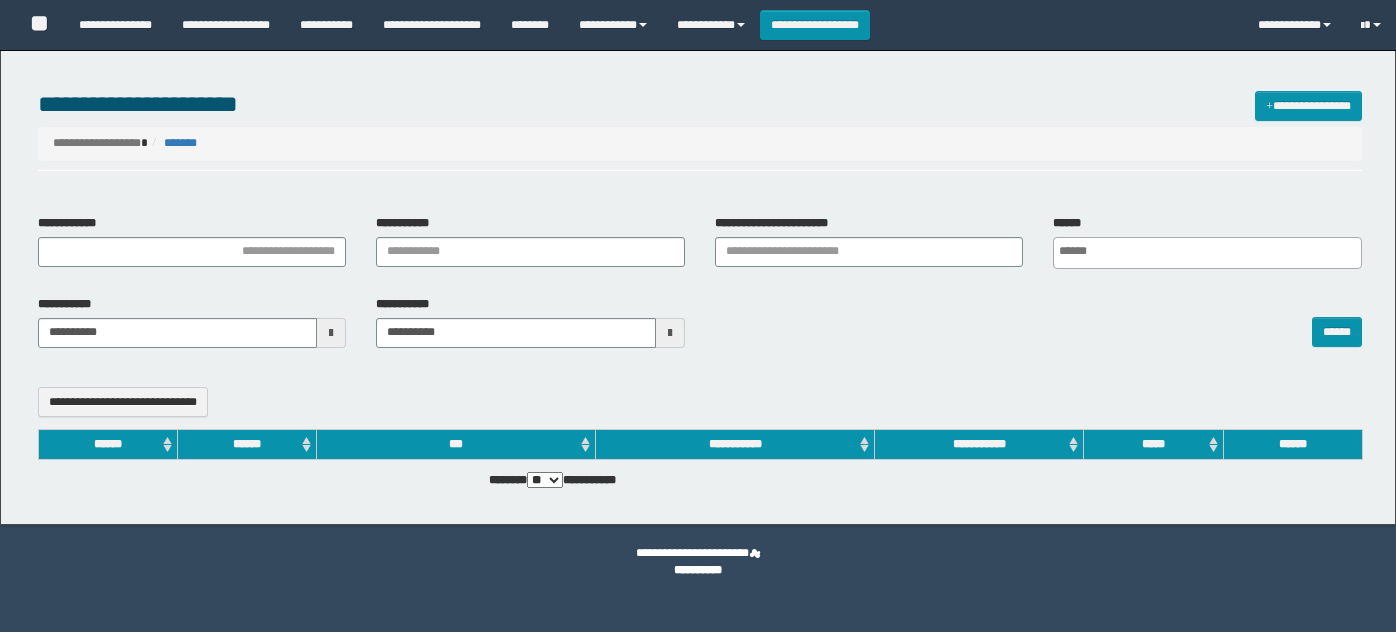 select 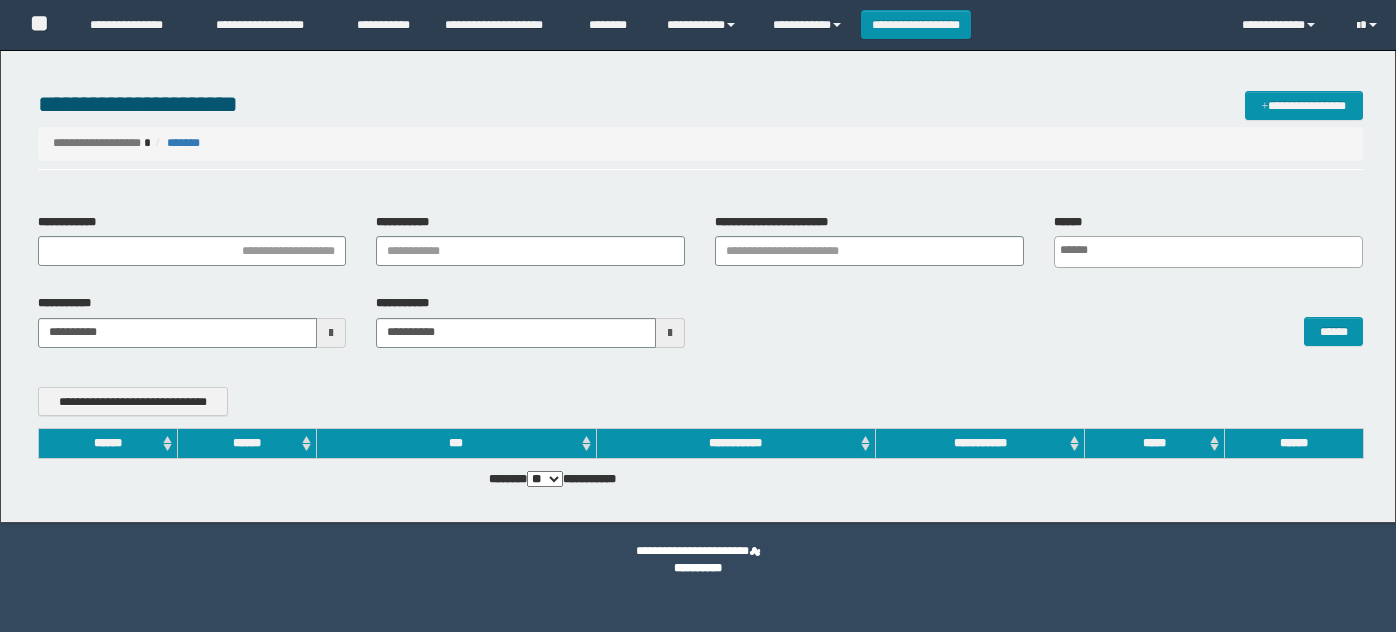 scroll, scrollTop: 0, scrollLeft: 0, axis: both 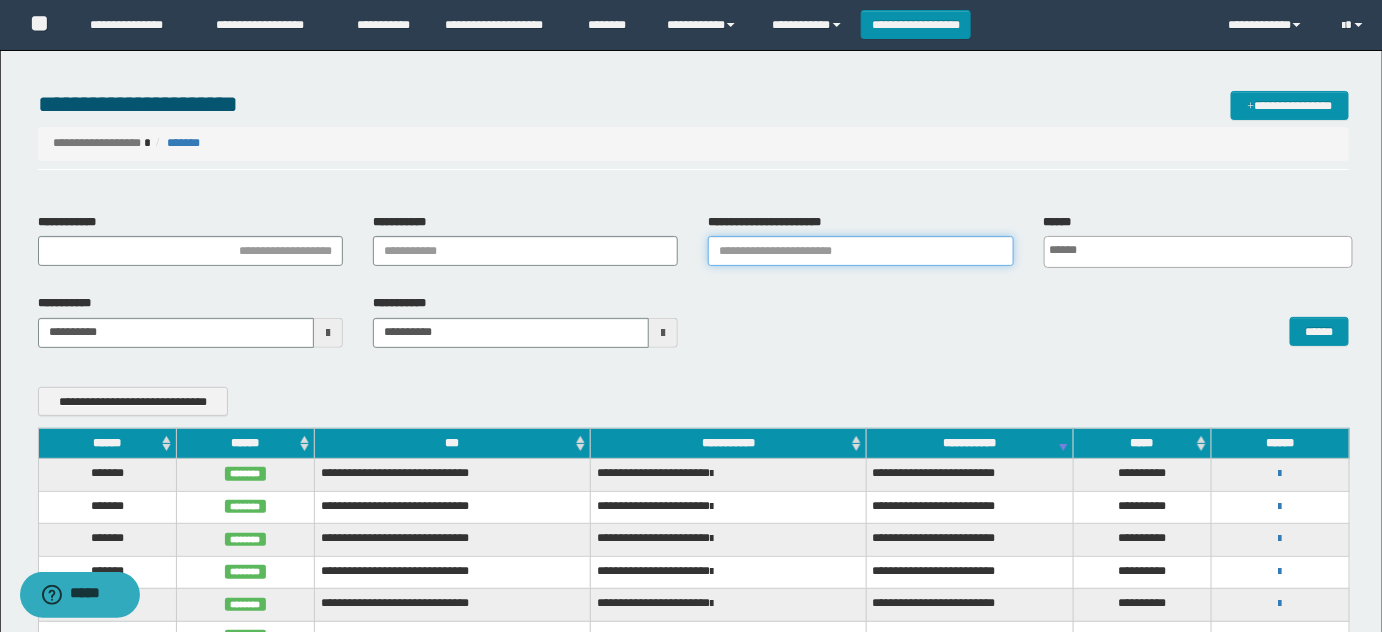 drag, startPoint x: 774, startPoint y: 252, endPoint x: 1182, endPoint y: 305, distance: 411.428 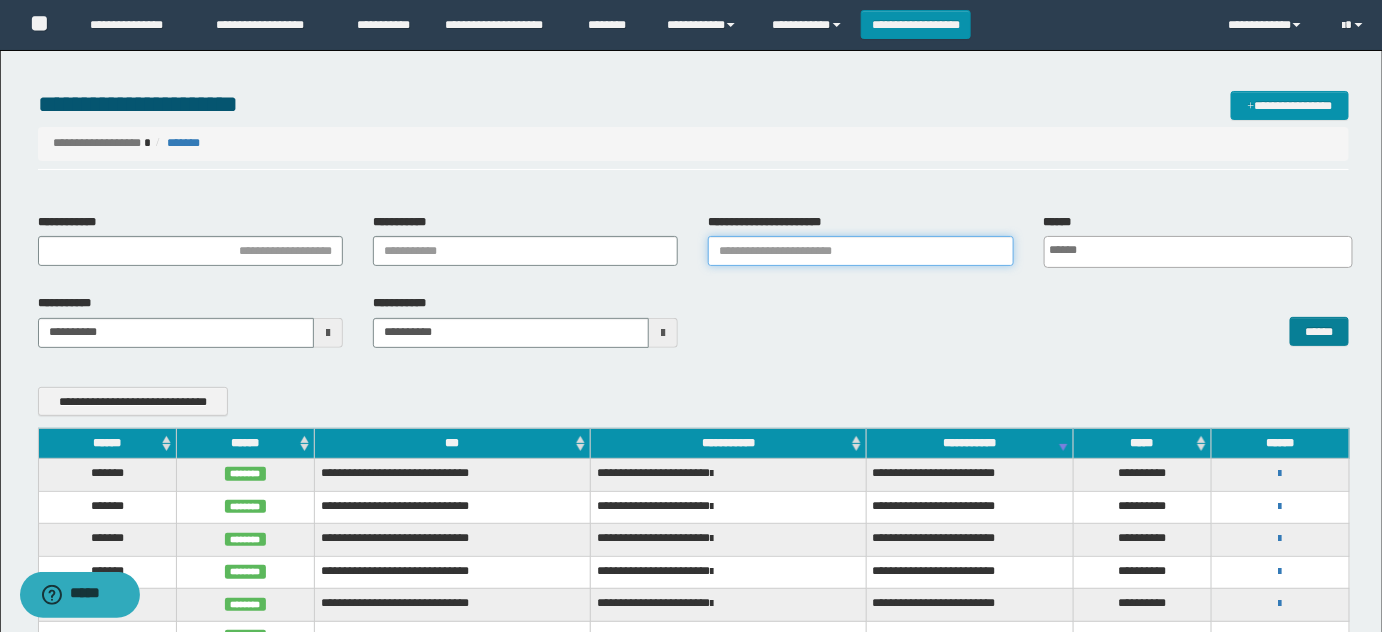 paste on "**********" 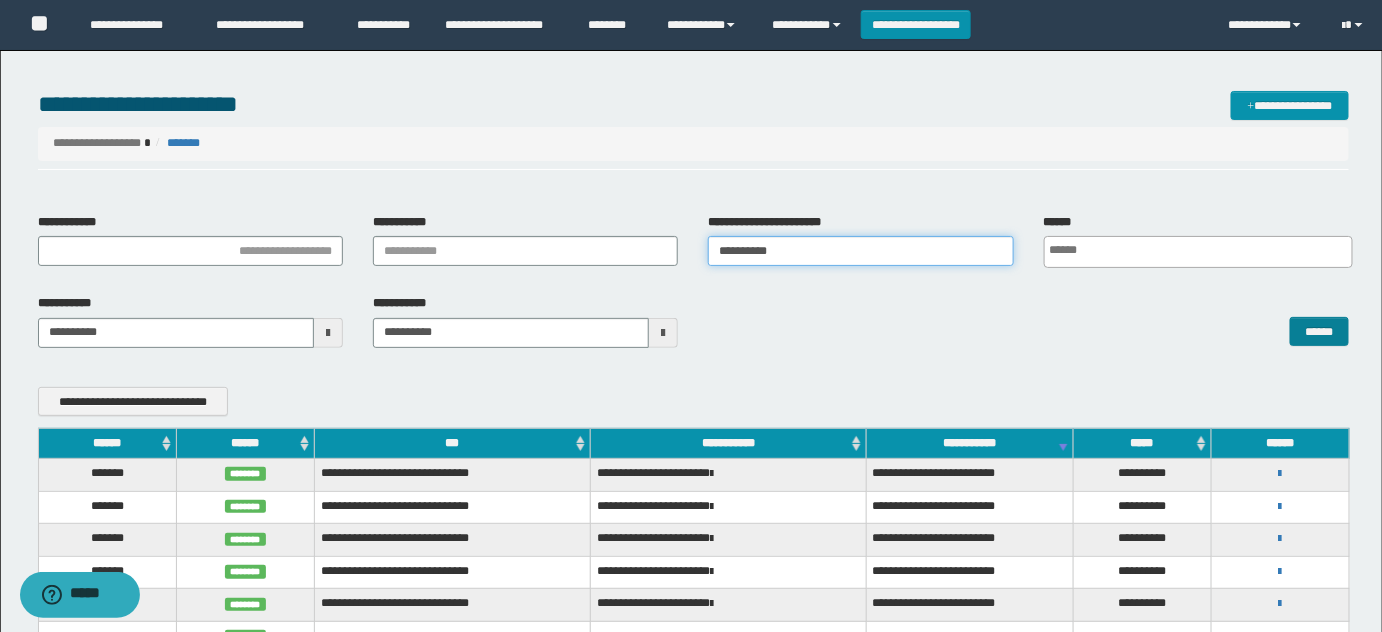 type on "**********" 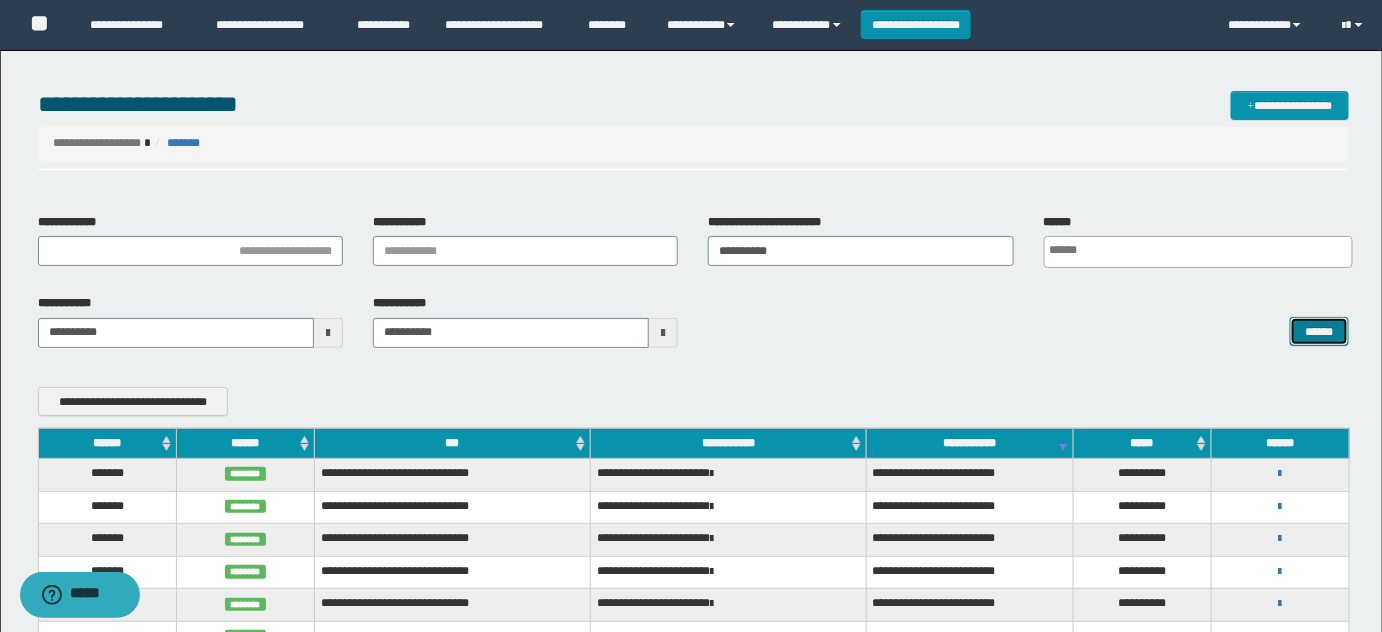 click on "******" at bounding box center [1319, 331] 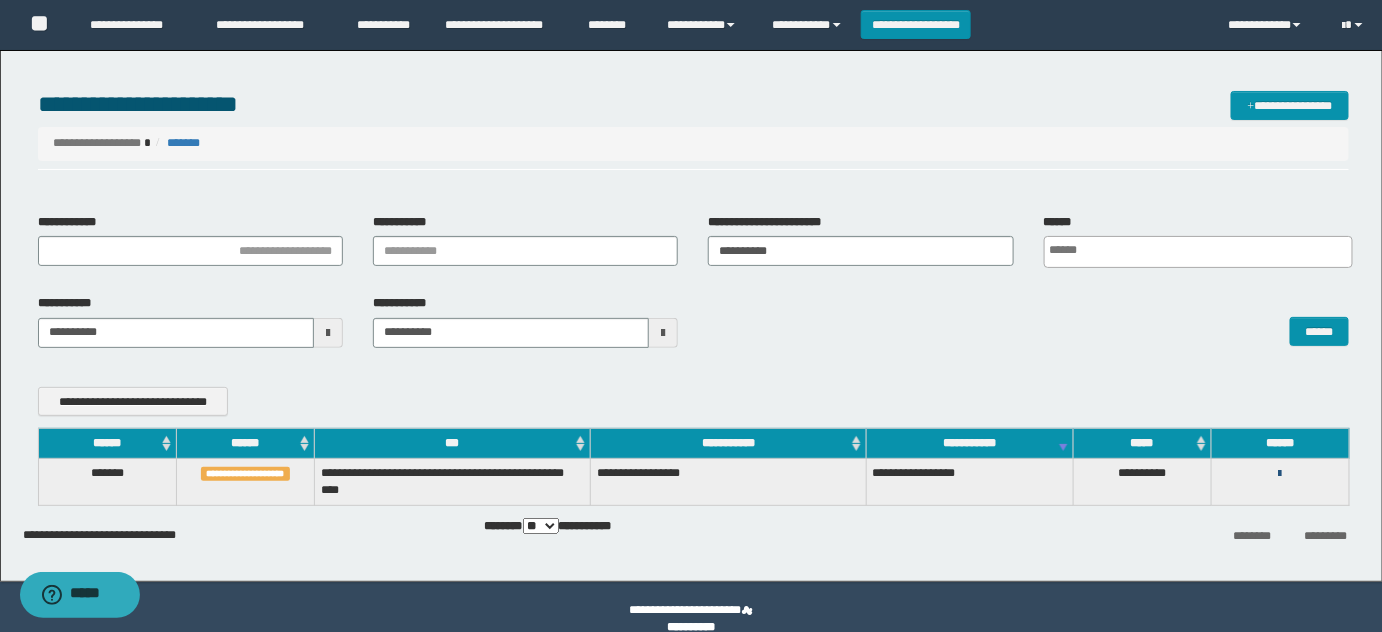 click at bounding box center [1280, 474] 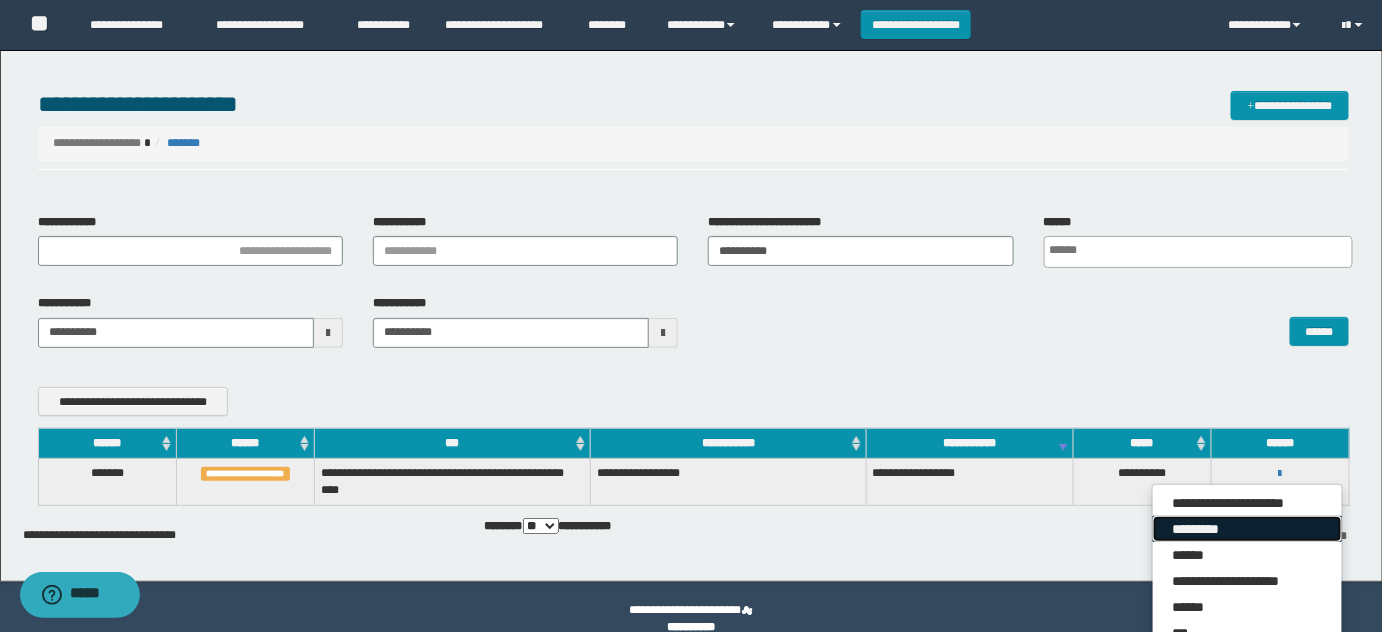 click on "*********" at bounding box center (1247, 529) 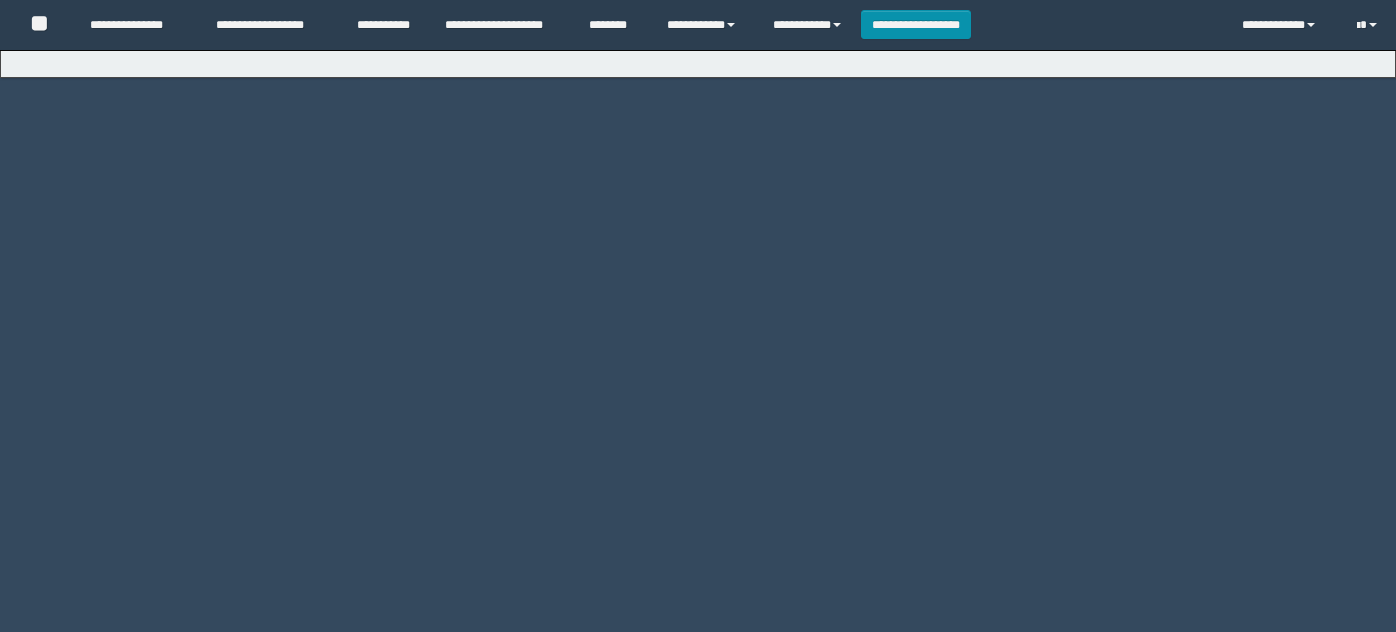 scroll, scrollTop: 0, scrollLeft: 0, axis: both 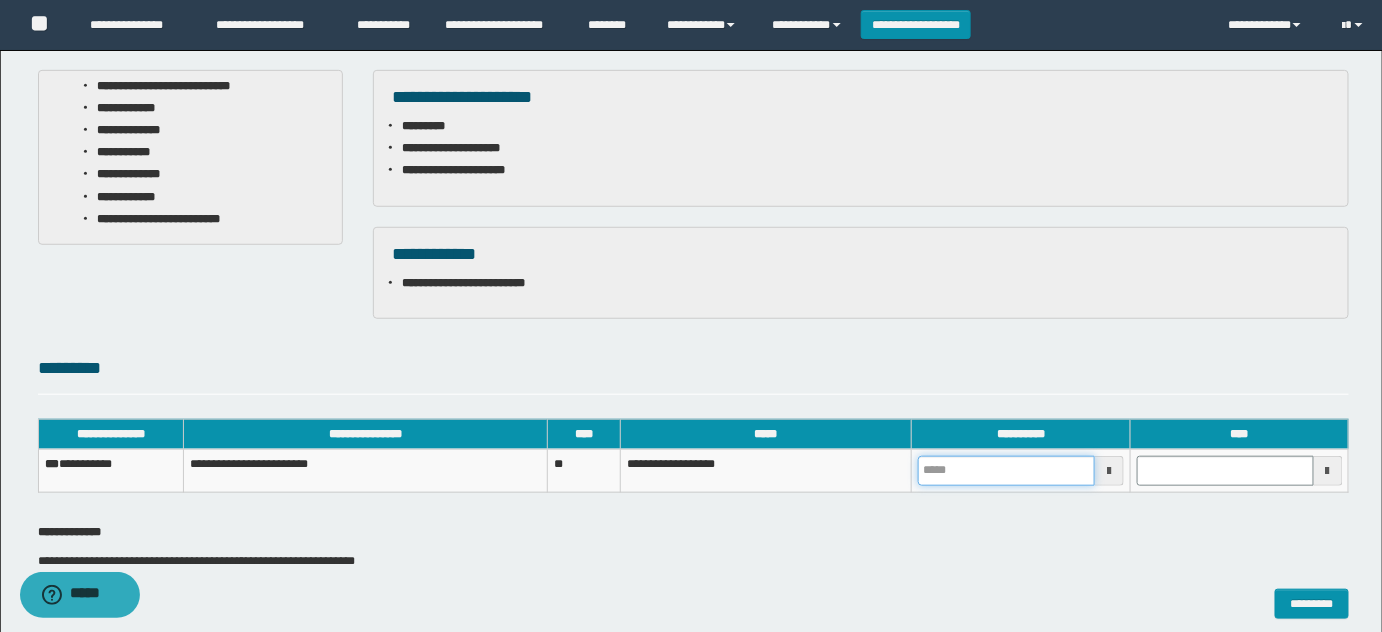 click at bounding box center [1006, 471] 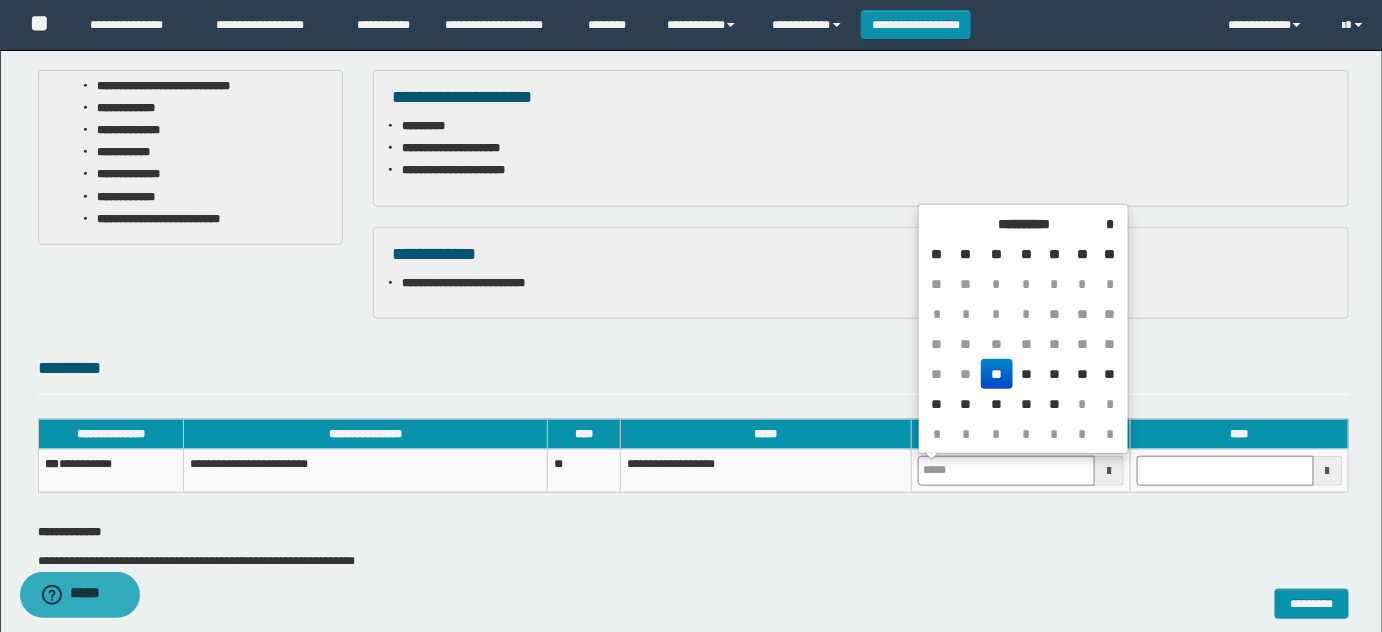 click on "**" at bounding box center [997, 374] 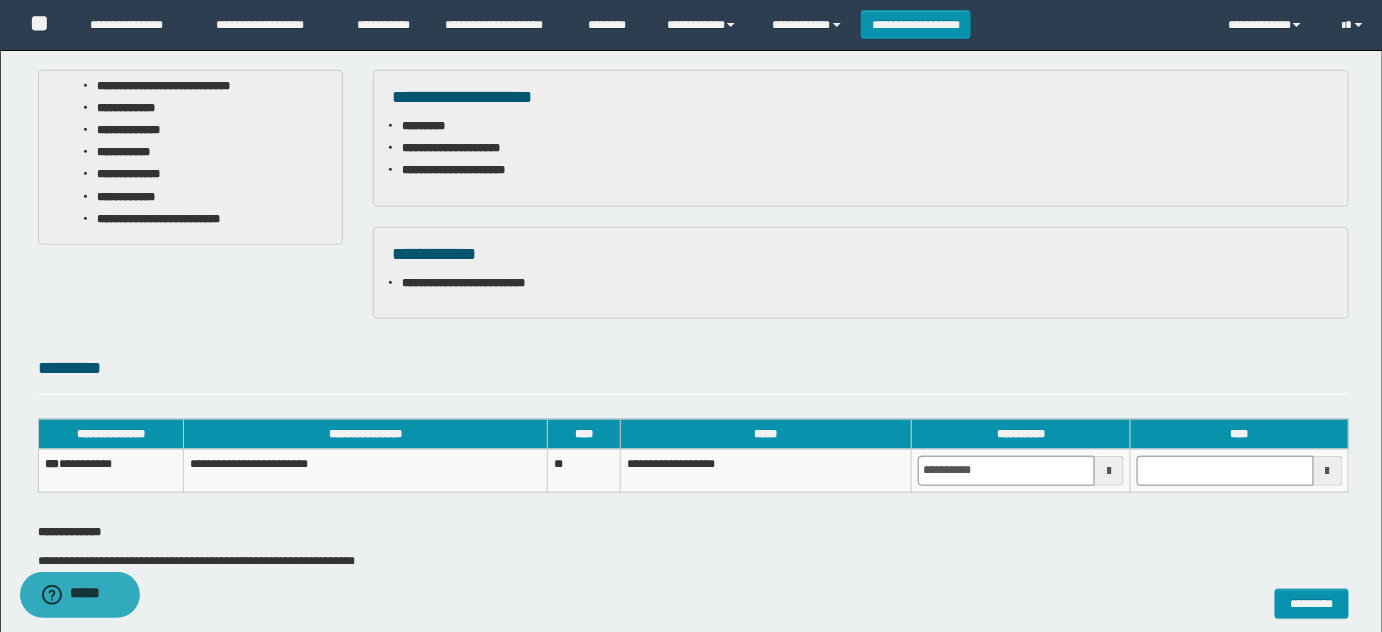 click at bounding box center (1239, 470) 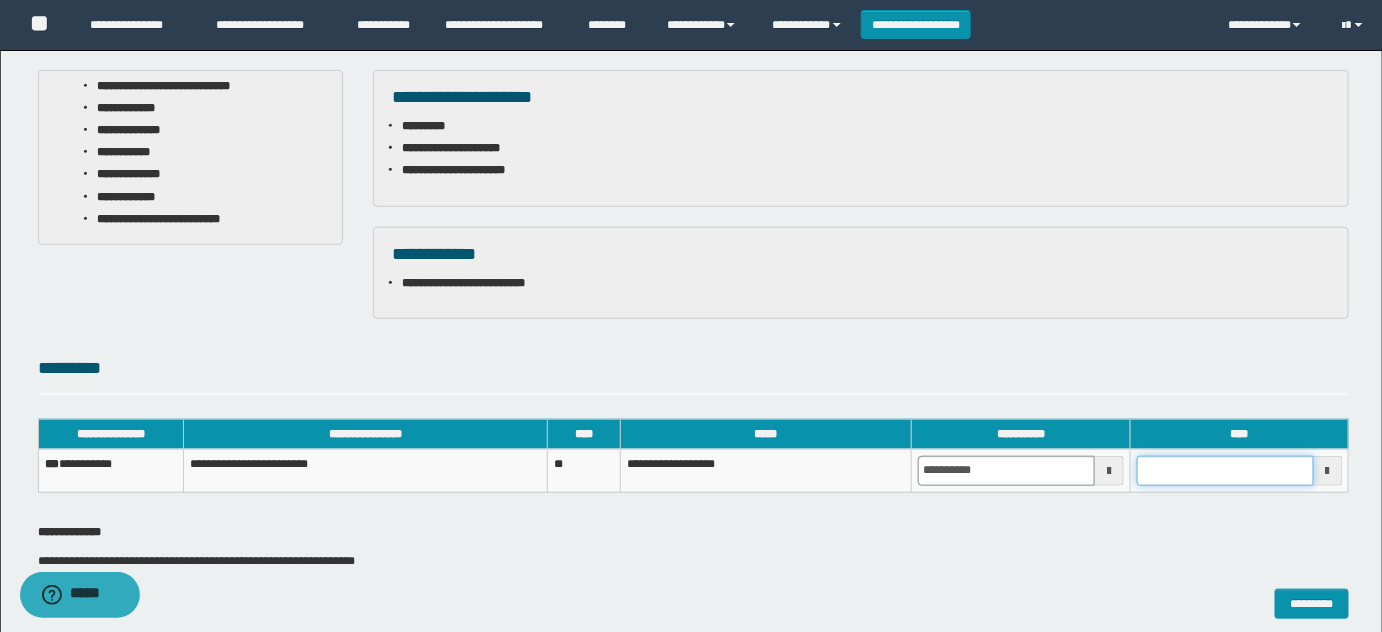 click at bounding box center (1225, 471) 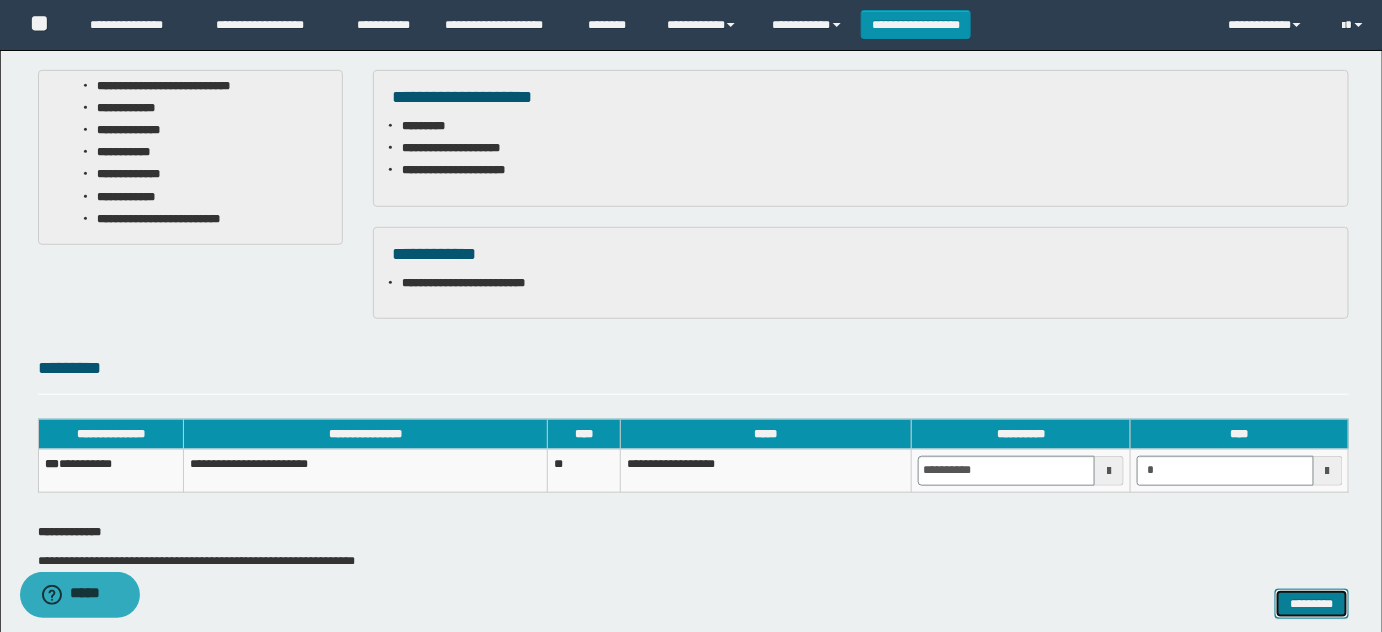 type on "*******" 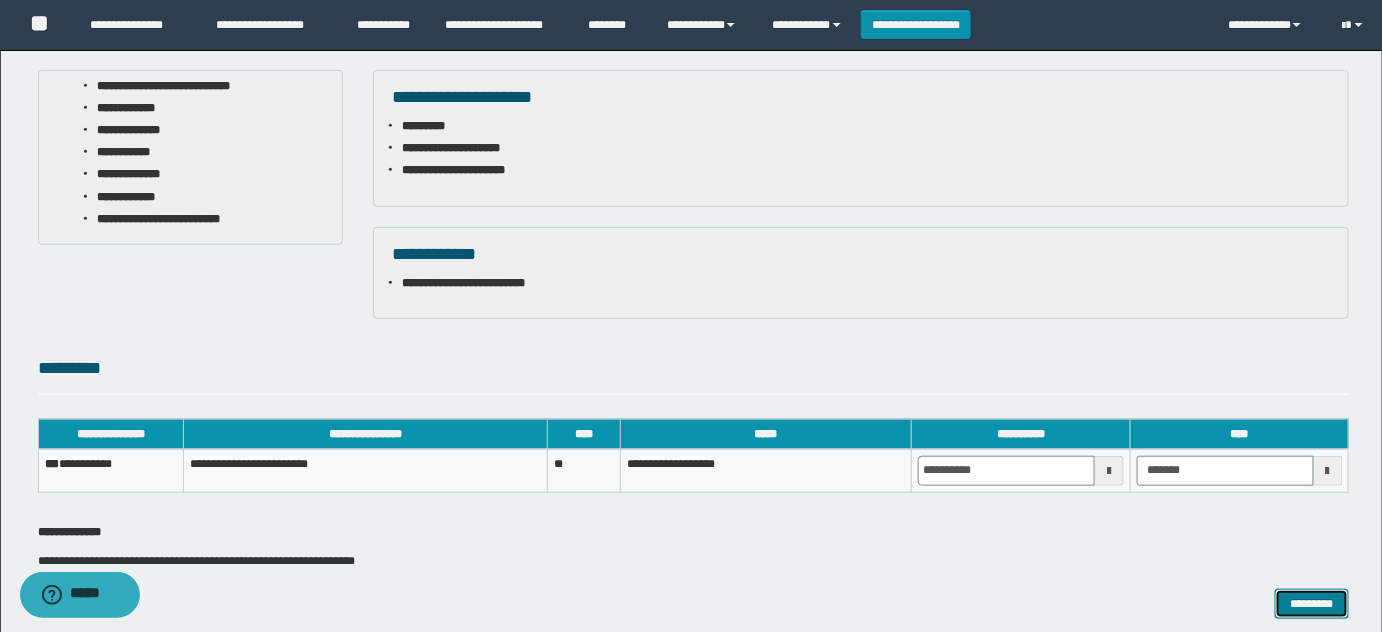 click on "*********" at bounding box center (1312, 603) 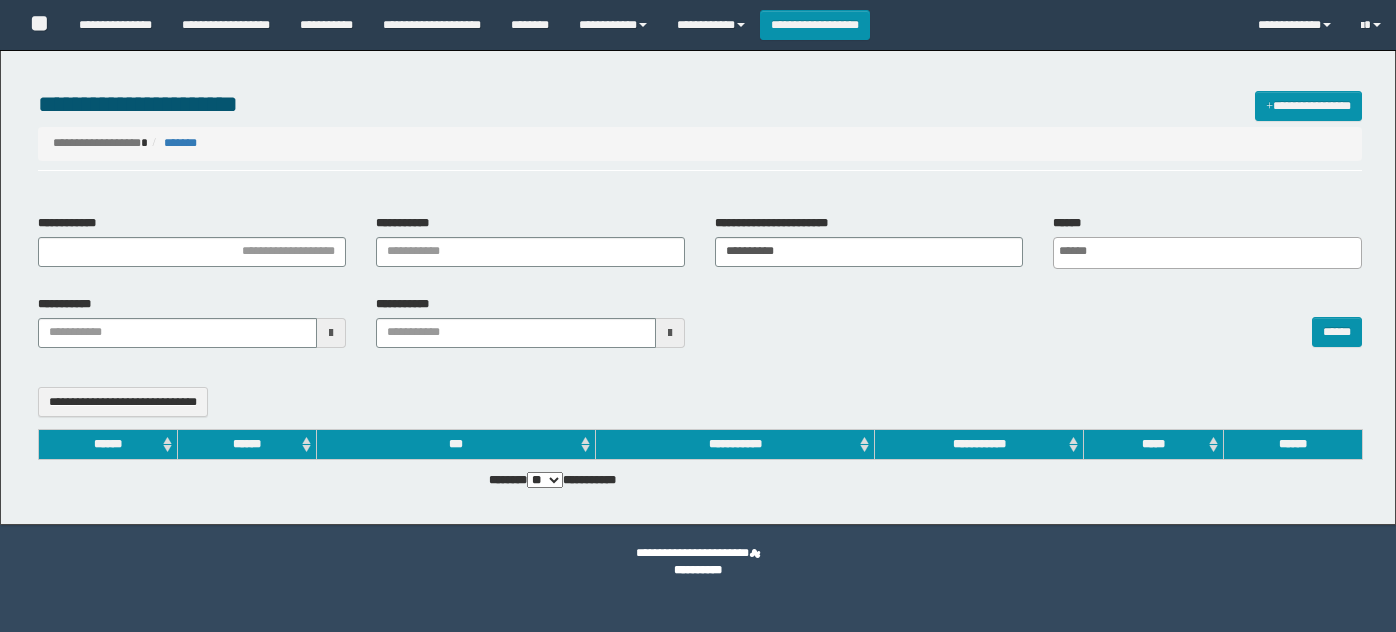 select 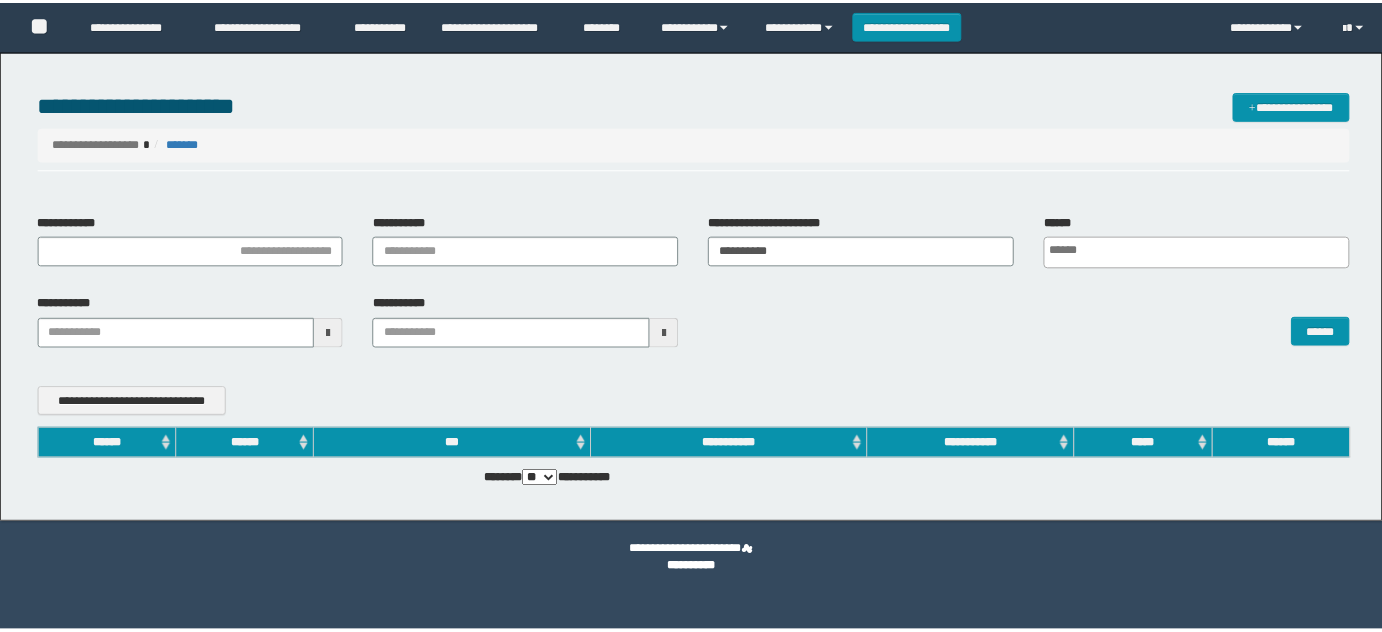 scroll, scrollTop: 0, scrollLeft: 0, axis: both 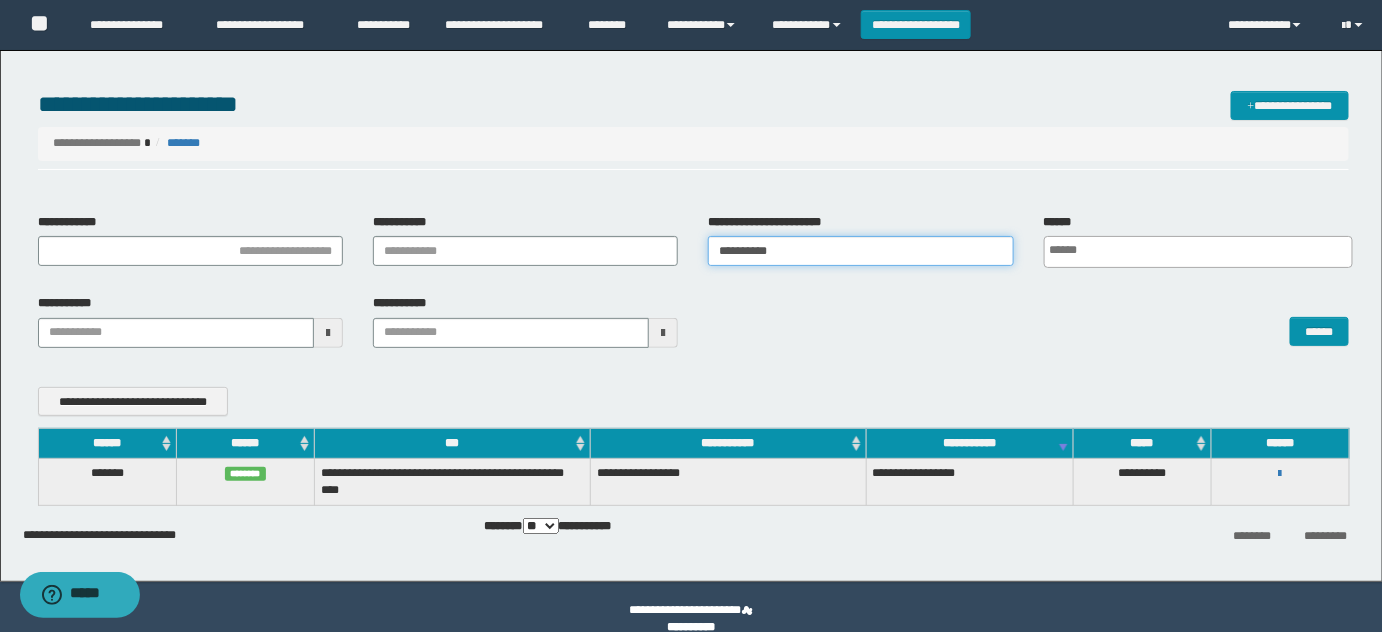 drag, startPoint x: 813, startPoint y: 249, endPoint x: 384, endPoint y: 199, distance: 431.90393 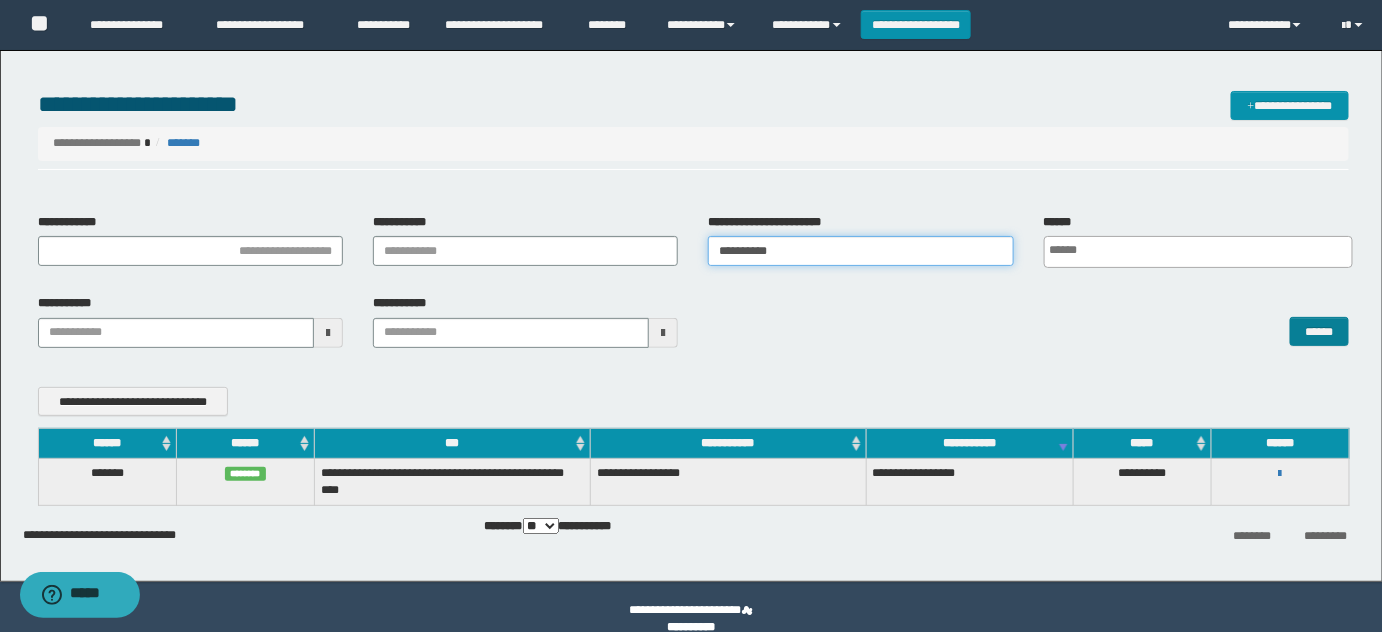 type on "**********" 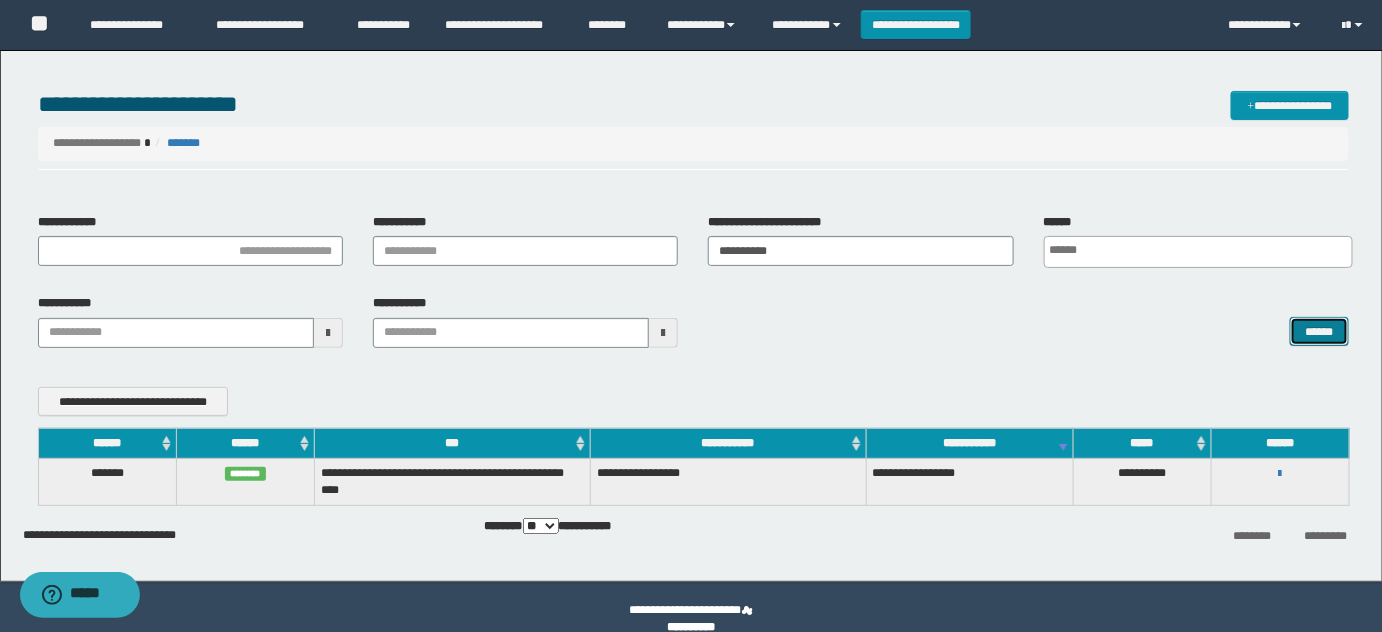 click on "******" at bounding box center [1319, 331] 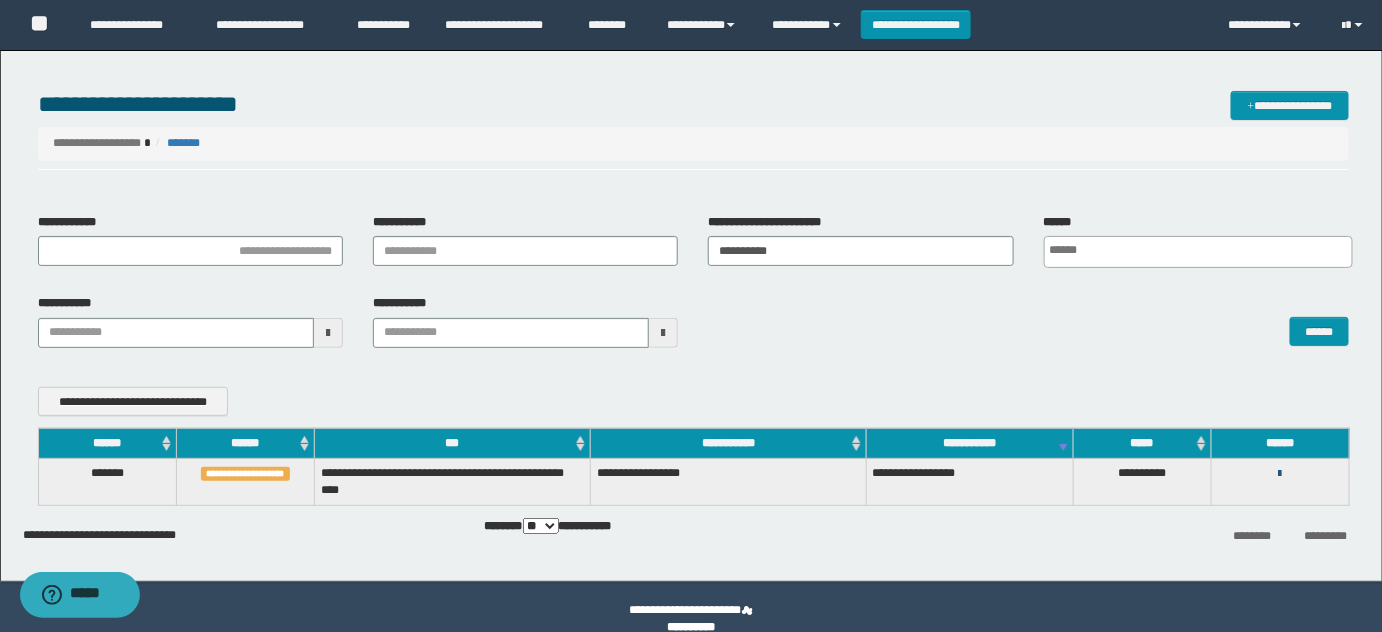 click at bounding box center (1280, 474) 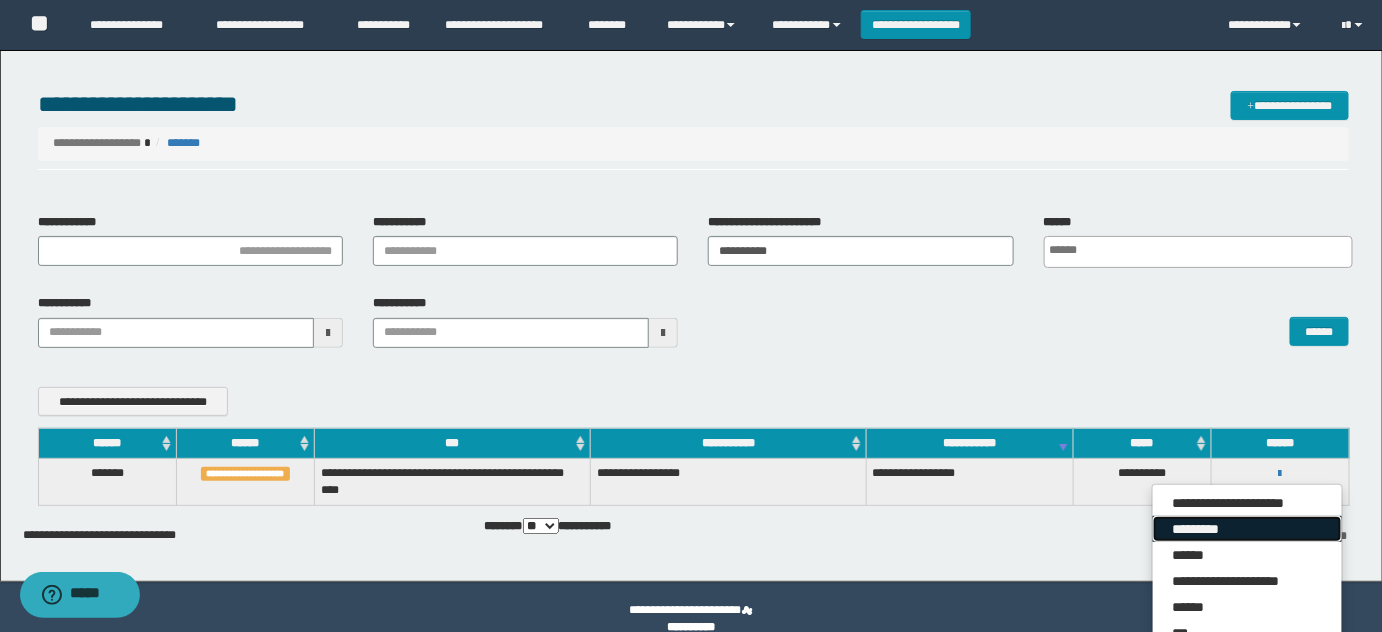 click on "*********" at bounding box center (1247, 529) 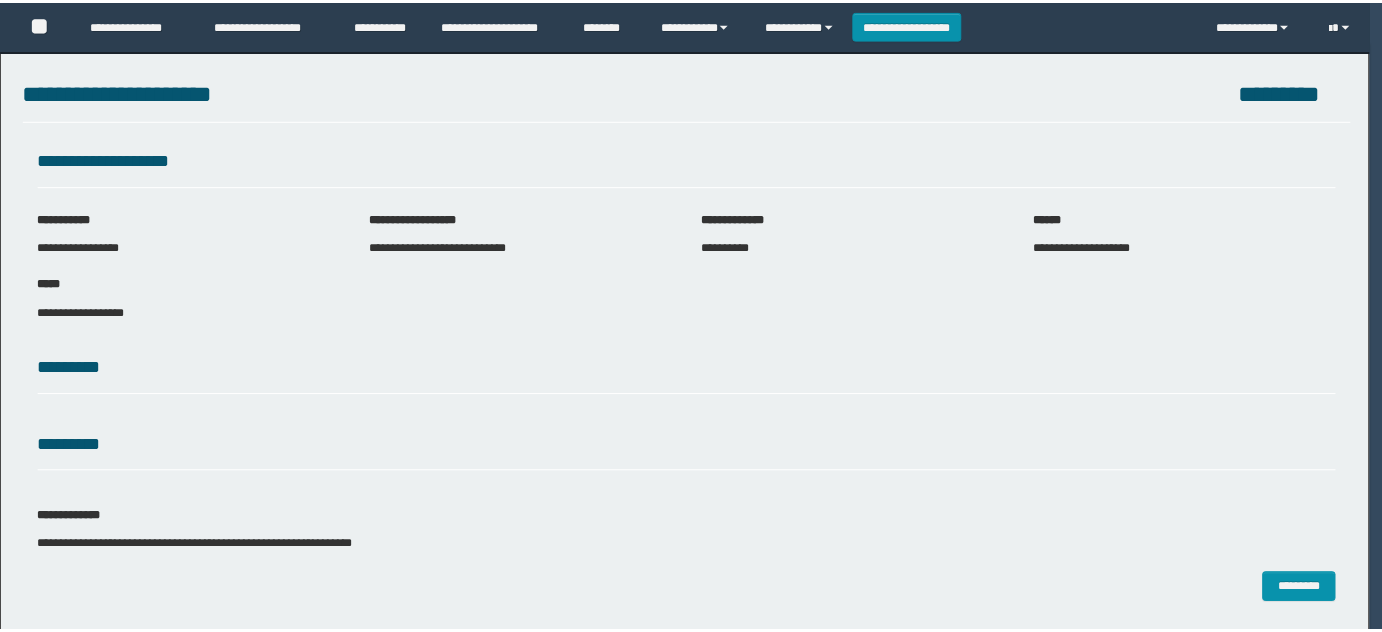 scroll, scrollTop: 0, scrollLeft: 0, axis: both 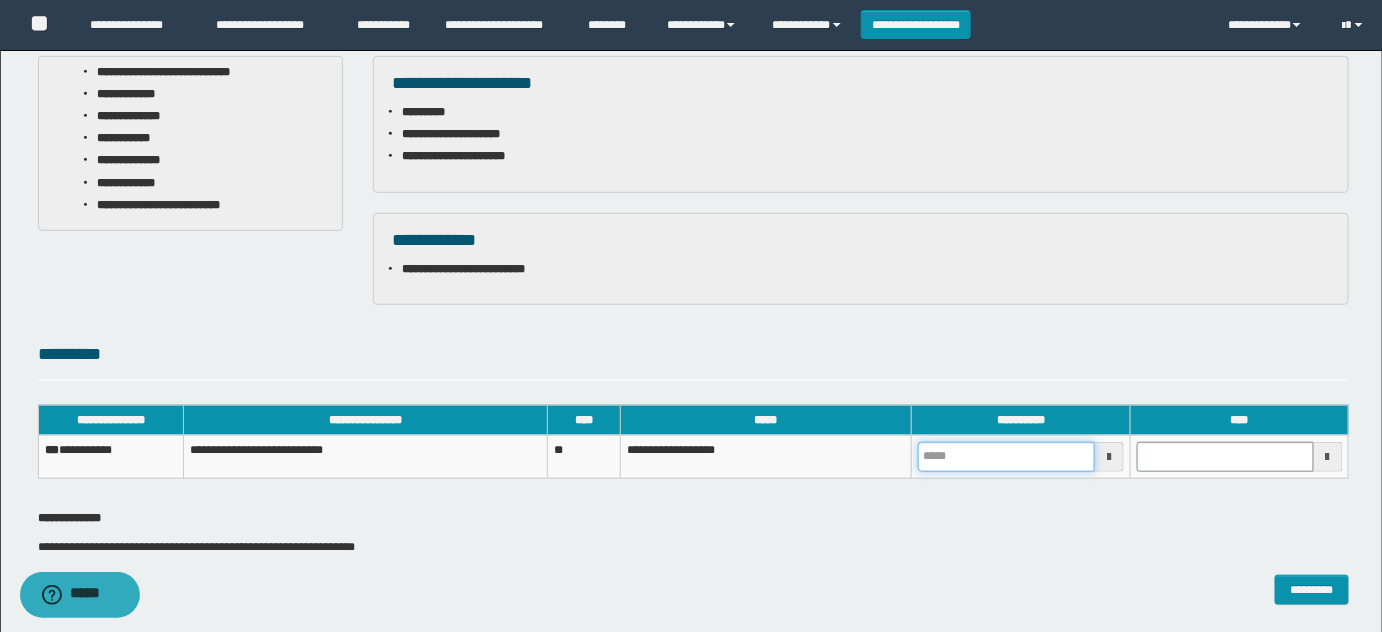 click at bounding box center (1006, 457) 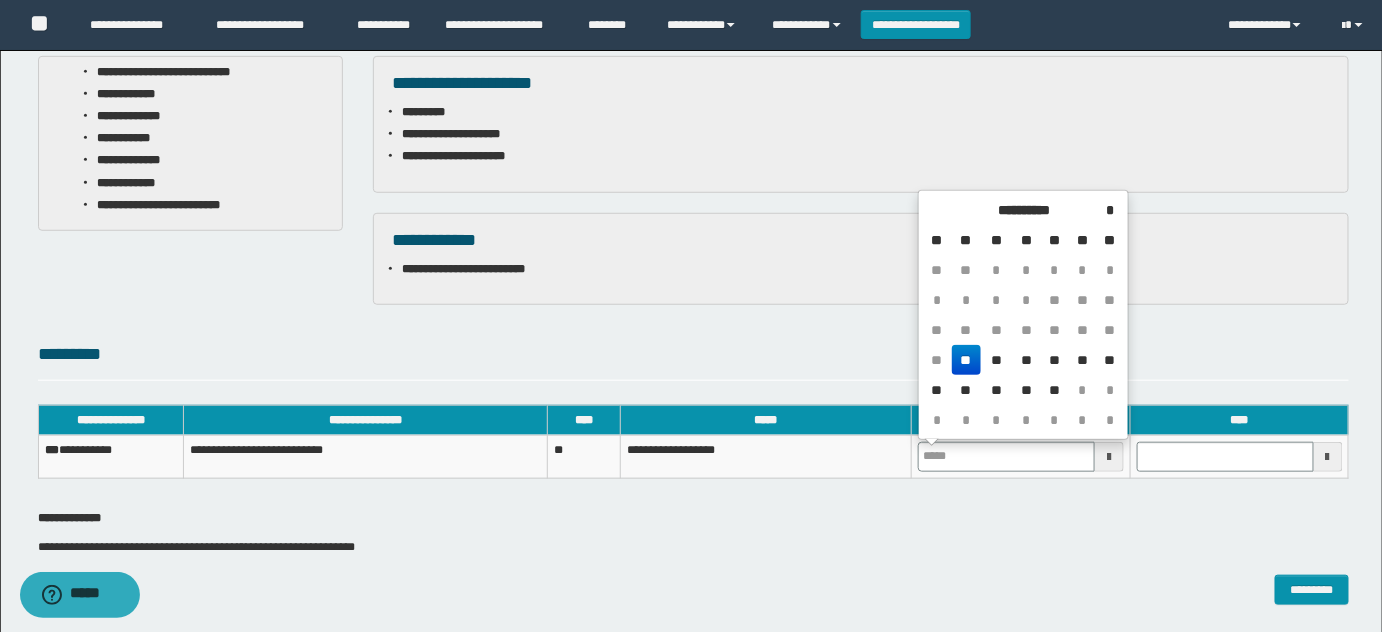 click on "**" at bounding box center [966, 360] 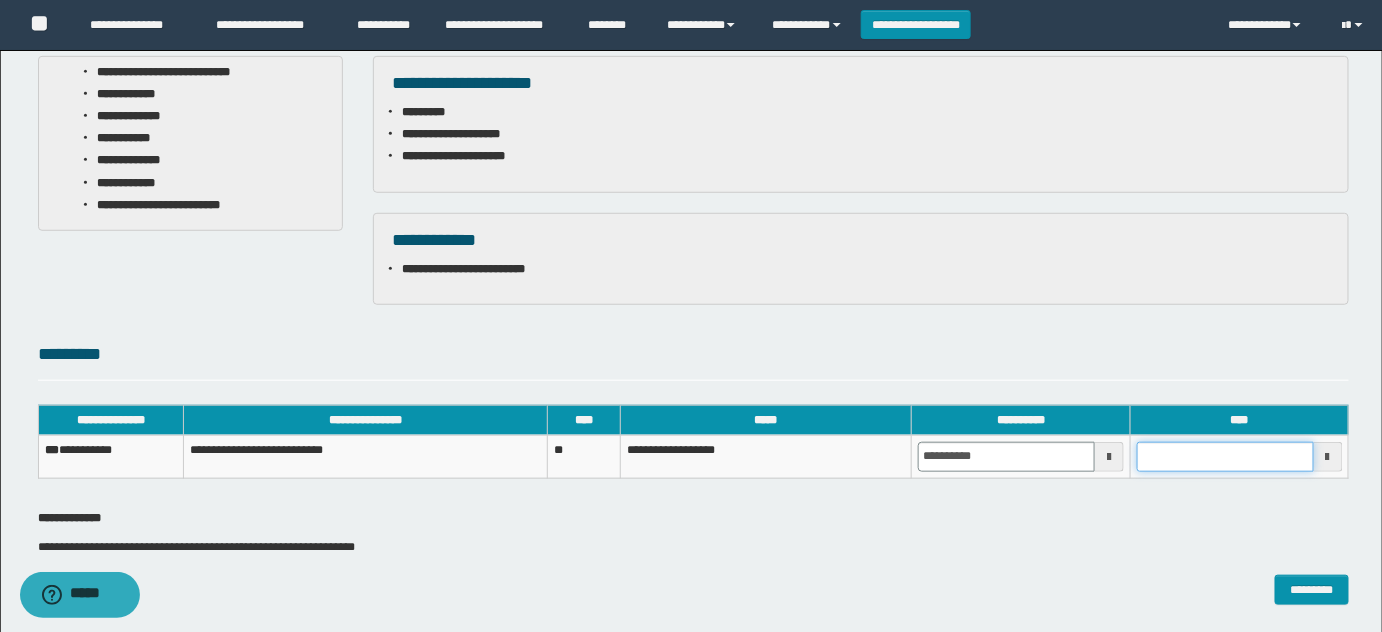 click at bounding box center [1225, 457] 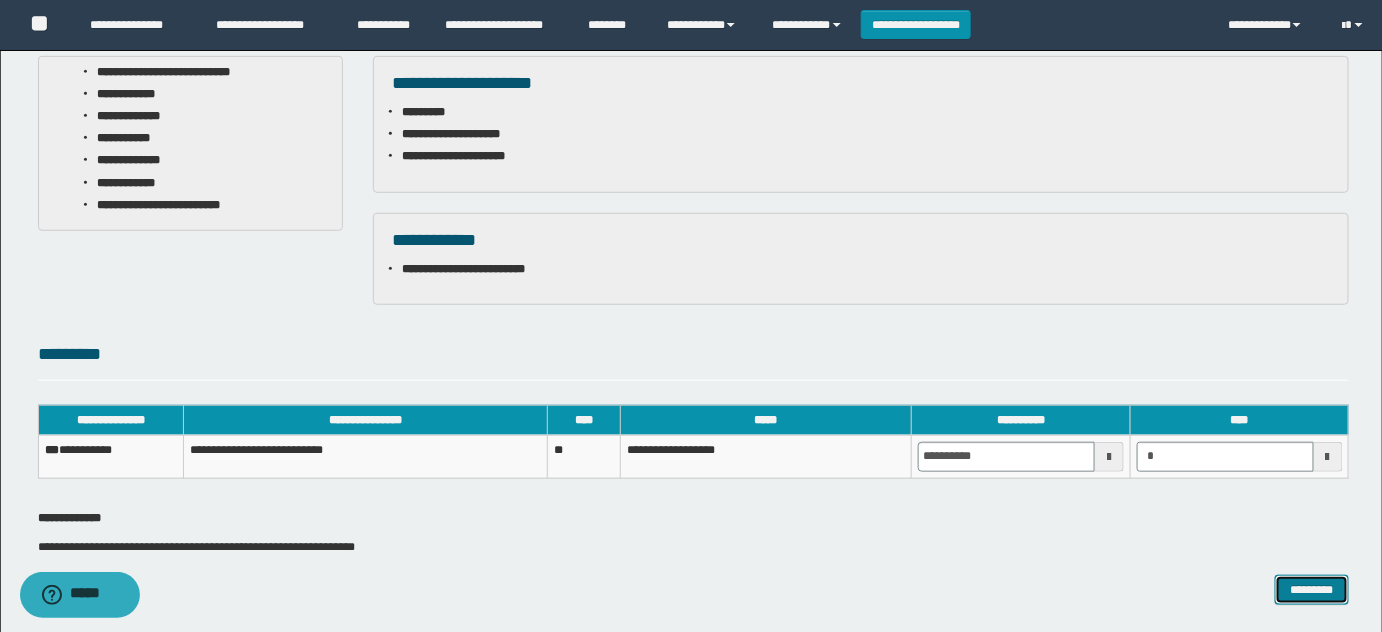 type on "*******" 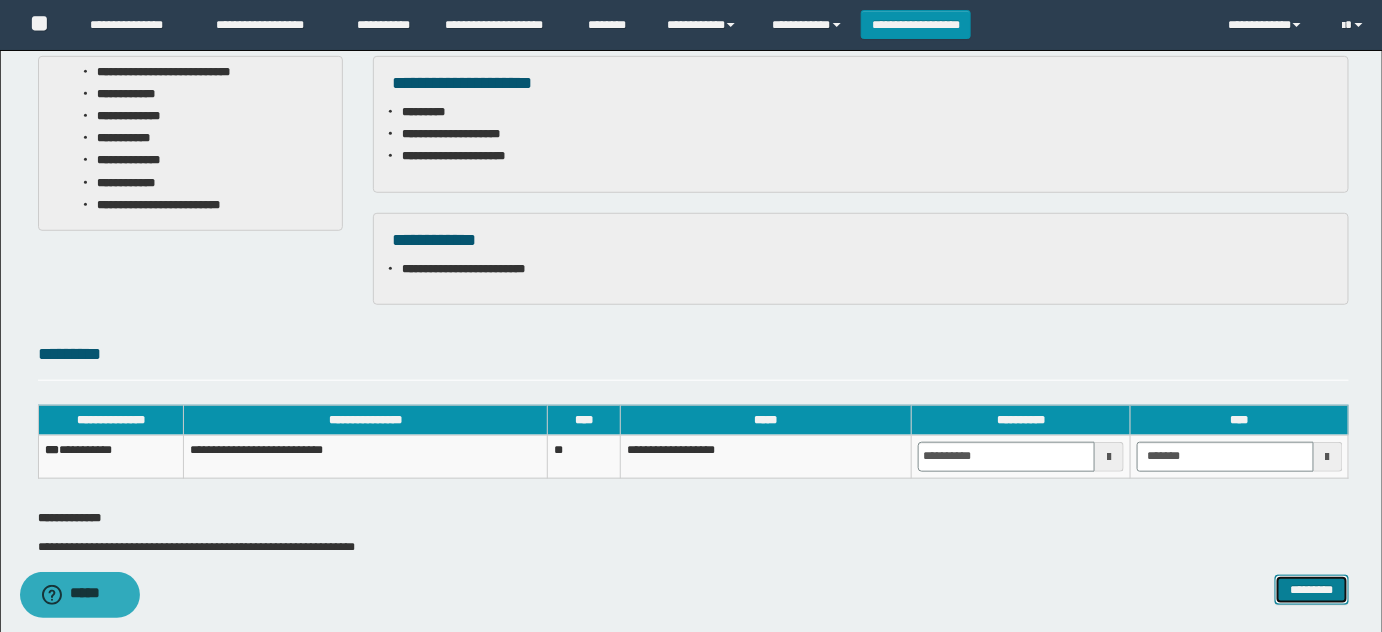 click on "*********" at bounding box center (1312, 589) 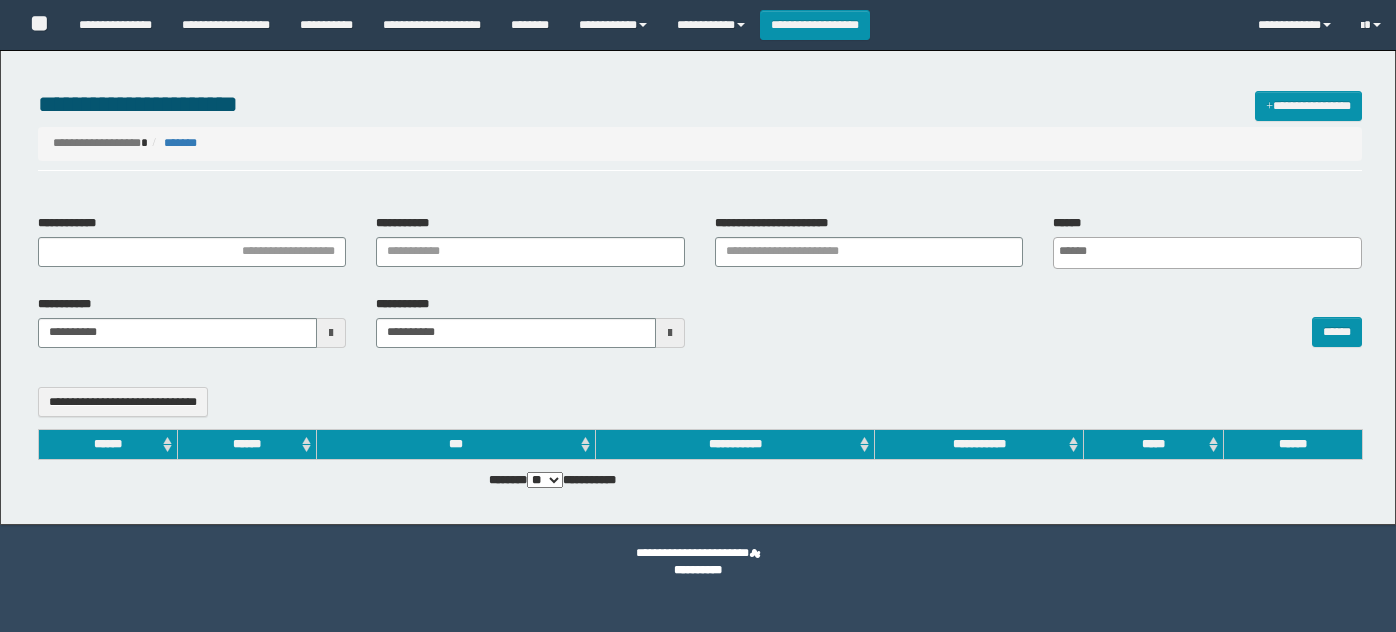select 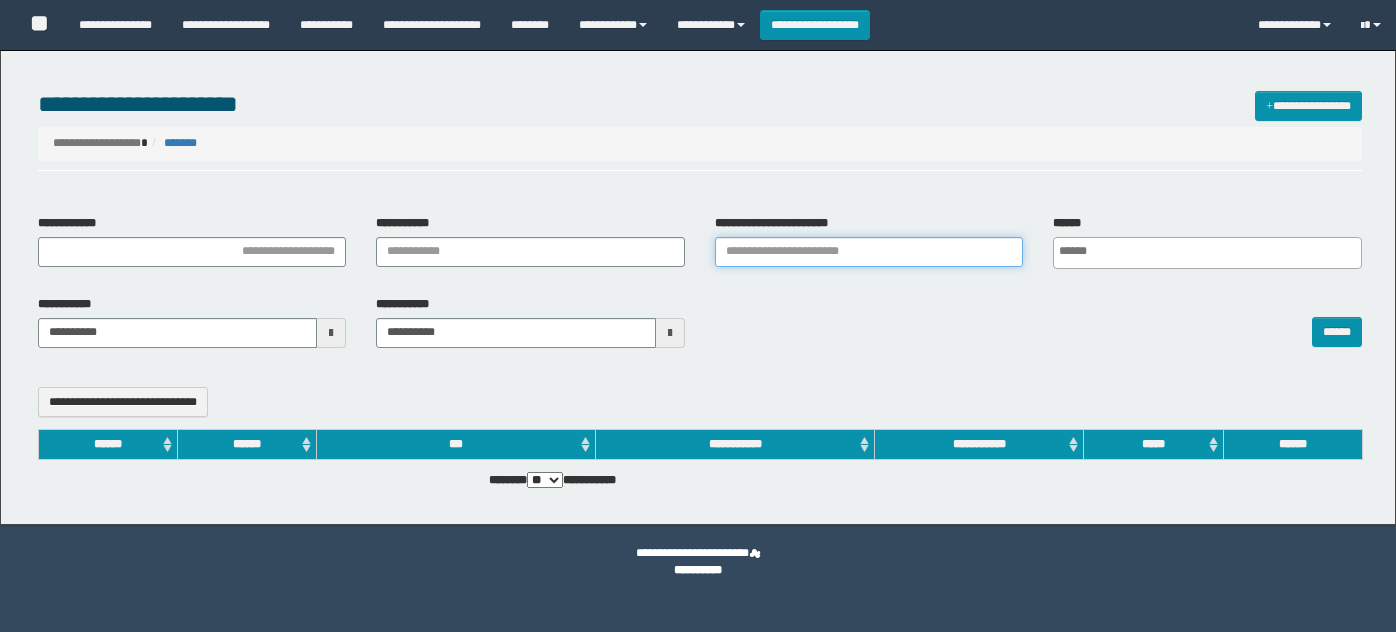 drag, startPoint x: 0, startPoint y: 0, endPoint x: 826, endPoint y: 251, distance: 863.29425 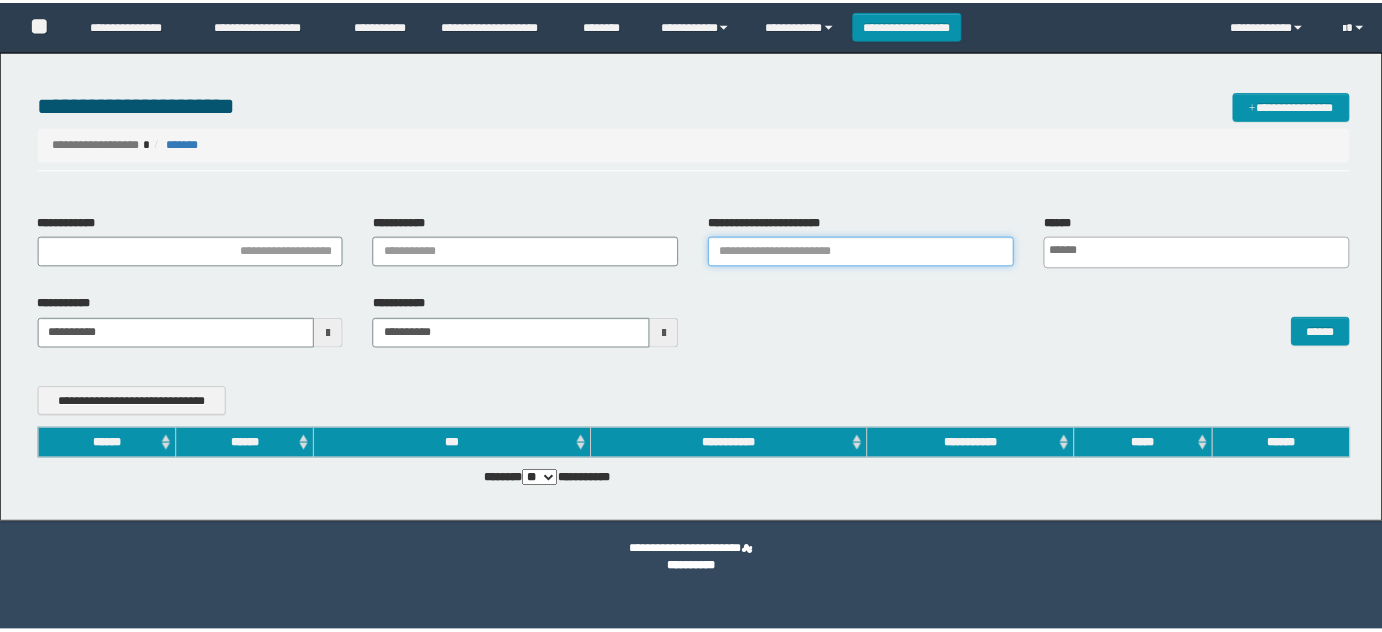 scroll, scrollTop: 0, scrollLeft: 0, axis: both 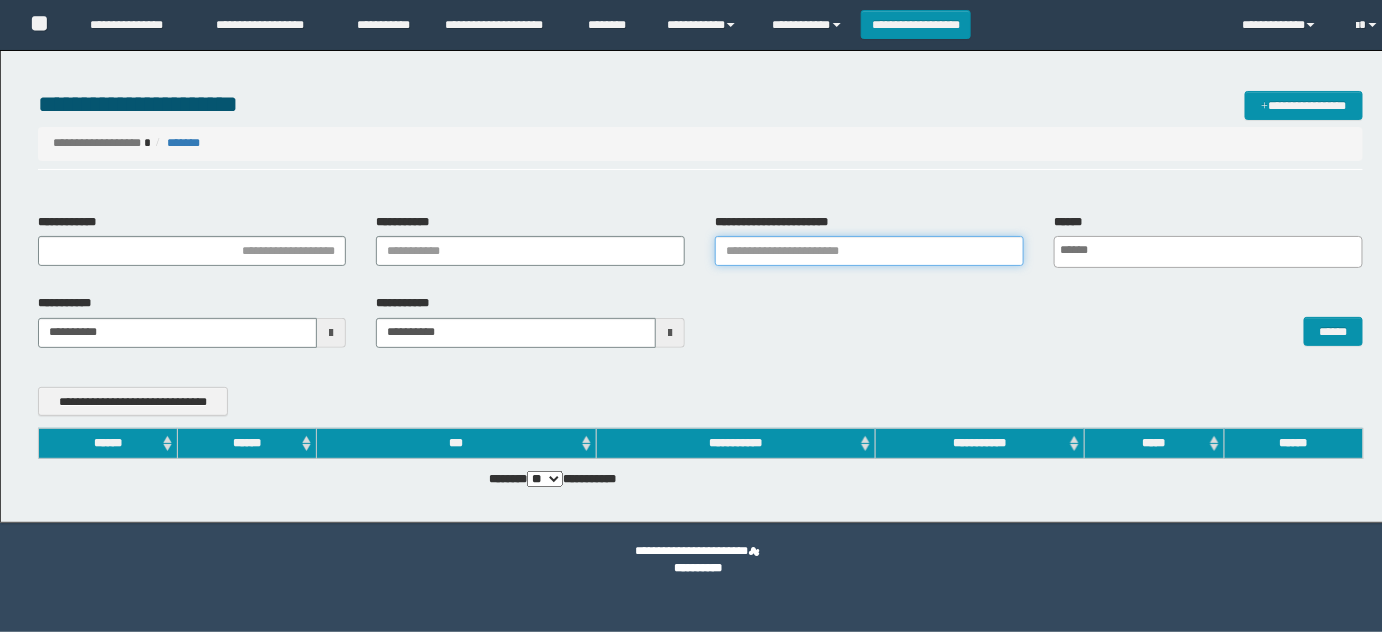 paste on "**********" 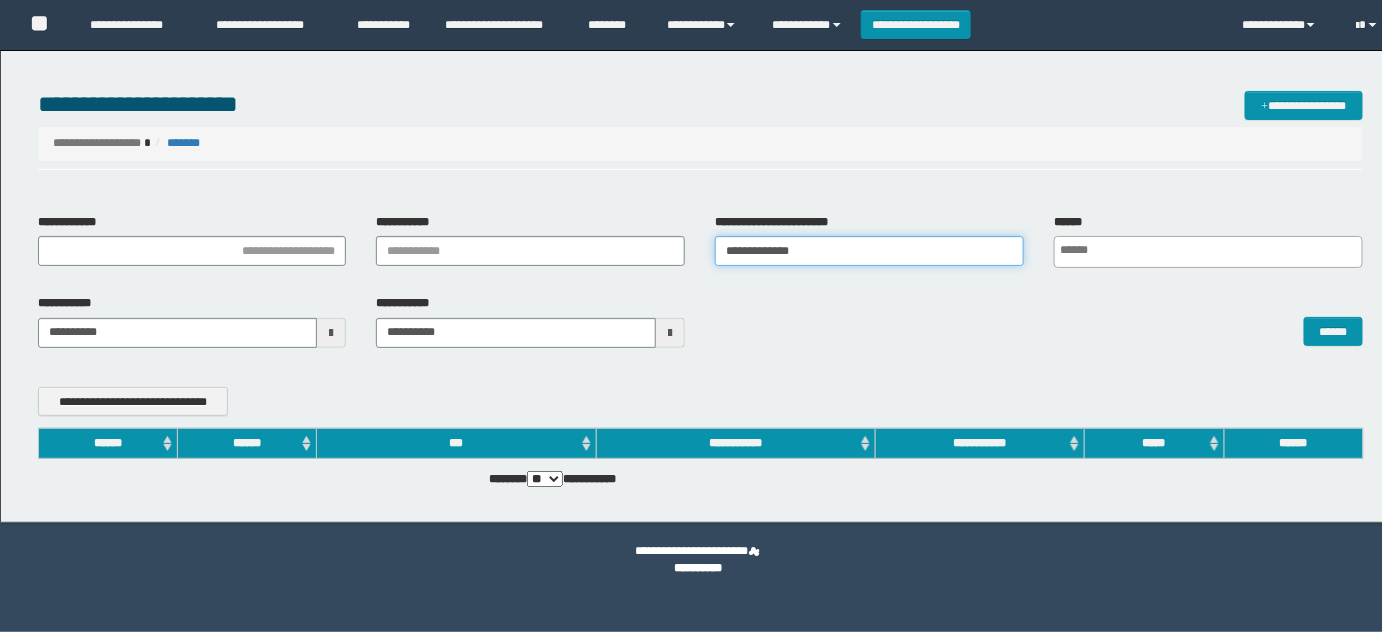 scroll, scrollTop: 0, scrollLeft: 0, axis: both 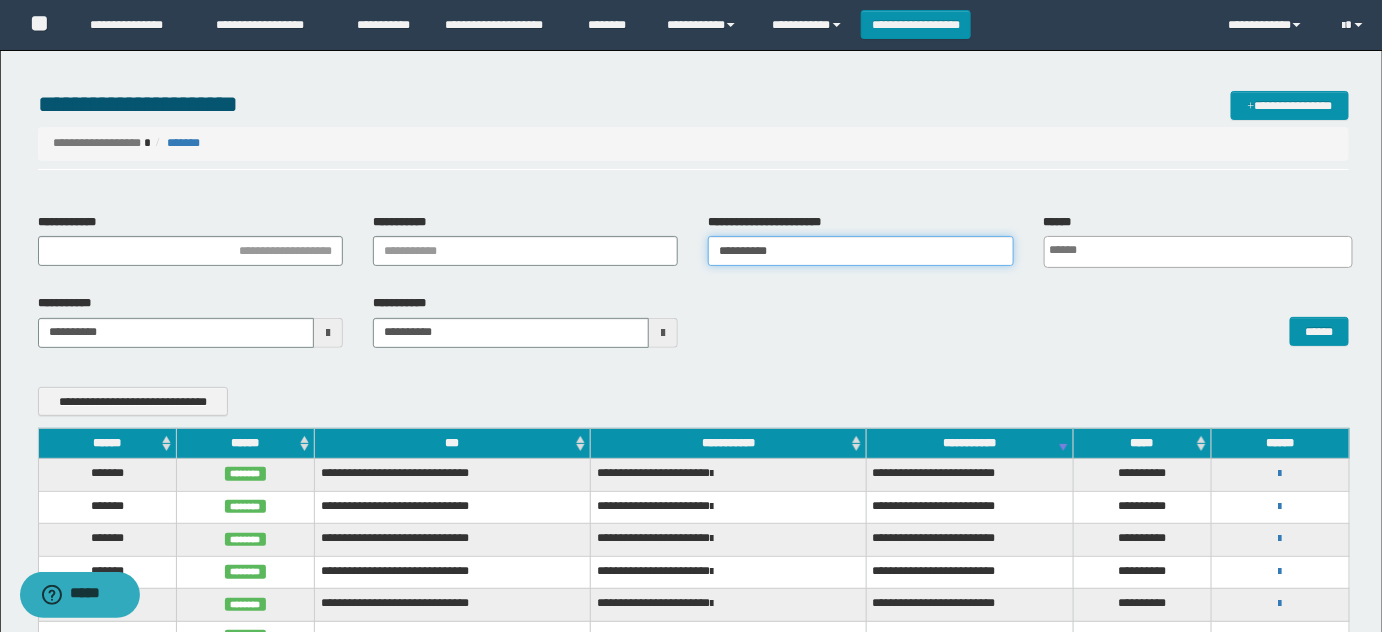 type on "**********" 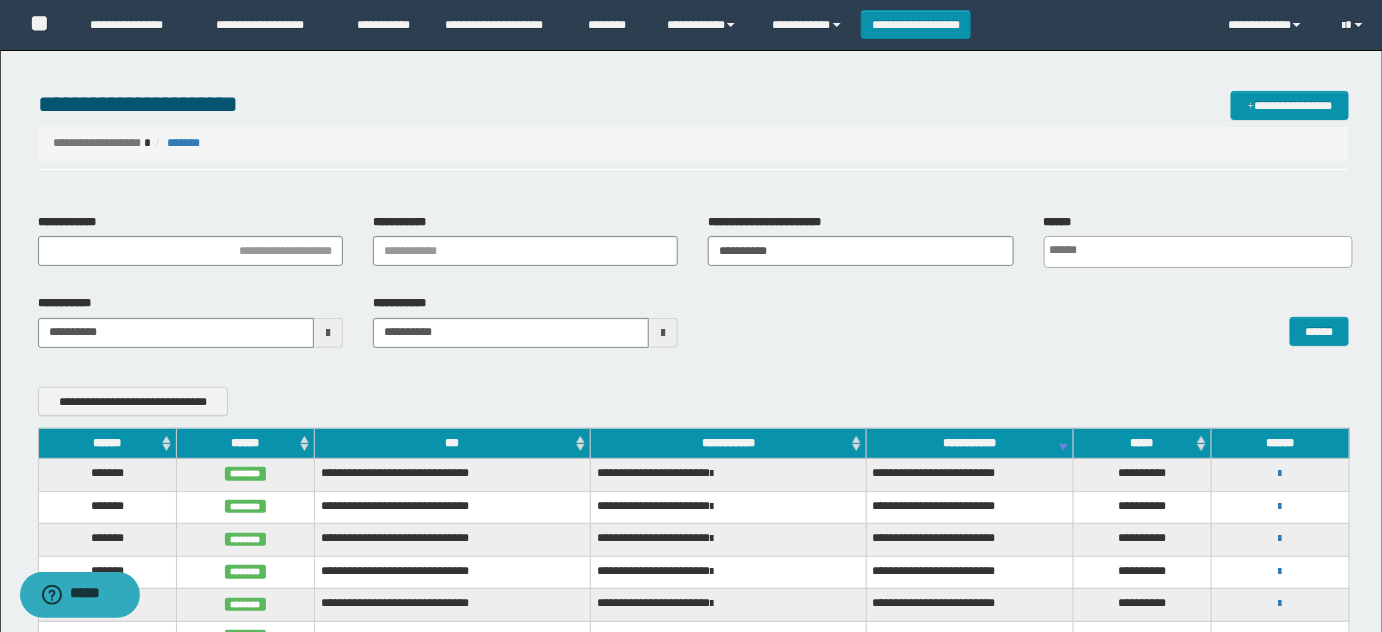 scroll, scrollTop: 0, scrollLeft: 5, axis: horizontal 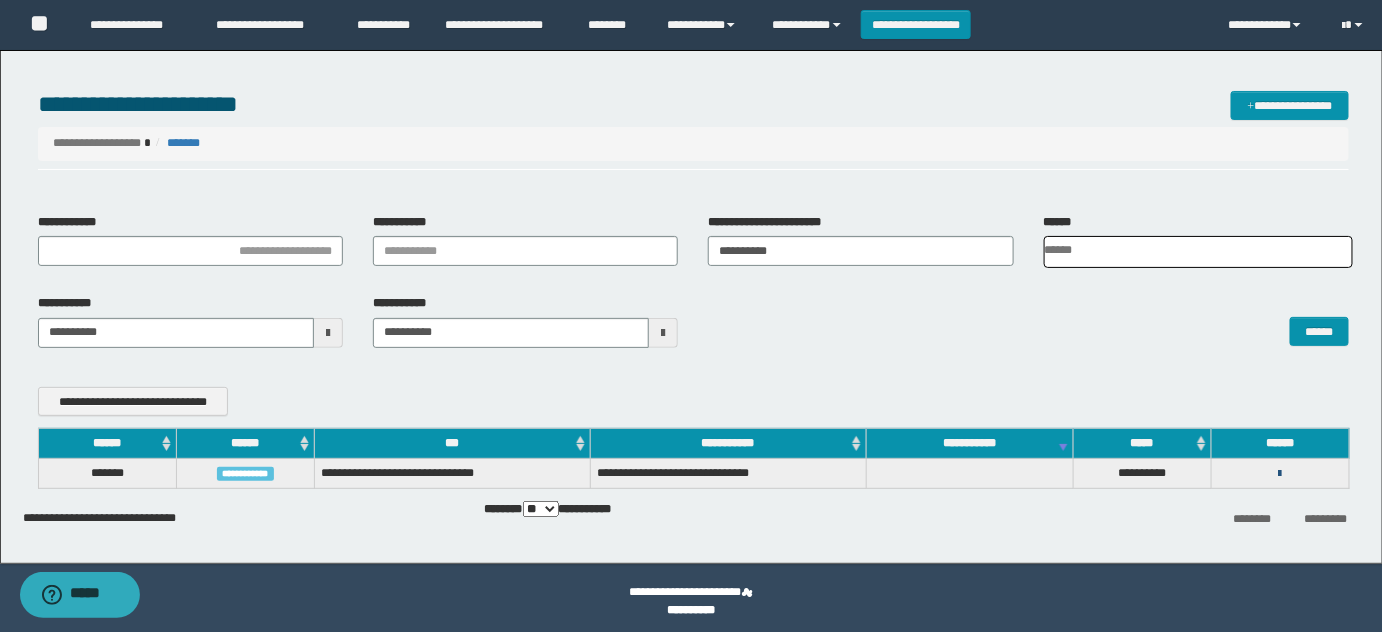 click at bounding box center [1280, 474] 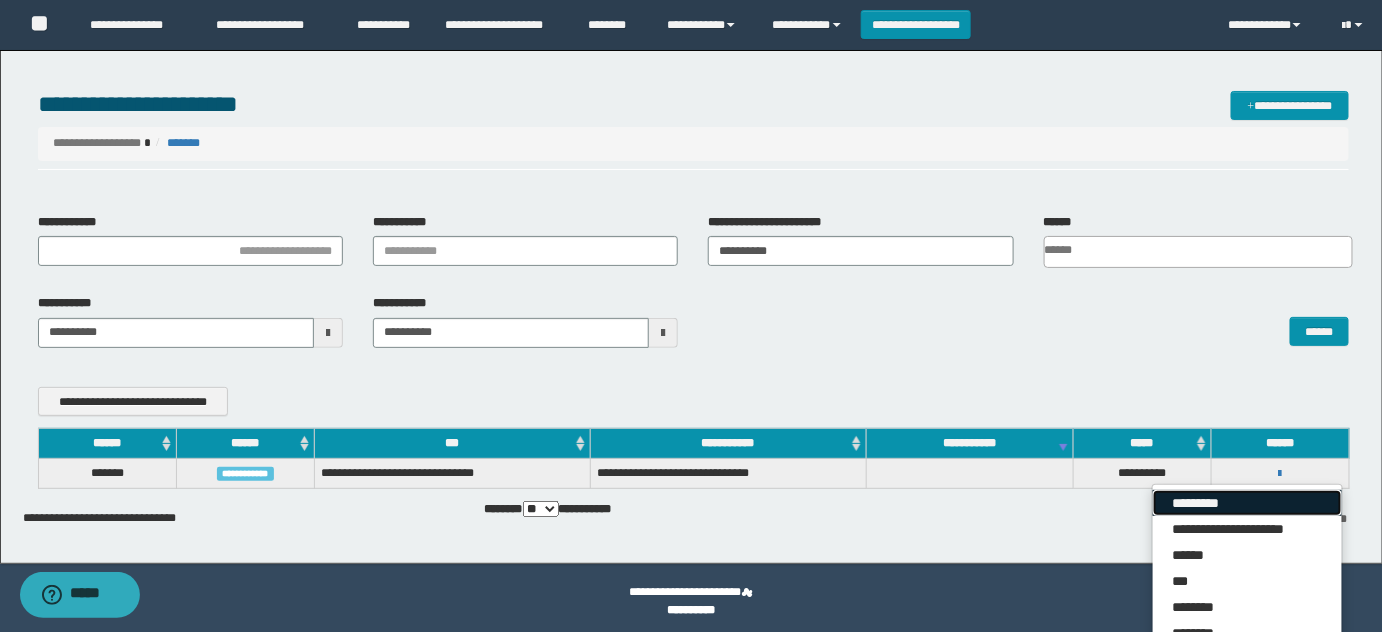 click on "*********" at bounding box center (1247, 503) 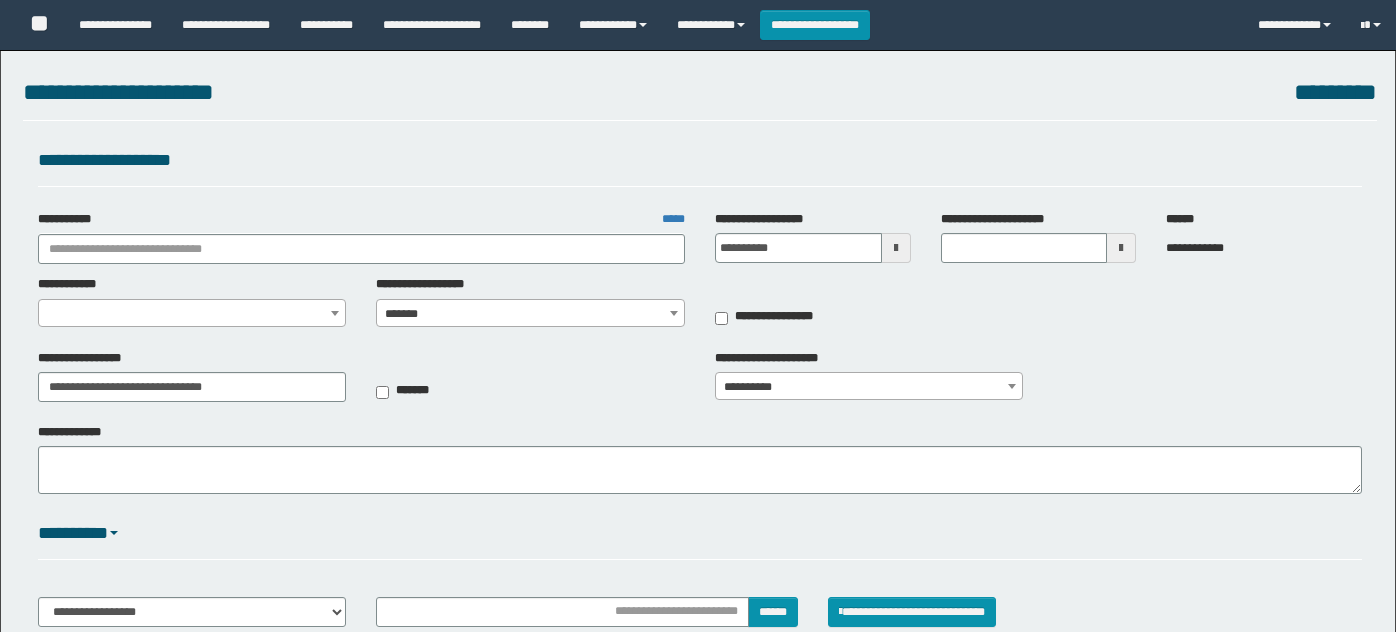 select on "***" 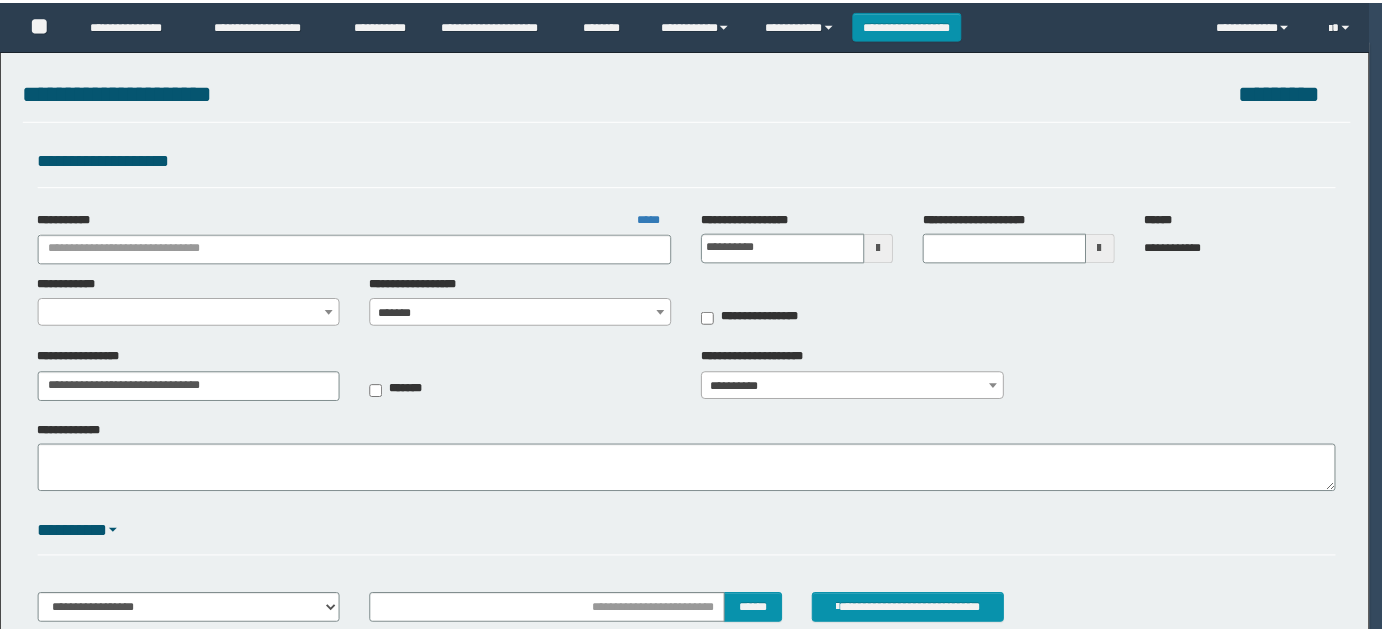 scroll, scrollTop: 0, scrollLeft: 0, axis: both 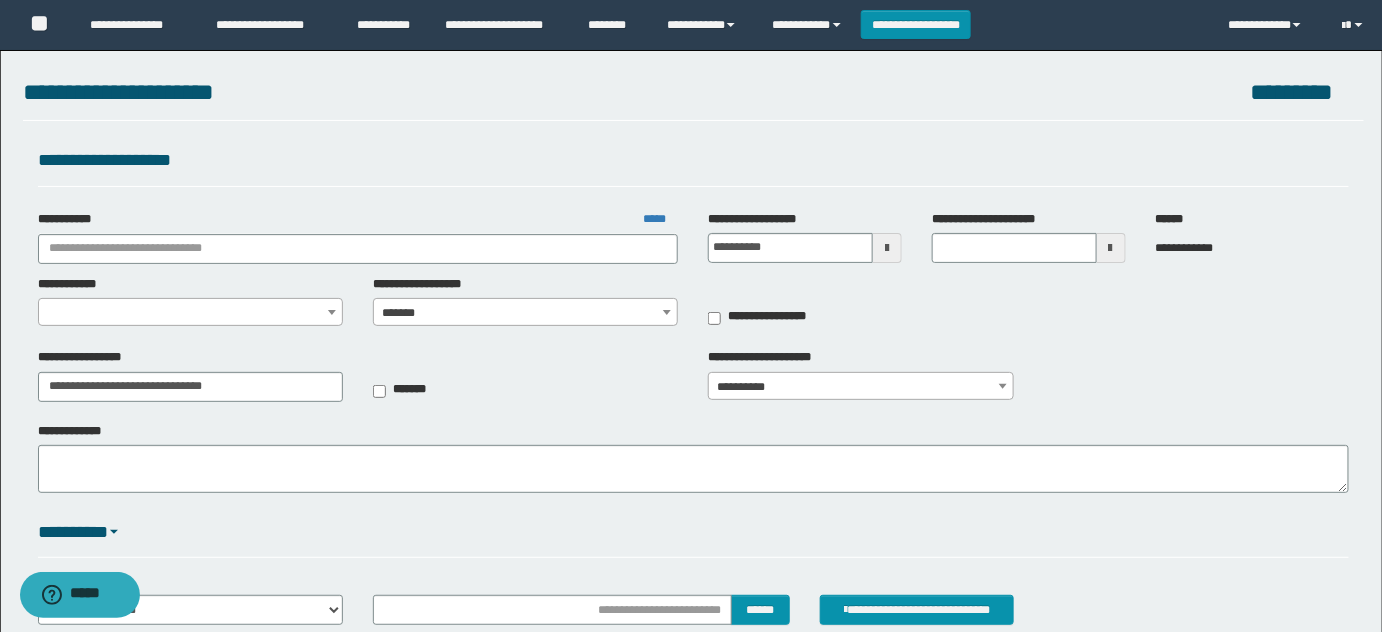 type on "**********" 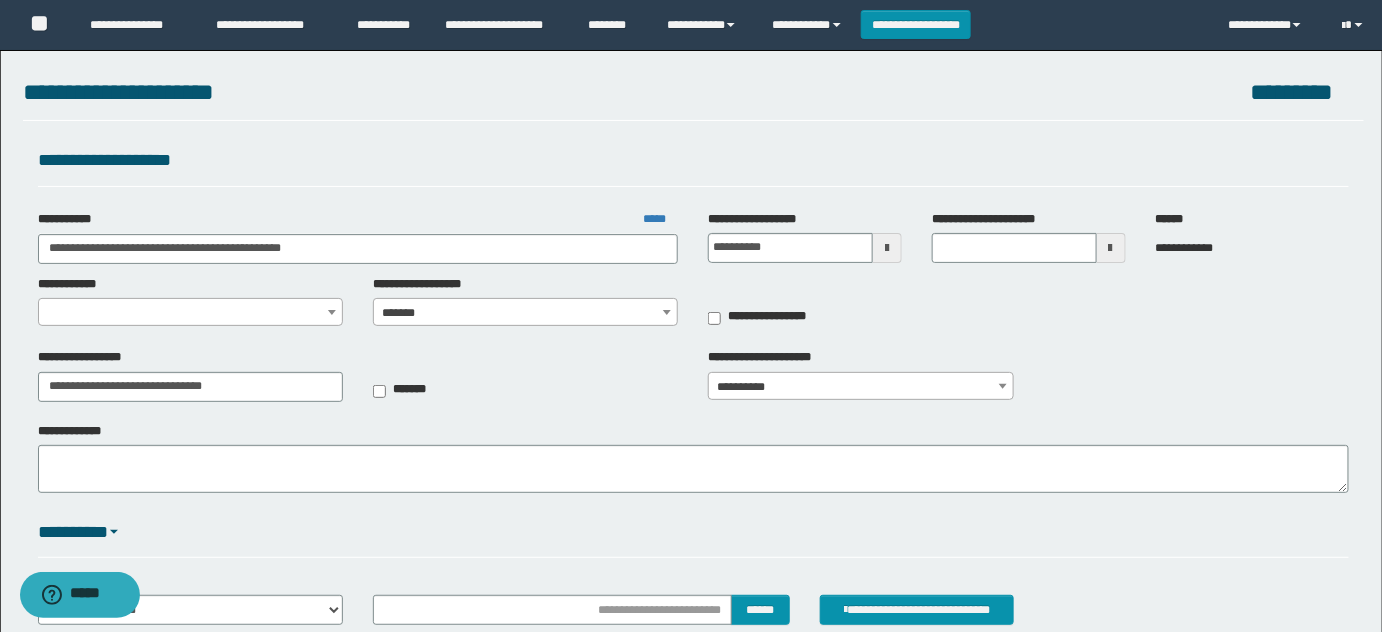 select on "*" 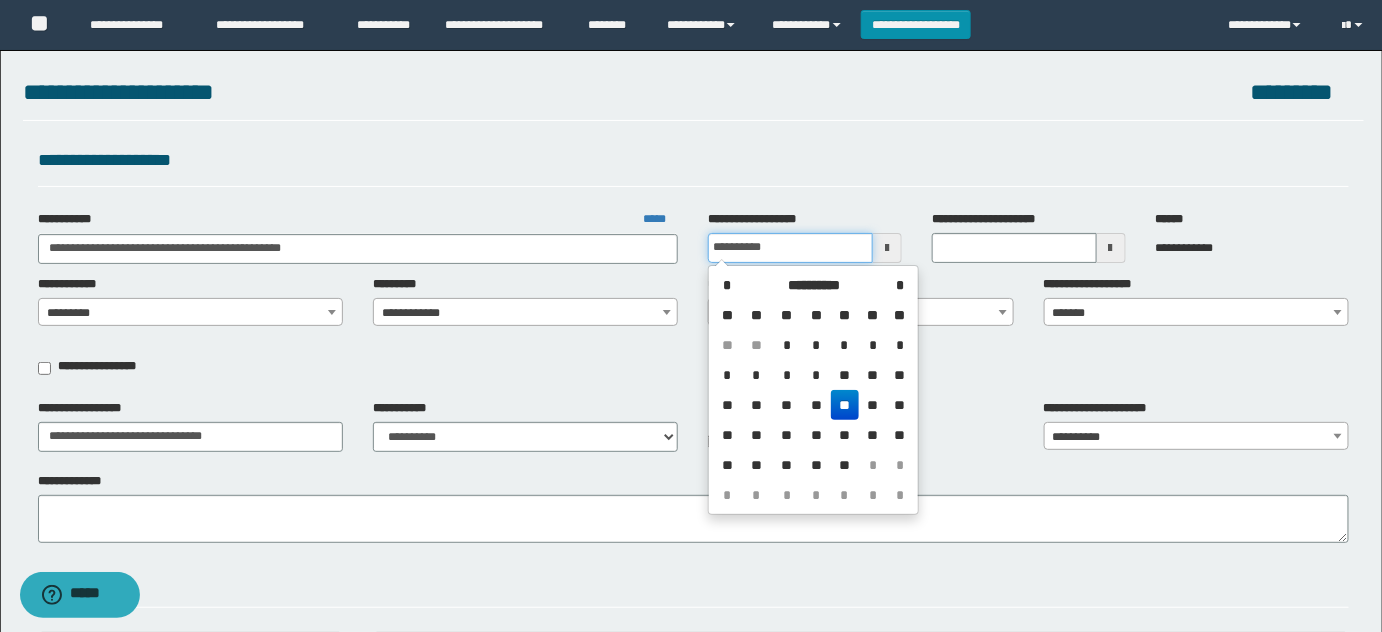 click on "**********" at bounding box center (790, 248) 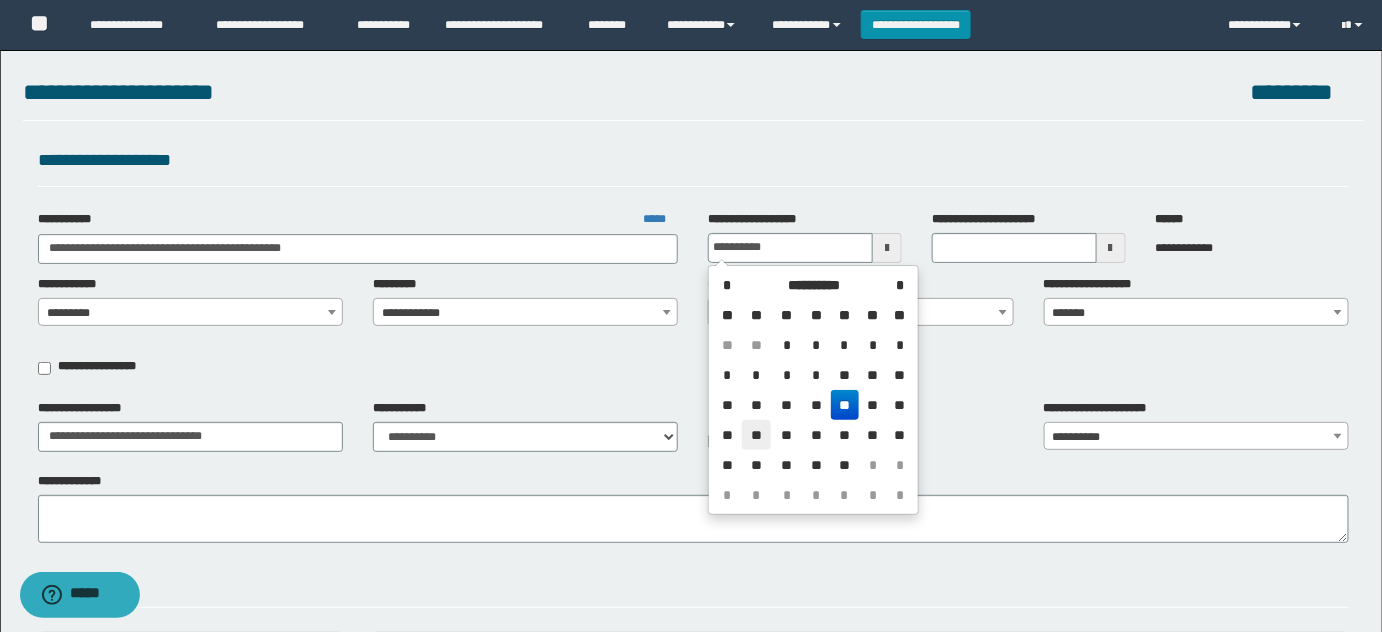 click on "**" at bounding box center [756, 435] 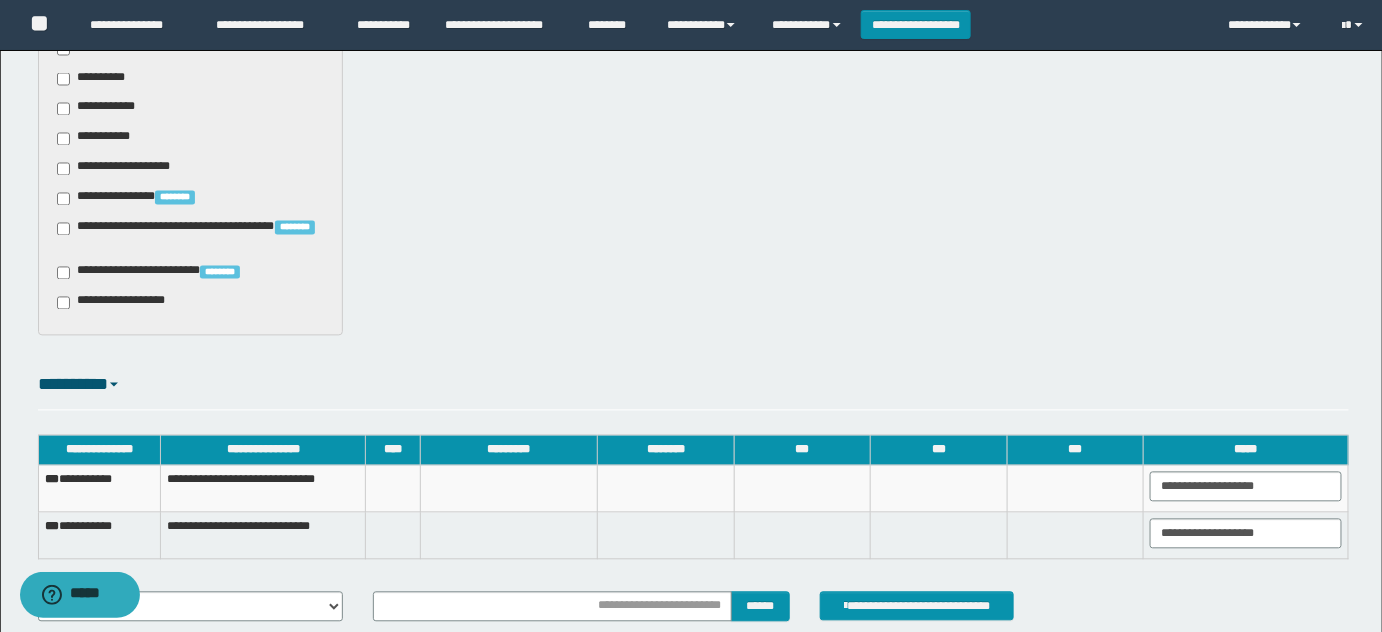scroll, scrollTop: 1346, scrollLeft: 0, axis: vertical 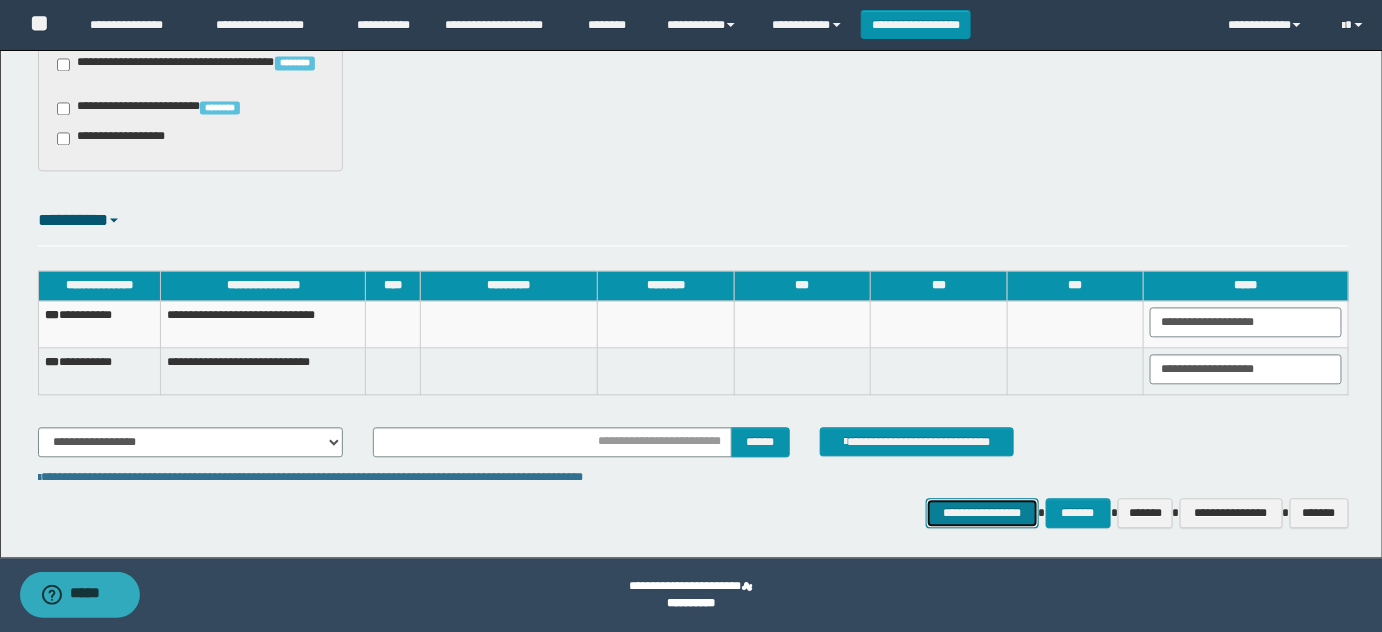 click on "**********" at bounding box center (982, 512) 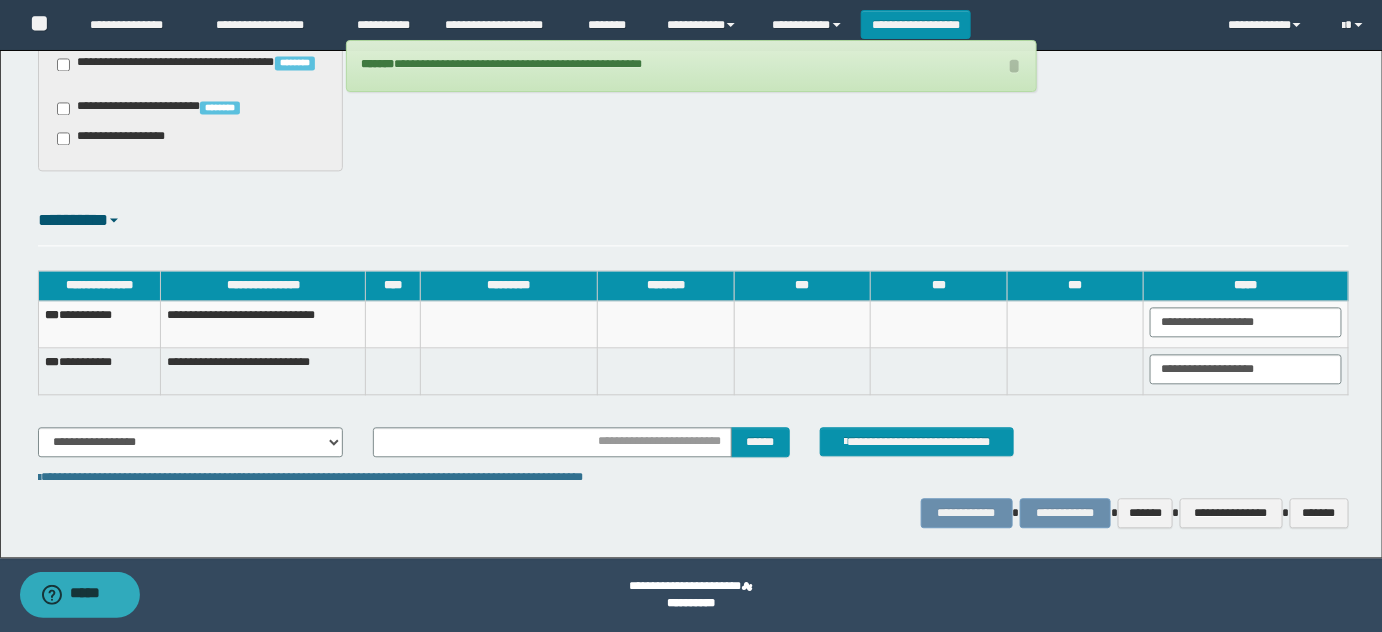 click on "**********" at bounding box center (99, 324) 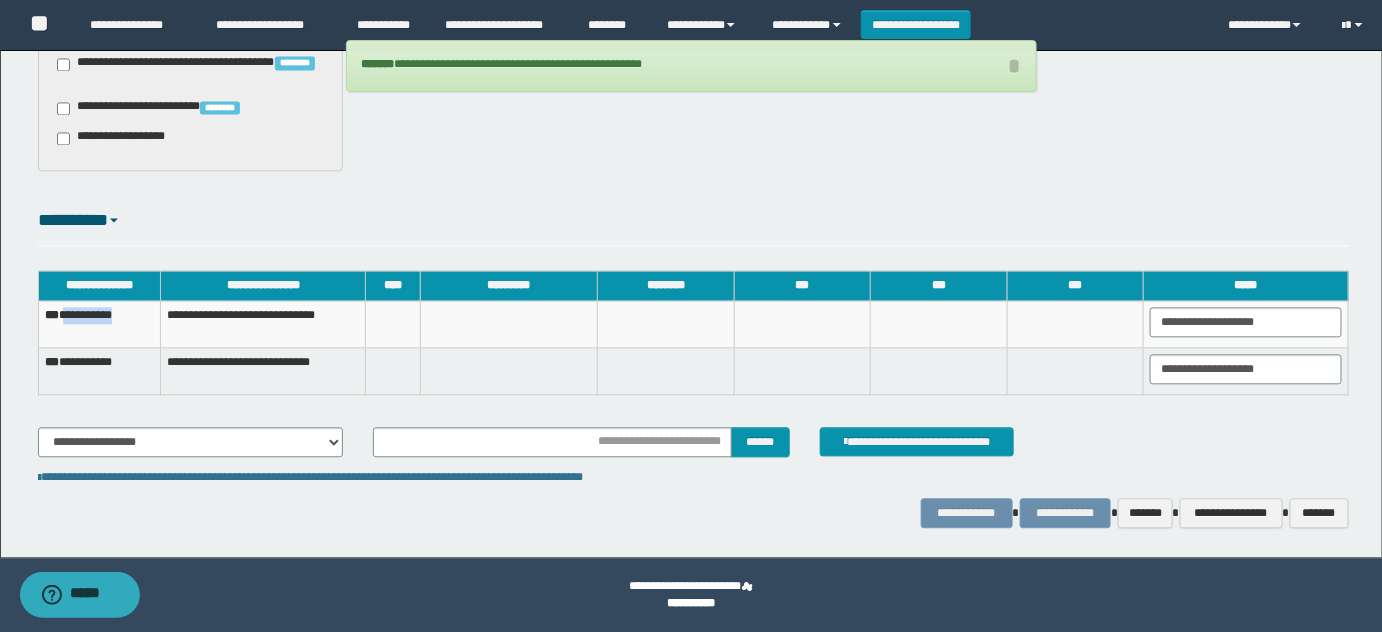 click on "**********" at bounding box center (99, 324) 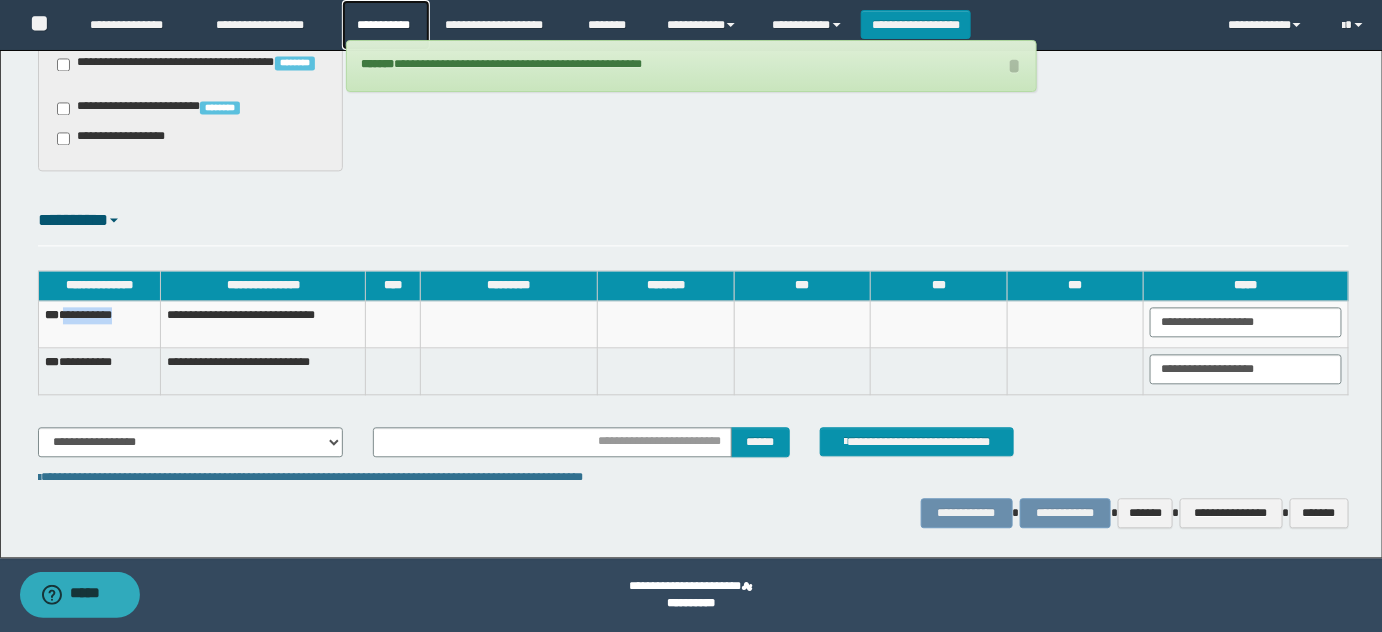 click on "**********" at bounding box center (386, 25) 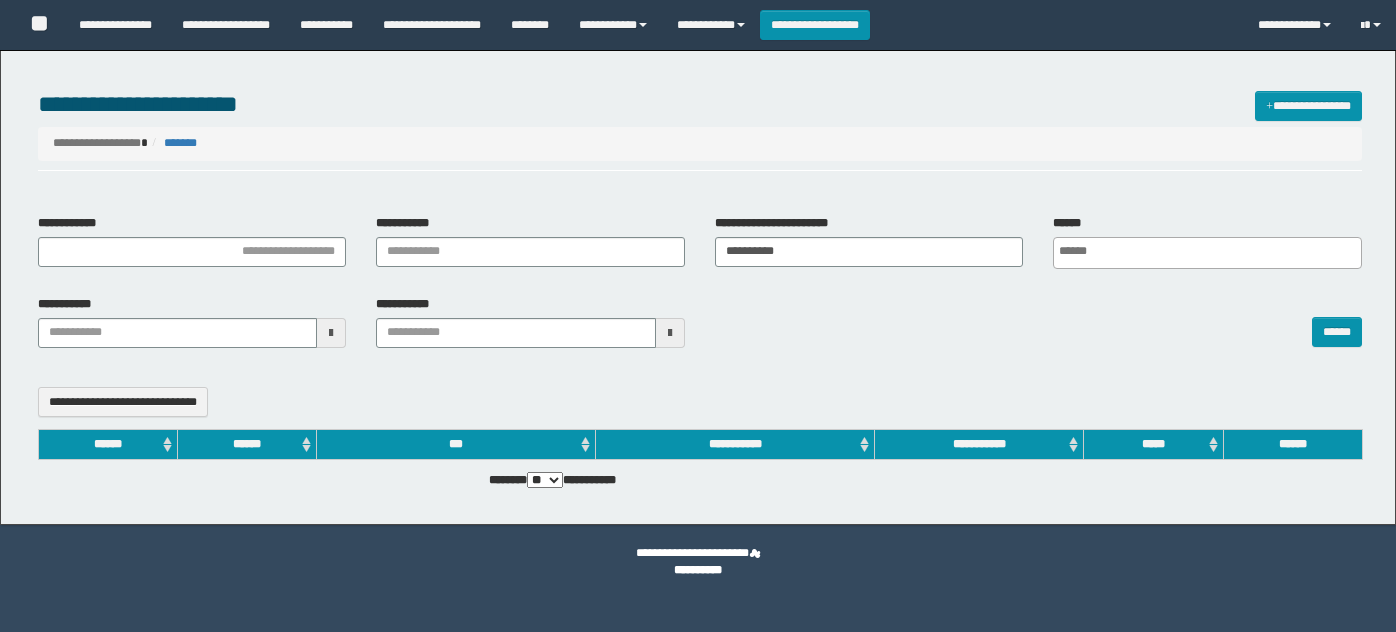 select 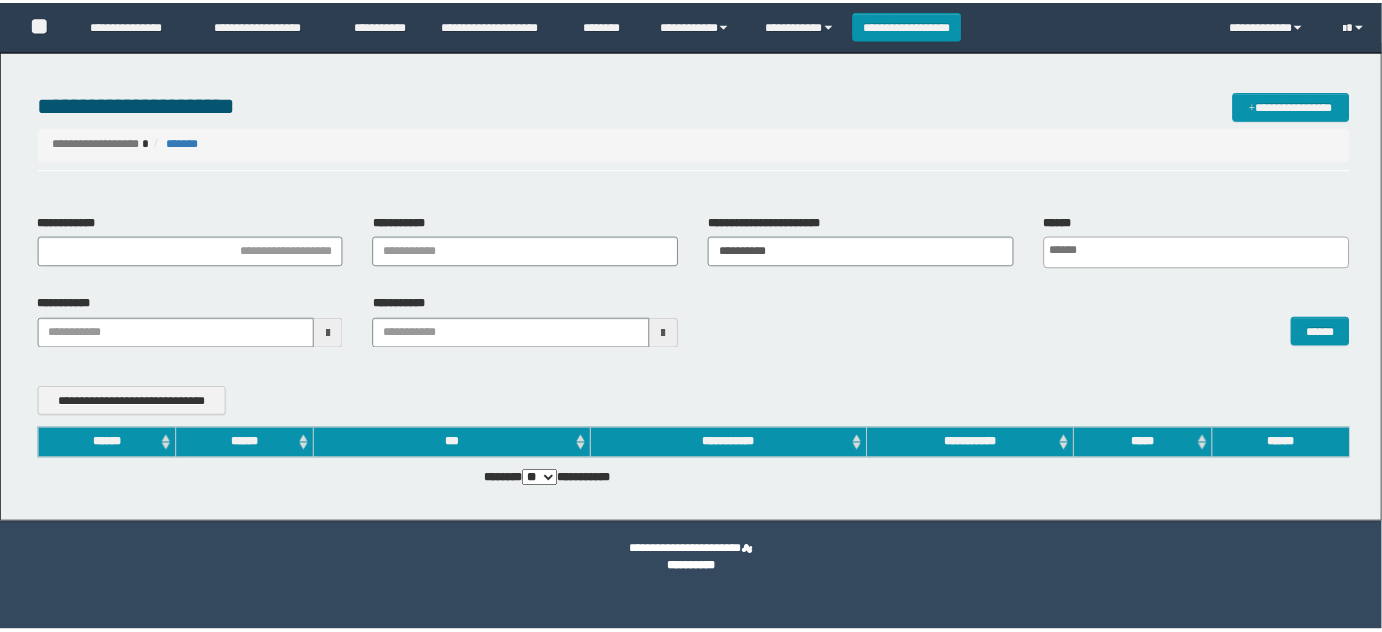 scroll, scrollTop: 0, scrollLeft: 0, axis: both 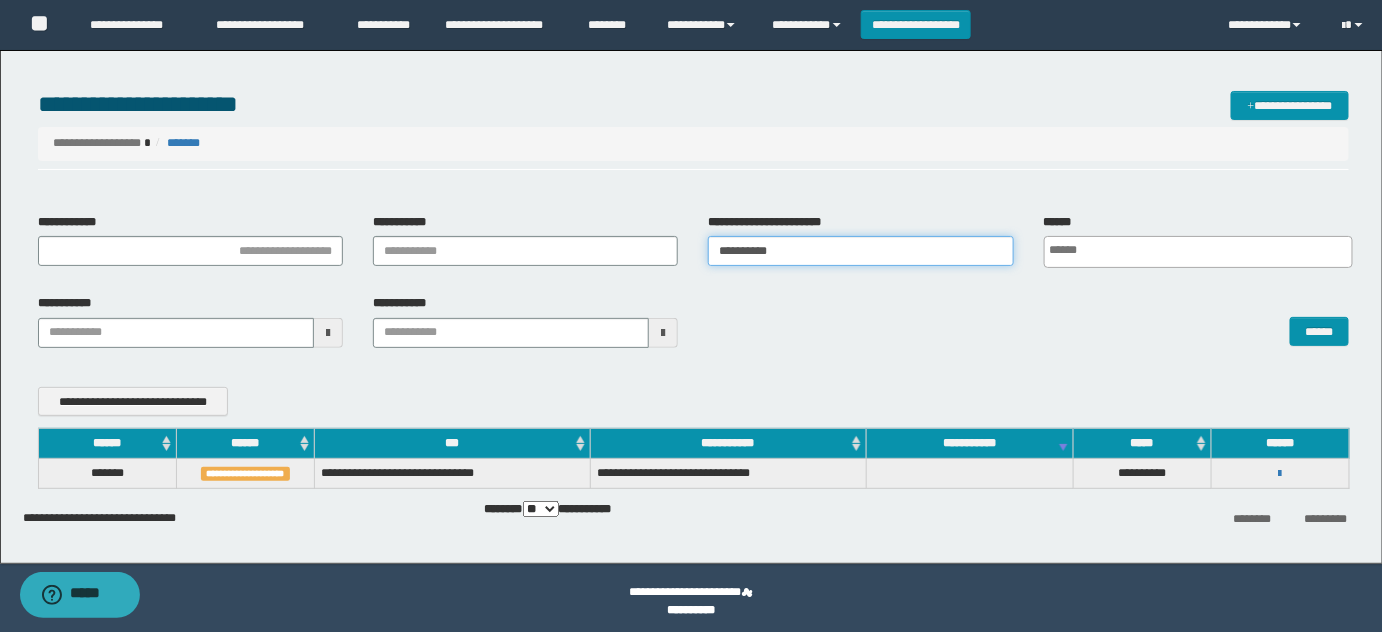 drag, startPoint x: 820, startPoint y: 242, endPoint x: 496, endPoint y: 242, distance: 324 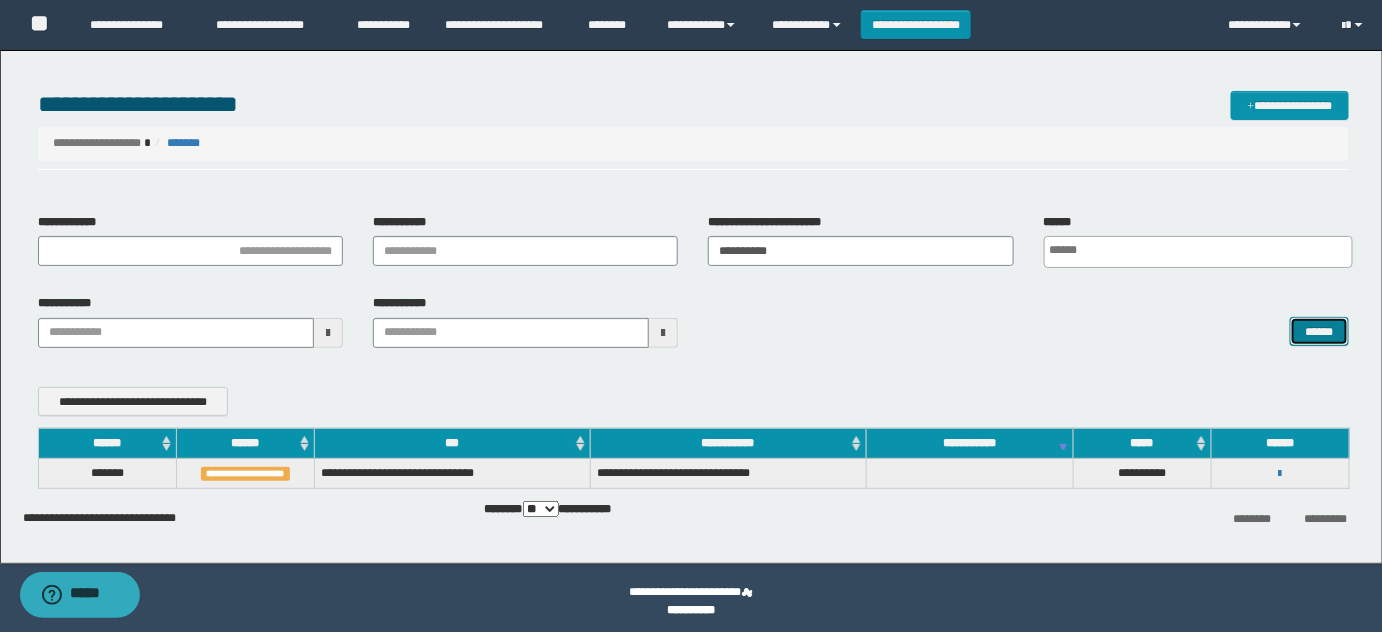 click on "******" at bounding box center (1319, 331) 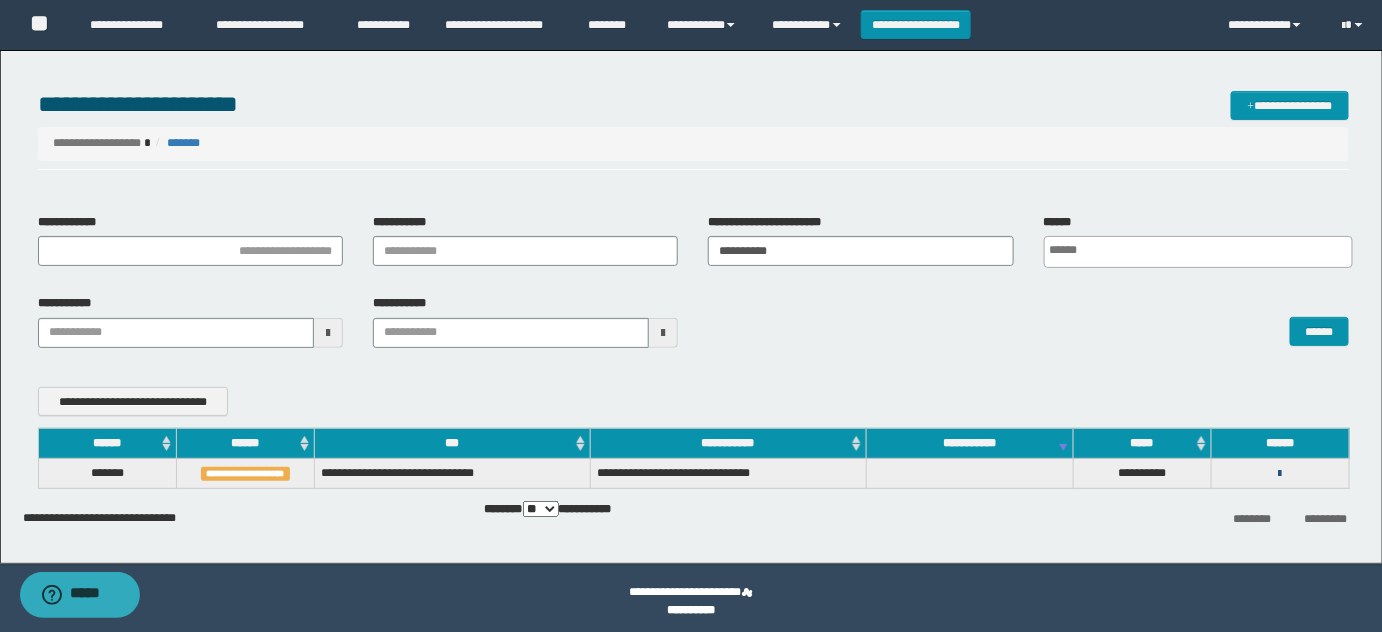 click at bounding box center (1280, 474) 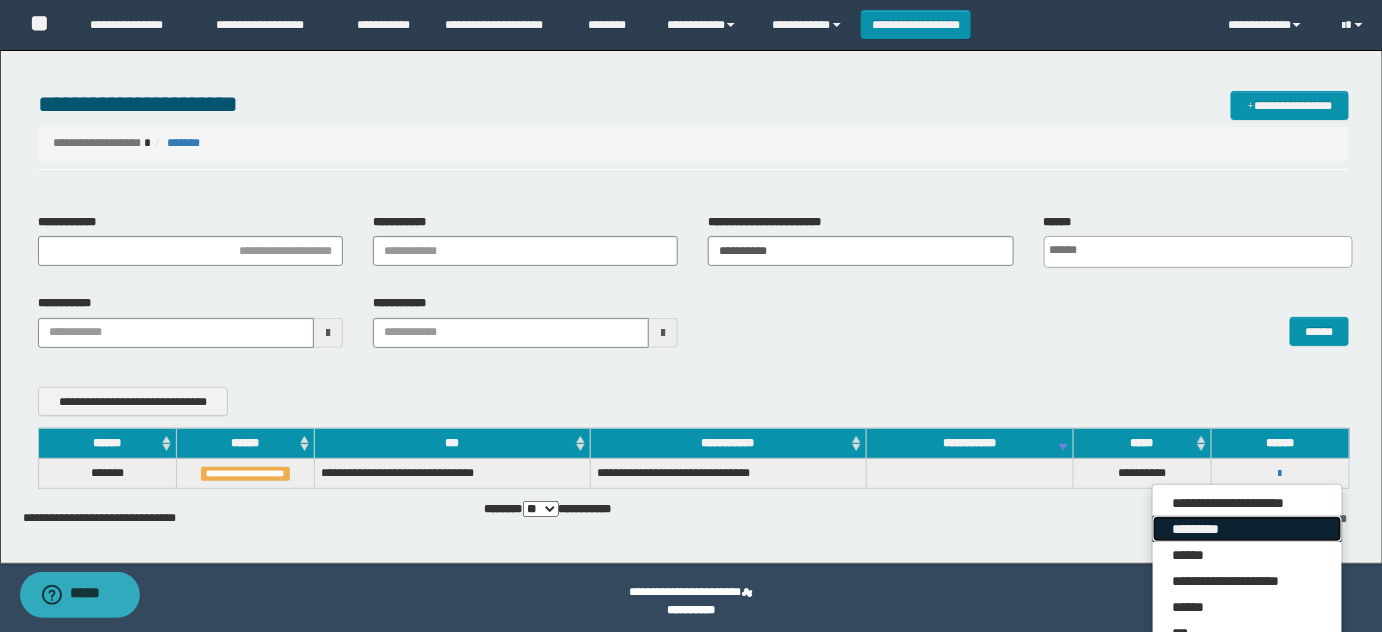 click on "*********" at bounding box center [1247, 529] 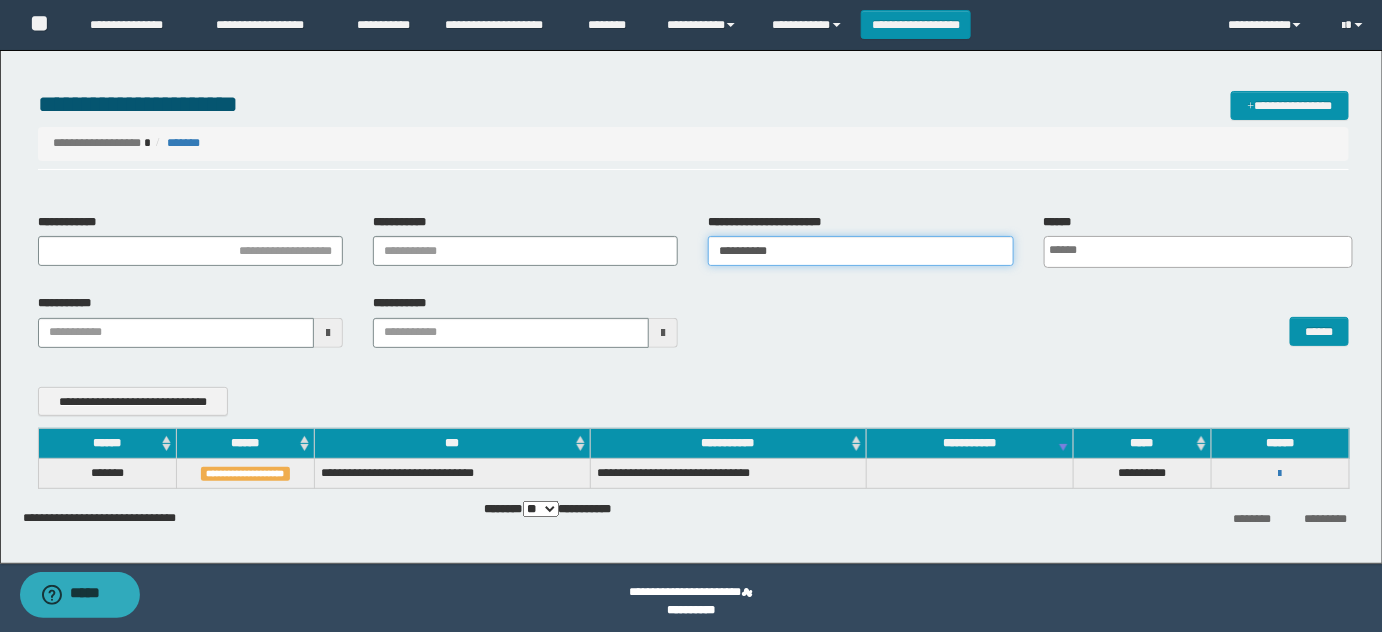 drag, startPoint x: 808, startPoint y: 250, endPoint x: 297, endPoint y: 254, distance: 511.01566 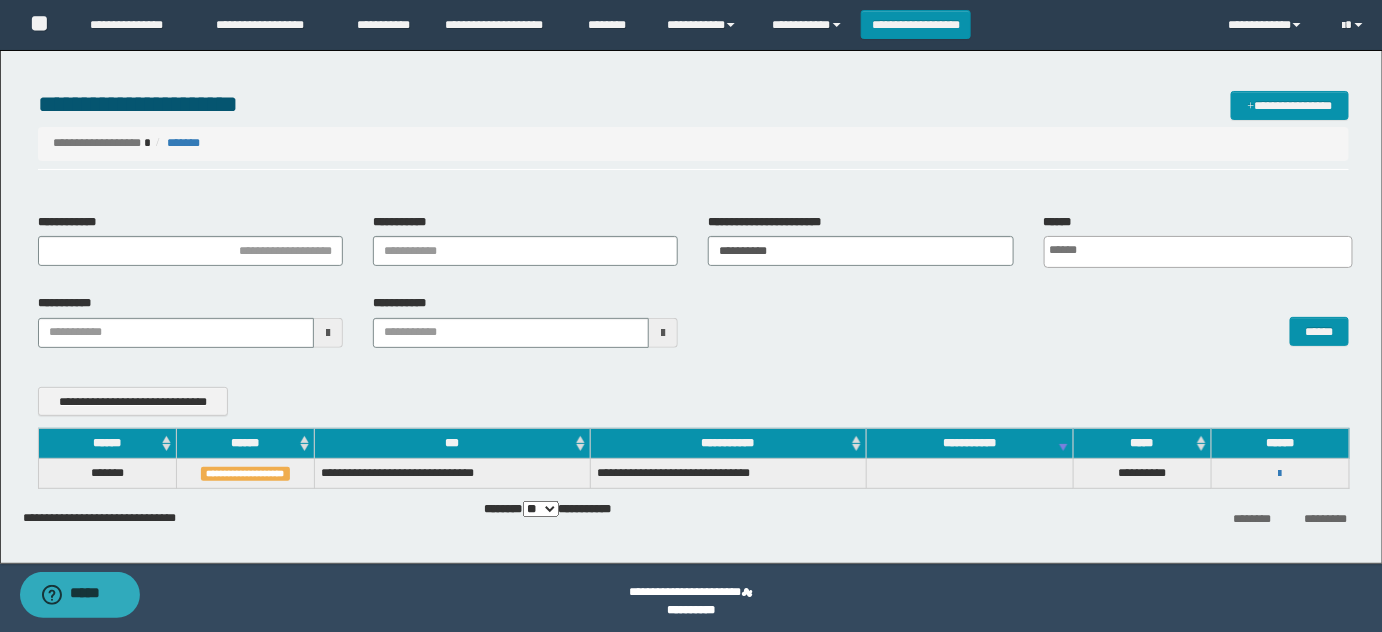 scroll, scrollTop: 0, scrollLeft: 5, axis: horizontal 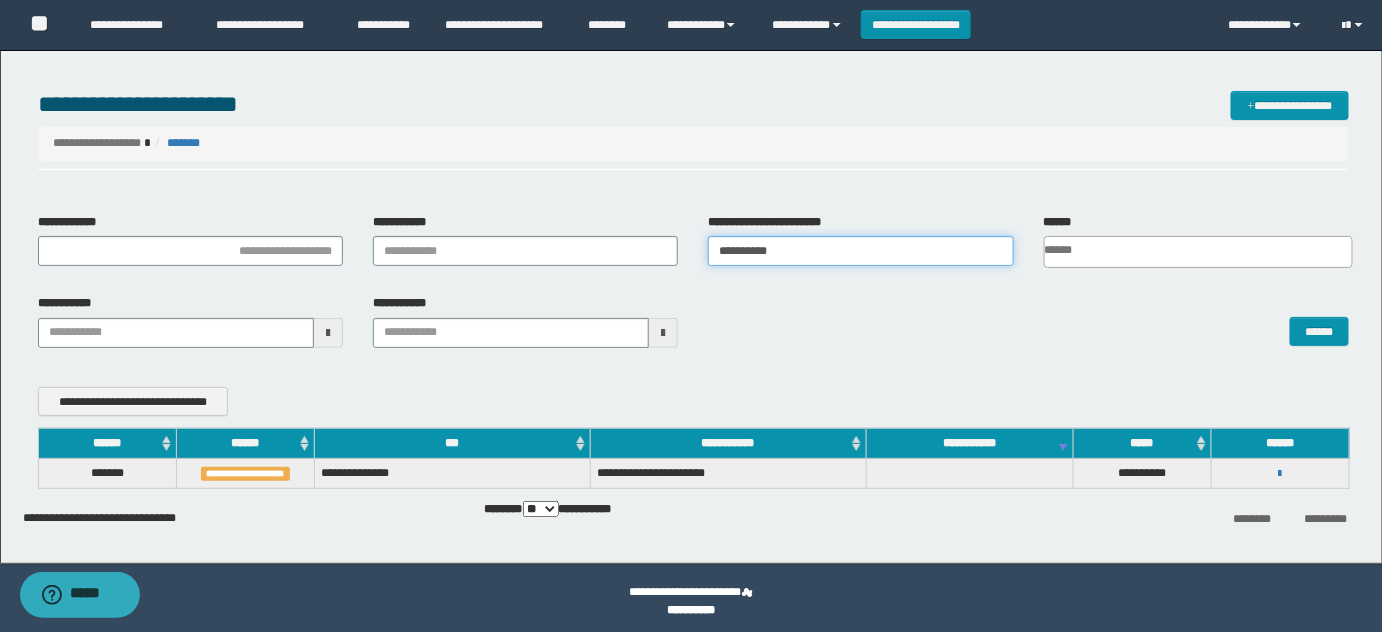drag, startPoint x: 814, startPoint y: 266, endPoint x: 417, endPoint y: 215, distance: 400.26242 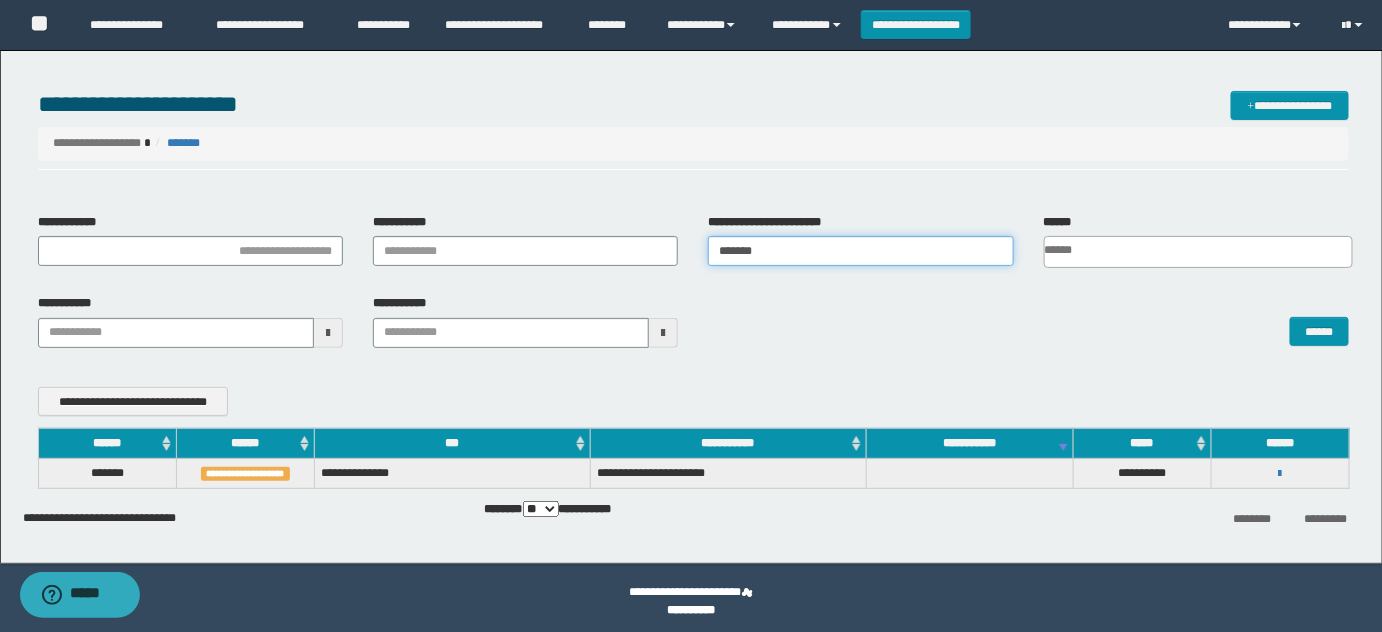 type on "*******" 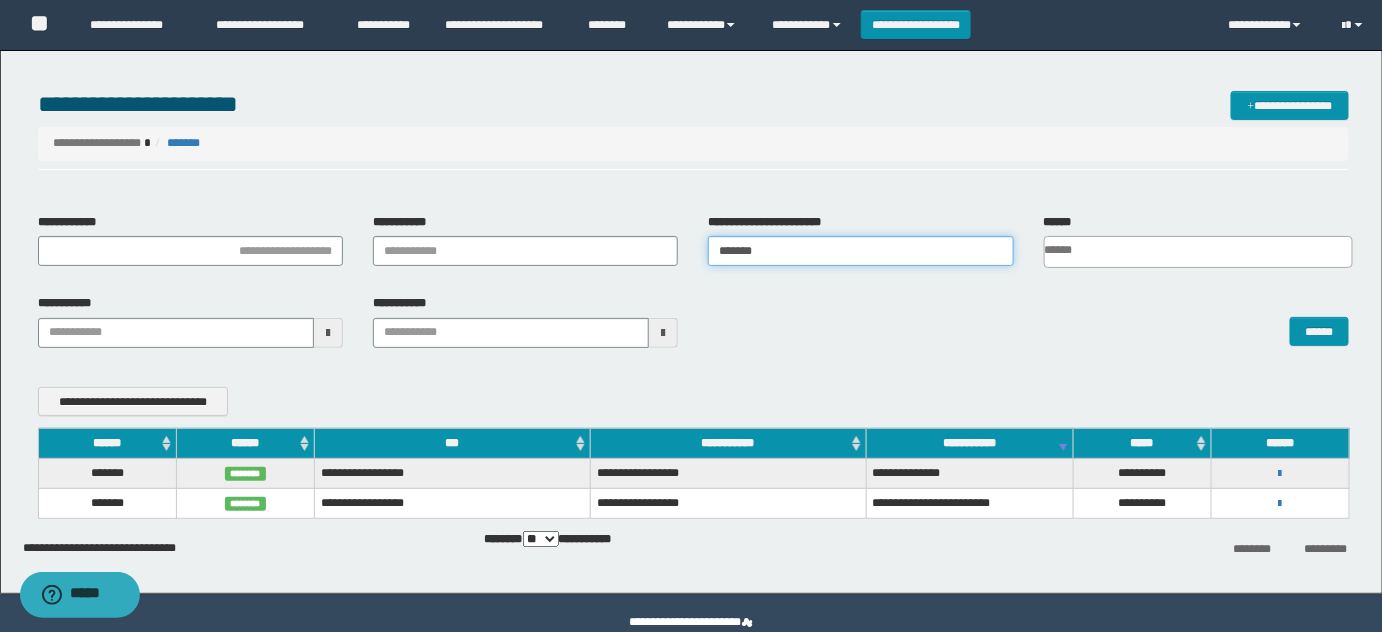 drag, startPoint x: 794, startPoint y: 258, endPoint x: 381, endPoint y: 197, distance: 417.48053 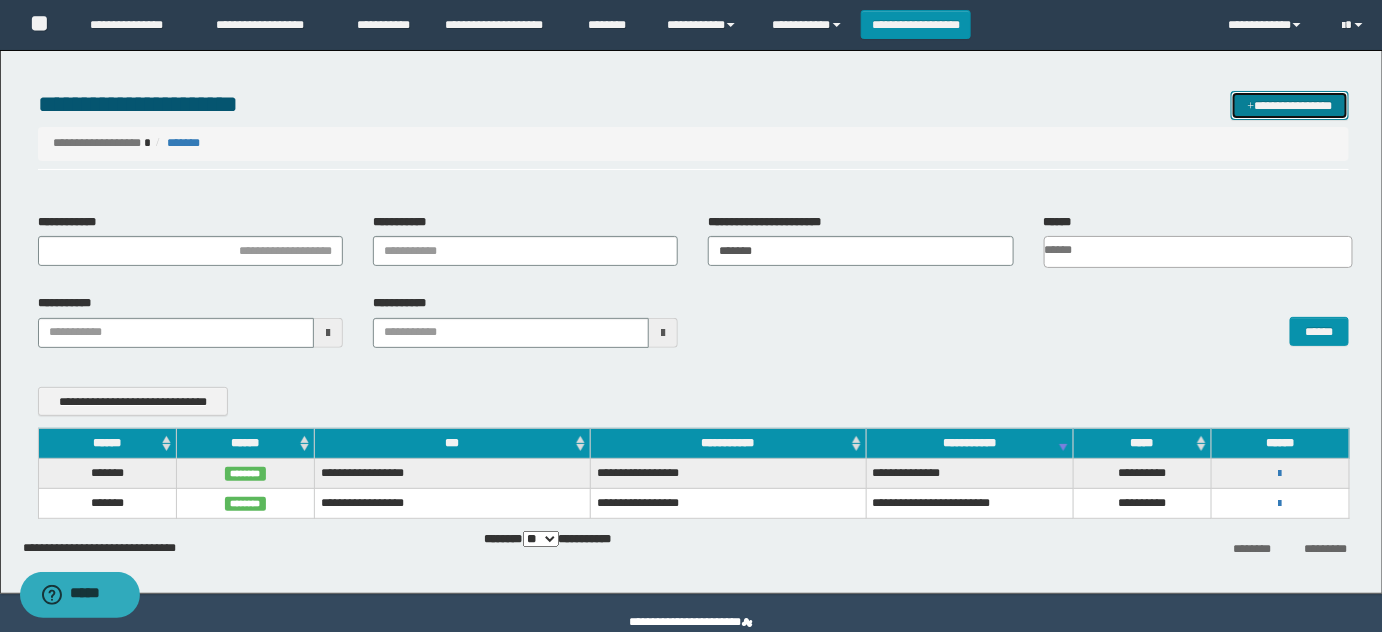 click on "**********" at bounding box center (1290, 105) 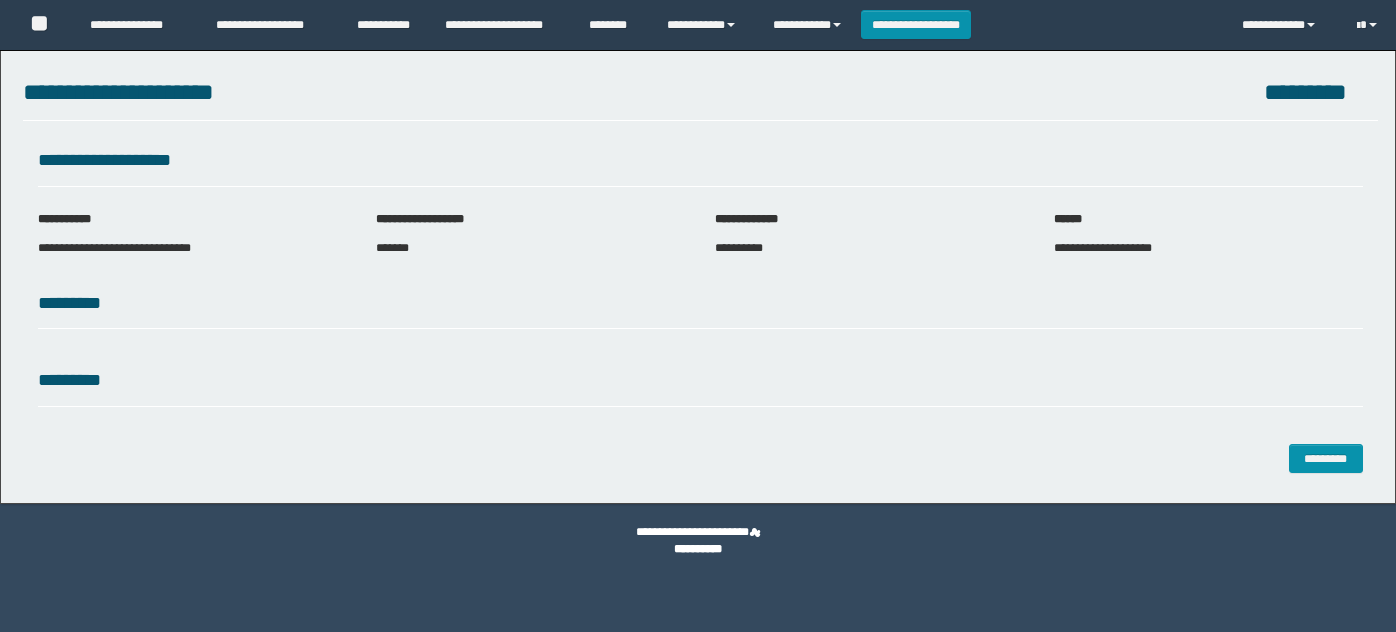 scroll, scrollTop: 0, scrollLeft: 0, axis: both 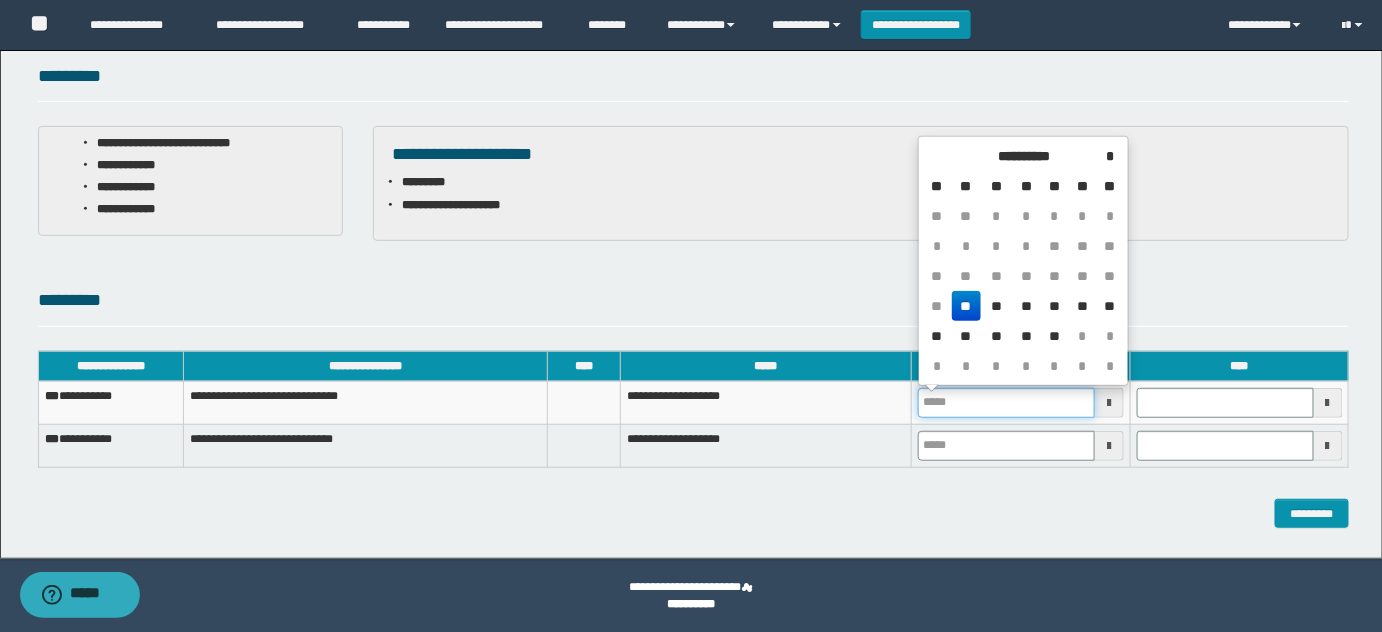 click at bounding box center (1006, 403) 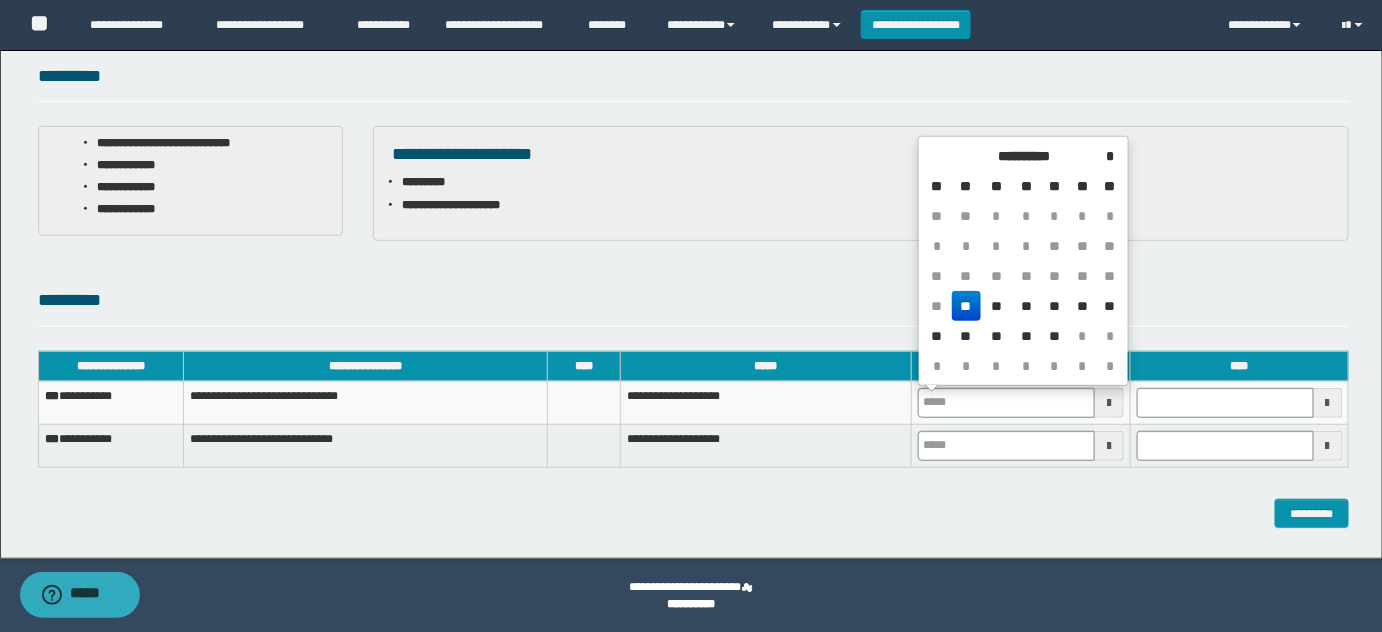 click on "**" at bounding box center (966, 306) 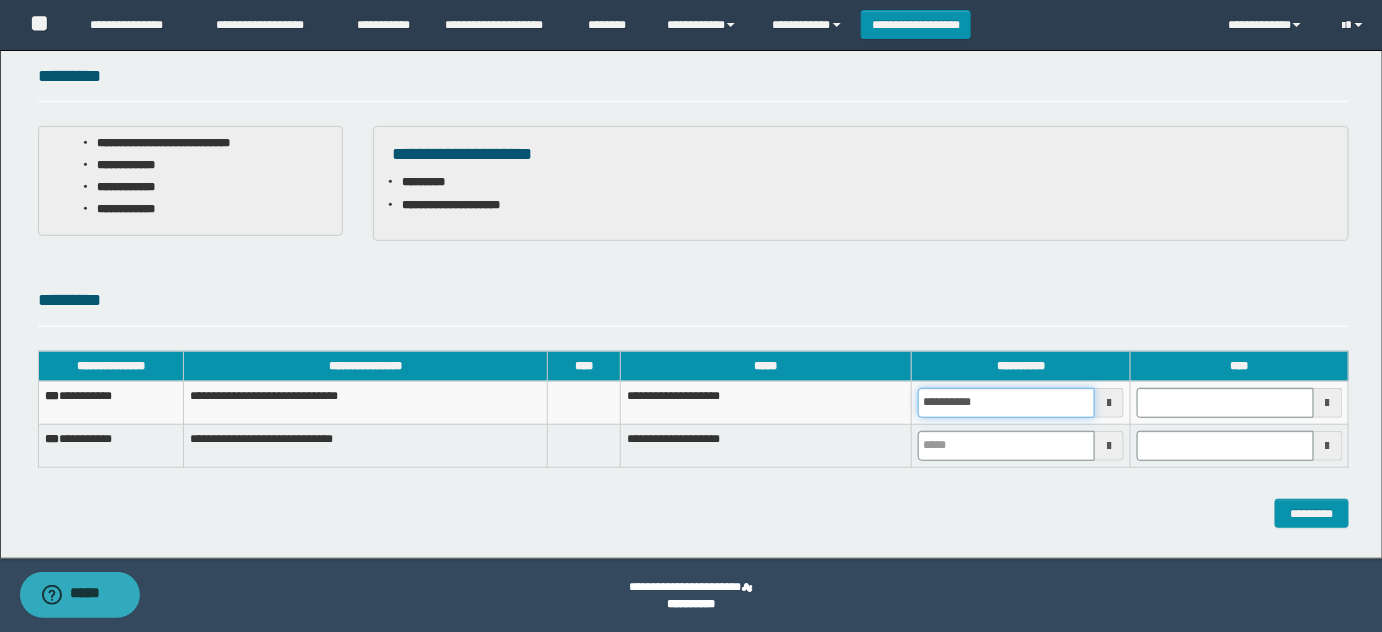 drag, startPoint x: 947, startPoint y: 395, endPoint x: 783, endPoint y: 400, distance: 164.0762 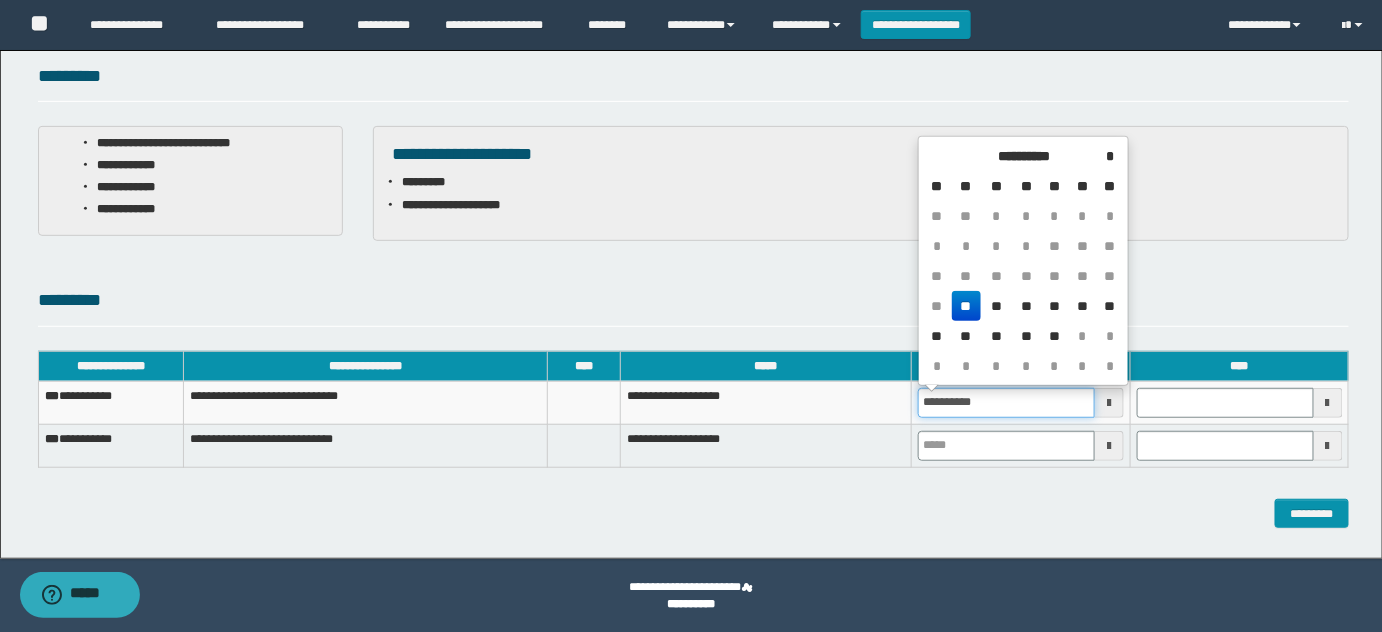 type 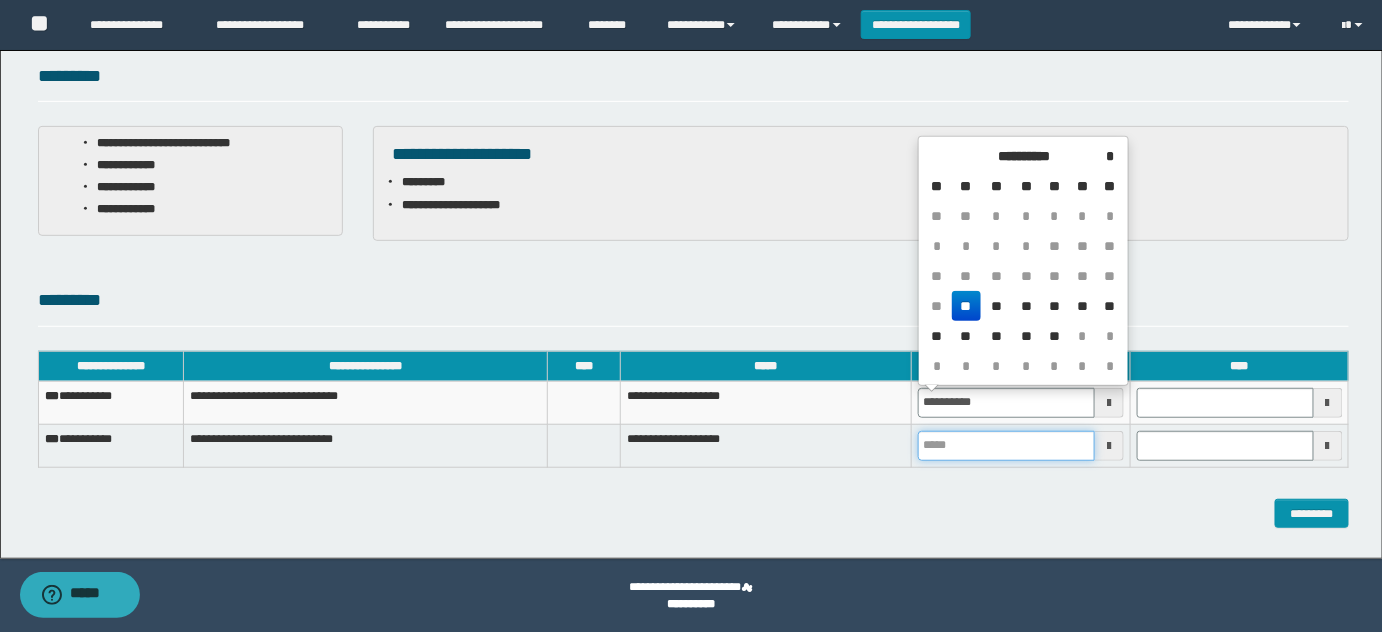 type on "**********" 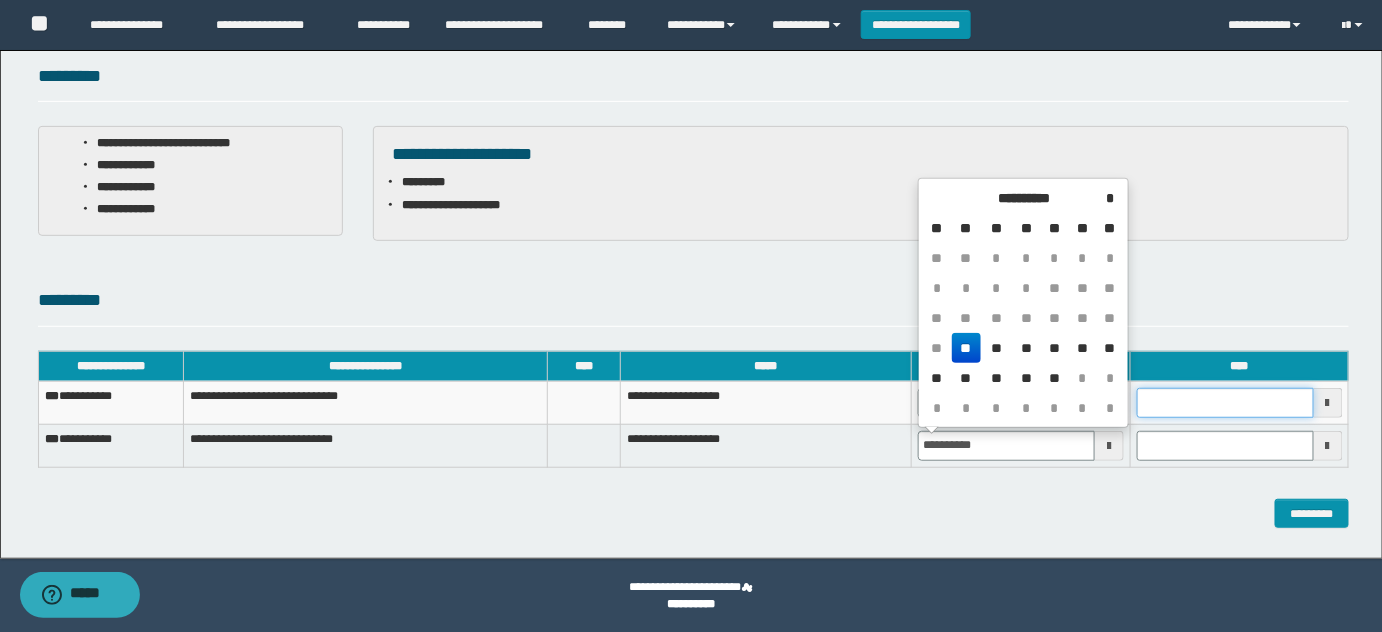type on "**********" 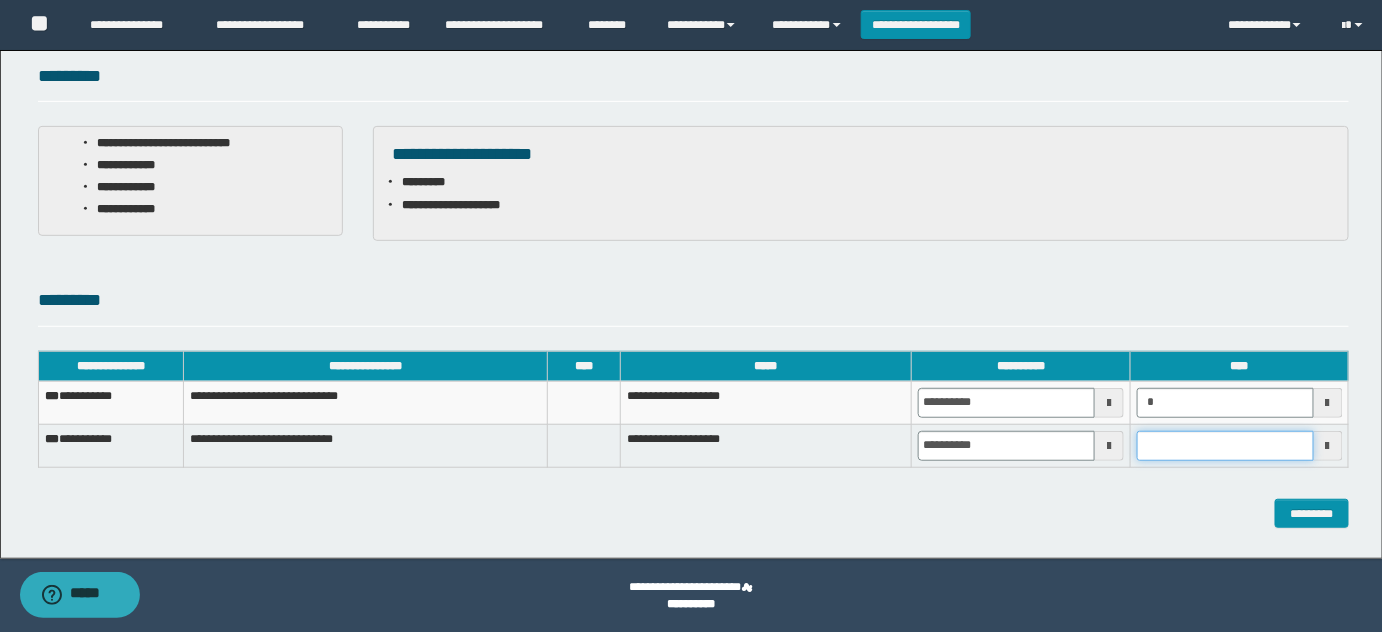 type on "*******" 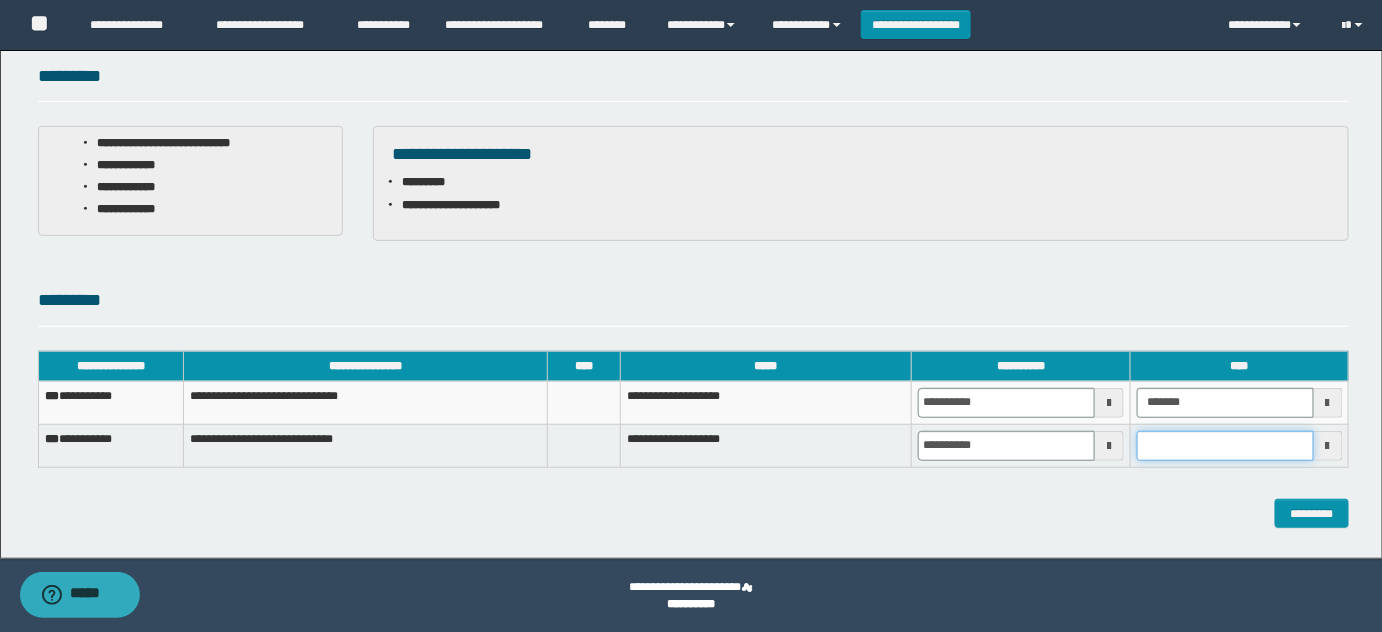 click at bounding box center (1225, 446) 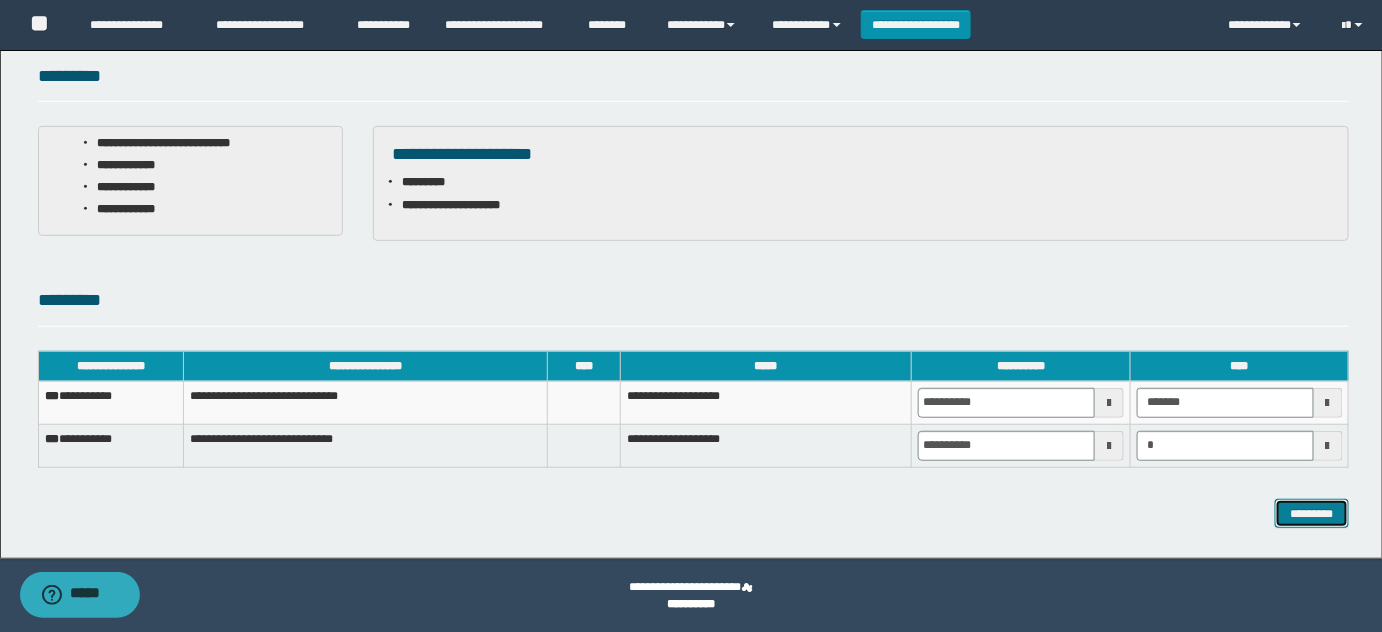 type on "*******" 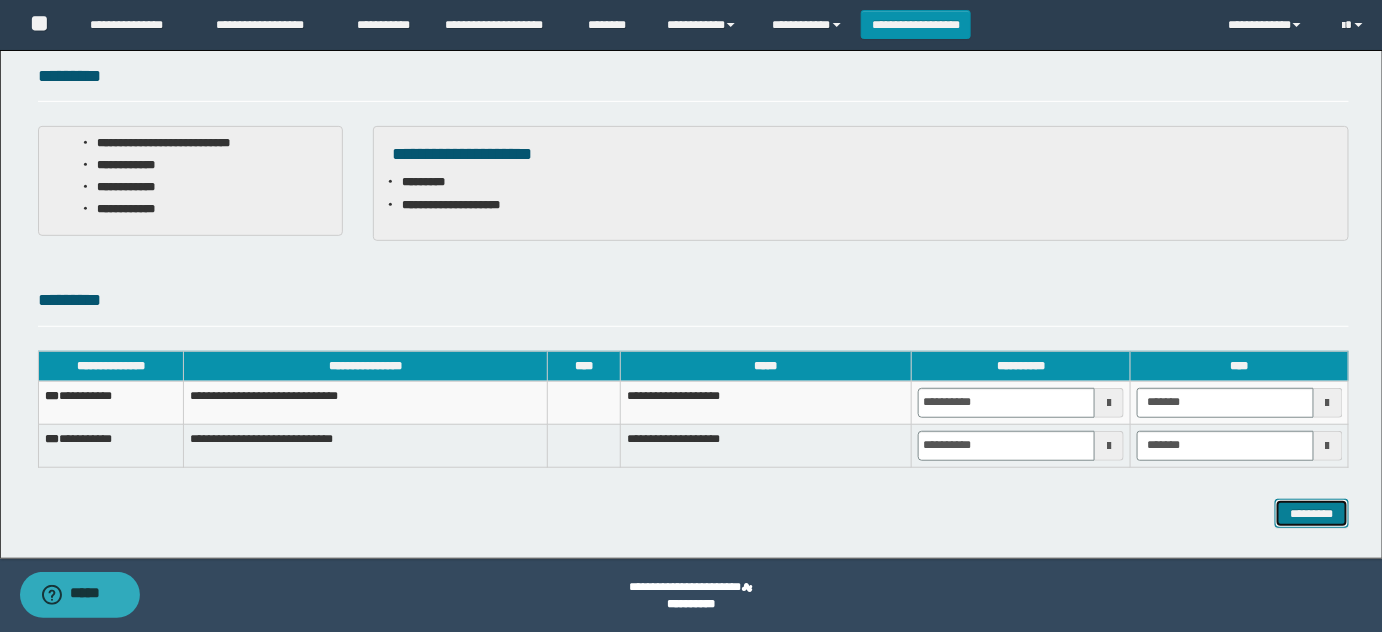 click on "*********" at bounding box center (1312, 513) 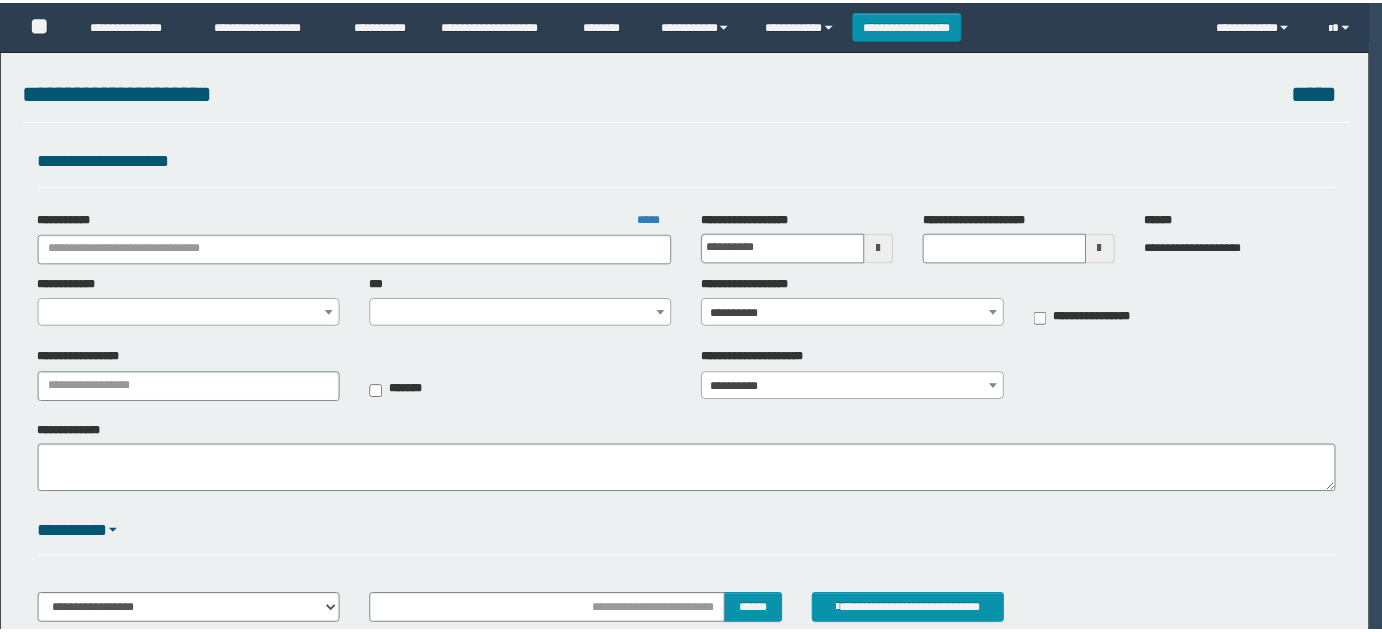 scroll, scrollTop: 0, scrollLeft: 0, axis: both 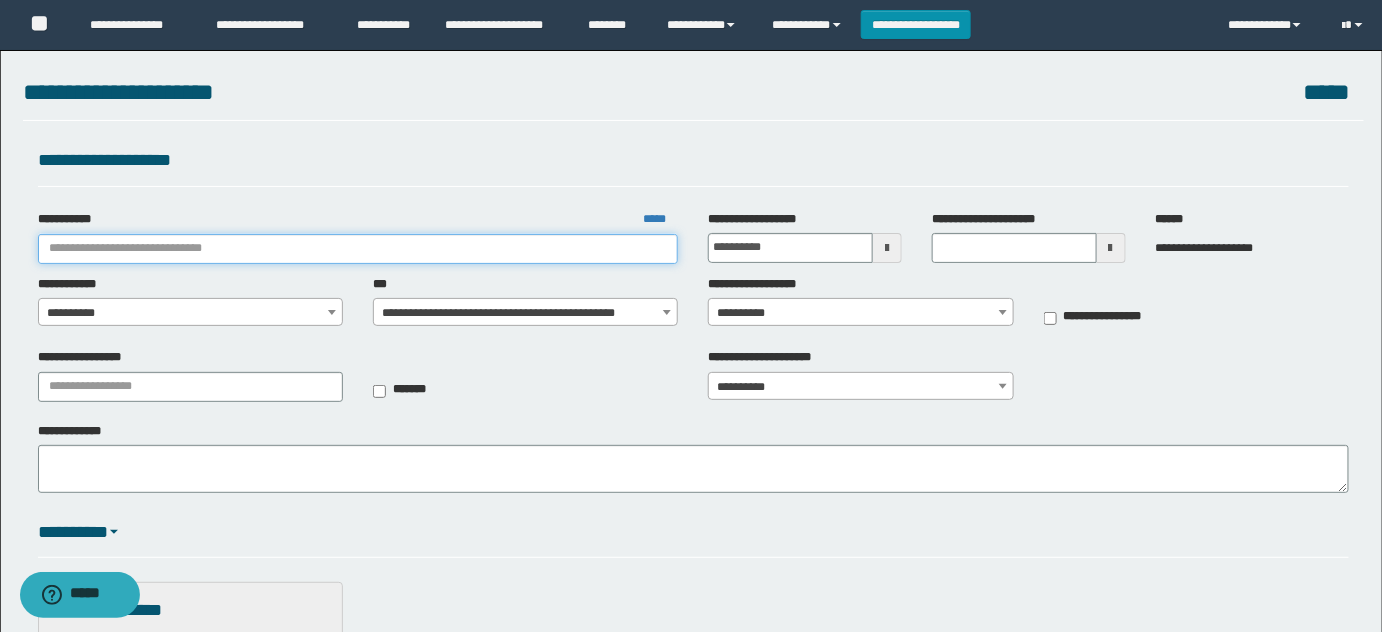click on "**********" at bounding box center [358, 249] 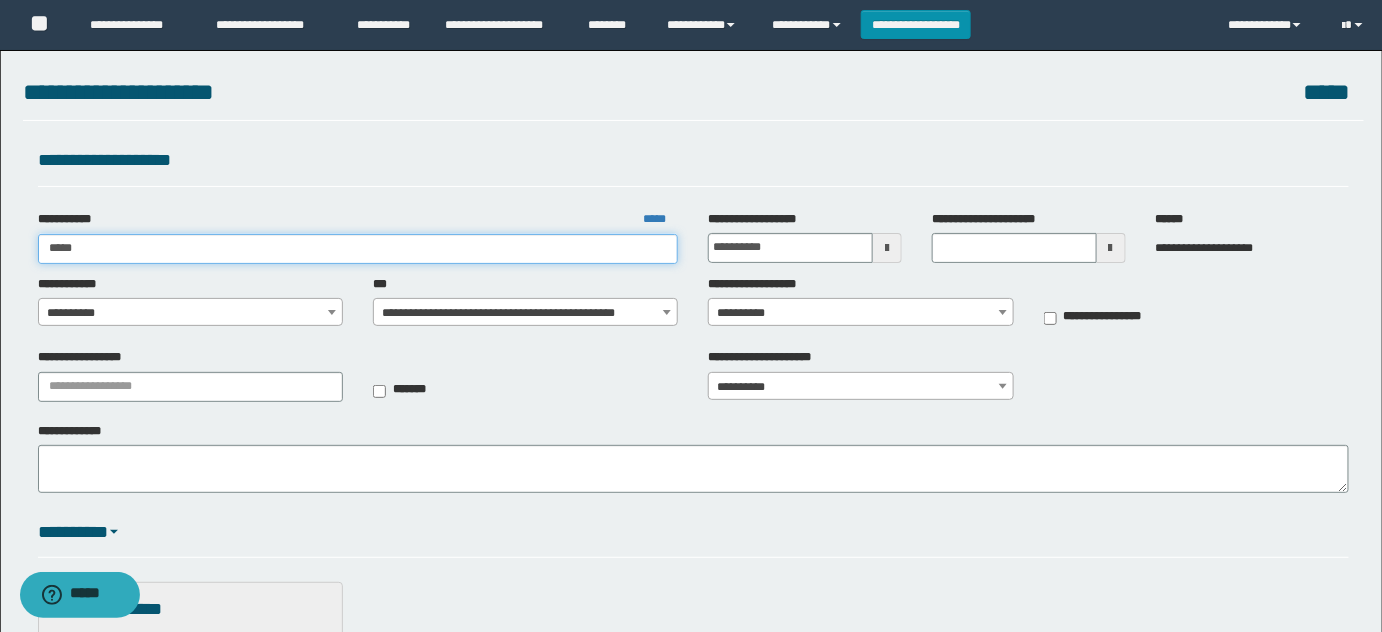 type on "****" 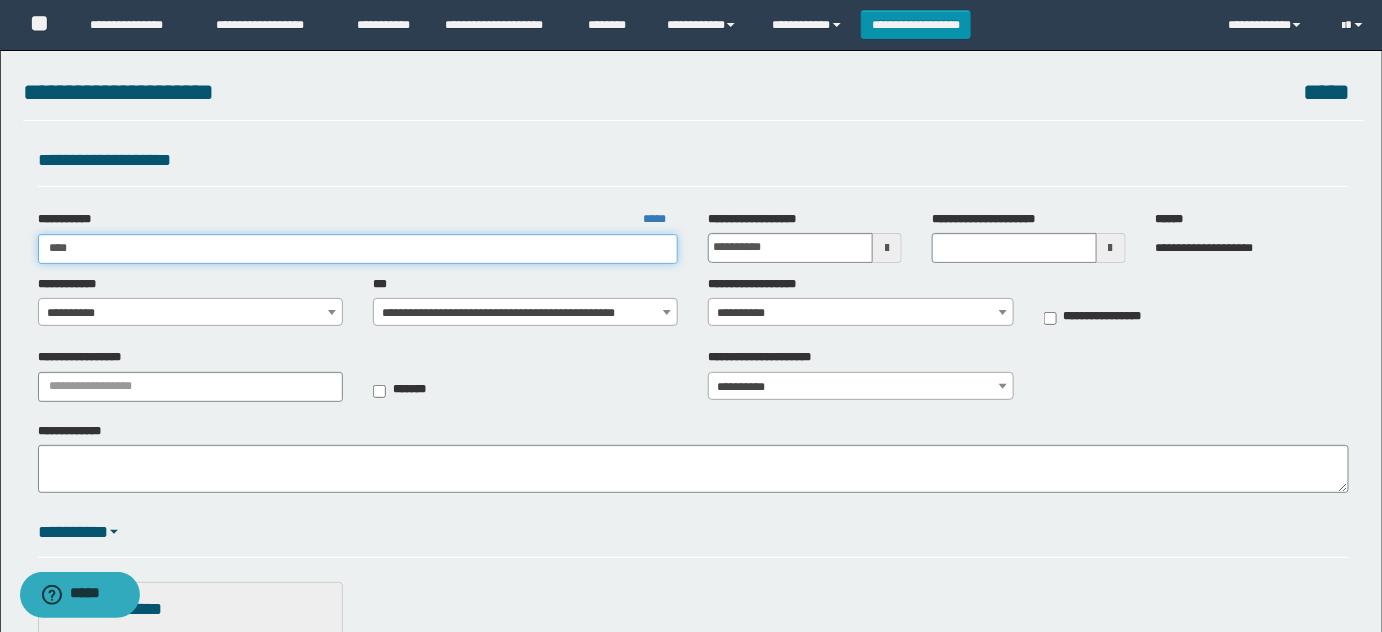 type on "****" 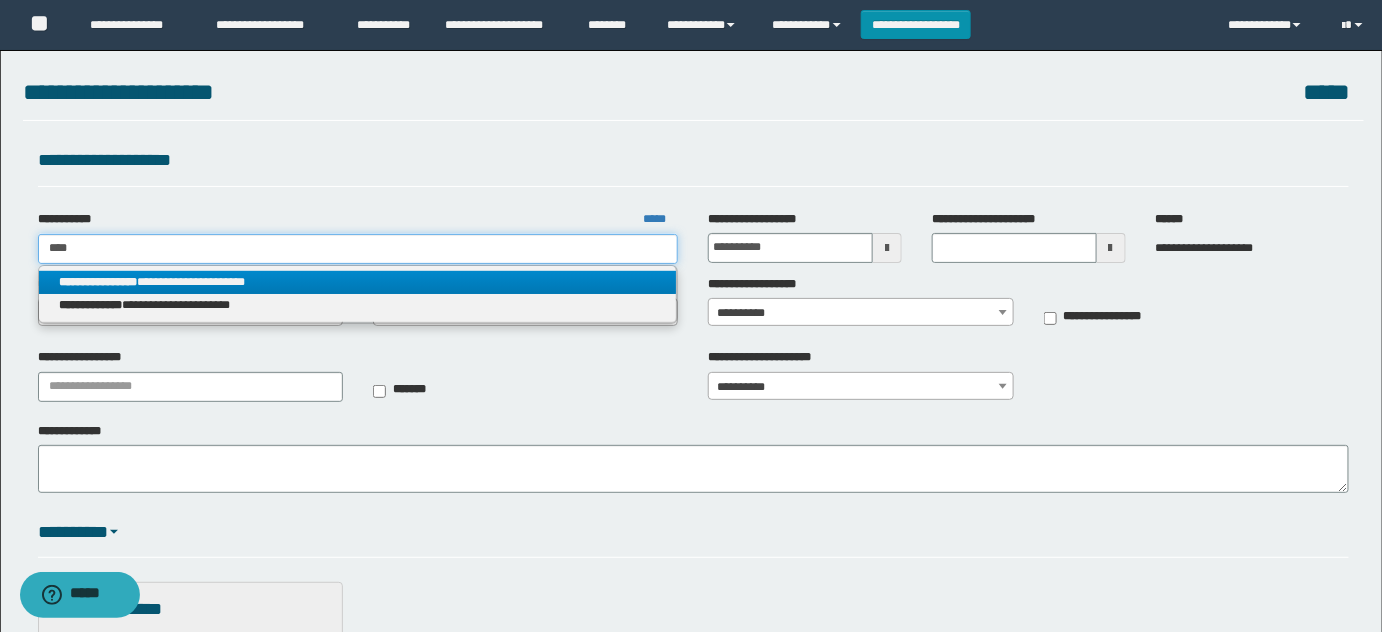 type on "****" 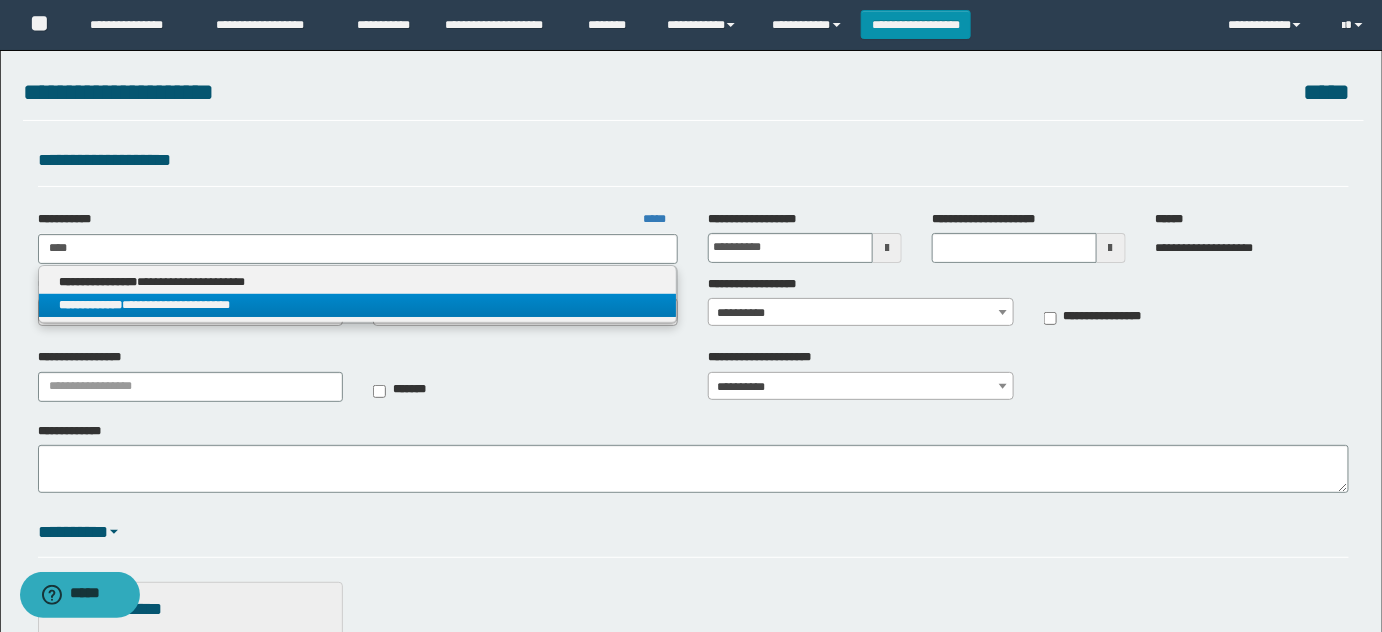 drag, startPoint x: 304, startPoint y: 314, endPoint x: 172, endPoint y: 255, distance: 144.58562 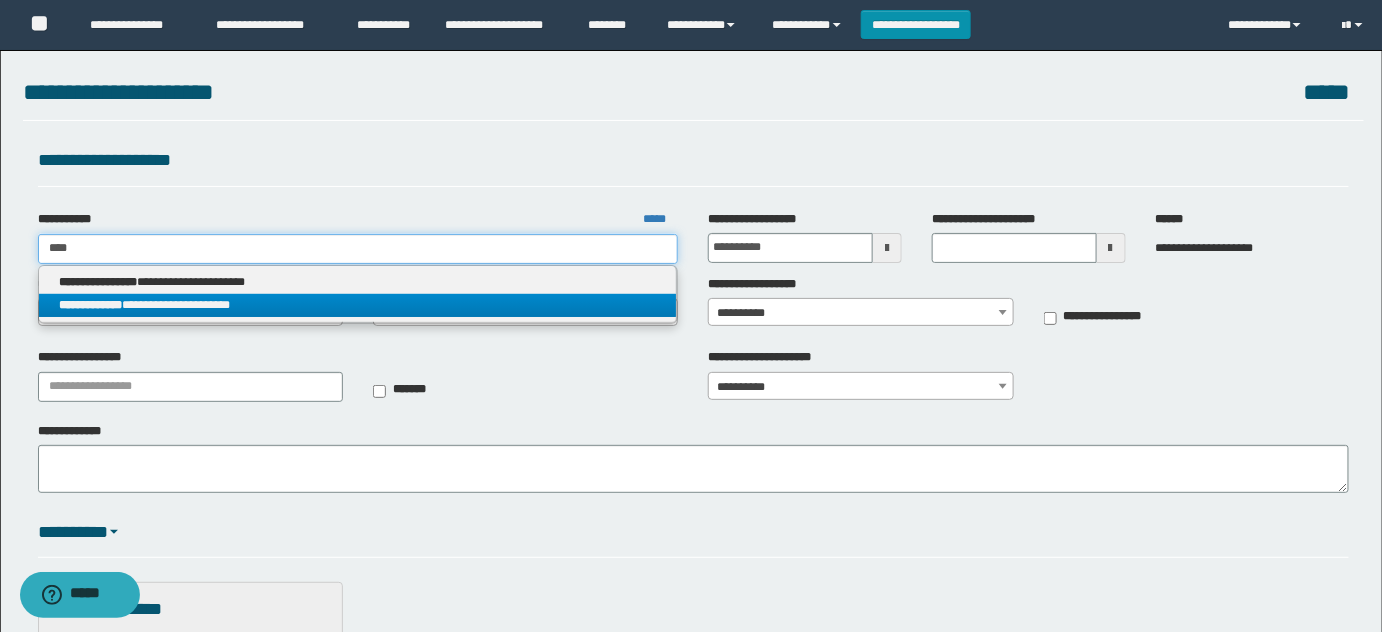 type 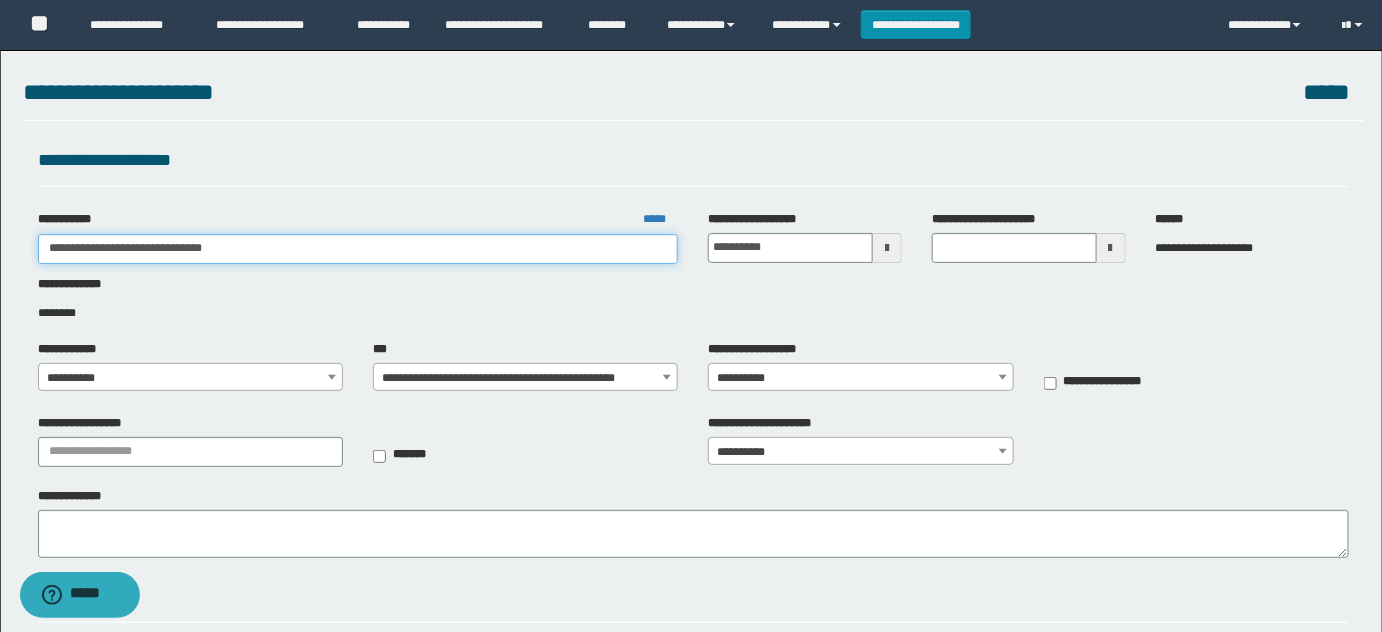drag, startPoint x: 120, startPoint y: 249, endPoint x: 322, endPoint y: 375, distance: 238.07562 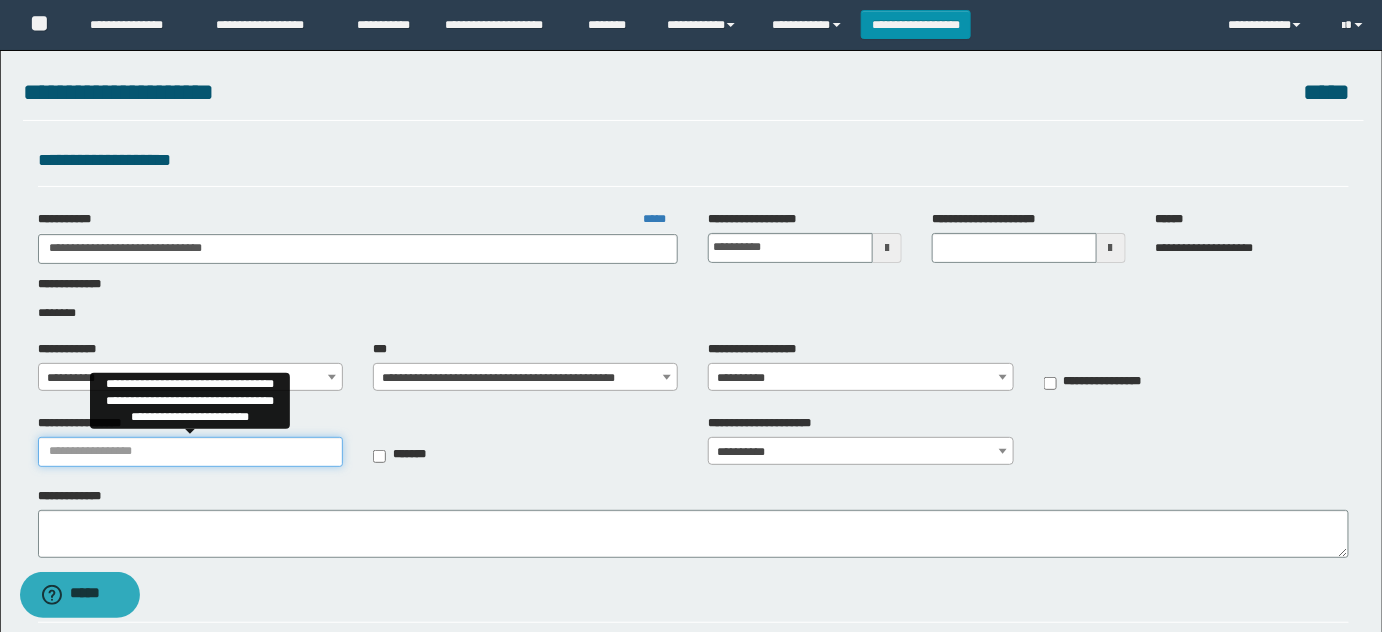 click on "**********" at bounding box center [190, 452] 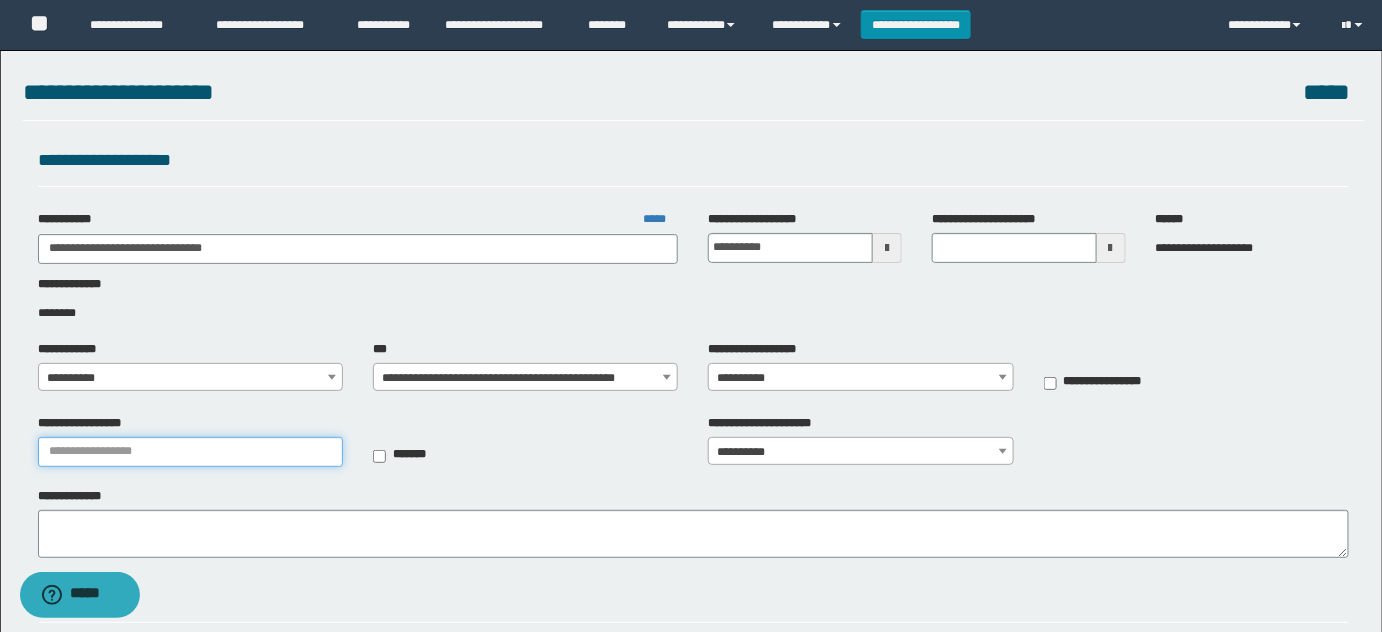 paste on "**********" 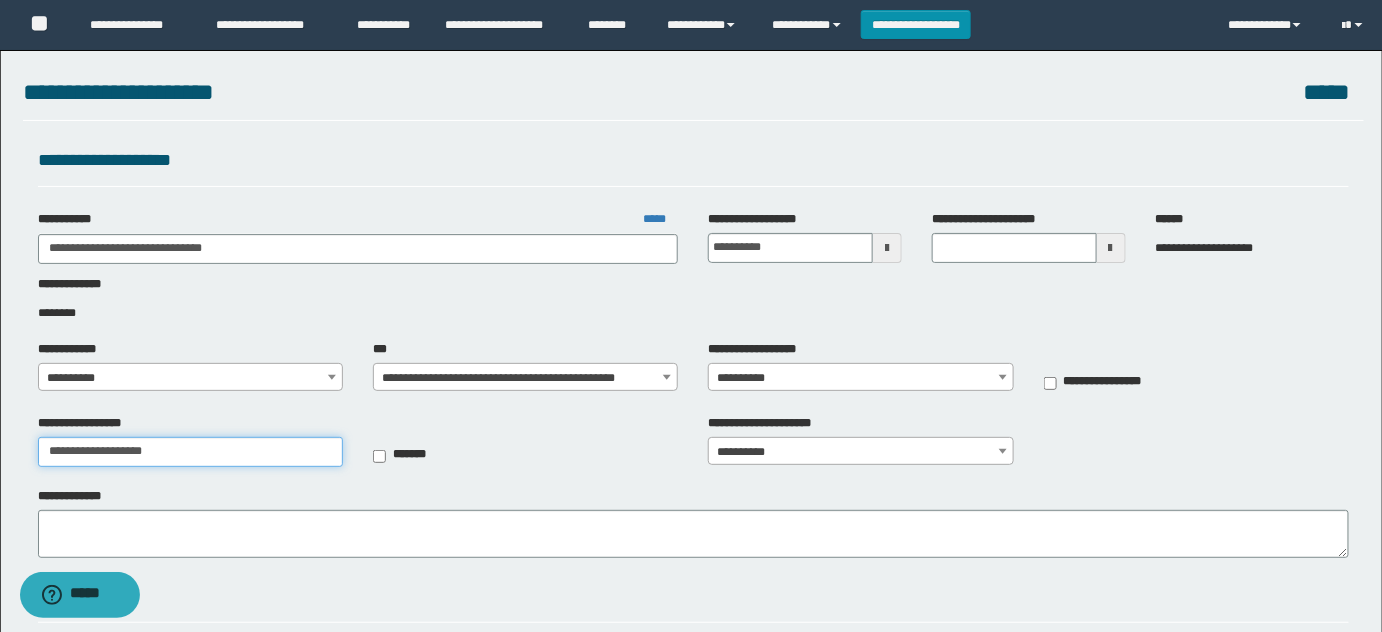 type on "**********" 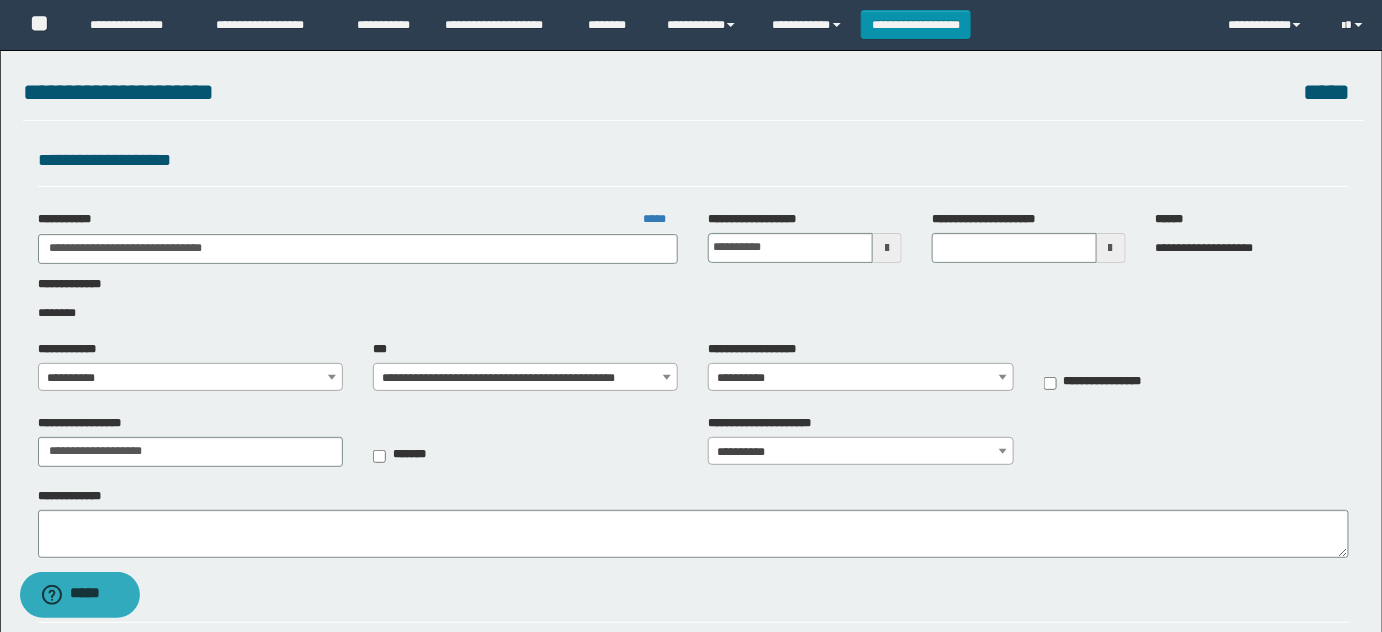 click on "**********" at bounding box center (191, 378) 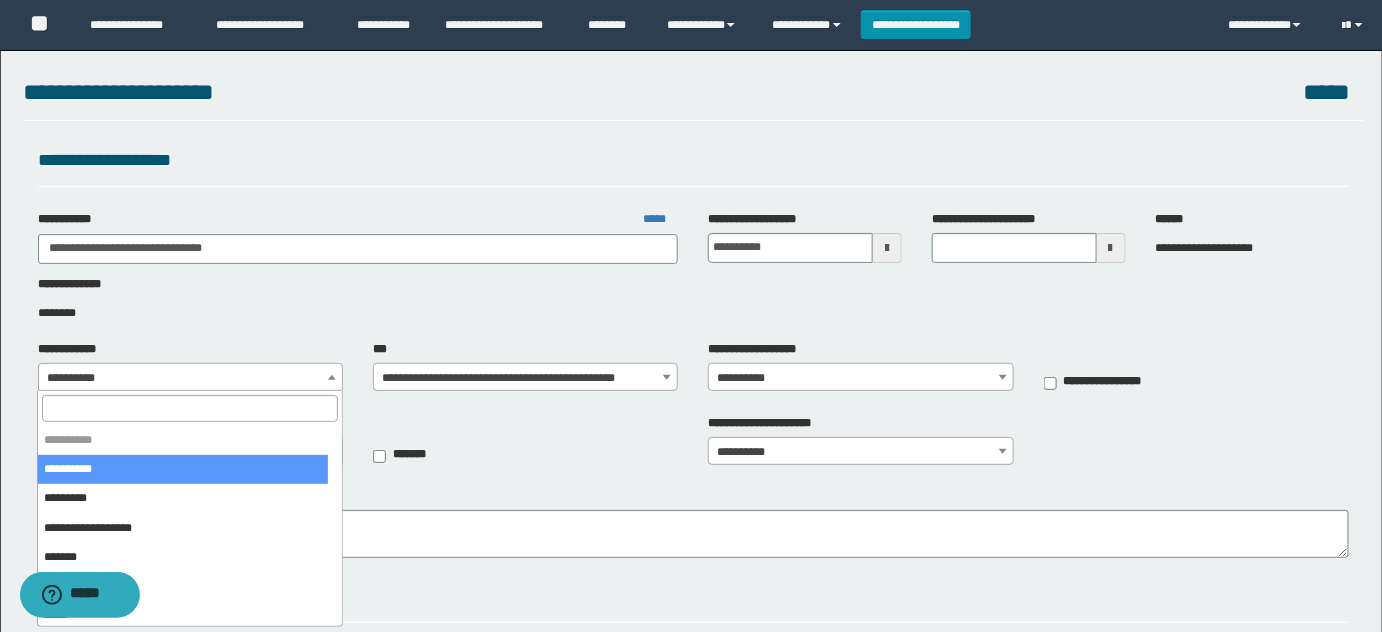 click at bounding box center (189, 408) 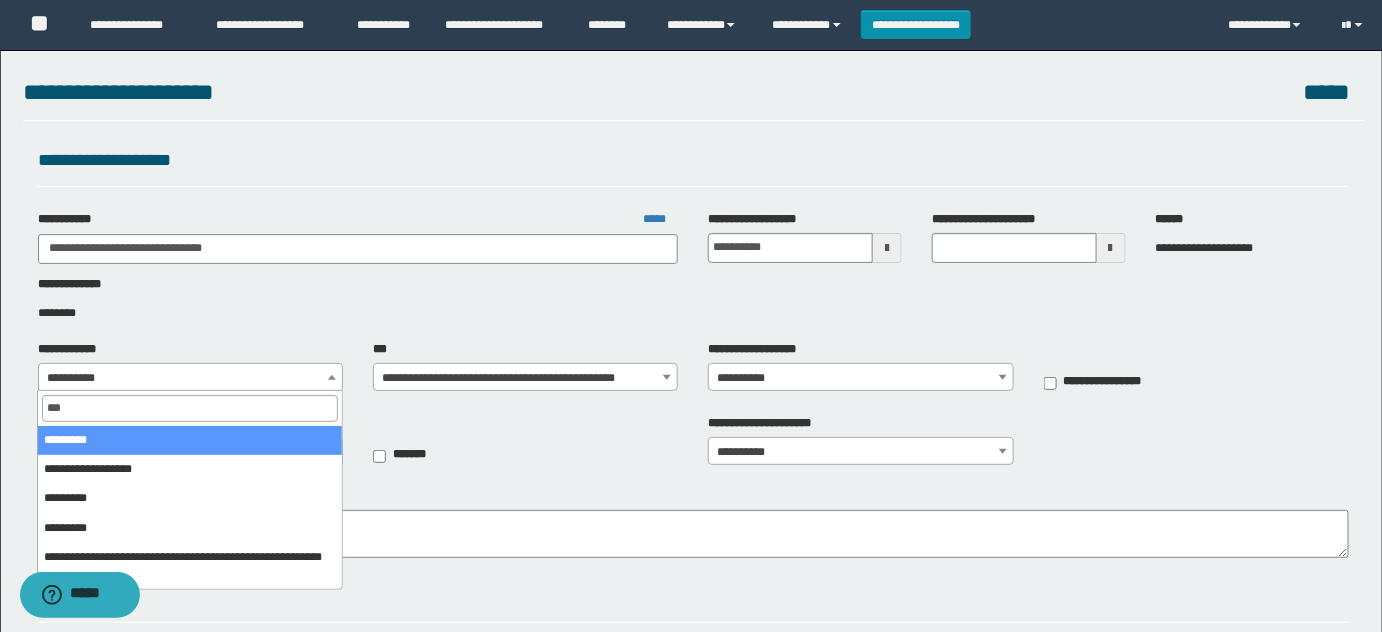 type on "***" 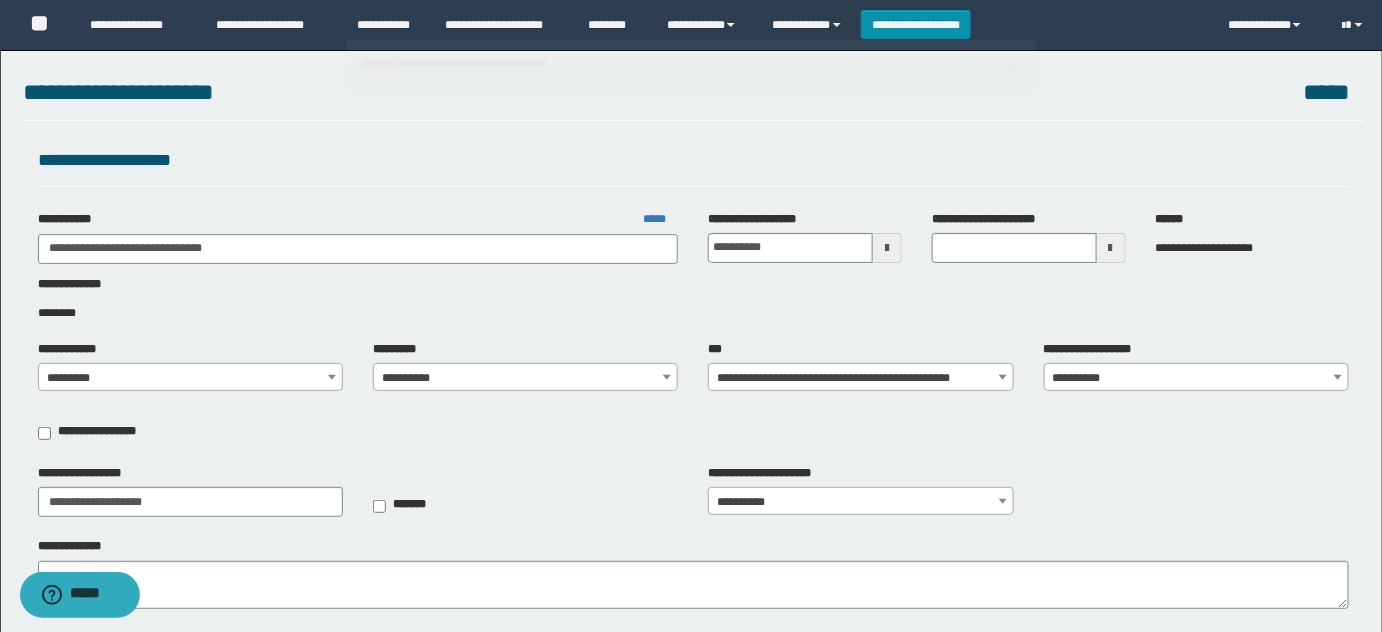 click on "**********" at bounding box center [526, 378] 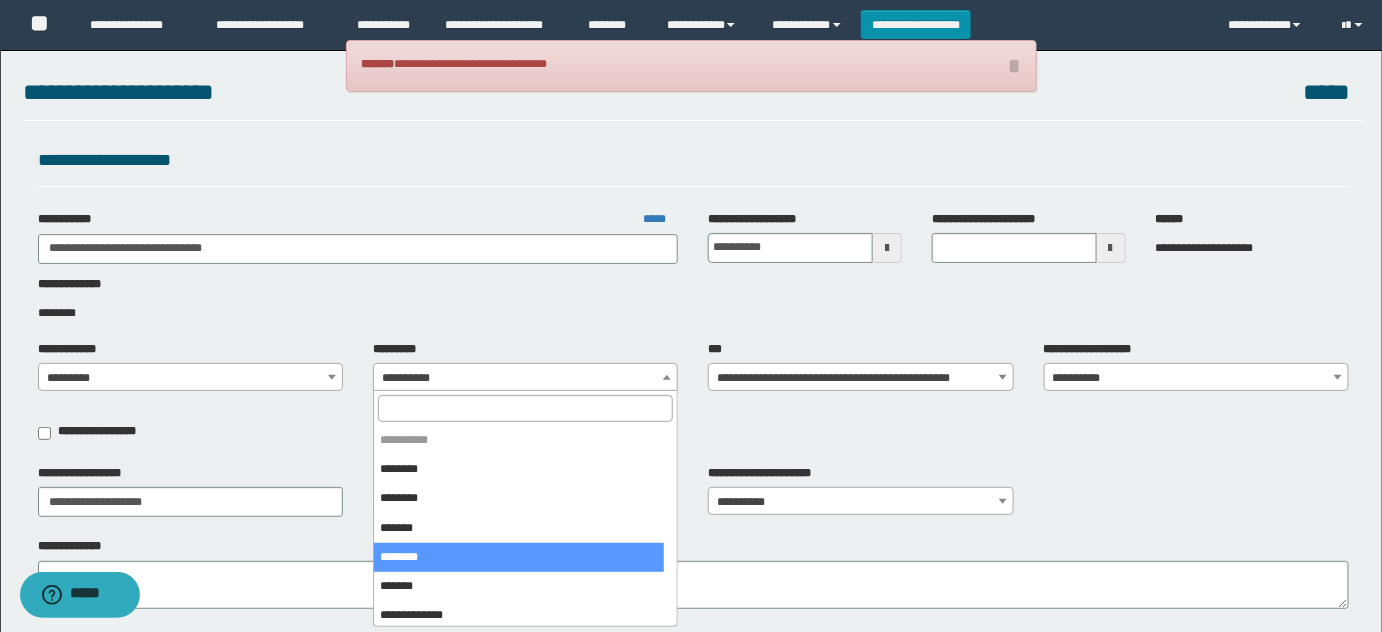 select on "***" 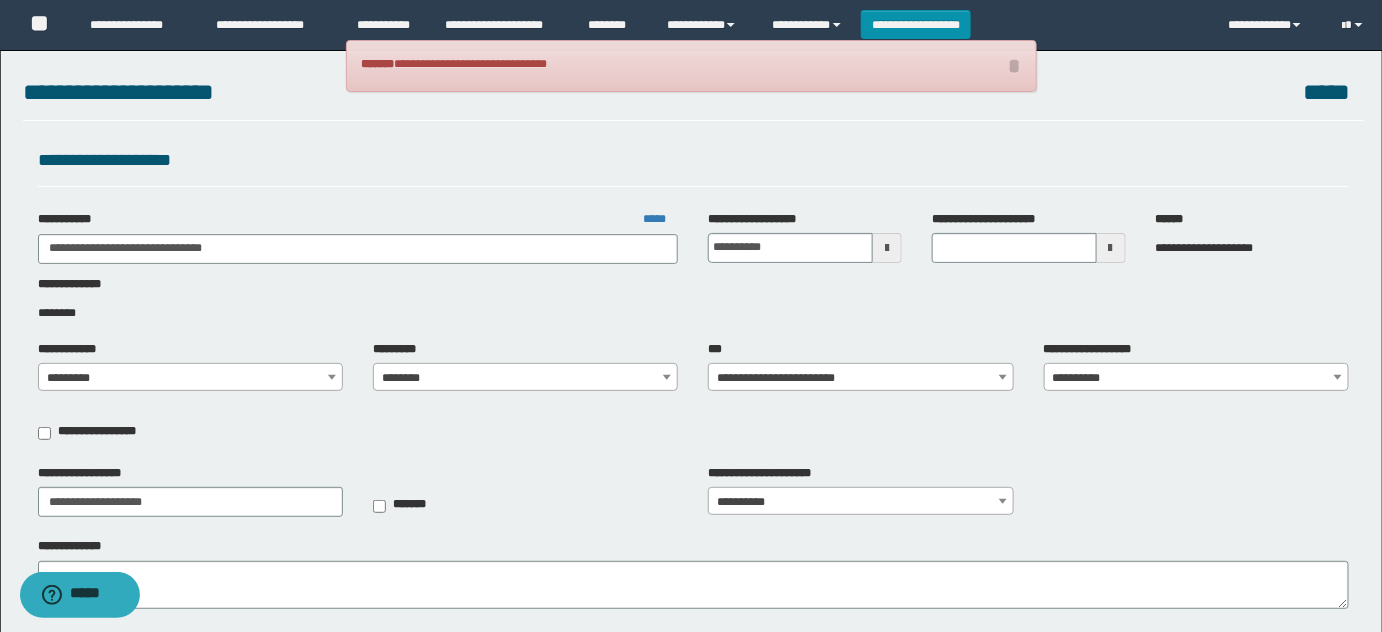 click on "**********" at bounding box center [861, 378] 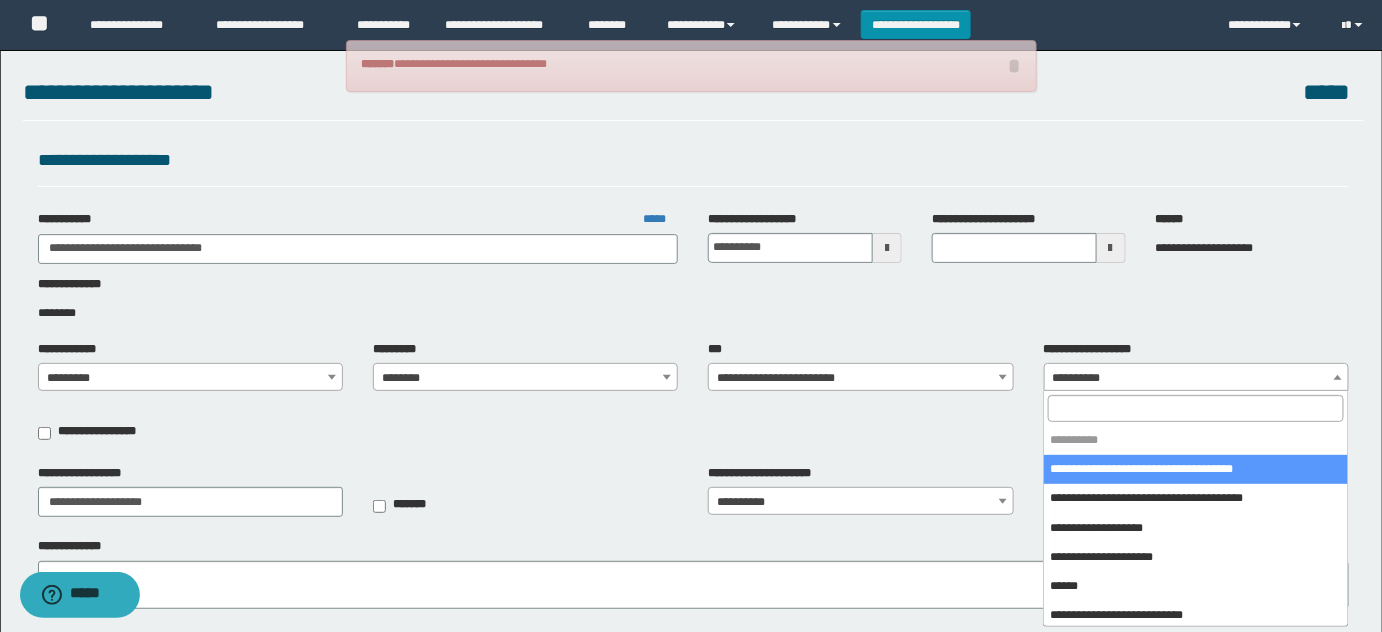 click on "**********" at bounding box center (1197, 378) 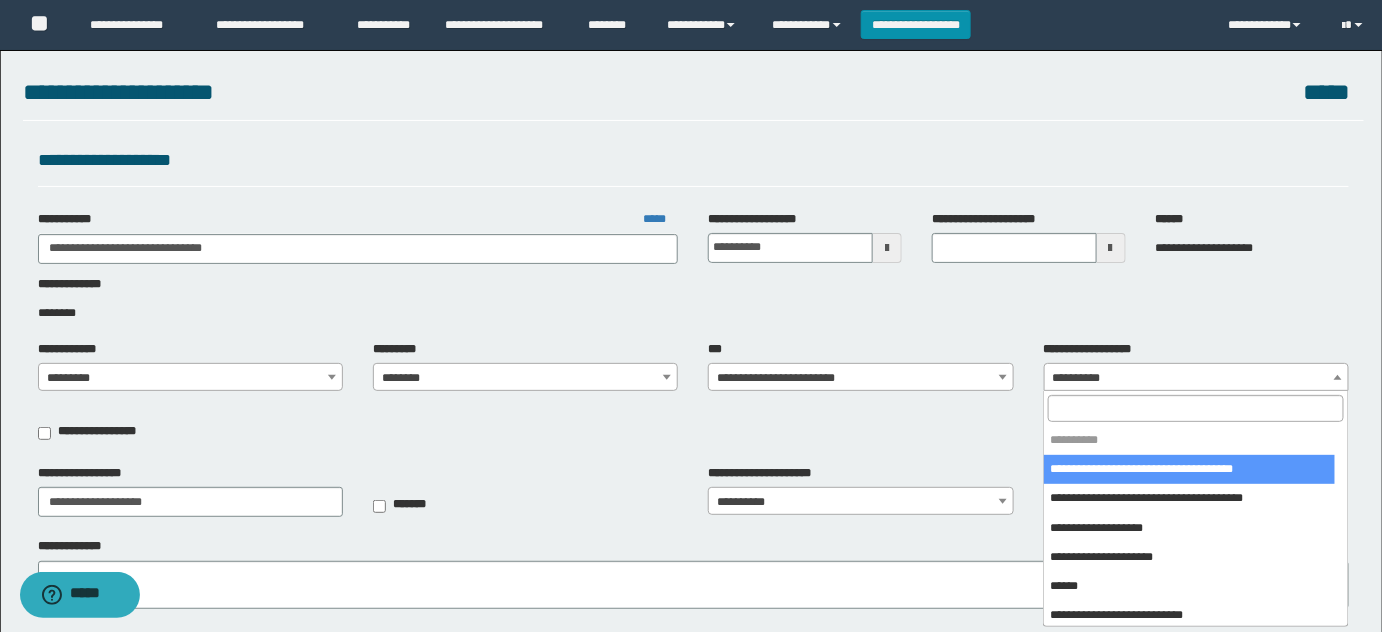 click at bounding box center (1195, 408) 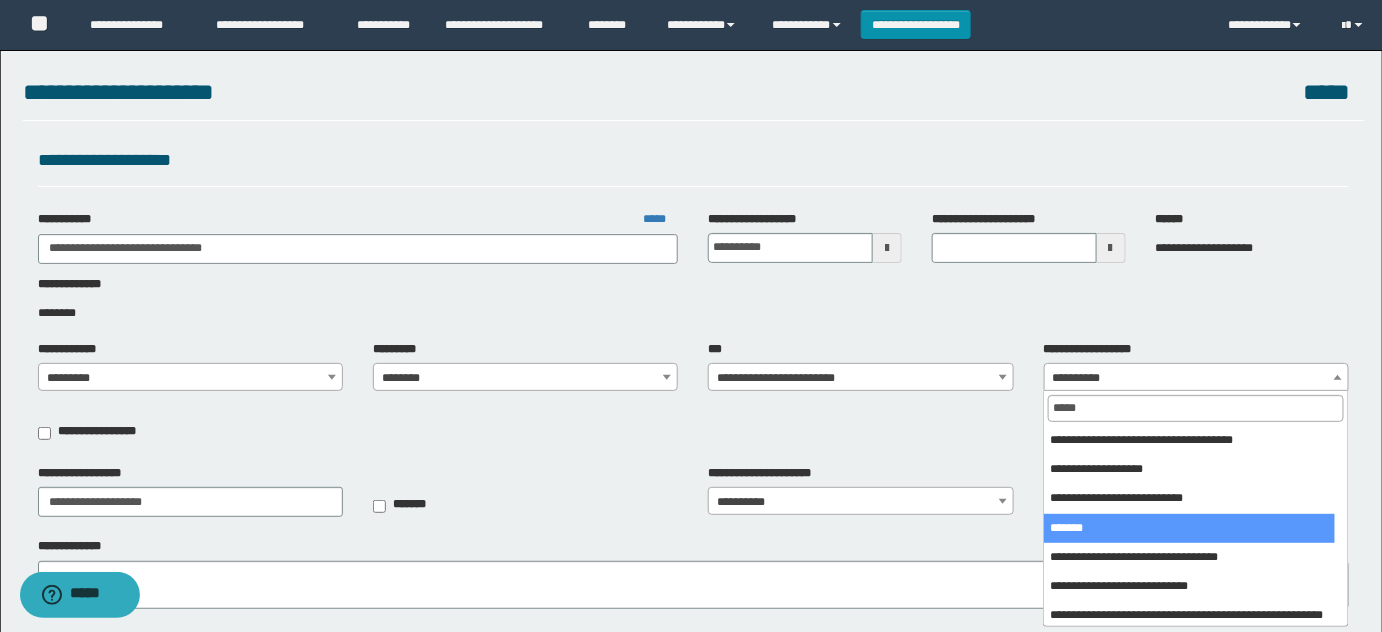 type on "*****" 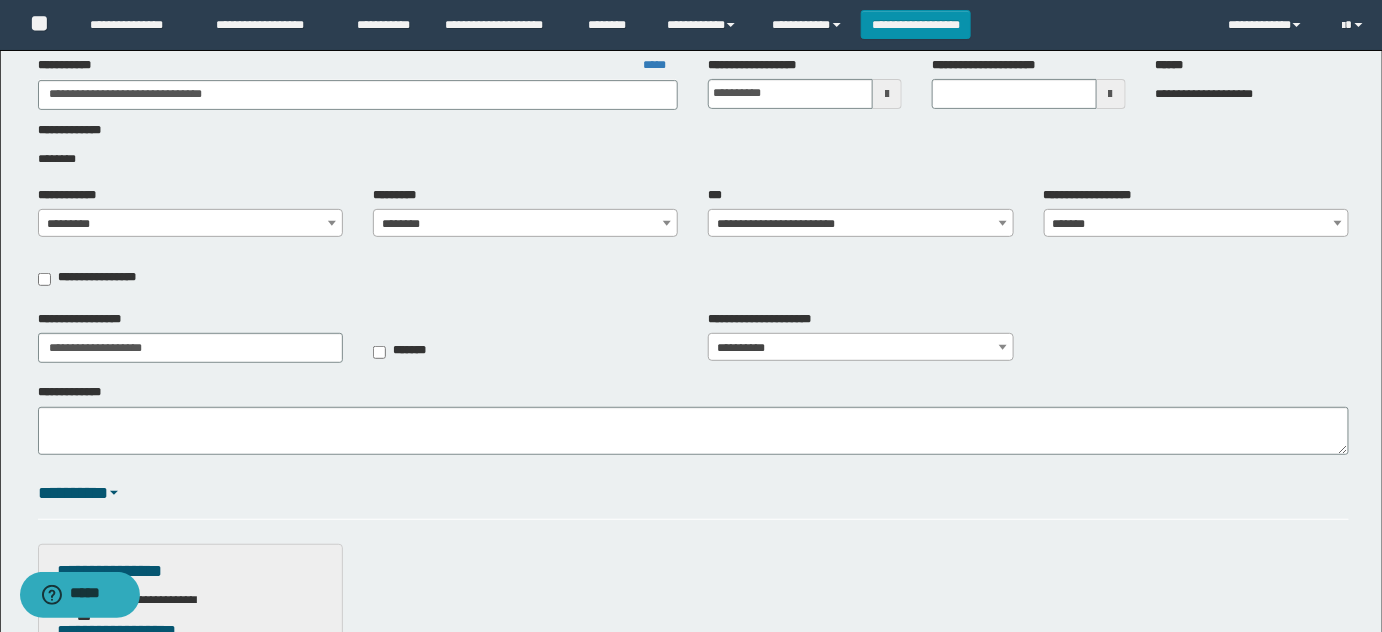 scroll, scrollTop: 363, scrollLeft: 0, axis: vertical 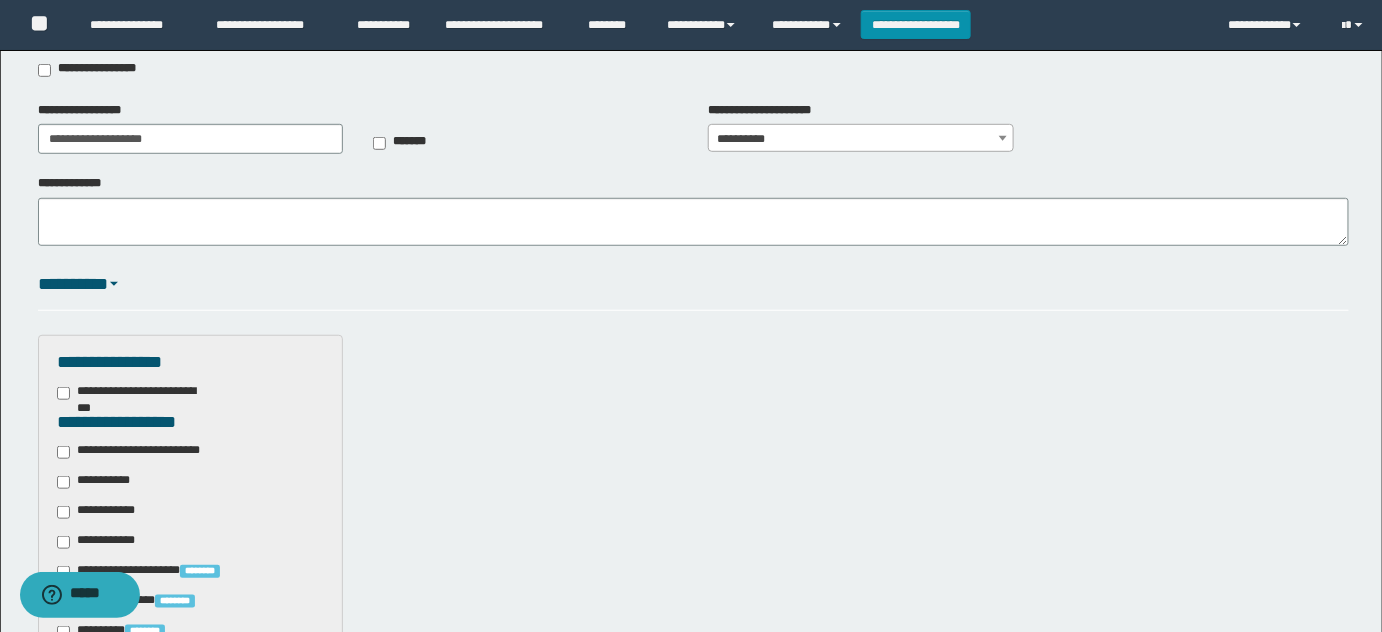 click on "**********" at bounding box center [143, 452] 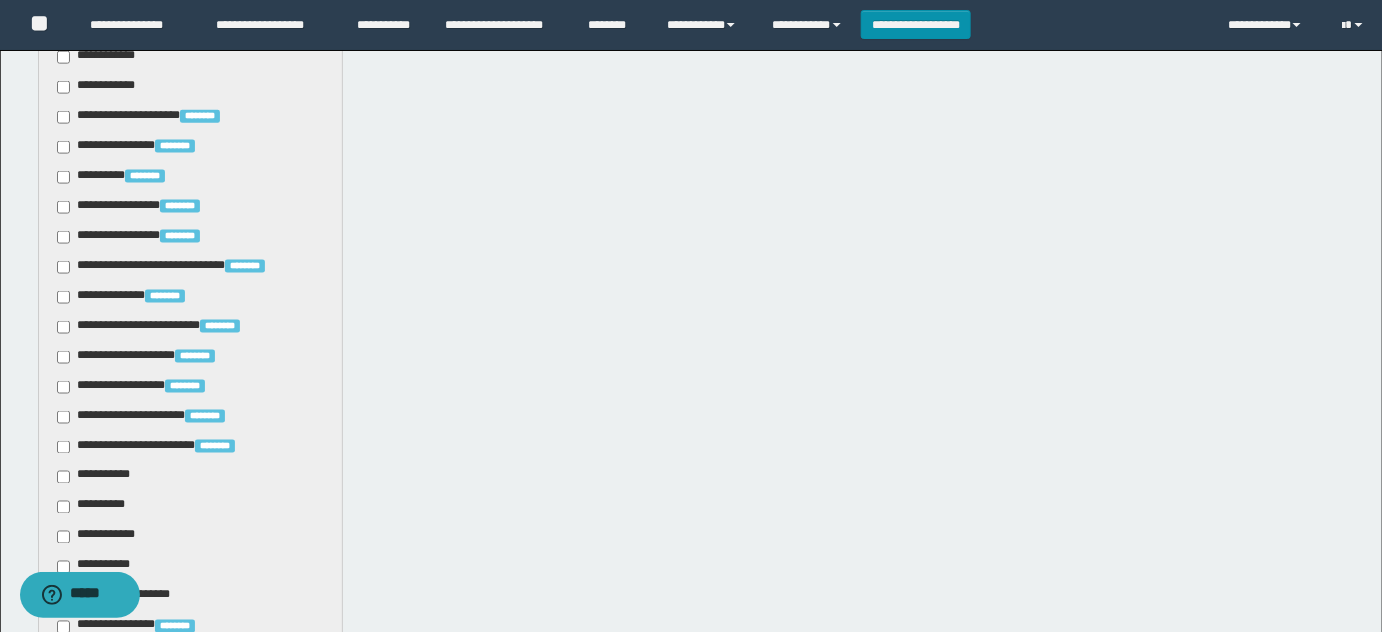 scroll, scrollTop: 1267, scrollLeft: 0, axis: vertical 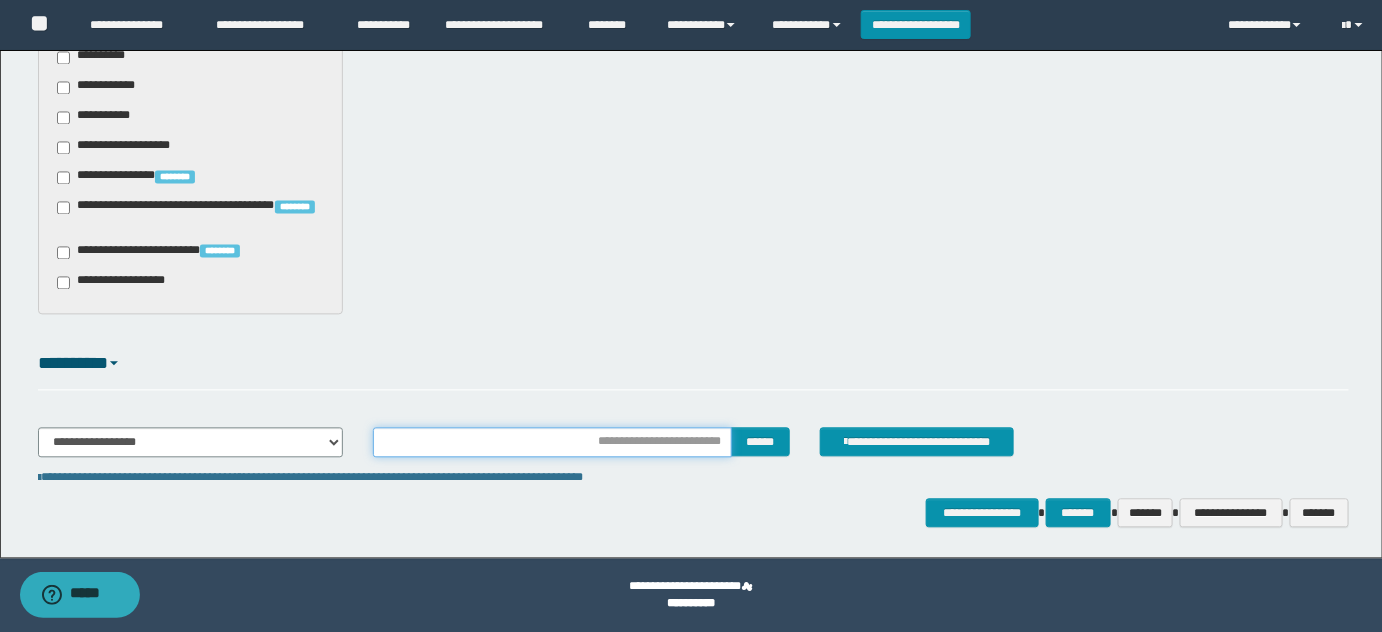 click at bounding box center [552, 443] 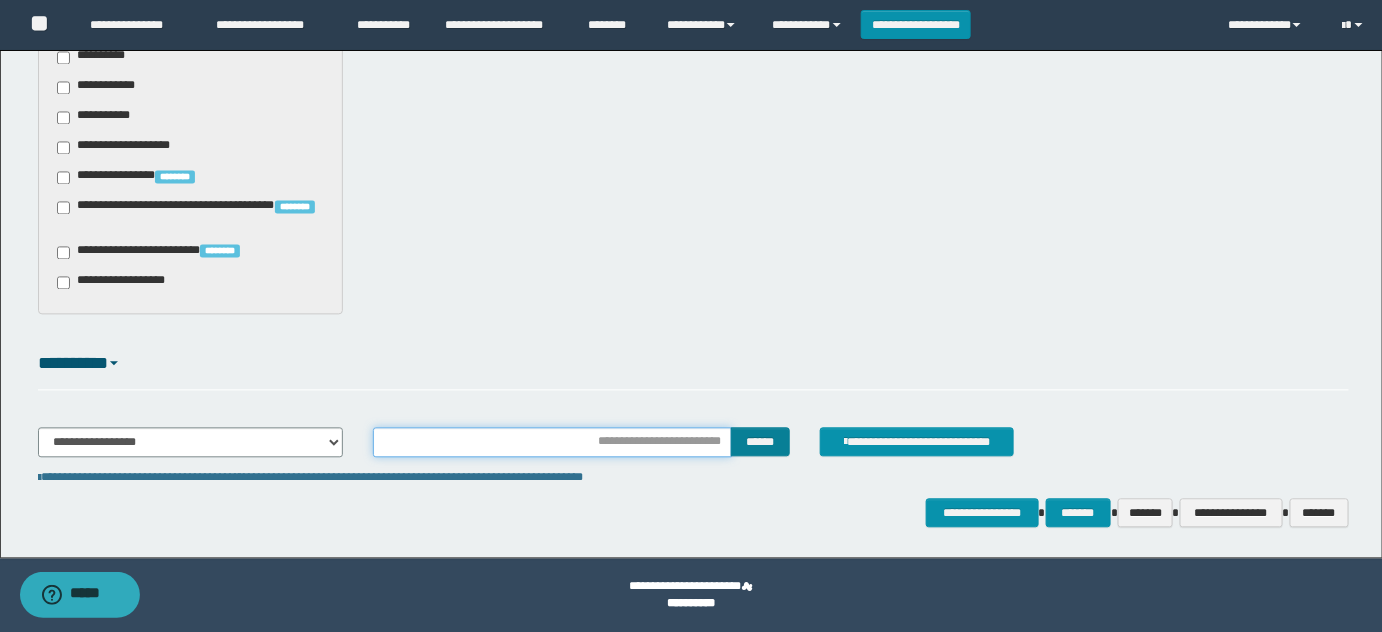 type on "**********" 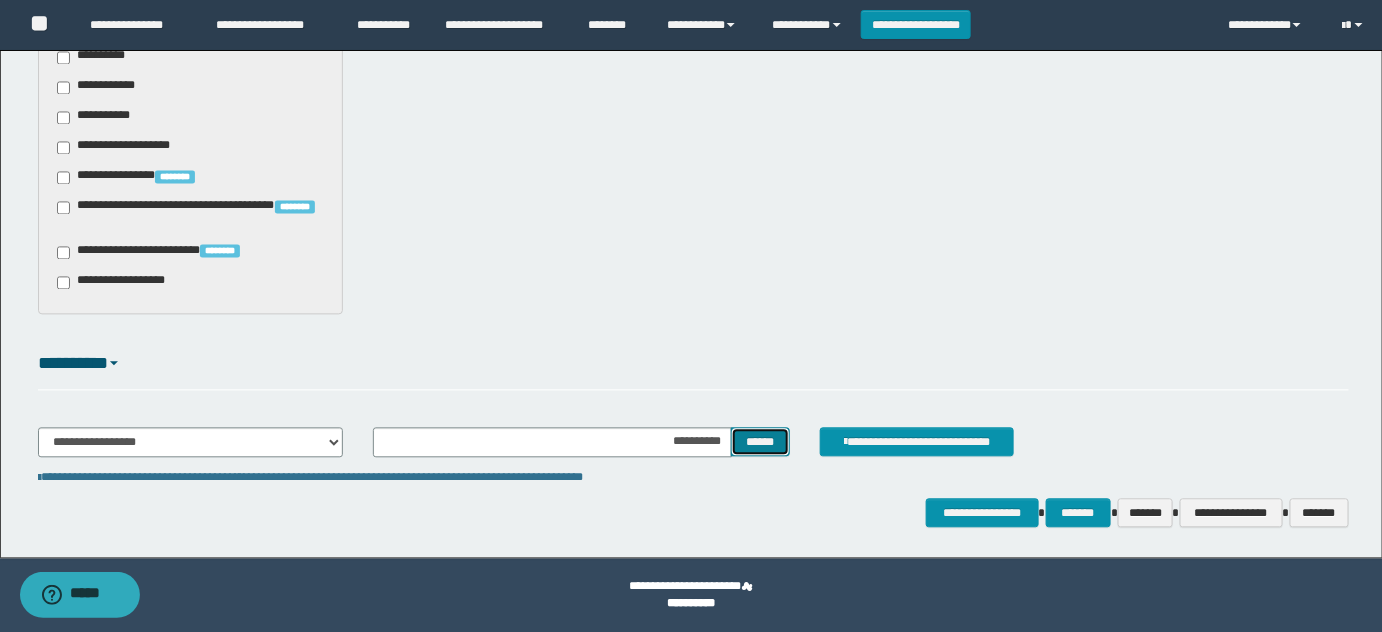 click on "******" at bounding box center [760, 442] 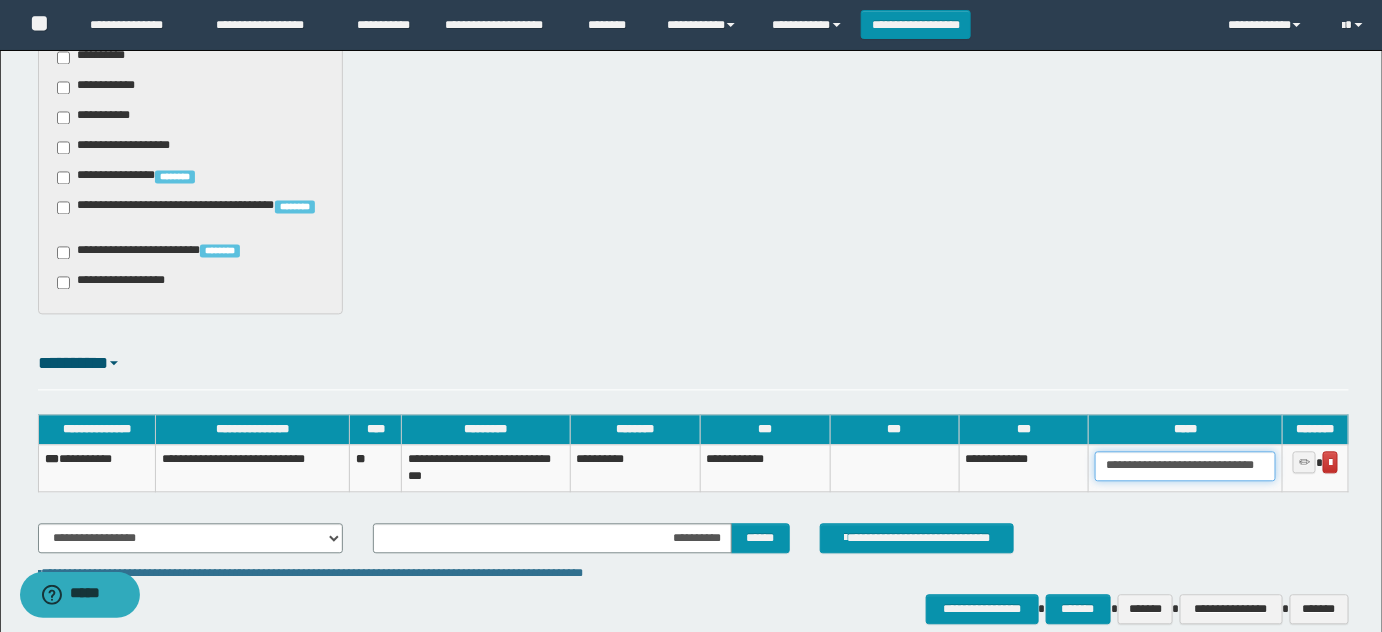 drag, startPoint x: 1104, startPoint y: 466, endPoint x: 1395, endPoint y: 458, distance: 291.10995 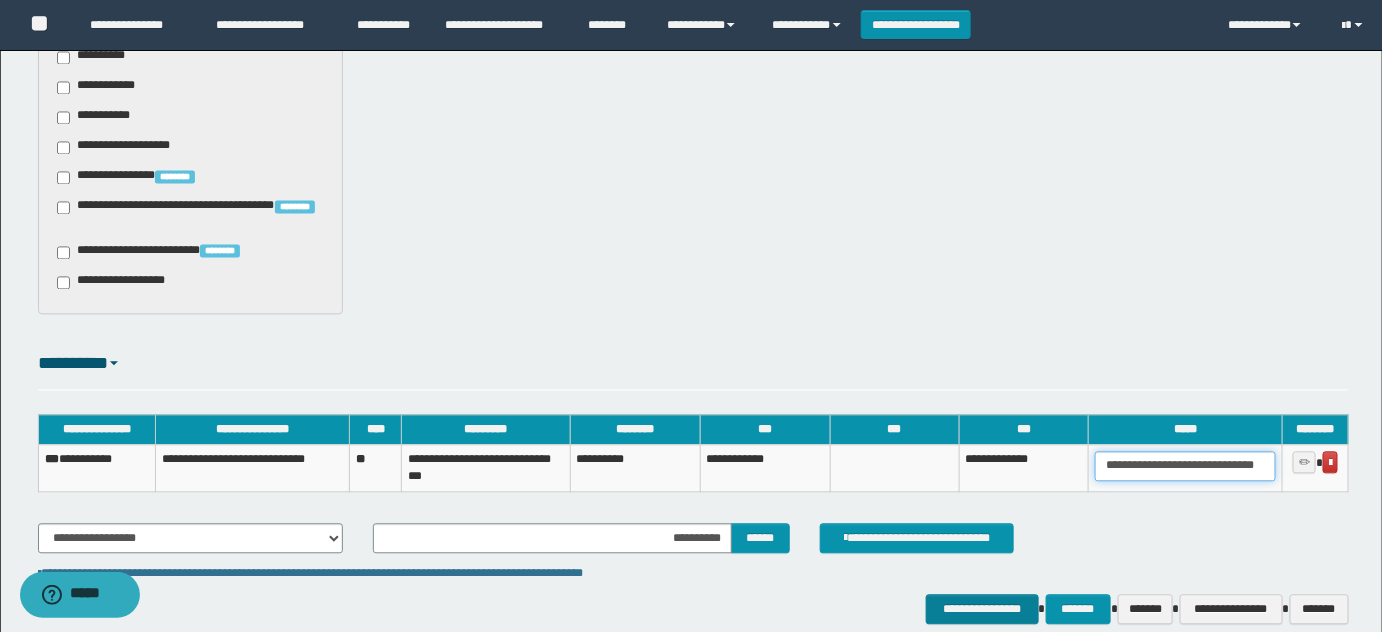 type on "**********" 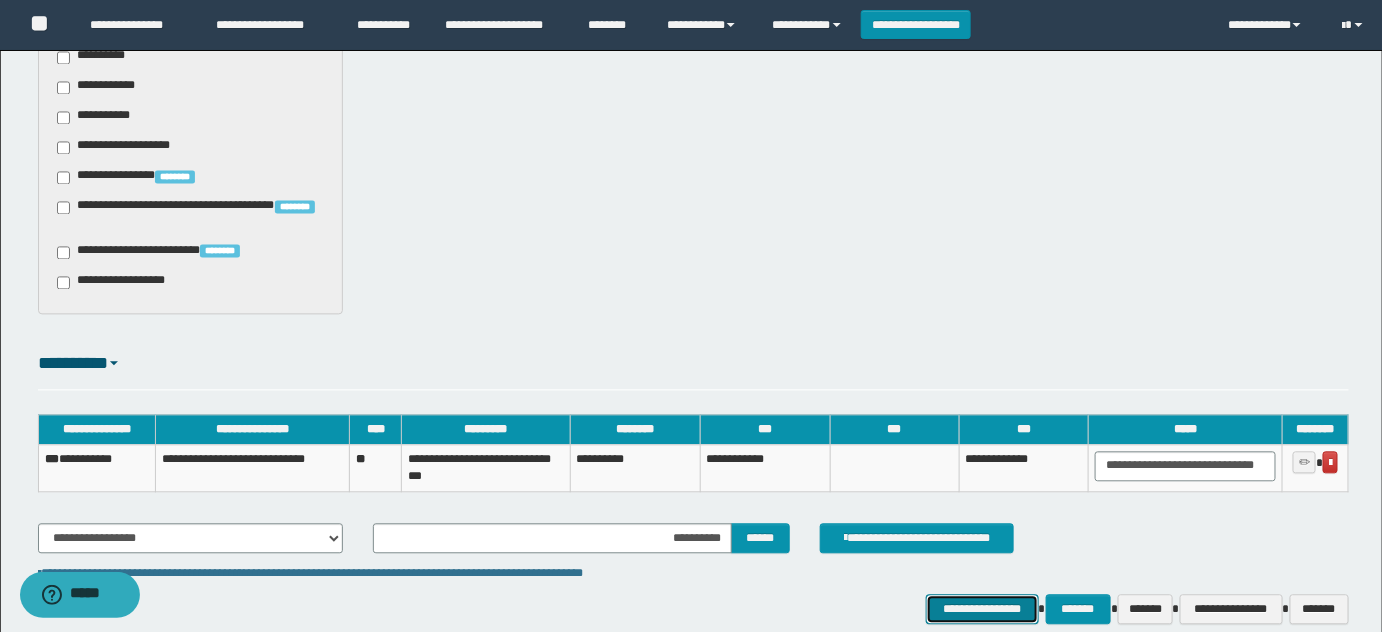 click on "**********" at bounding box center [982, 609] 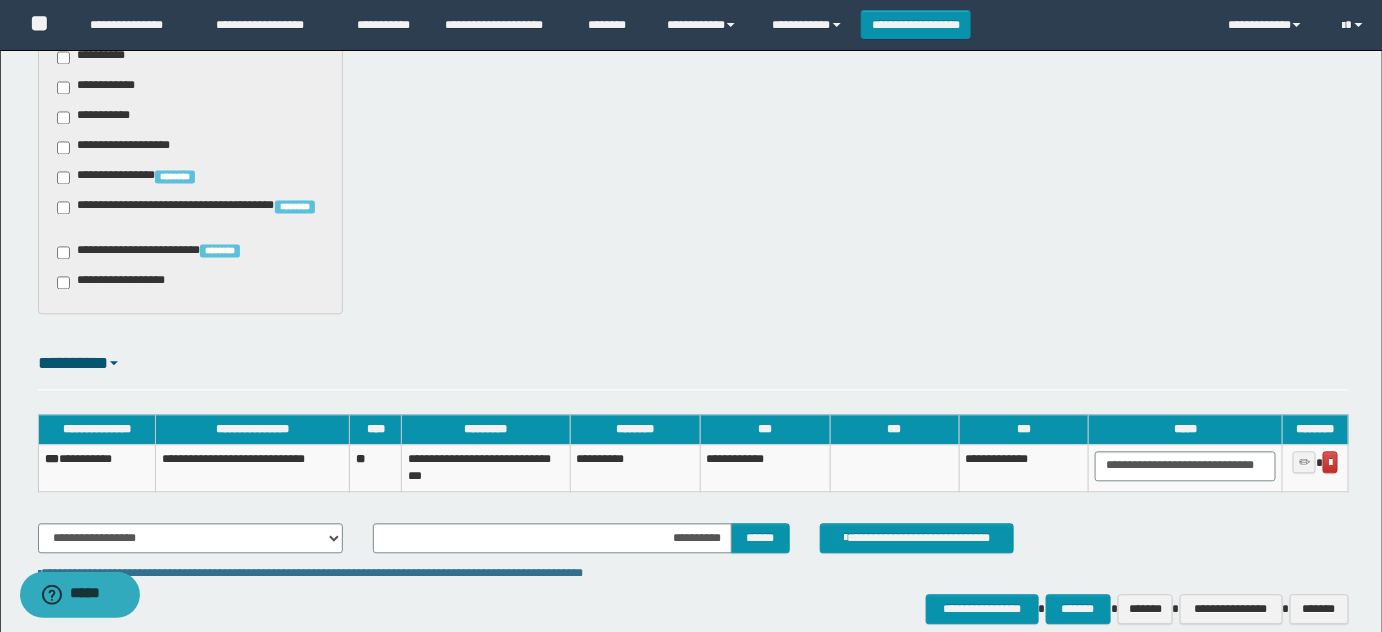 scroll, scrollTop: 0, scrollLeft: 0, axis: both 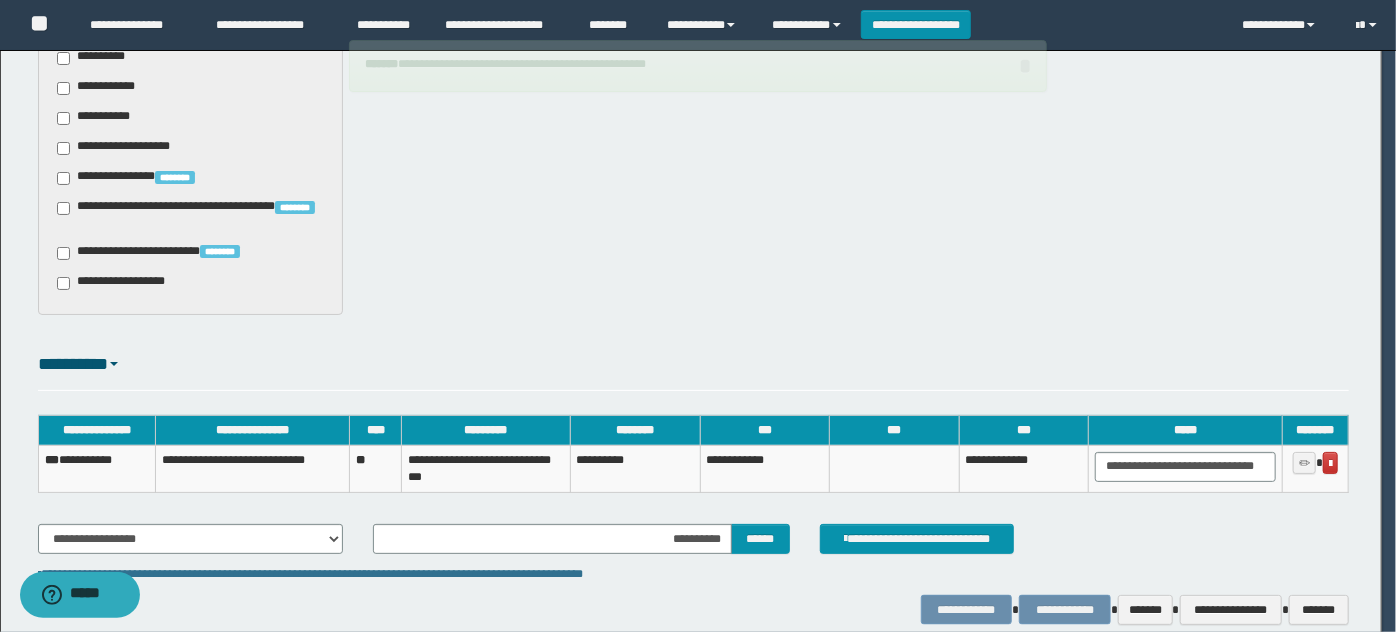 click on "**********" at bounding box center [96, 468] 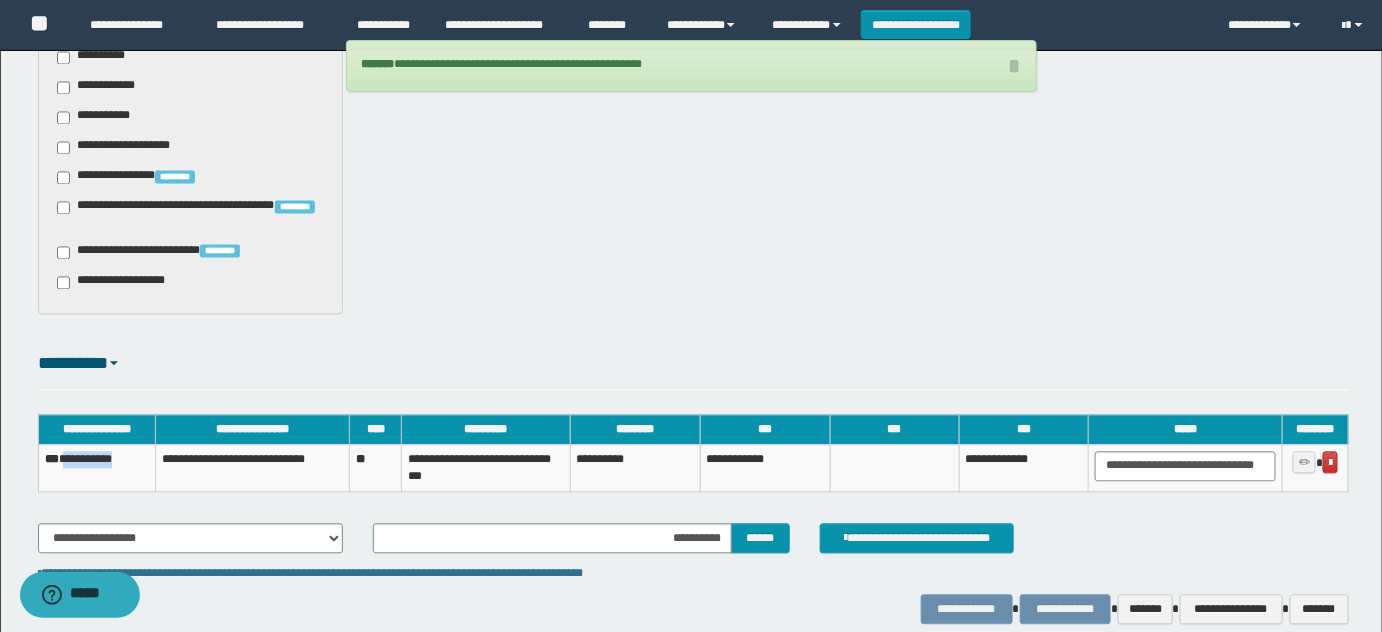 click on "**********" at bounding box center [96, 468] 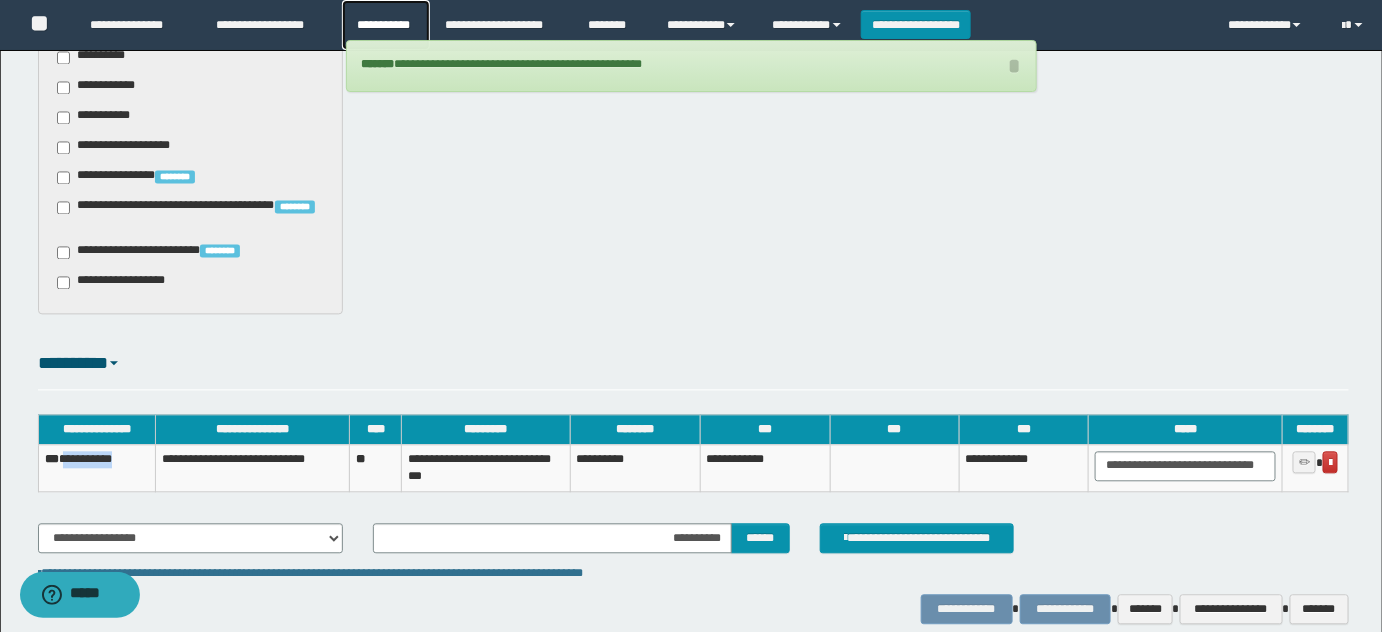 click on "**********" at bounding box center [386, 25] 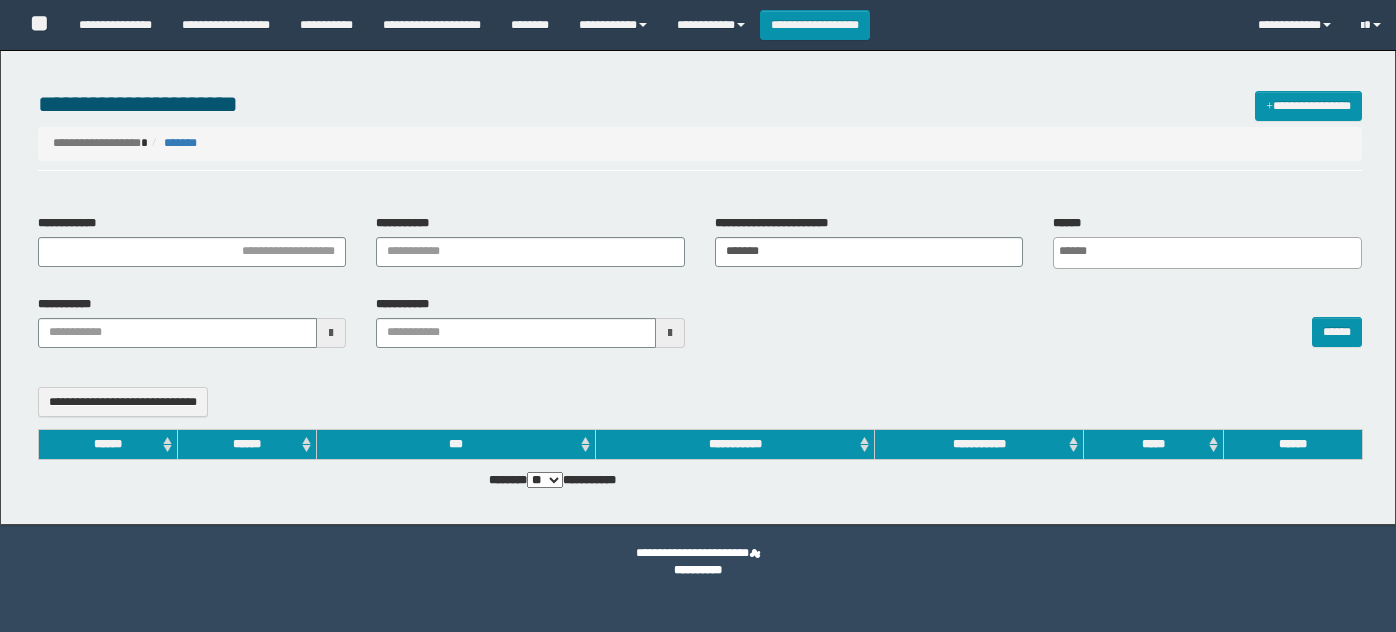 select 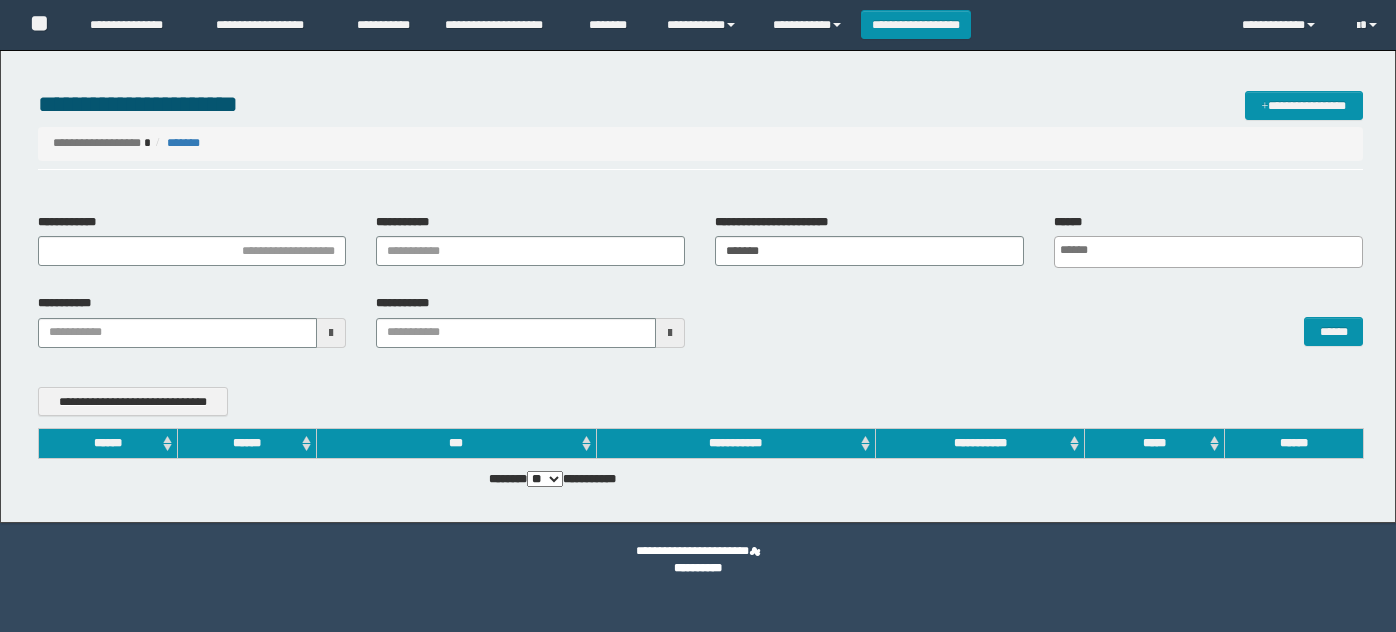 scroll, scrollTop: 0, scrollLeft: 0, axis: both 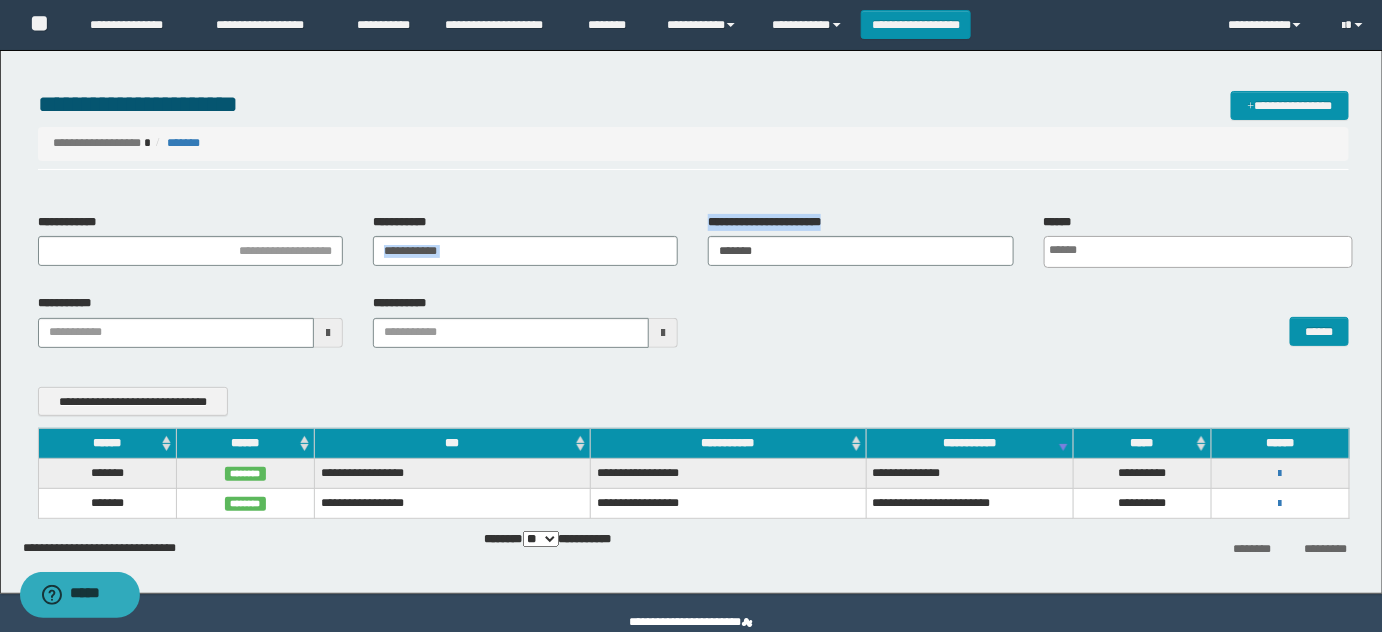 drag, startPoint x: 856, startPoint y: 267, endPoint x: 370, endPoint y: 246, distance: 486.4535 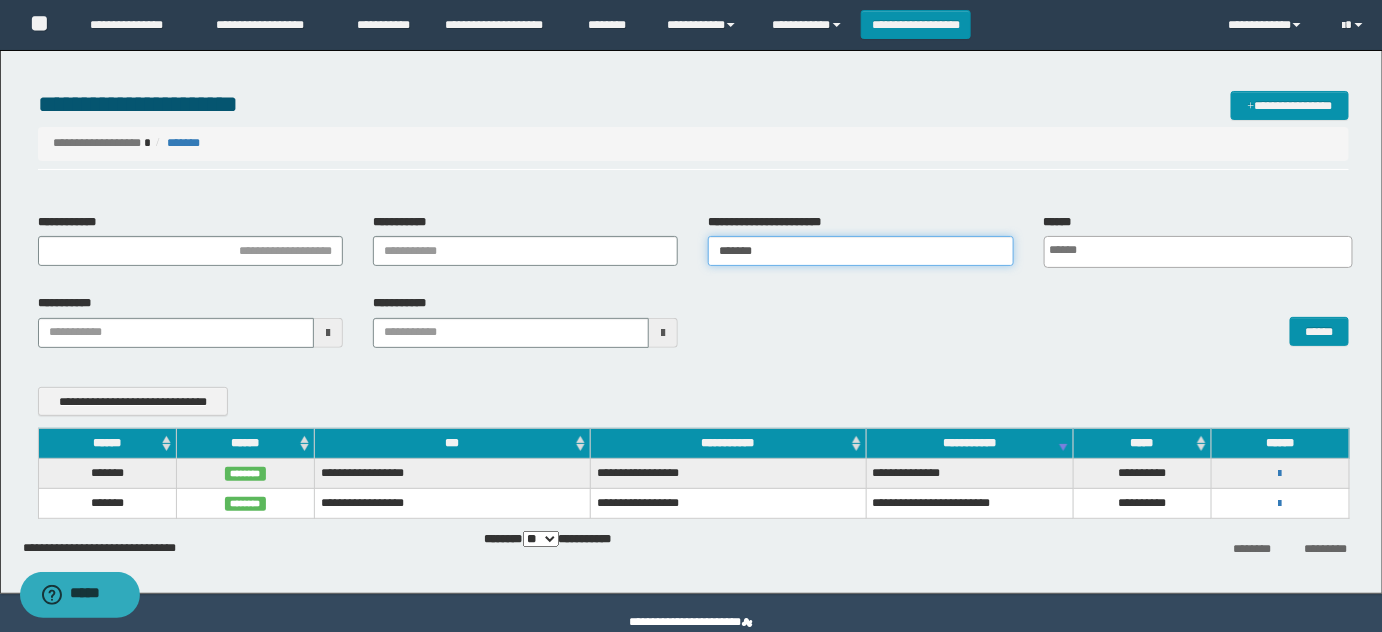 drag, startPoint x: 784, startPoint y: 239, endPoint x: 298, endPoint y: 239, distance: 486 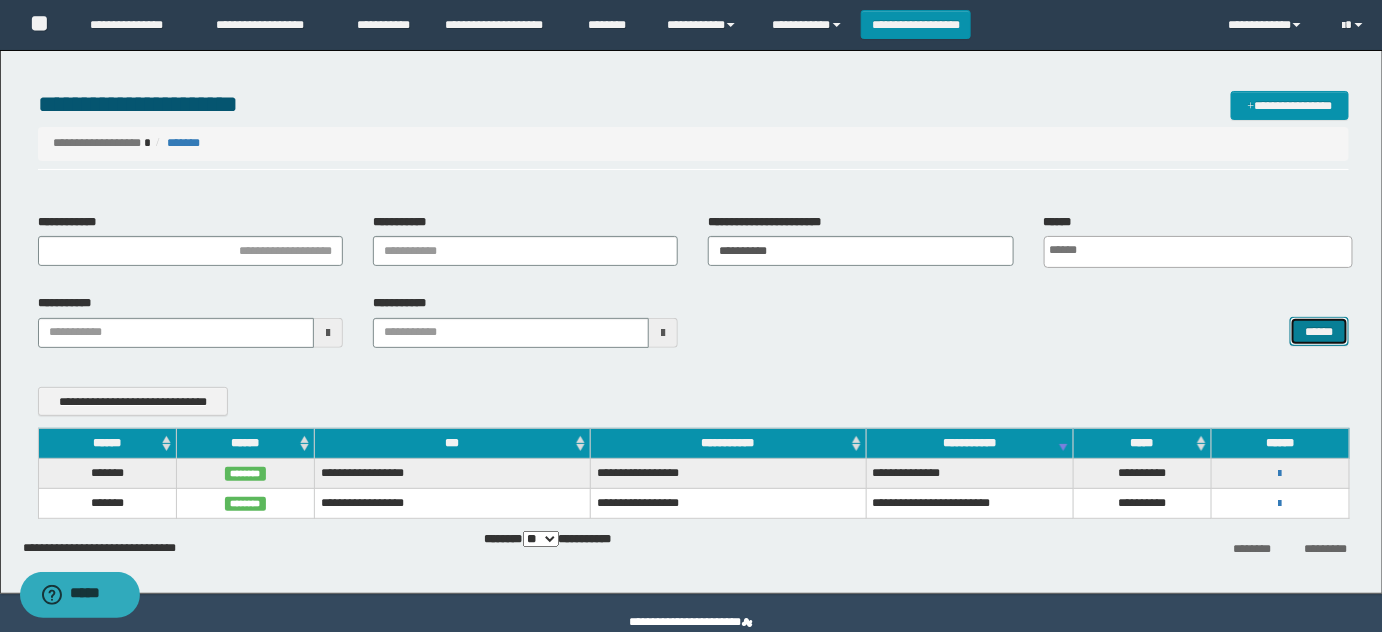 click on "******" at bounding box center [1319, 331] 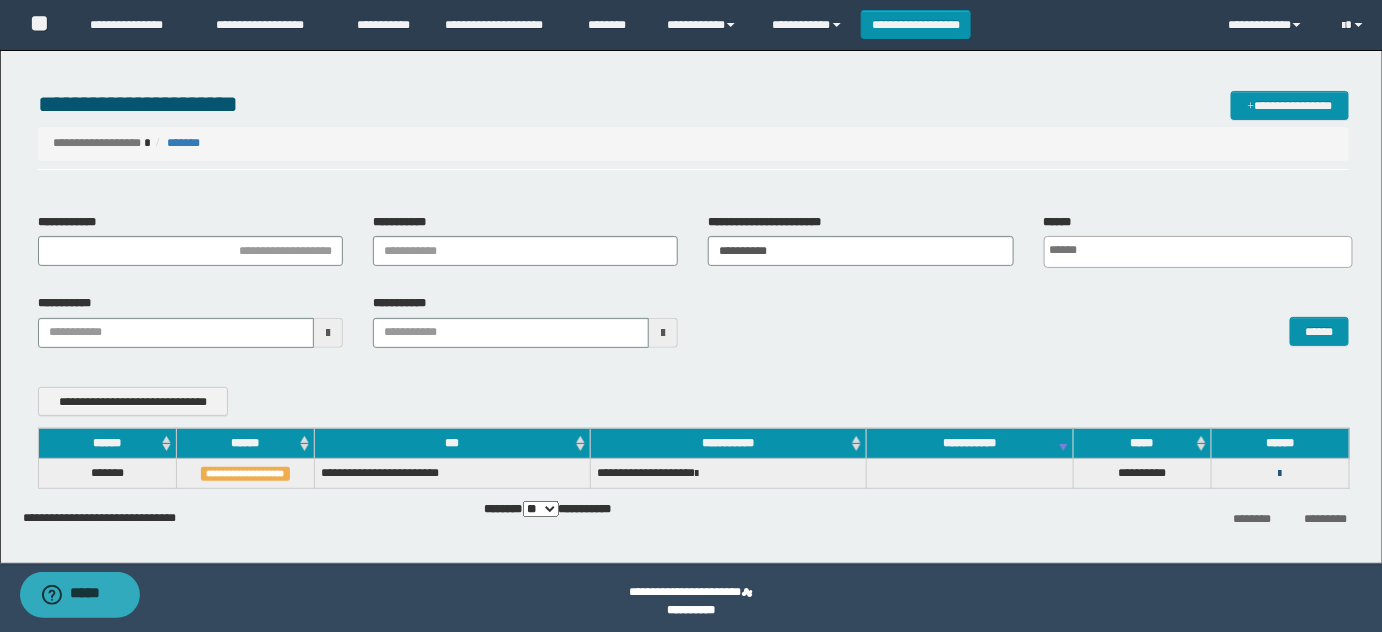 click at bounding box center (1280, 474) 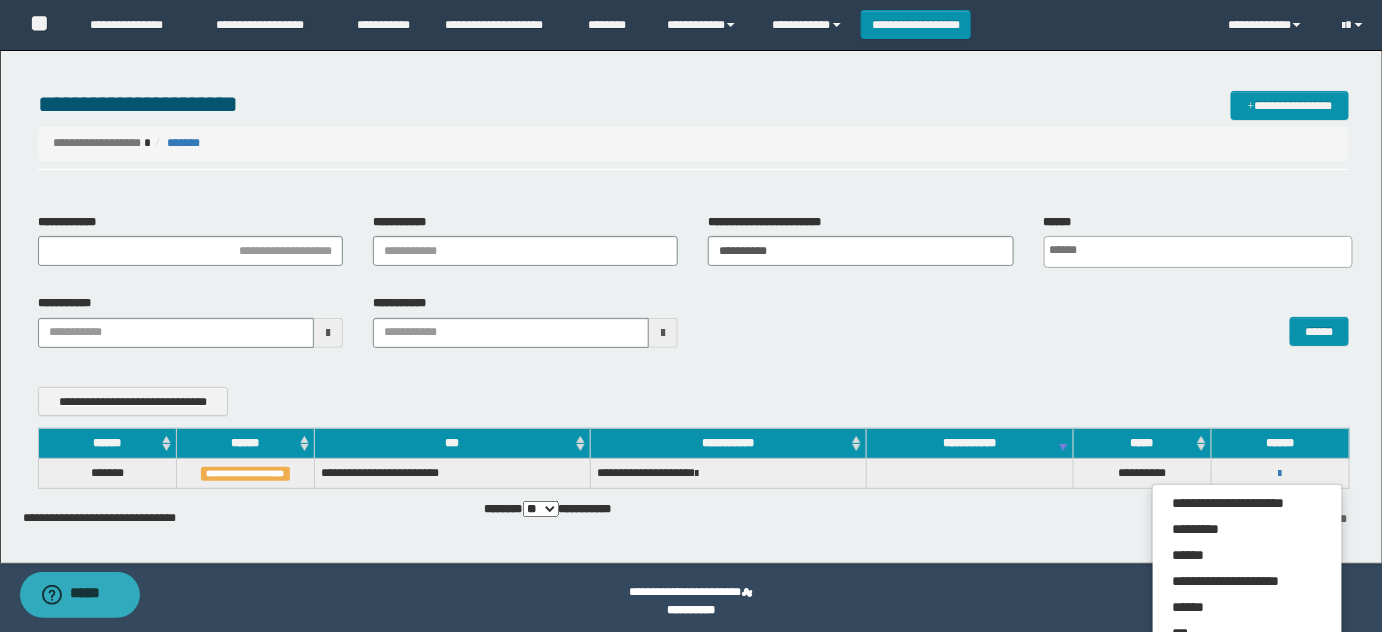 click on "**********" at bounding box center [1280, 473] 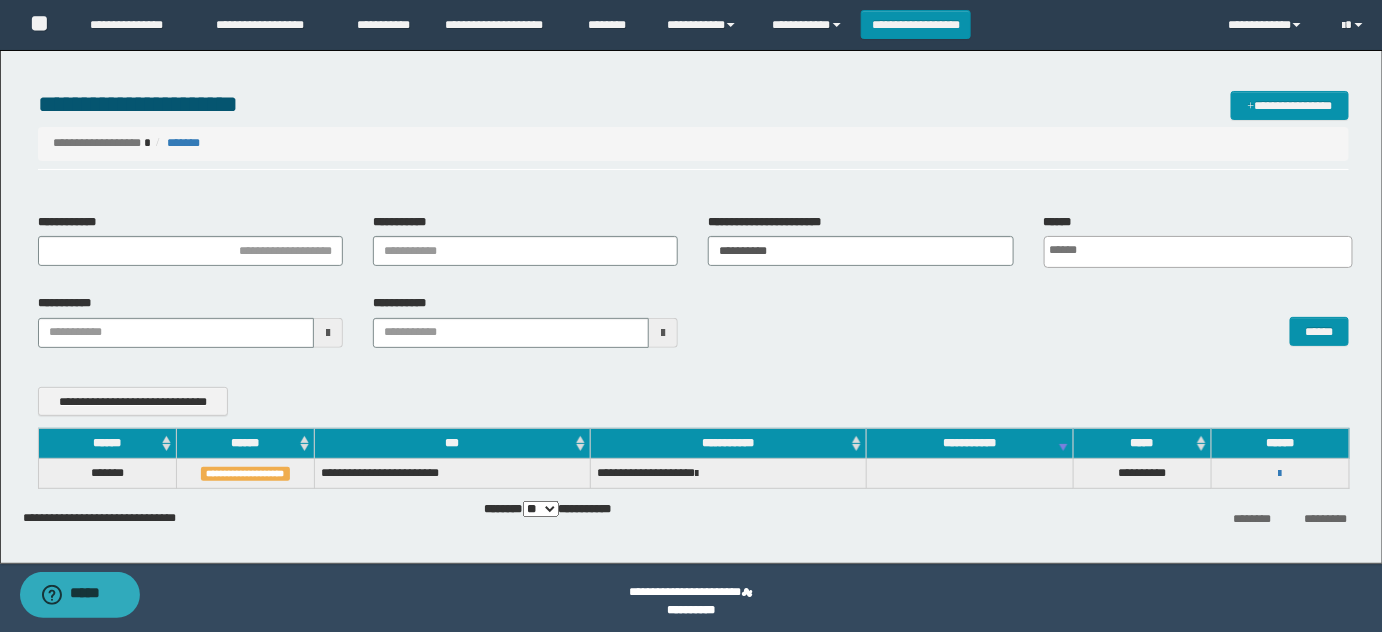 click on "**********" at bounding box center (1280, 473) 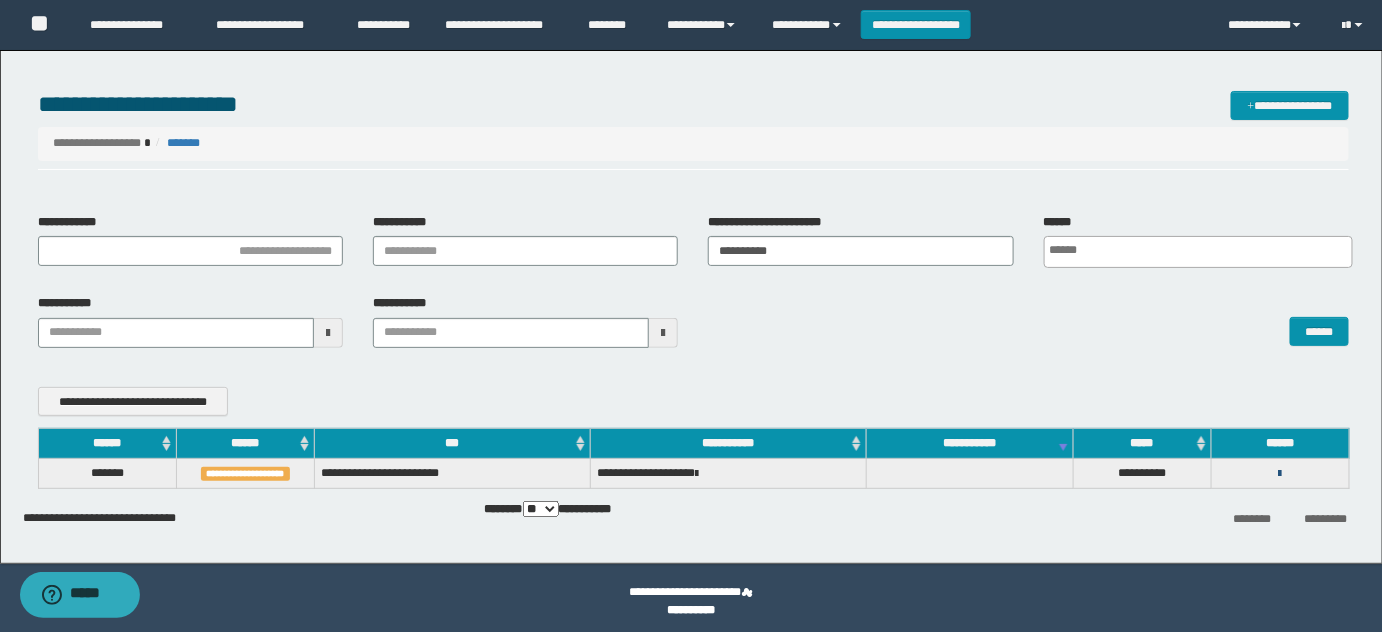 click at bounding box center (1280, 474) 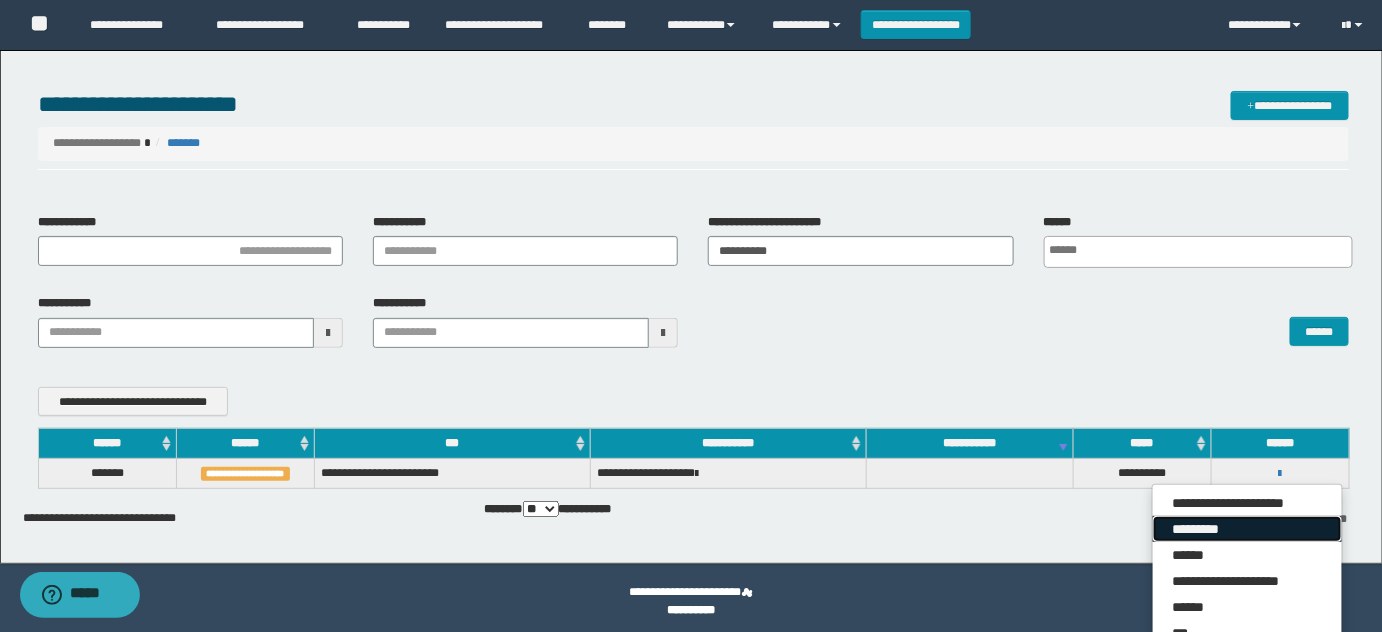 click on "*********" at bounding box center (1247, 529) 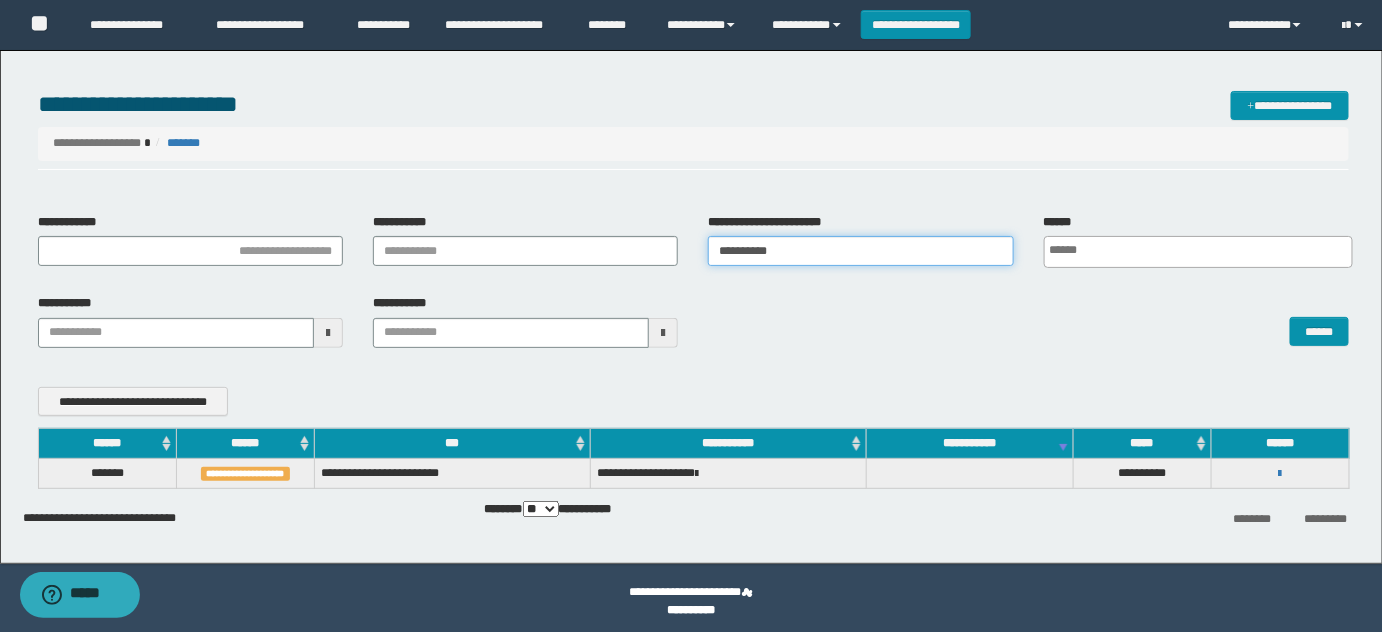 drag, startPoint x: 834, startPoint y: 259, endPoint x: 464, endPoint y: 224, distance: 371.65173 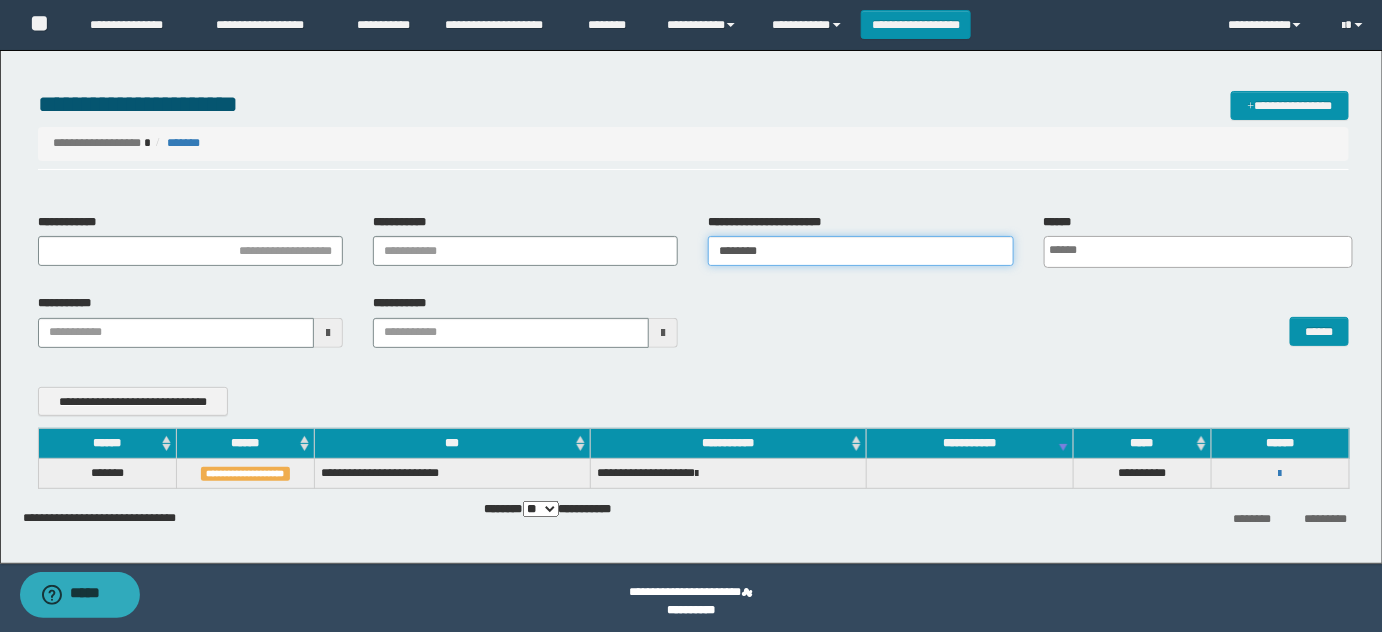 type on "********" 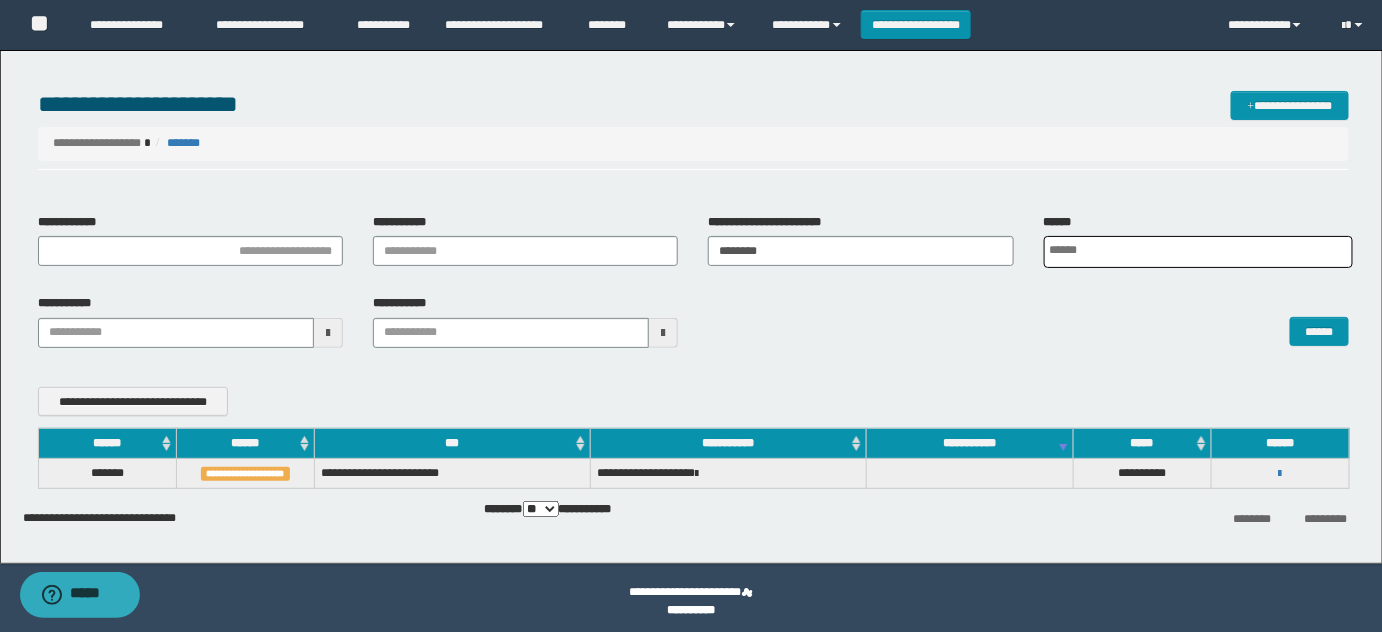 scroll, scrollTop: 0, scrollLeft: 5, axis: horizontal 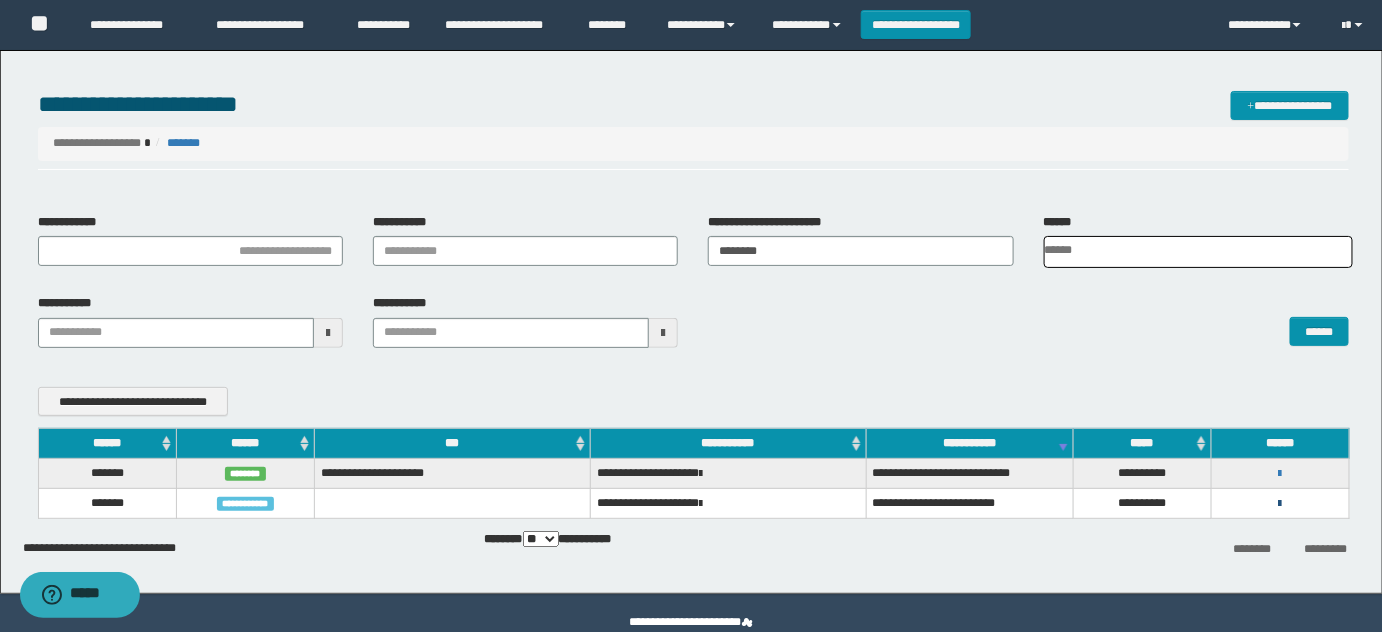 click at bounding box center [1280, 504] 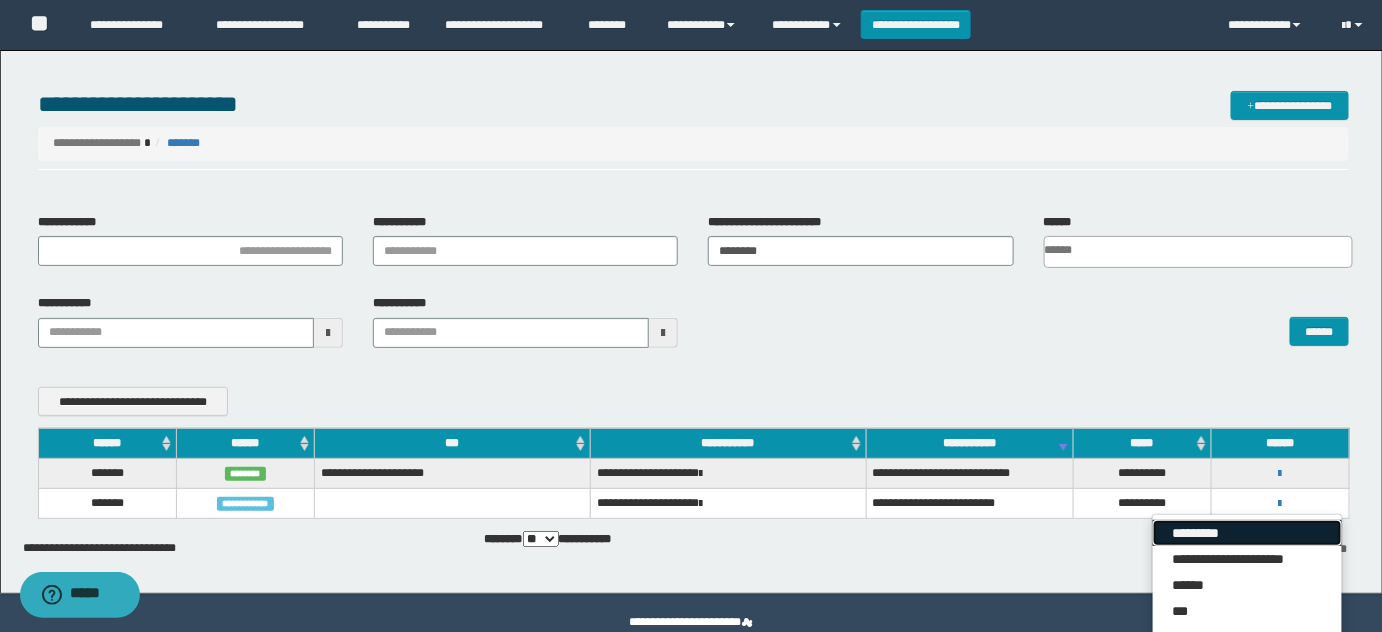 click on "*********" at bounding box center (1247, 533) 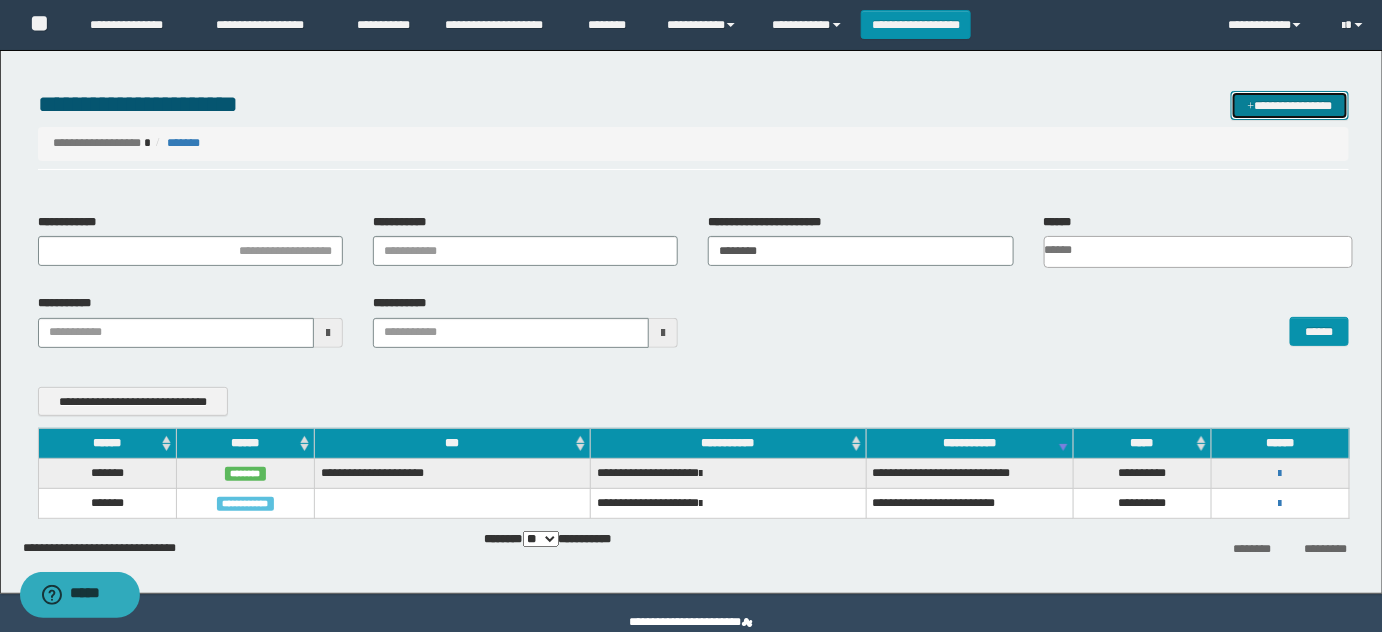 click on "**********" at bounding box center (1290, 105) 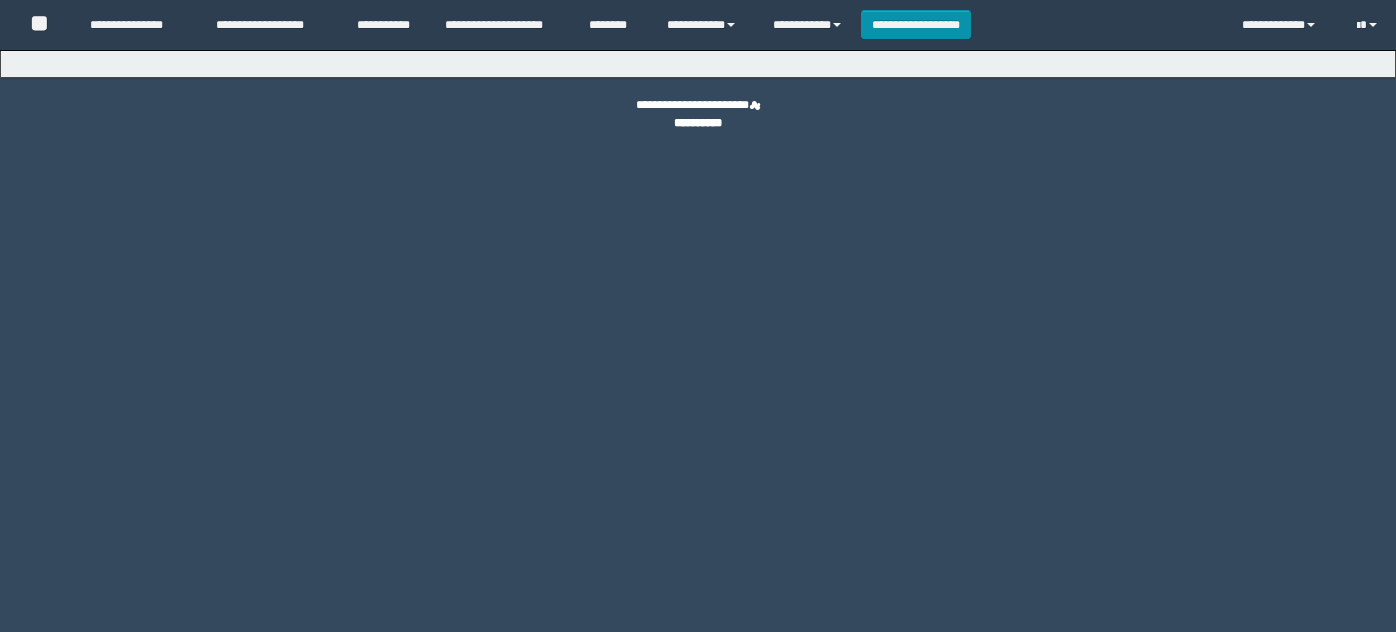 scroll, scrollTop: 0, scrollLeft: 0, axis: both 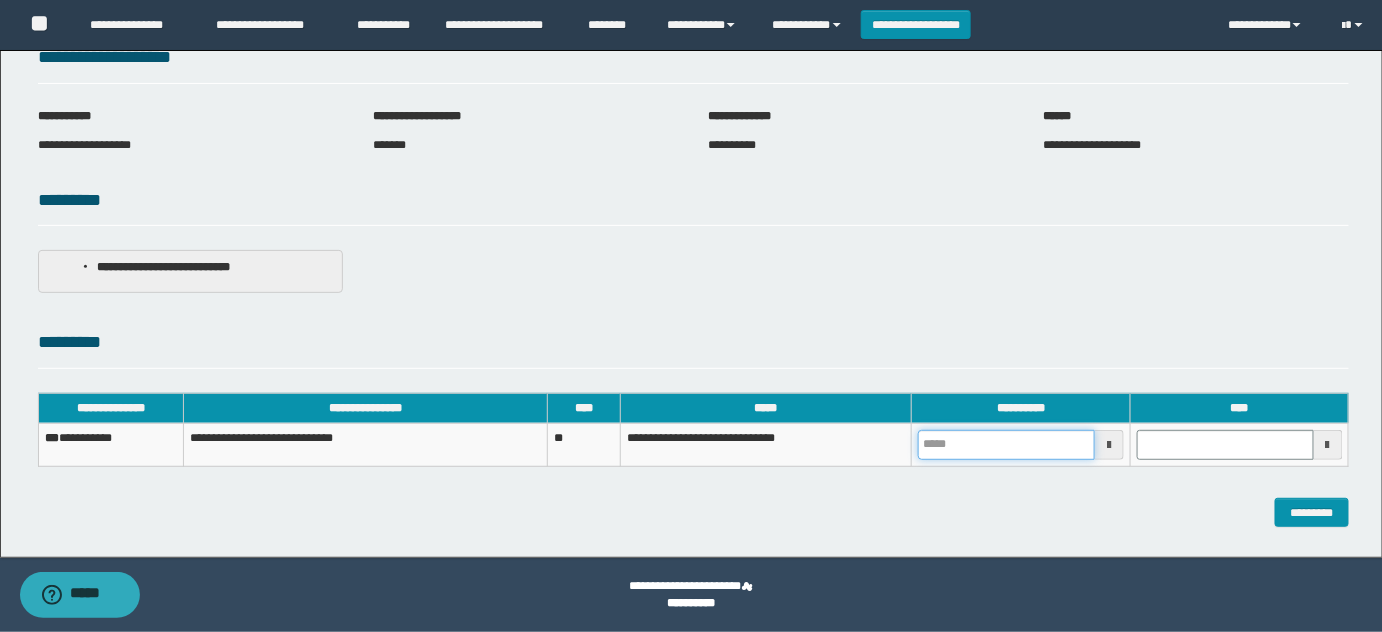 click at bounding box center [1006, 445] 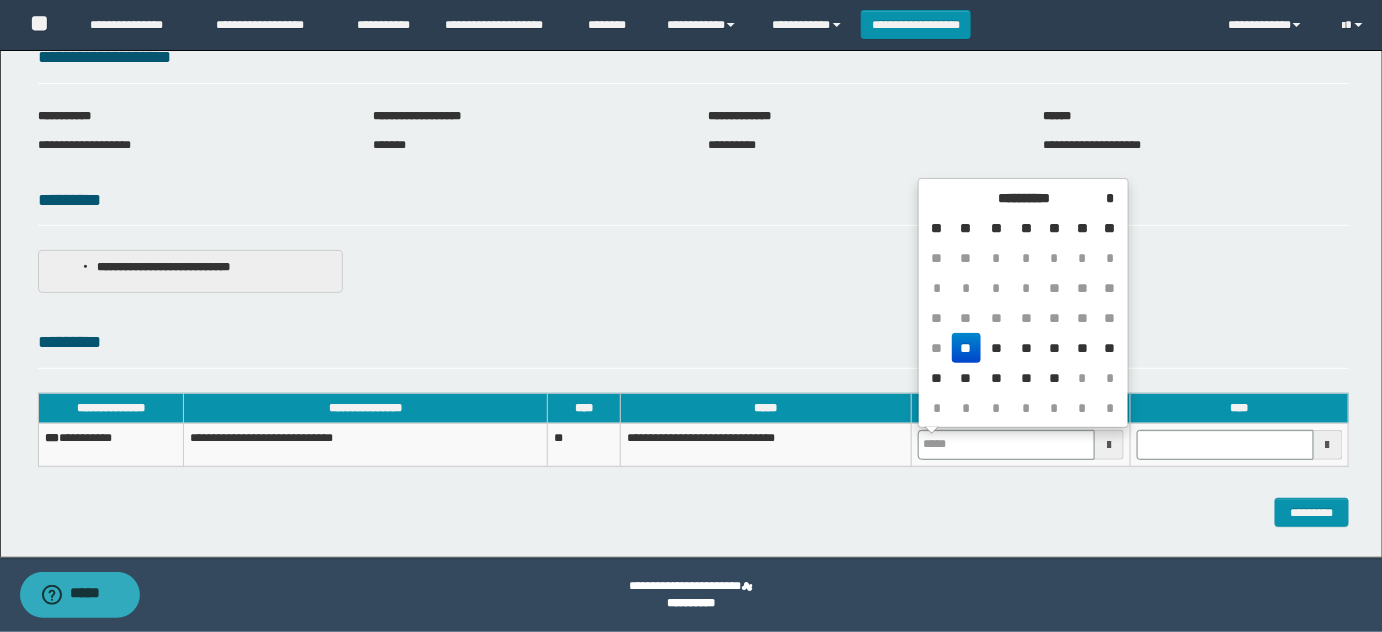 drag, startPoint x: 964, startPoint y: 343, endPoint x: 1068, endPoint y: 391, distance: 114.54257 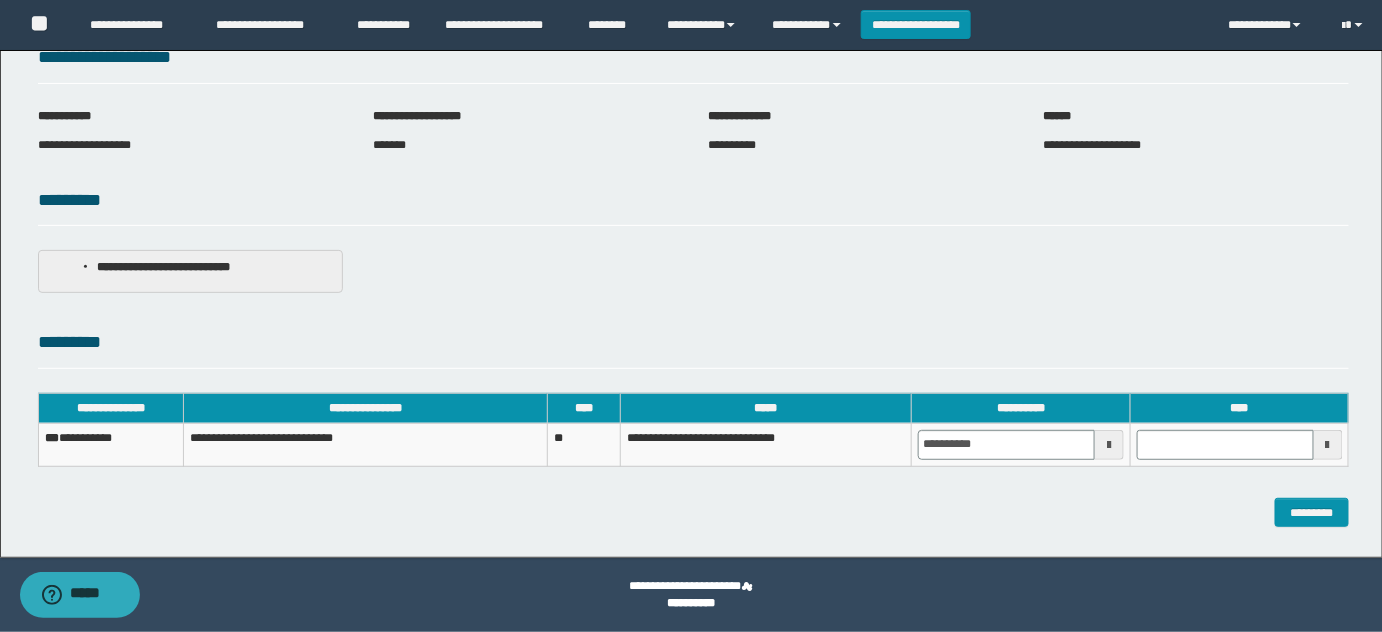 click at bounding box center (1239, 444) 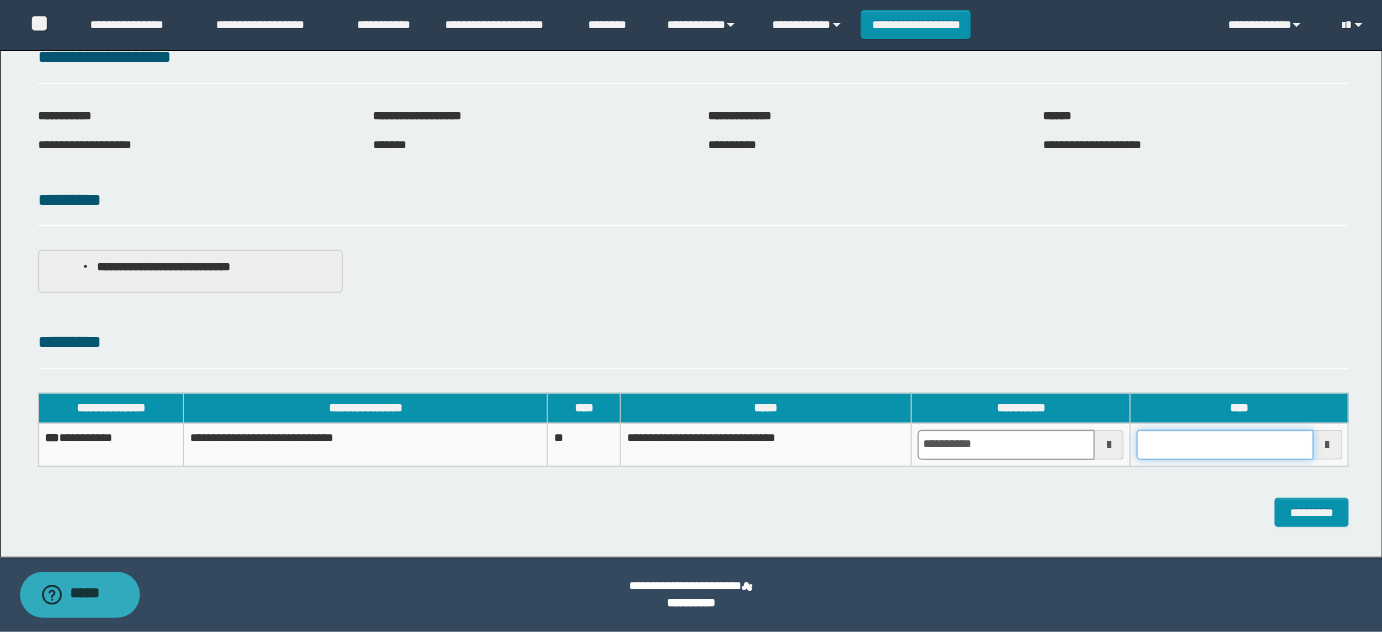click at bounding box center (1225, 445) 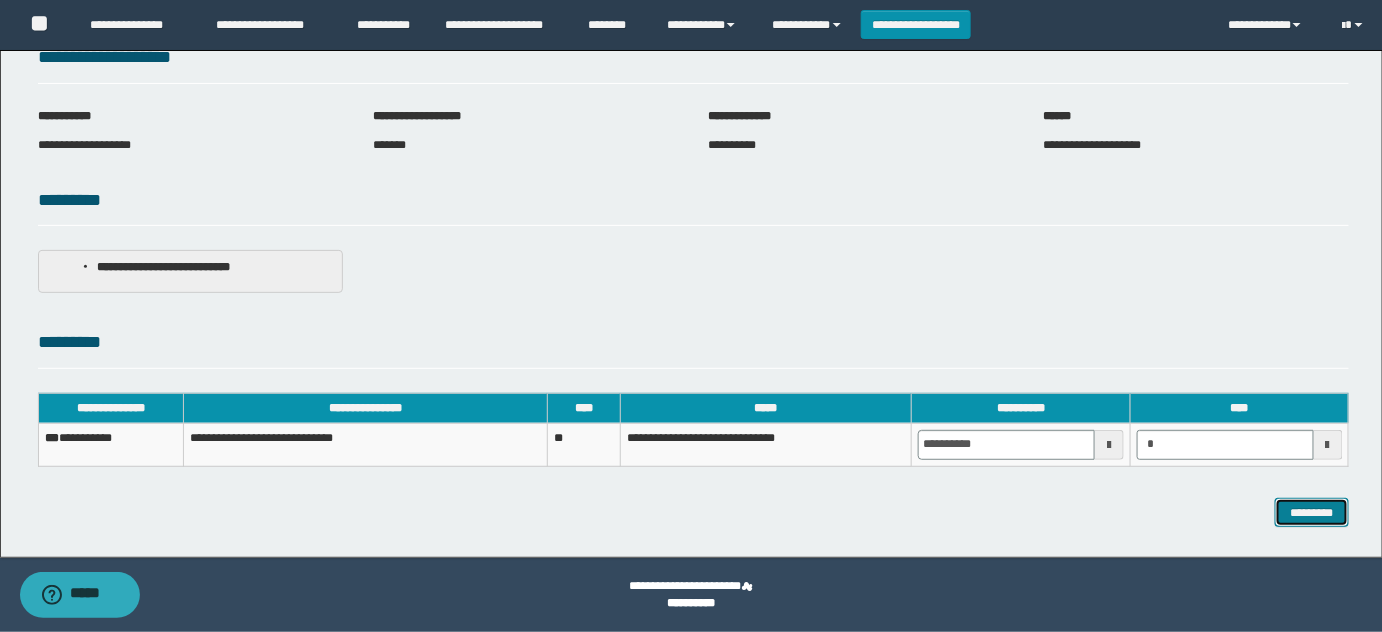 type on "*******" 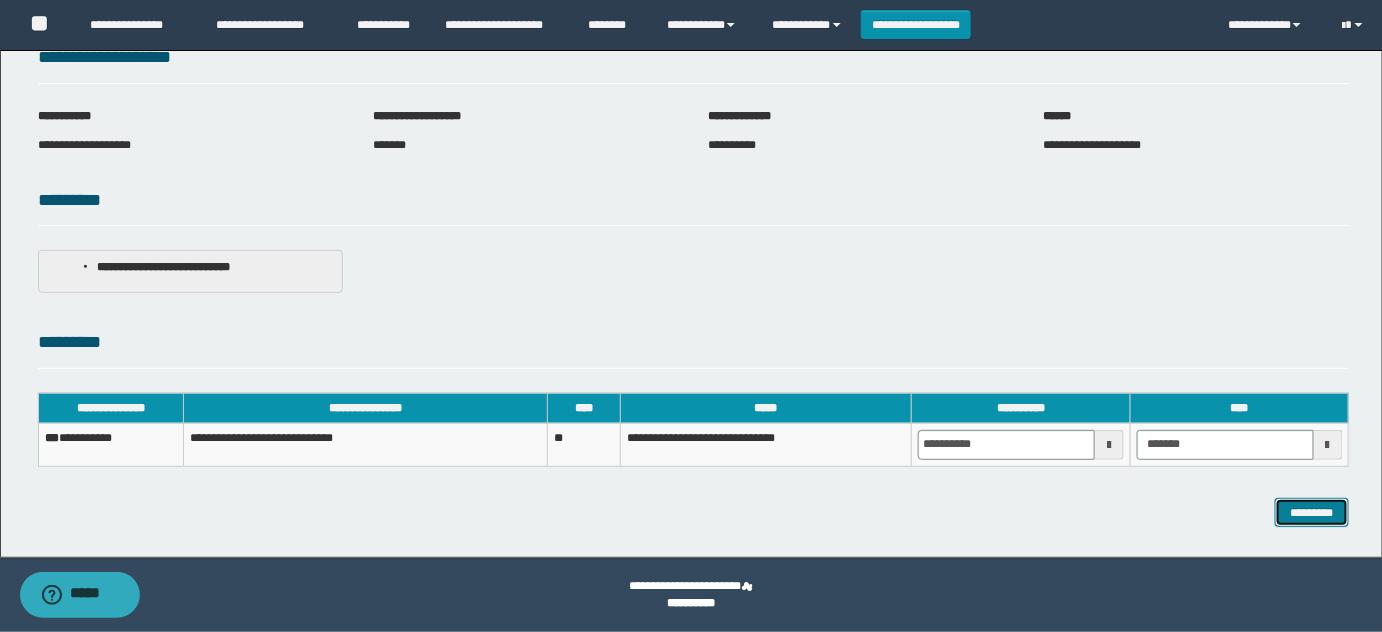click on "*********" at bounding box center (1312, 512) 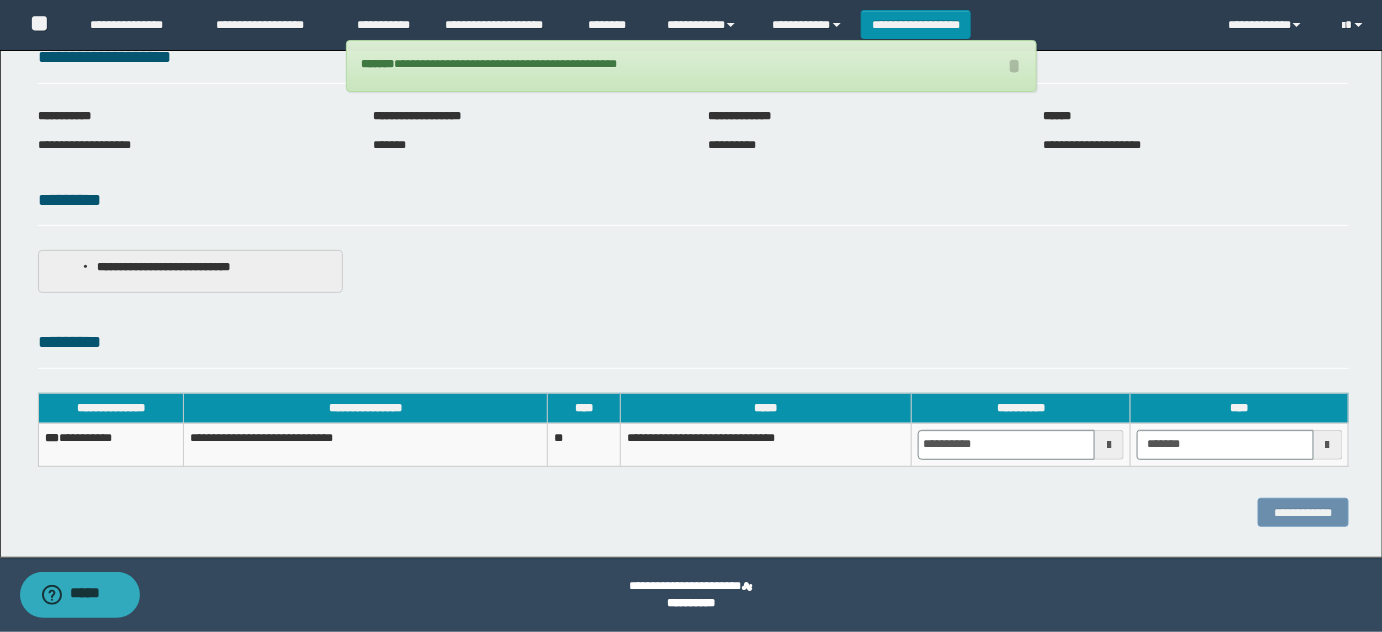 click on "**********" at bounding box center (111, 444) 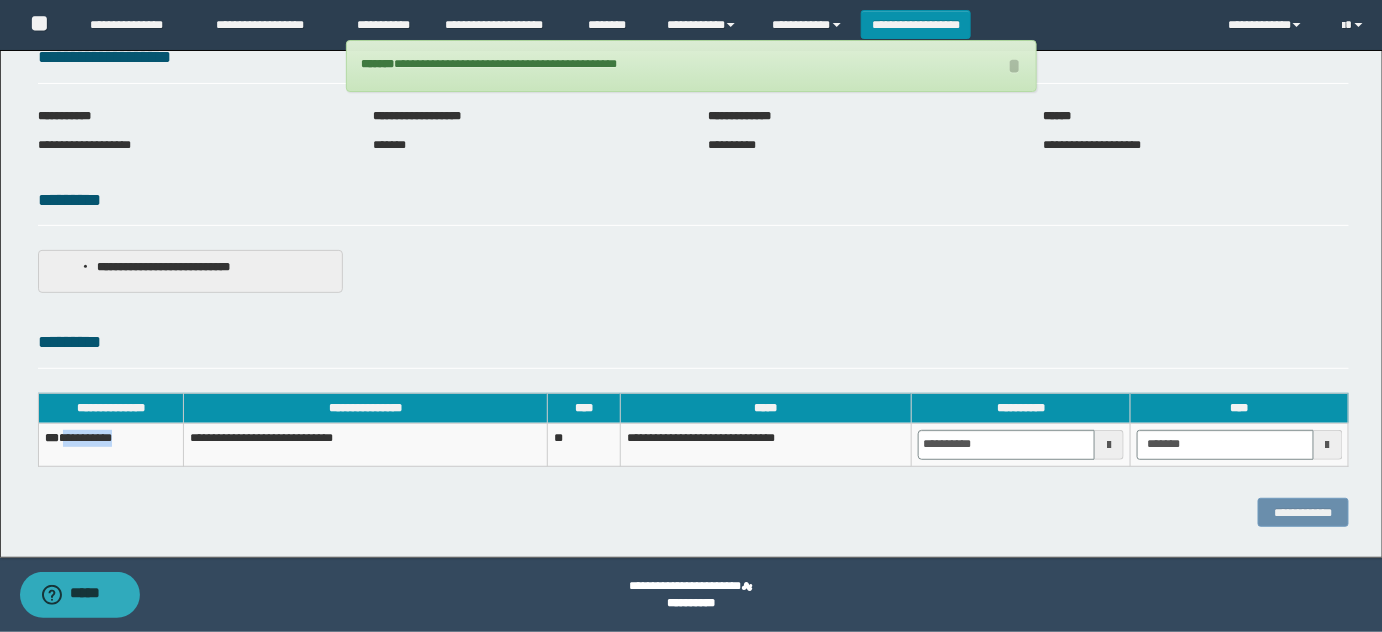 click on "**********" at bounding box center (111, 444) 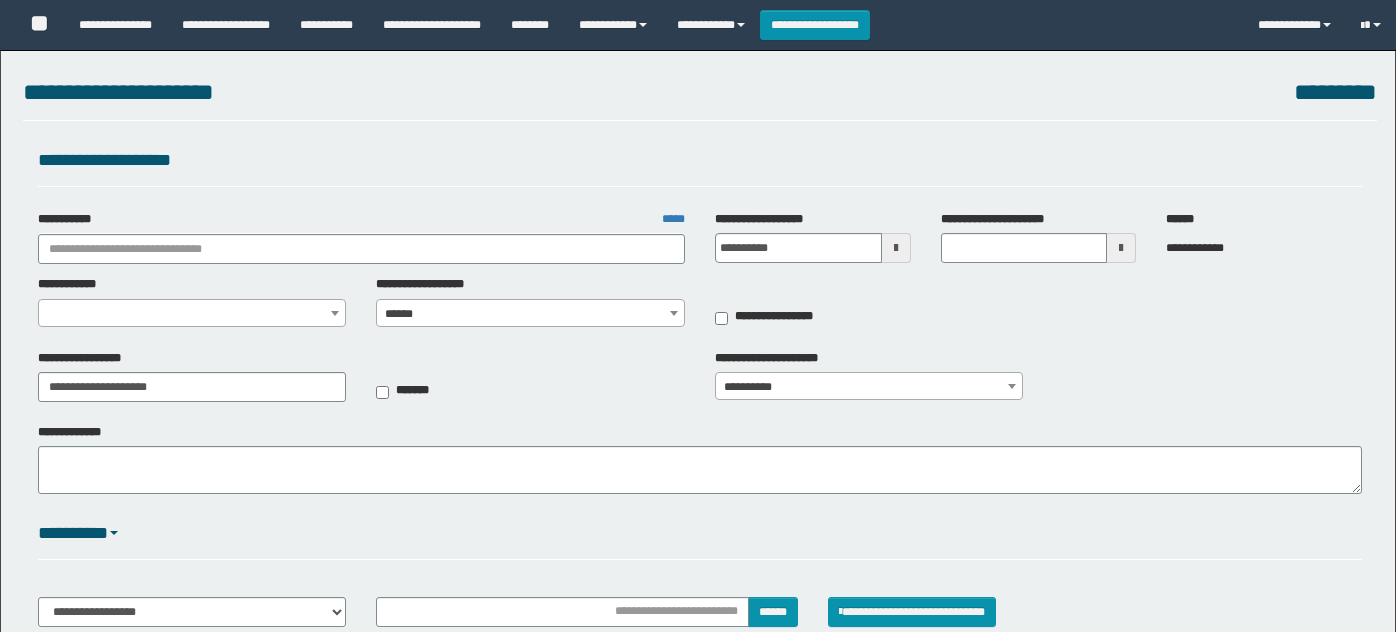select on "***" 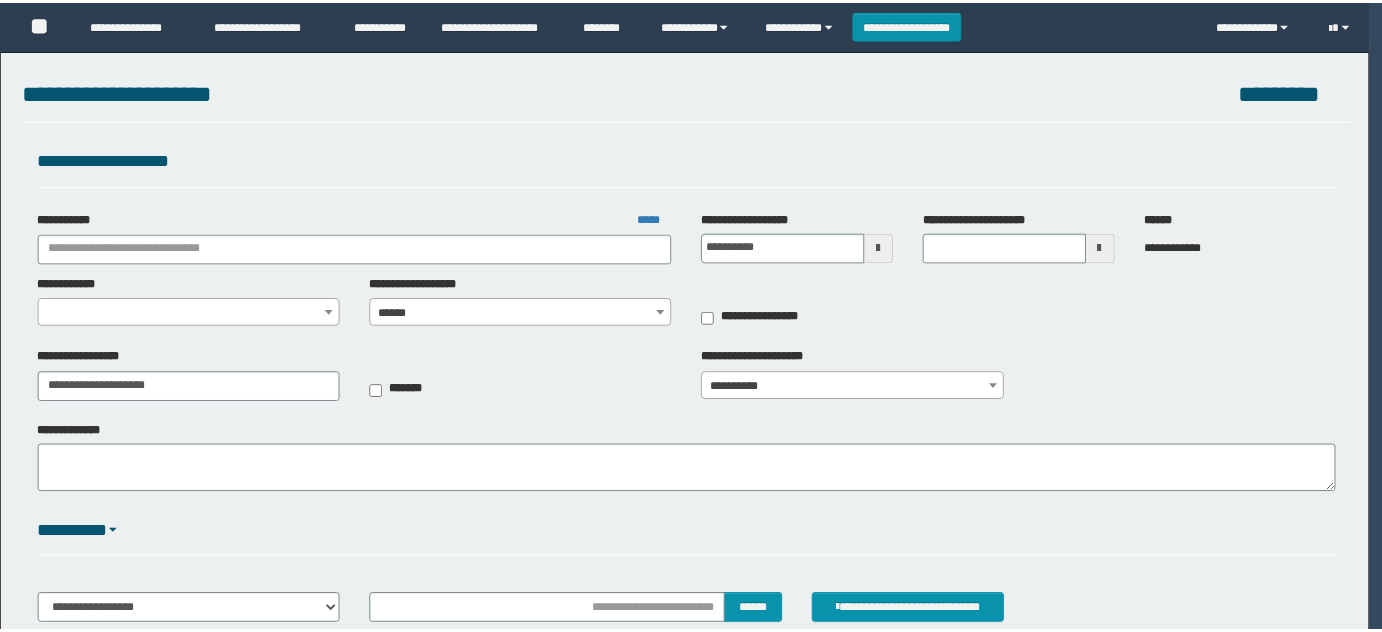 scroll, scrollTop: 0, scrollLeft: 0, axis: both 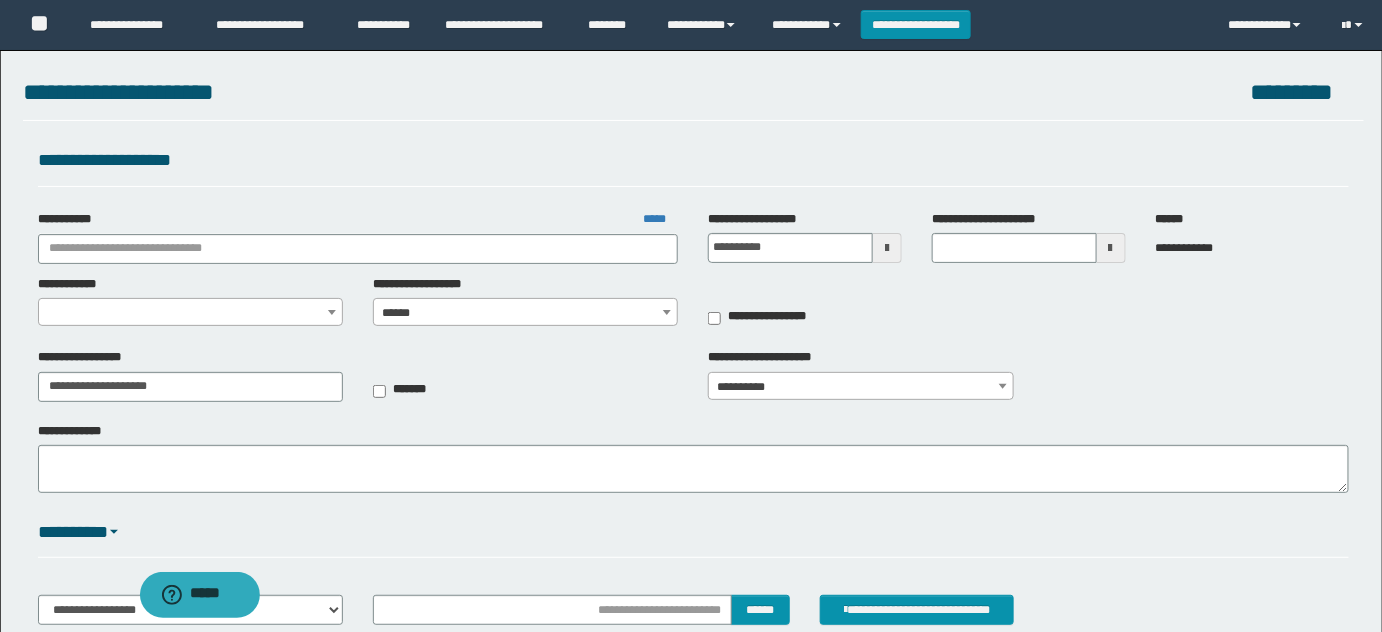 type on "**********" 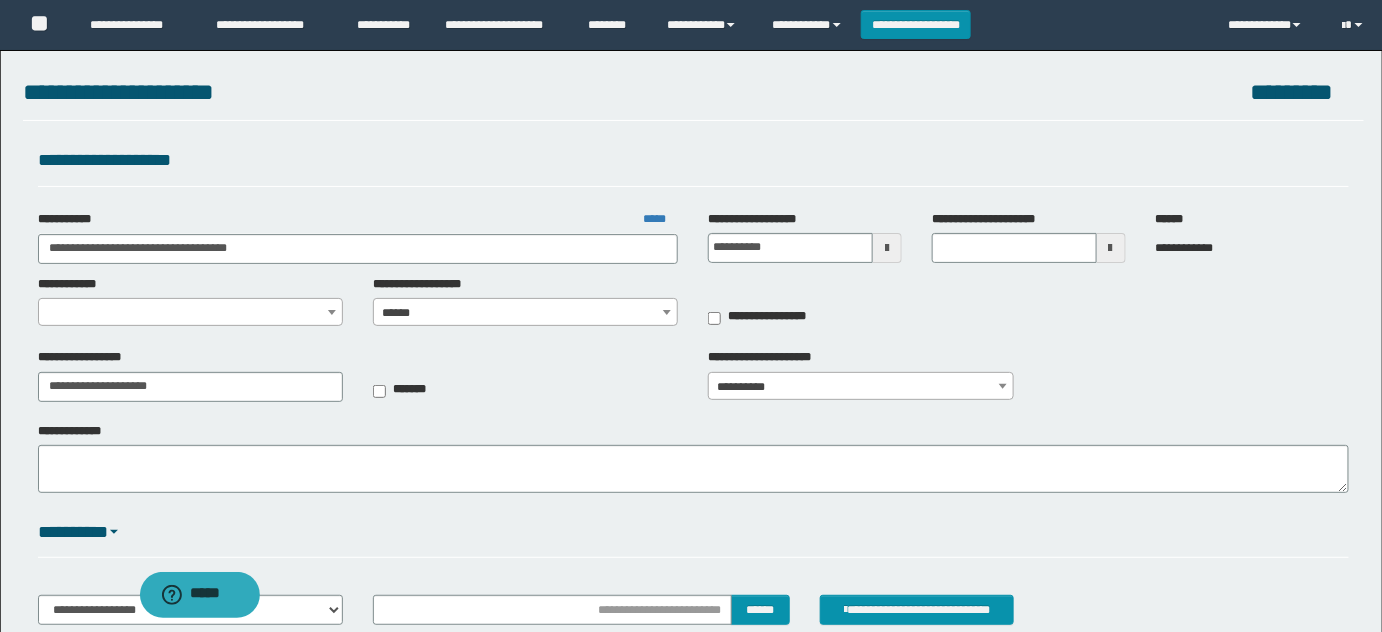 scroll, scrollTop: 0, scrollLeft: 0, axis: both 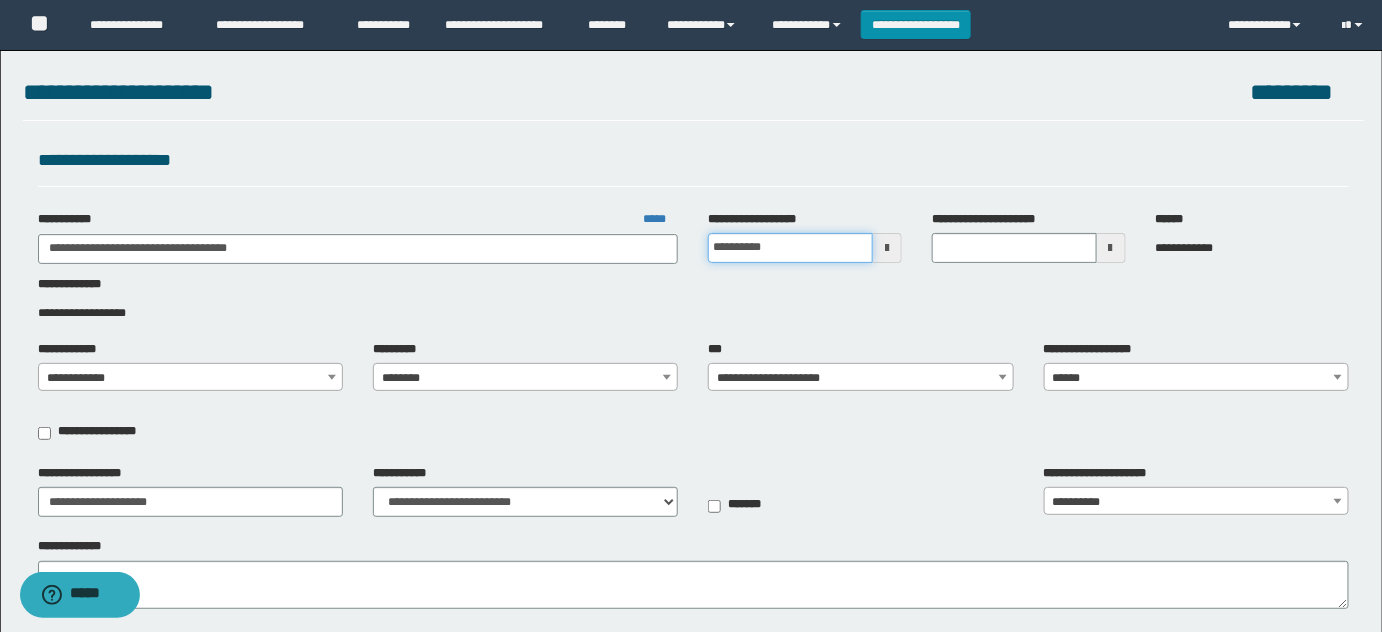 click on "**********" at bounding box center [790, 248] 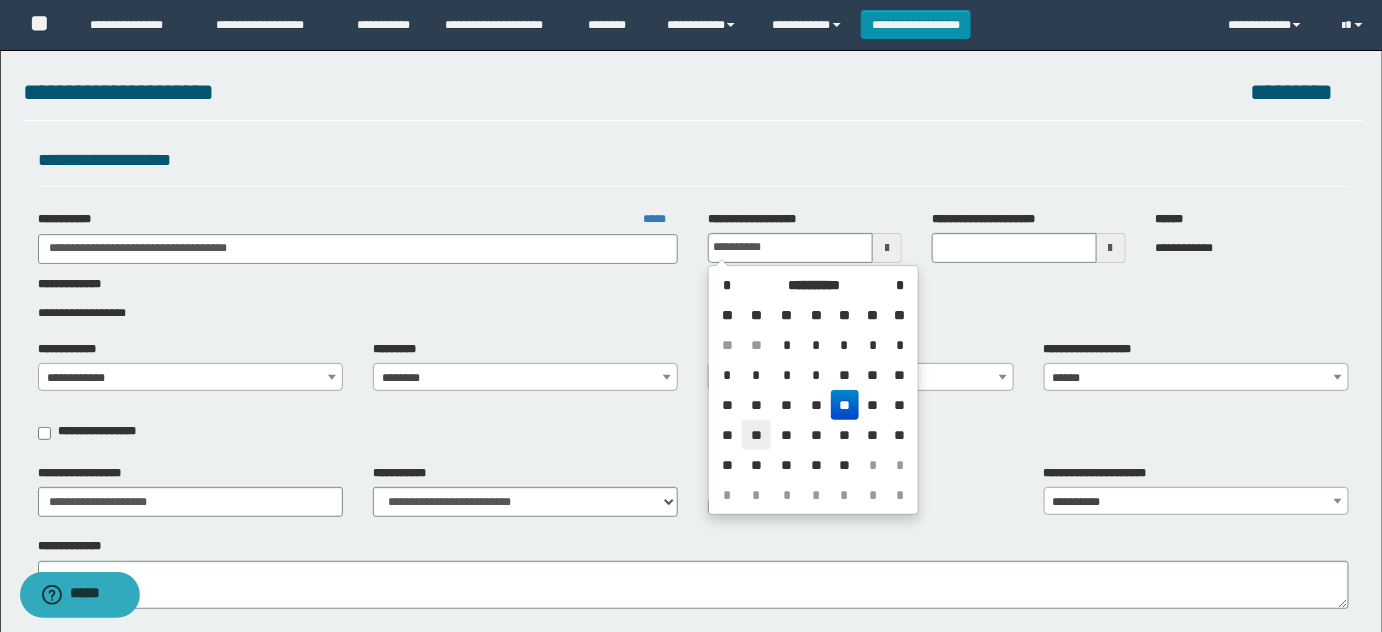 click on "**" at bounding box center [756, 435] 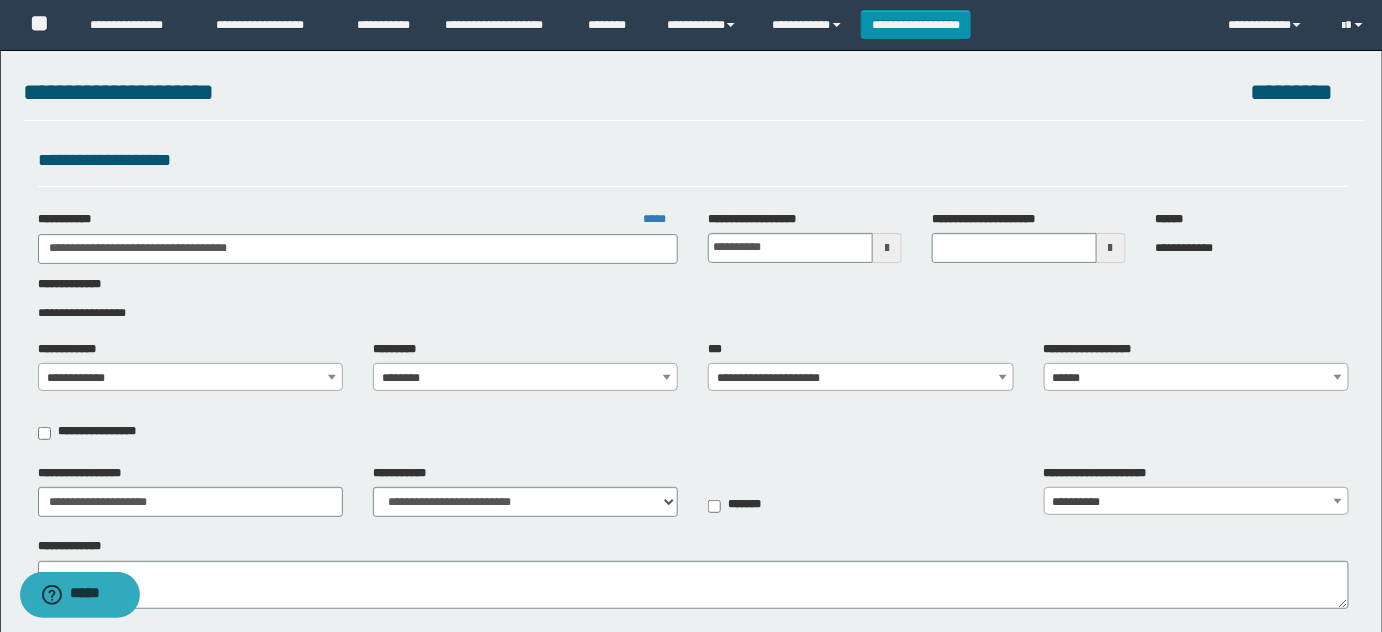 scroll, scrollTop: 90, scrollLeft: 0, axis: vertical 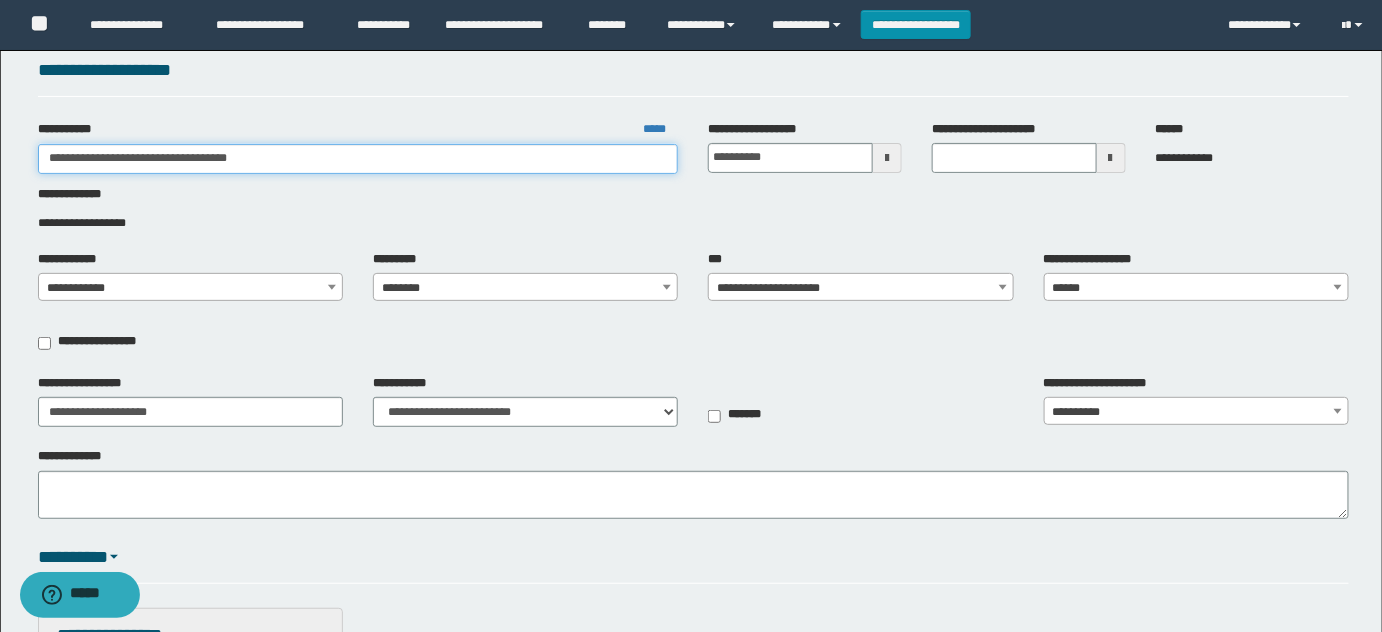 drag, startPoint x: 146, startPoint y: 152, endPoint x: 416, endPoint y: 132, distance: 270.73972 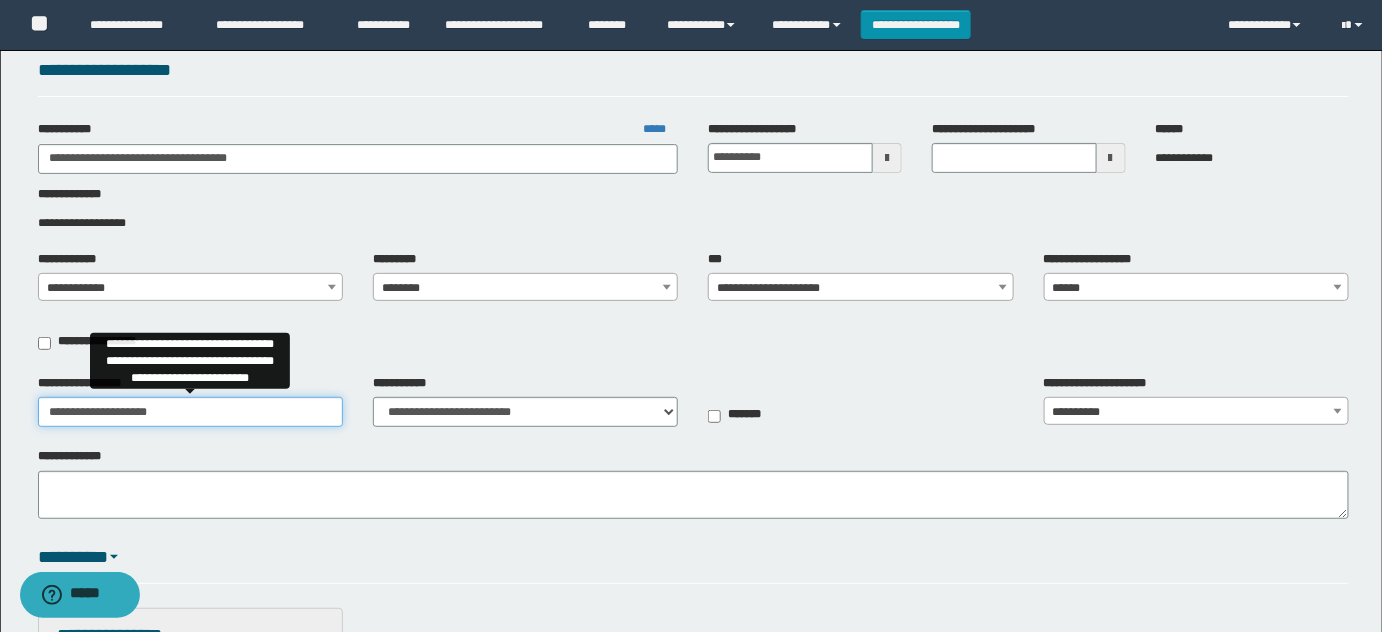 drag, startPoint x: 258, startPoint y: 412, endPoint x: 0, endPoint y: 368, distance: 261.72504 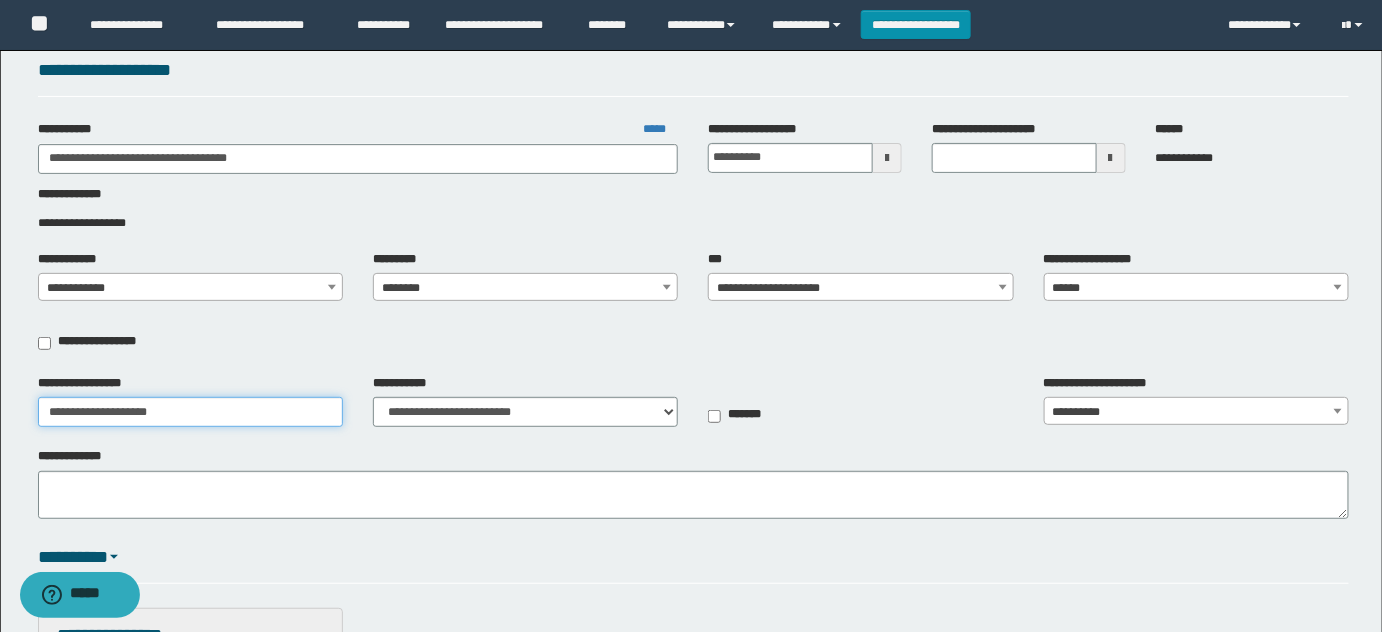paste 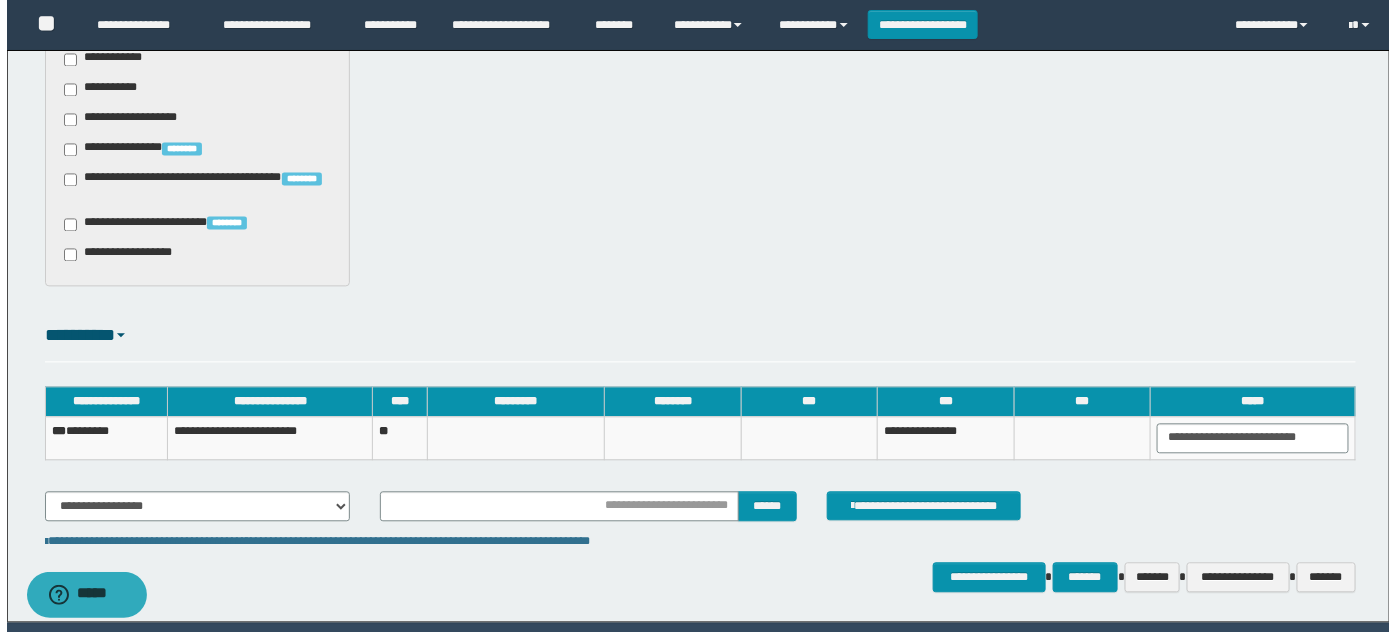 scroll, scrollTop: 1360, scrollLeft: 0, axis: vertical 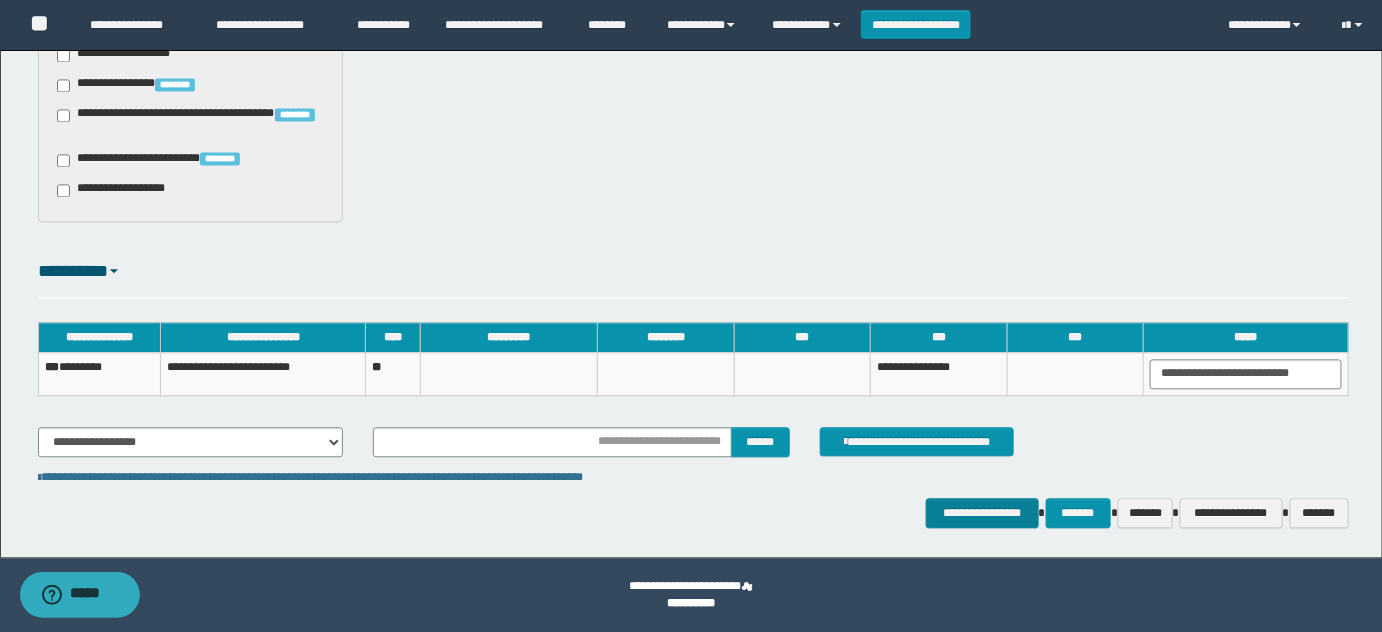 type on "**********" 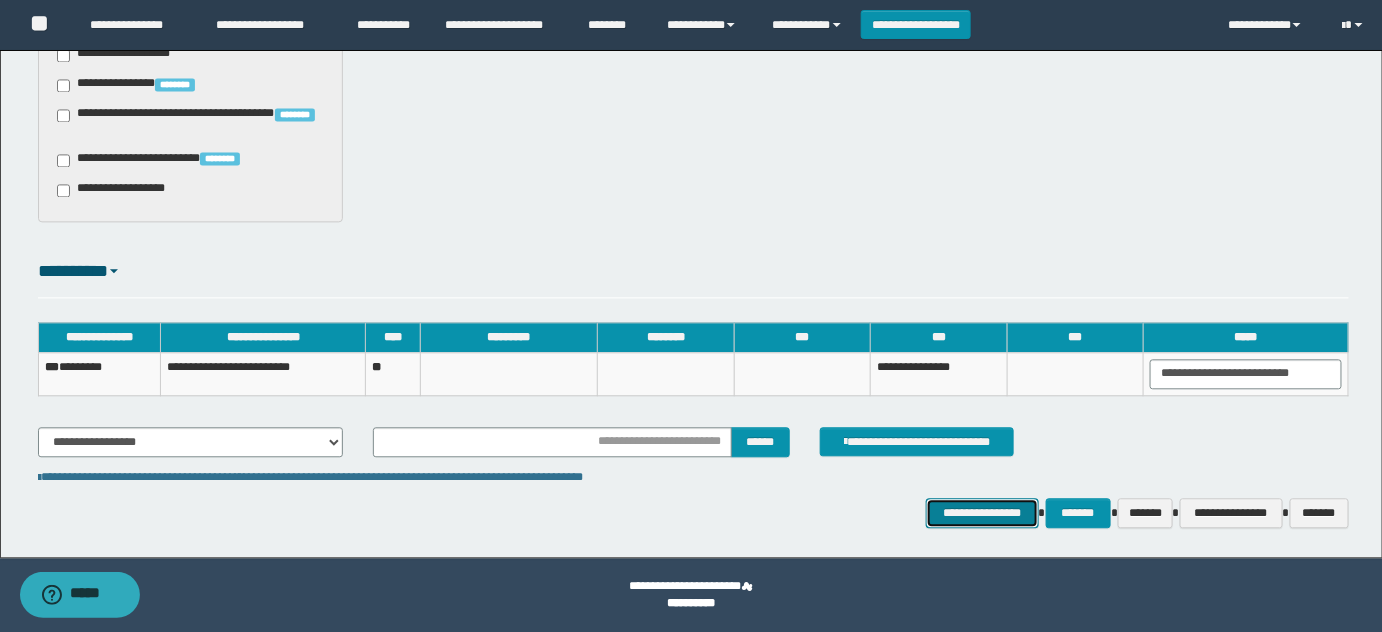 click on "**********" at bounding box center (982, 512) 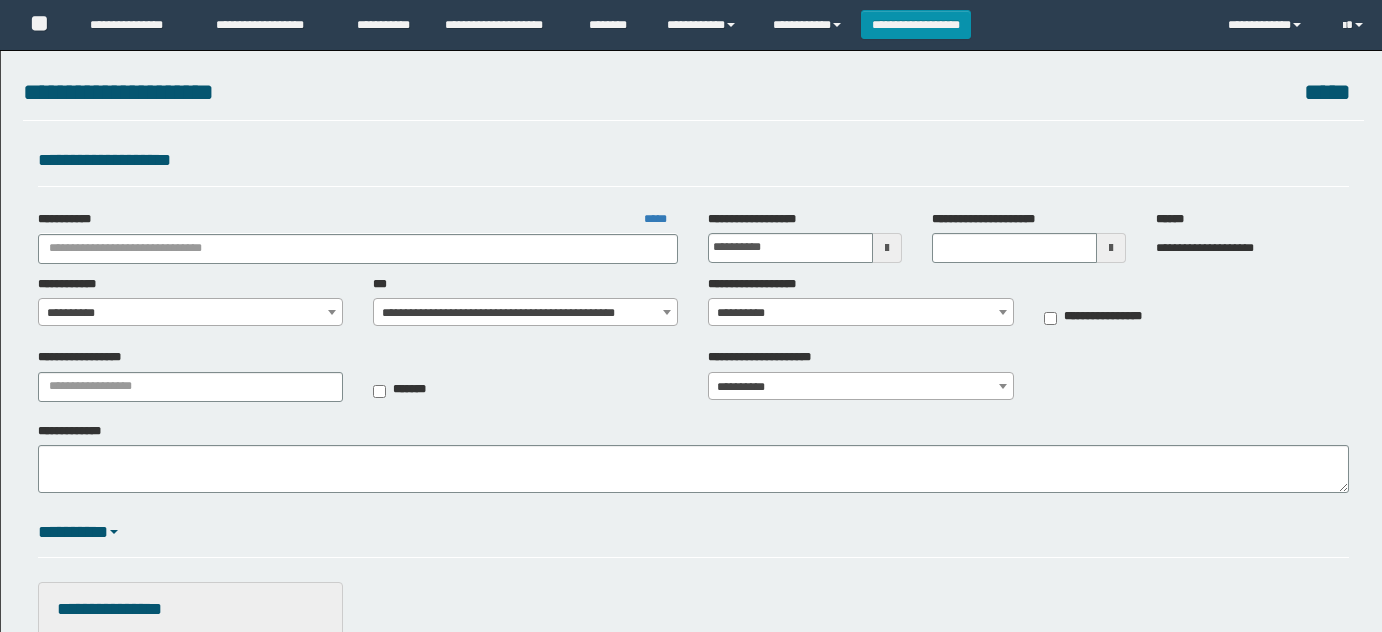 scroll, scrollTop: 0, scrollLeft: 0, axis: both 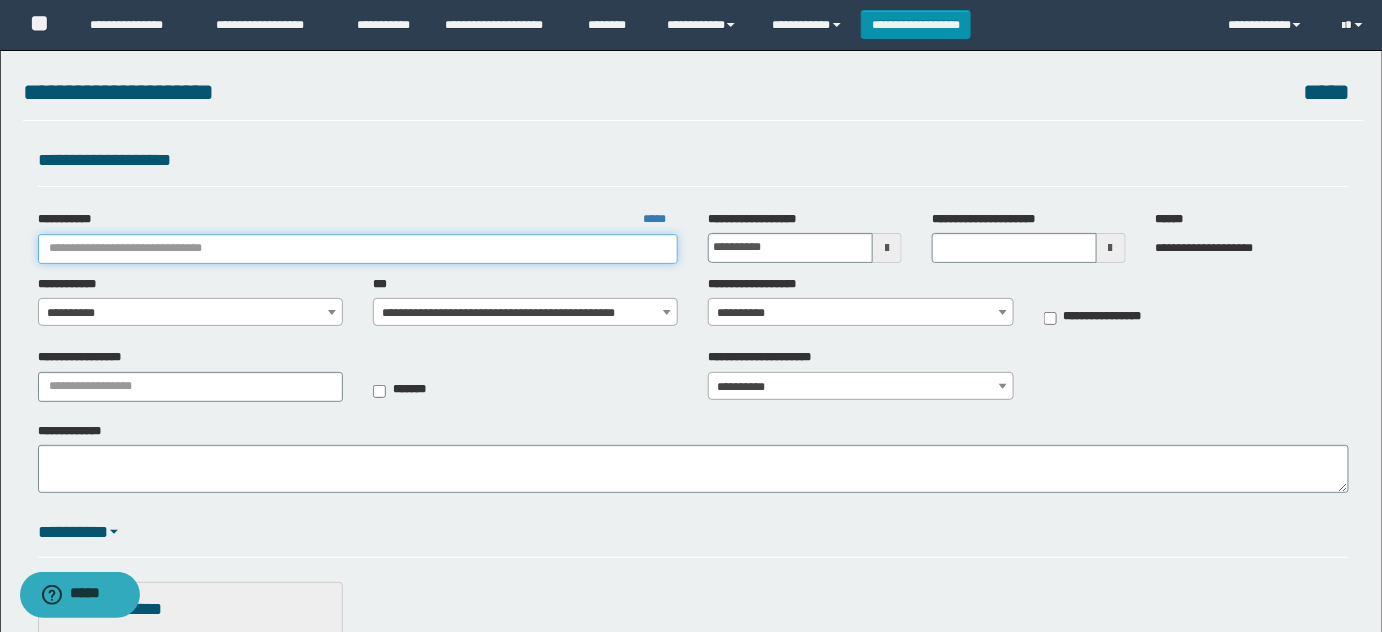 click on "**********" at bounding box center [358, 249] 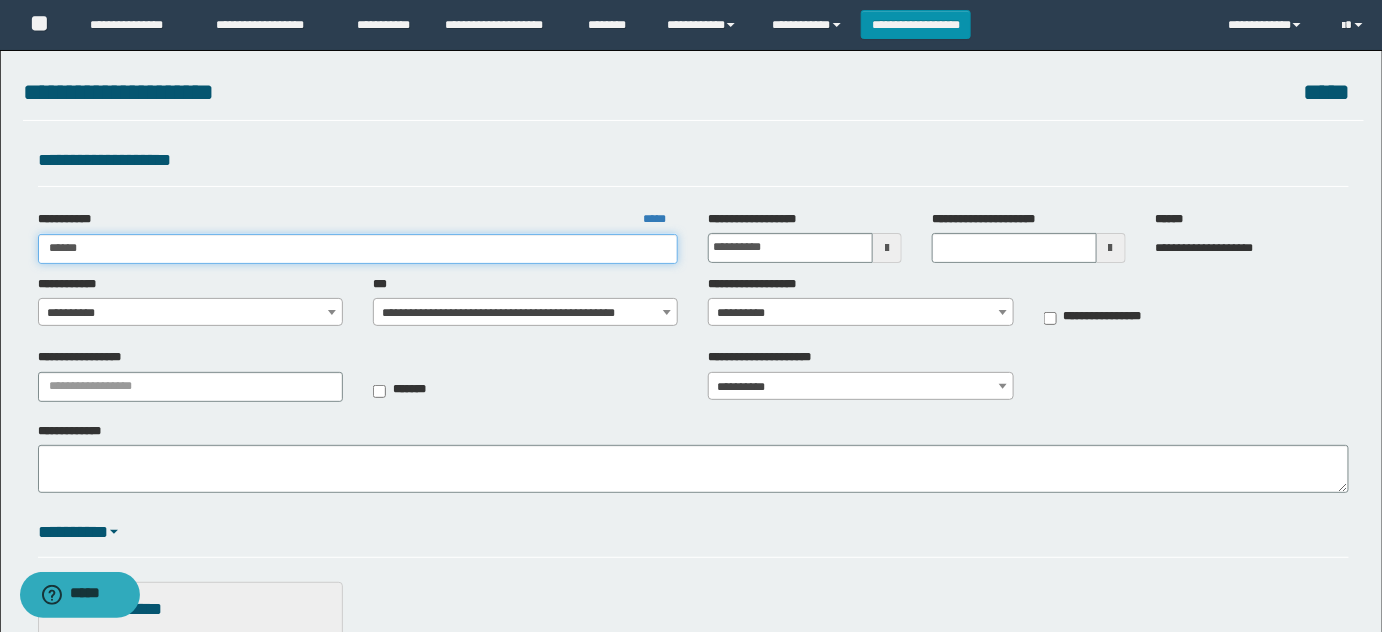 type on "*******" 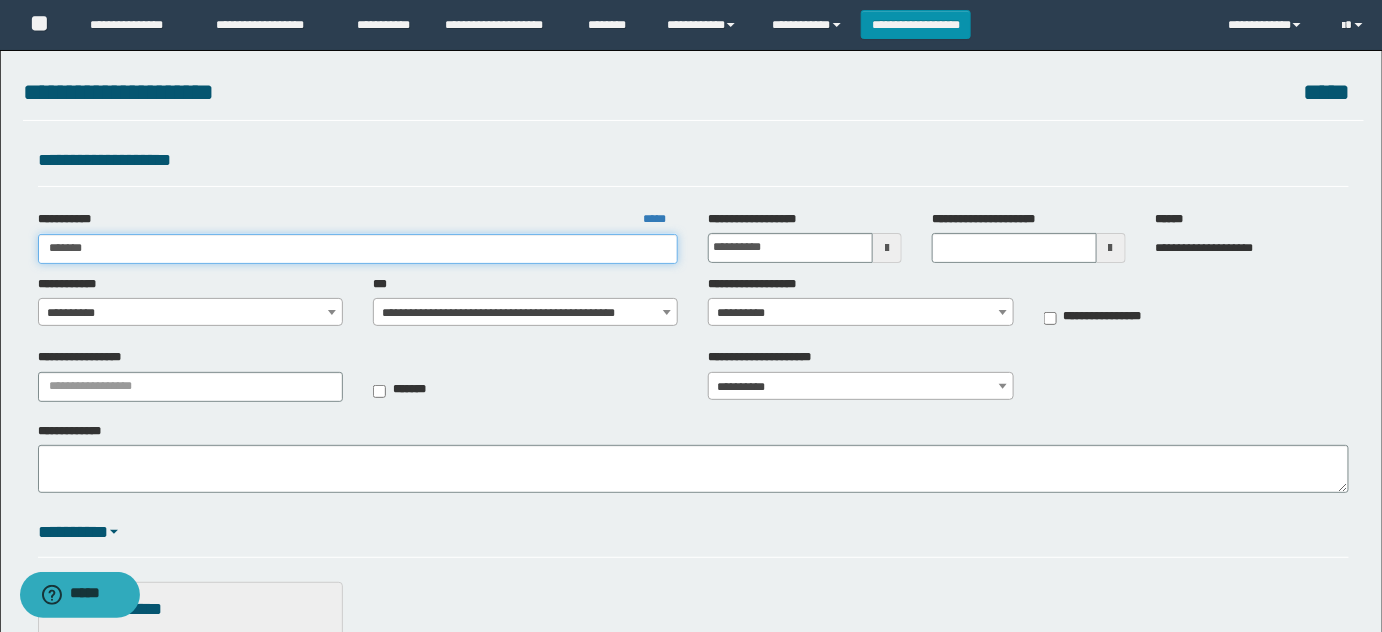 type on "*******" 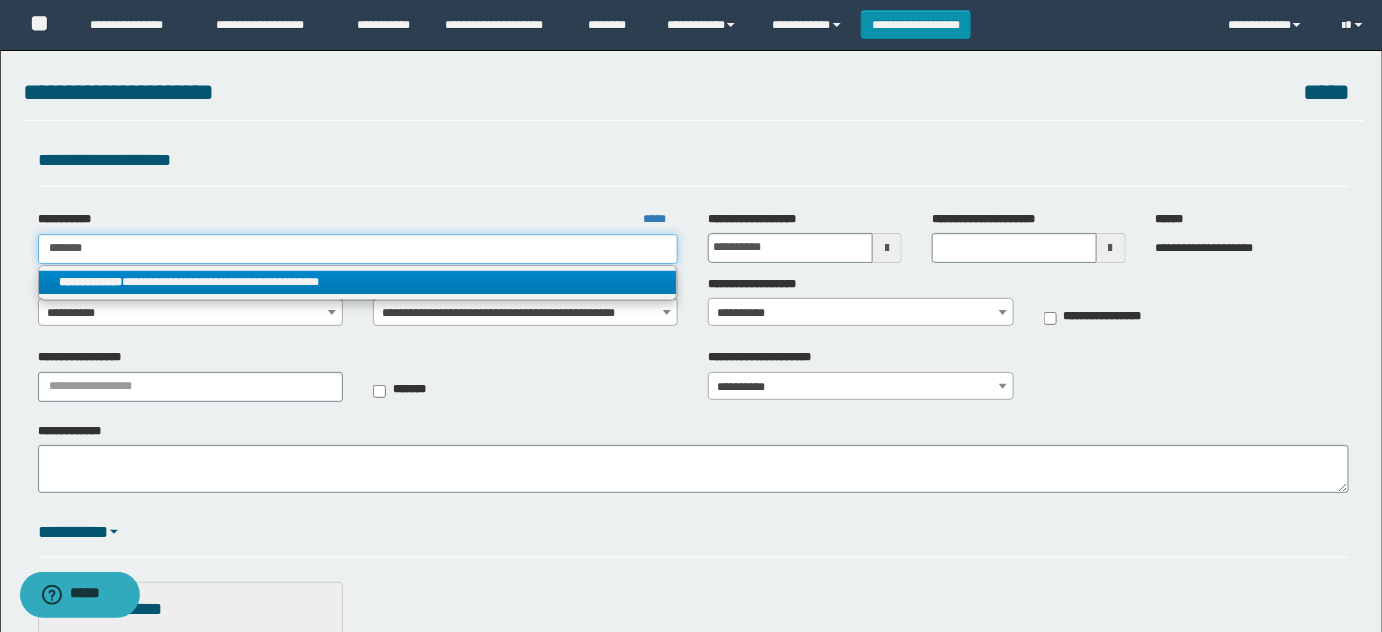 type on "*******" 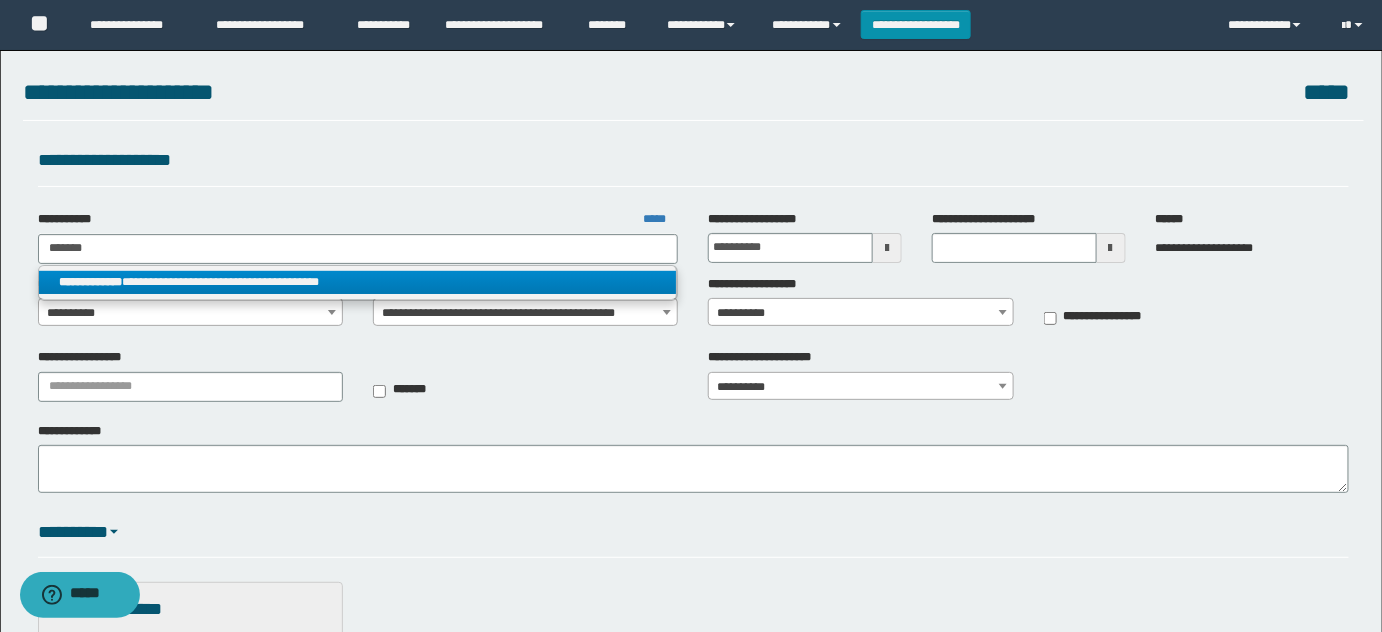 click on "**********" at bounding box center [358, 282] 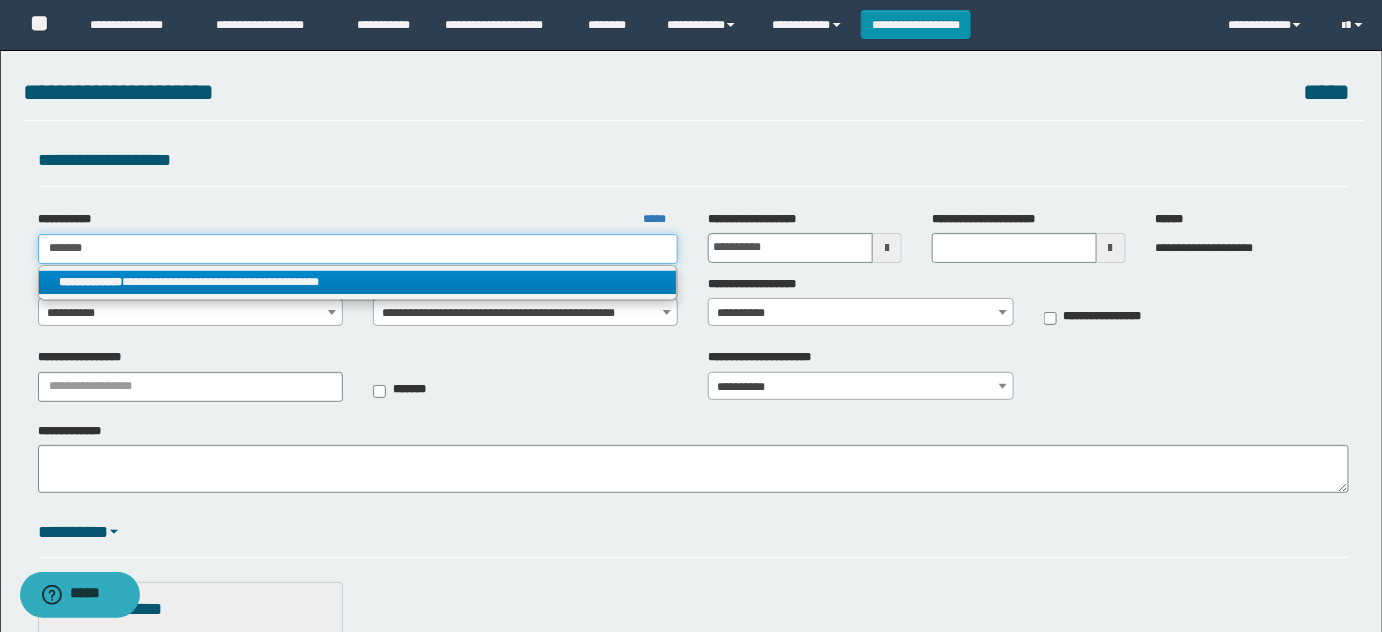 type 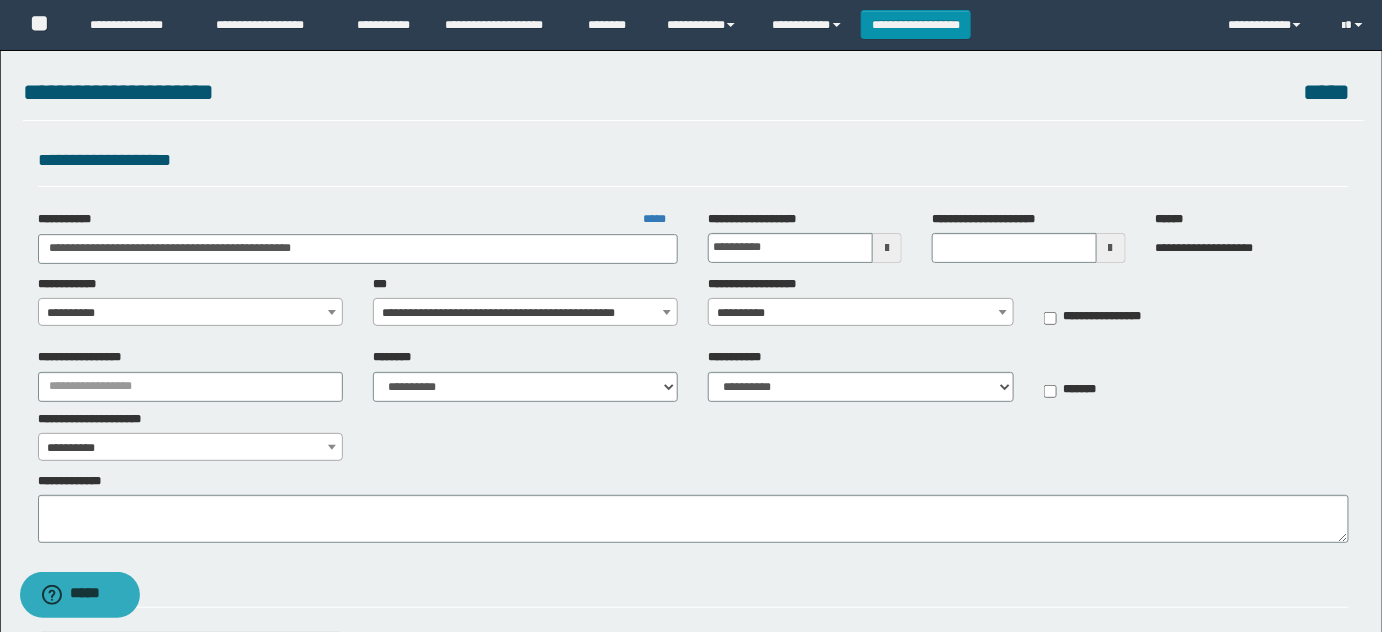 click on "**********" at bounding box center [190, 375] 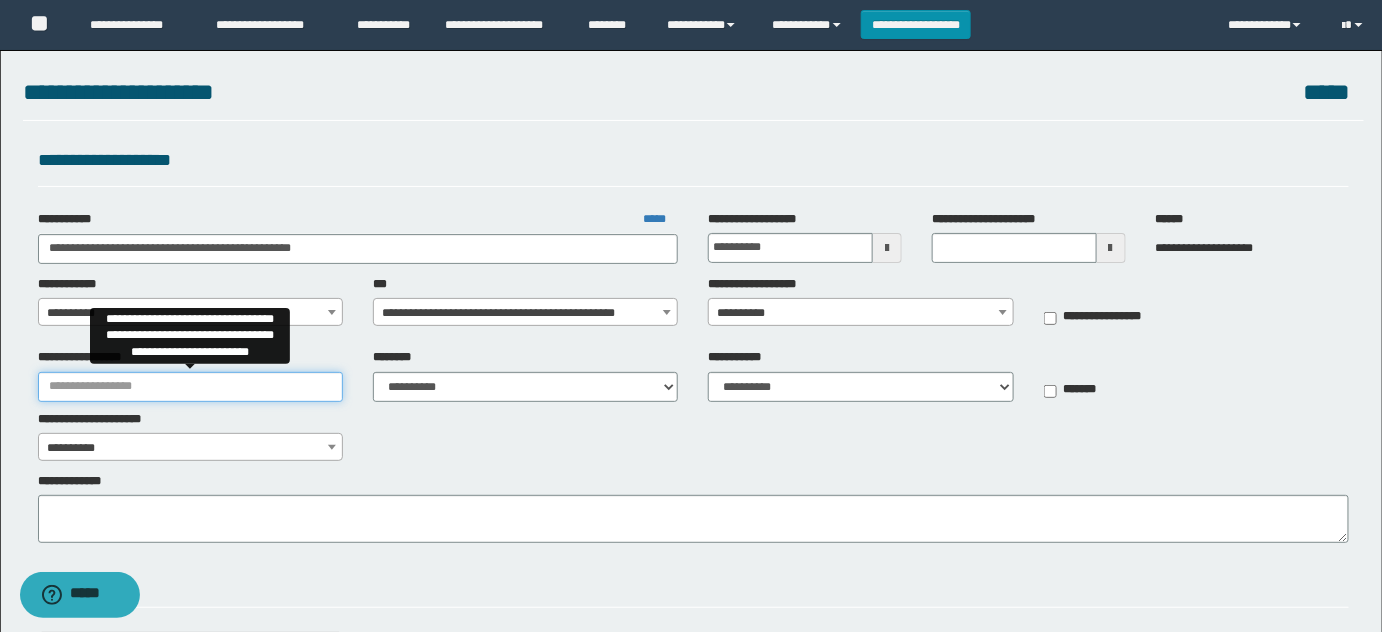 click on "**********" at bounding box center (190, 387) 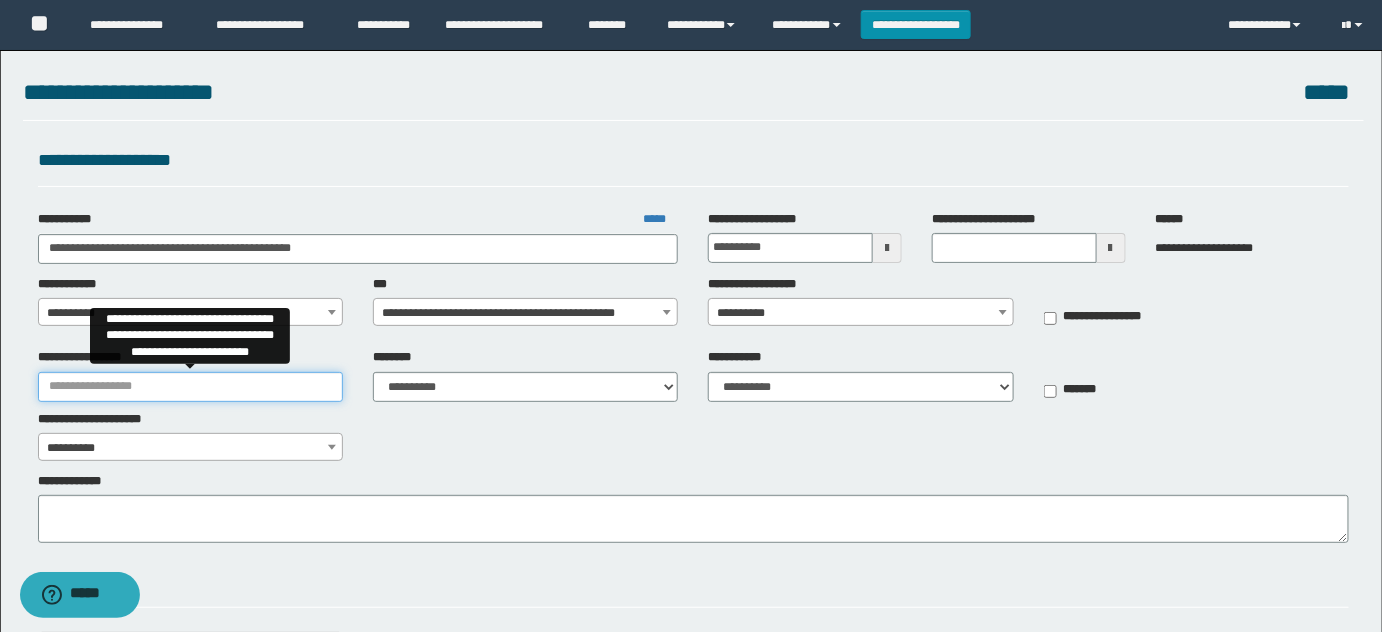 paste on "**********" 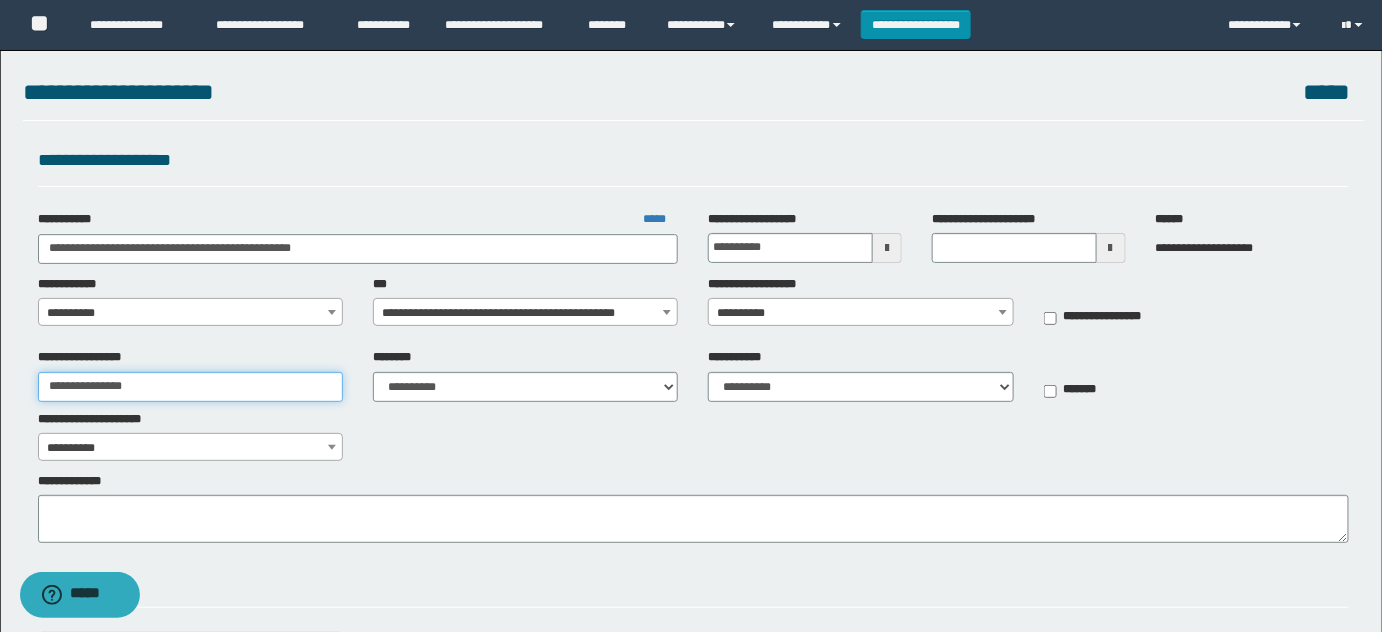 type on "**********" 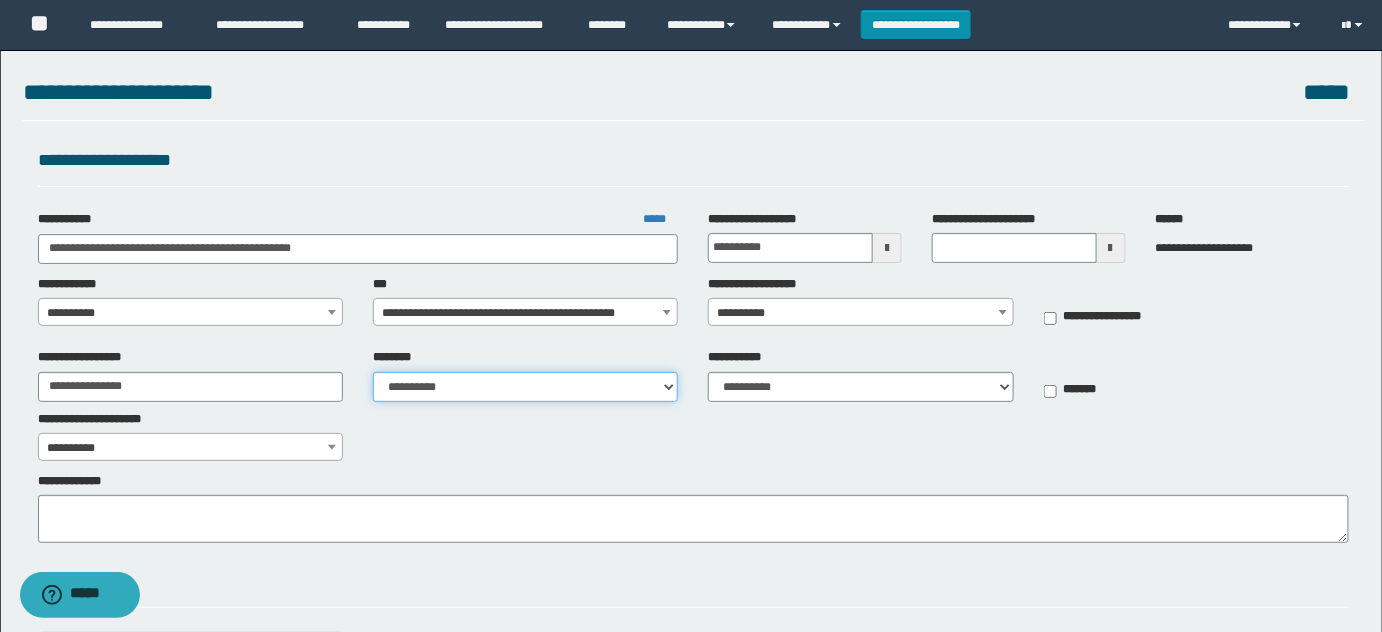 click on "**********" at bounding box center [525, 387] 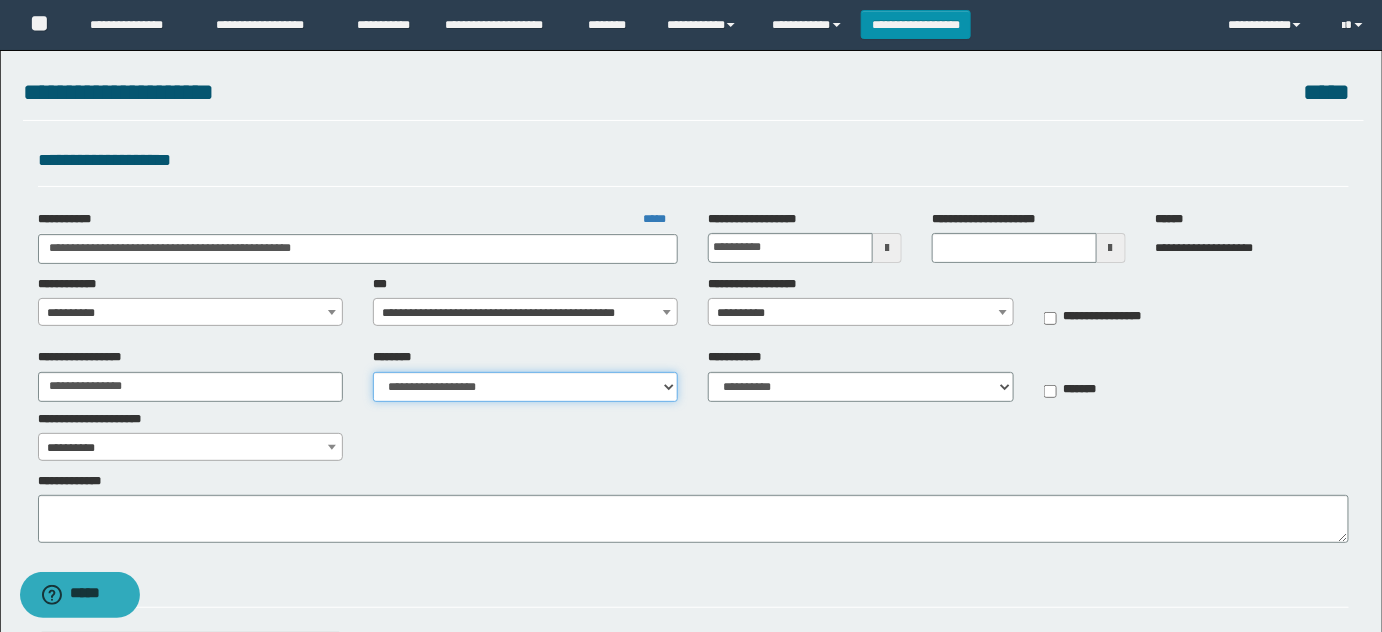 click on "**********" at bounding box center [525, 387] 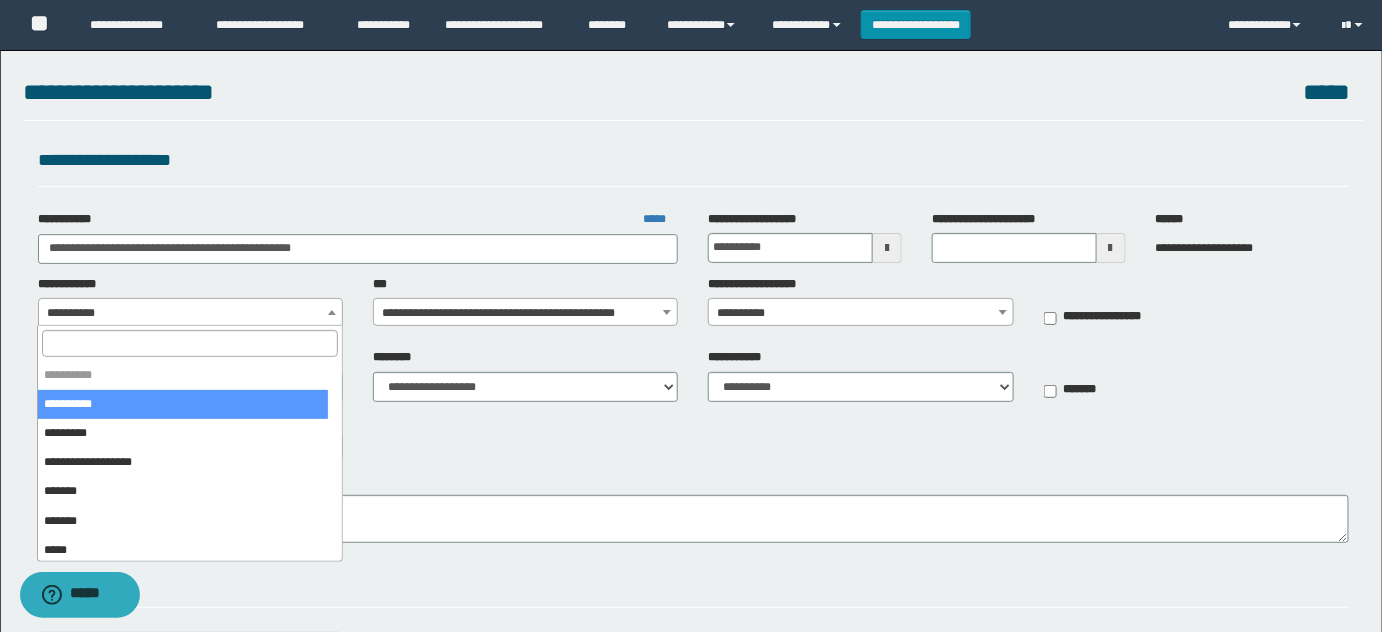 click on "**********" at bounding box center (191, 313) 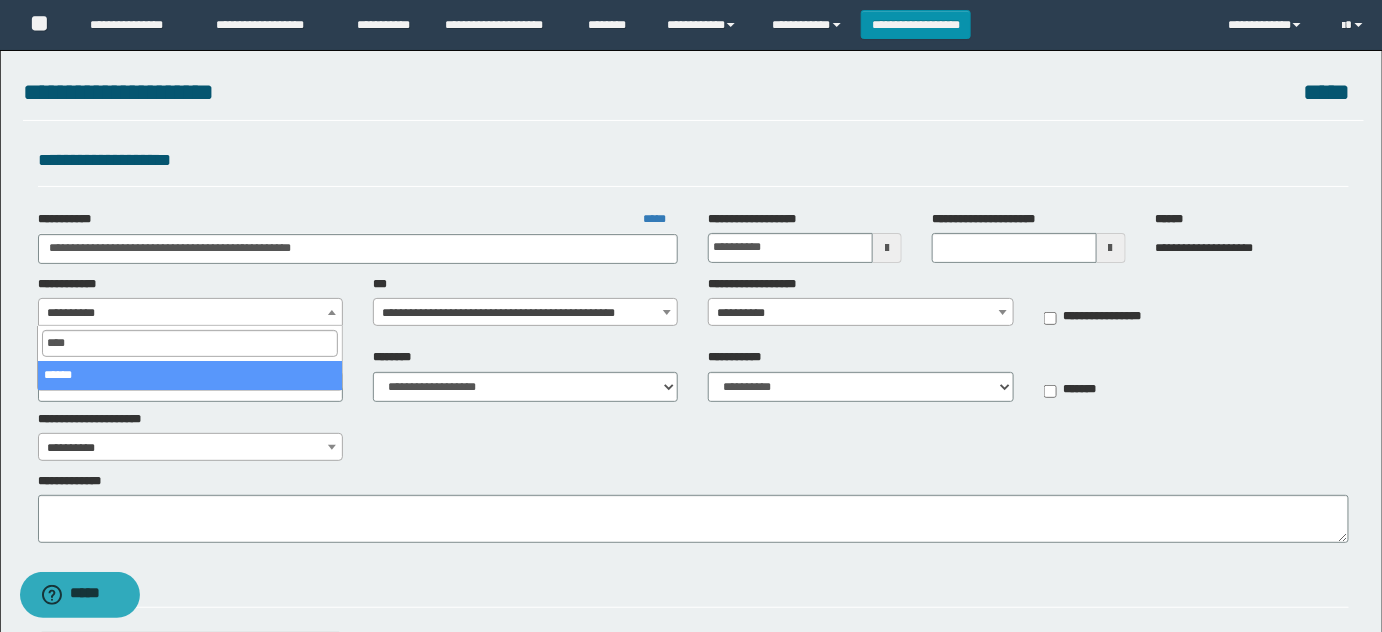 type on "*****" 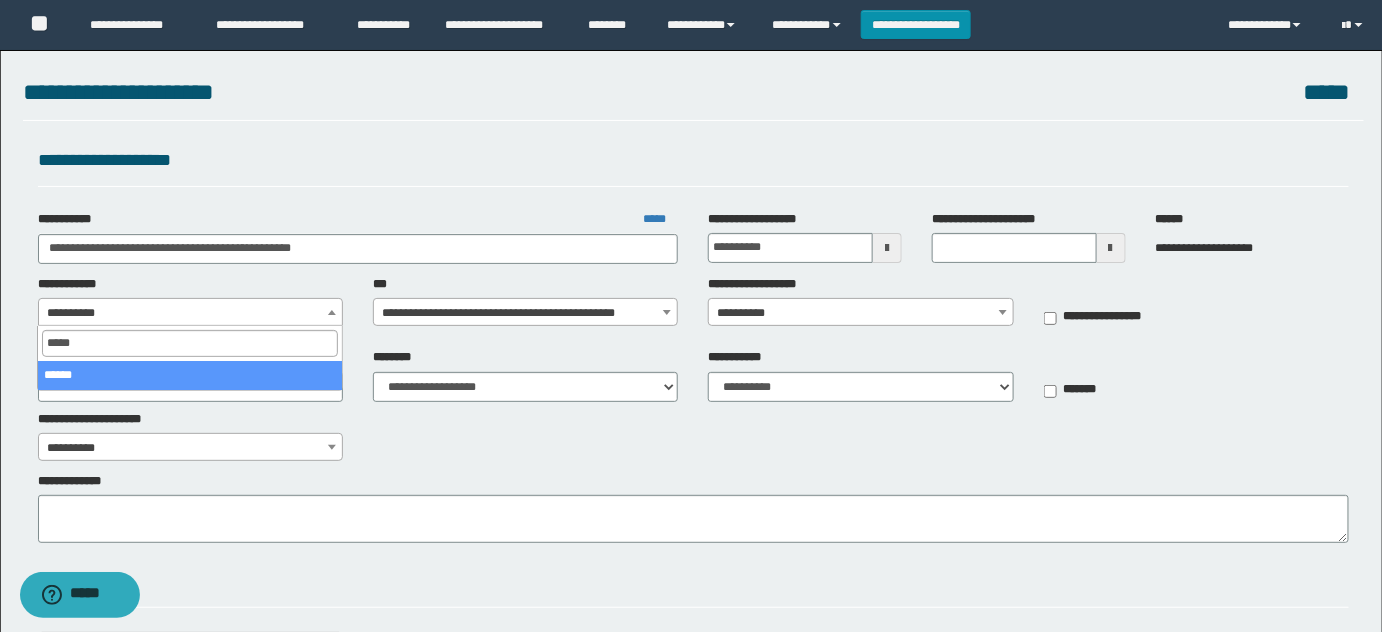 select on "**" 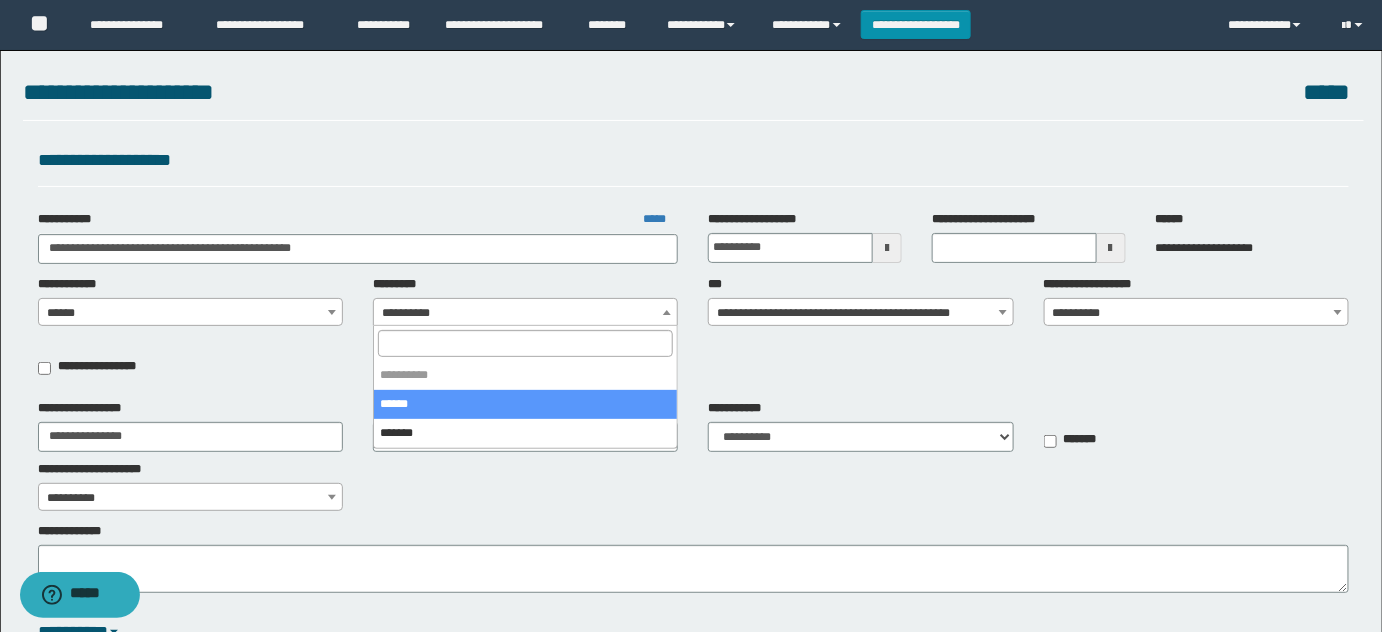 select on "****" 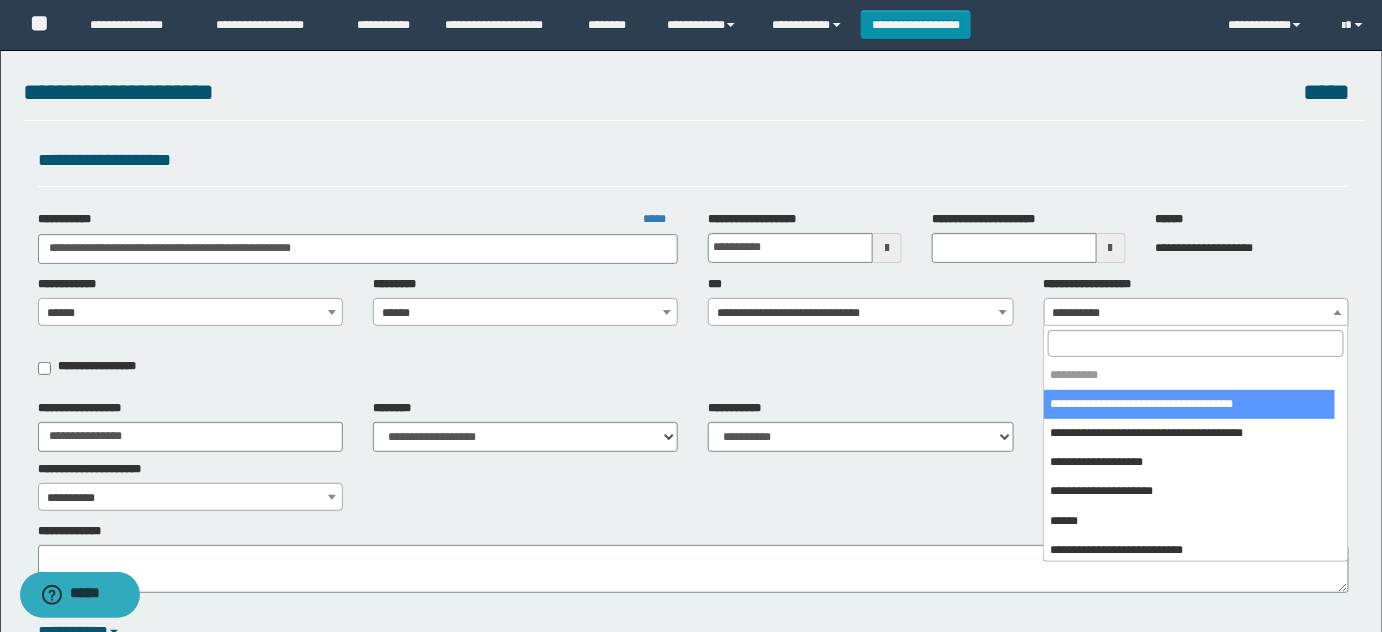 click on "**********" at bounding box center (1197, 313) 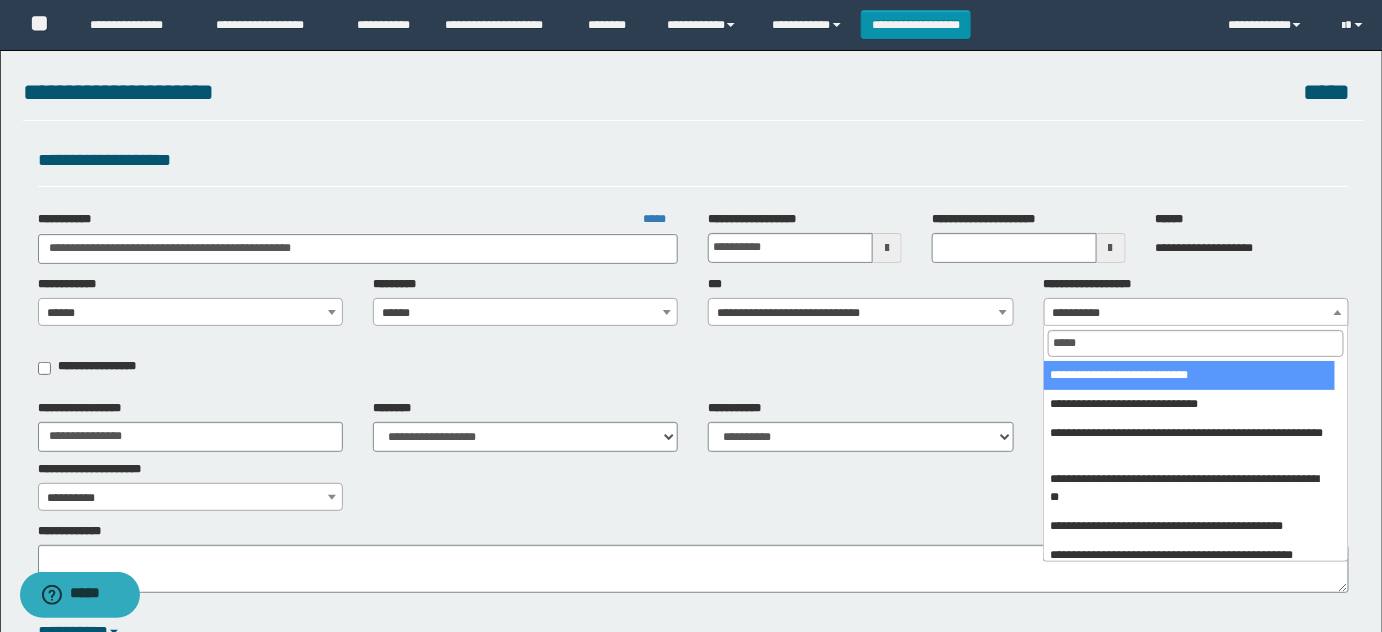 type on "*****" 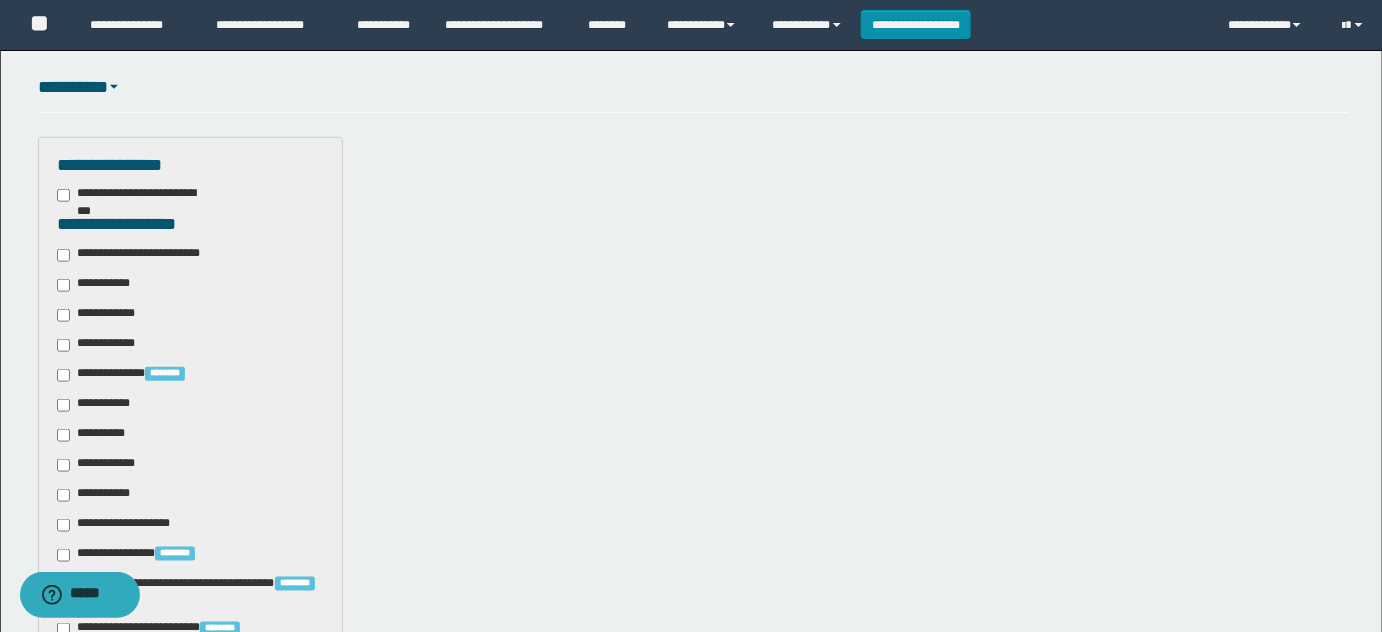 click on "**********" at bounding box center (143, 255) 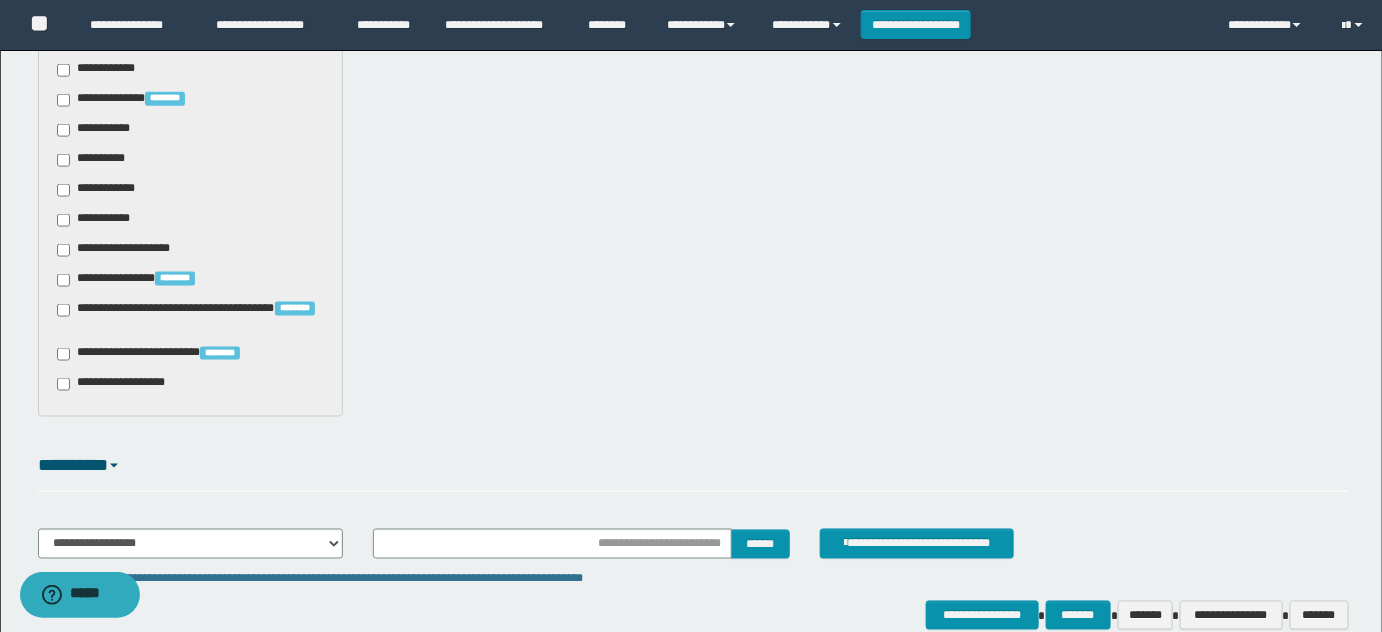 scroll, scrollTop: 727, scrollLeft: 0, axis: vertical 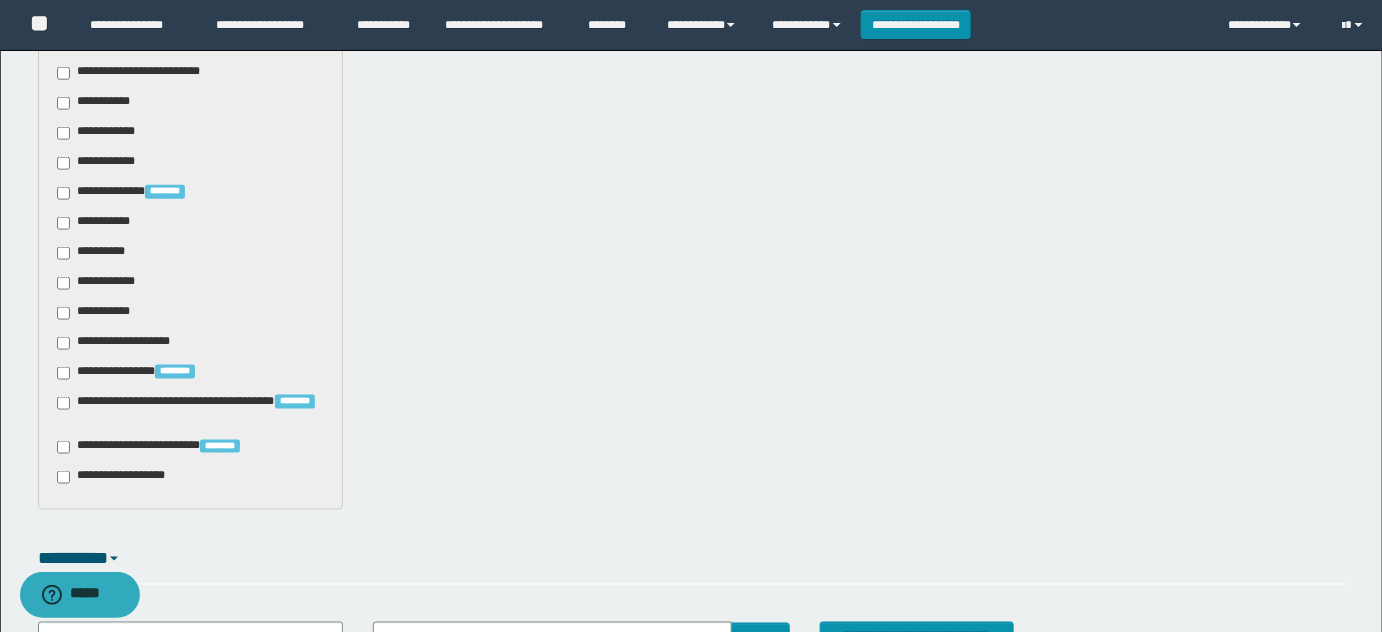 click on "**********" at bounding box center [97, 223] 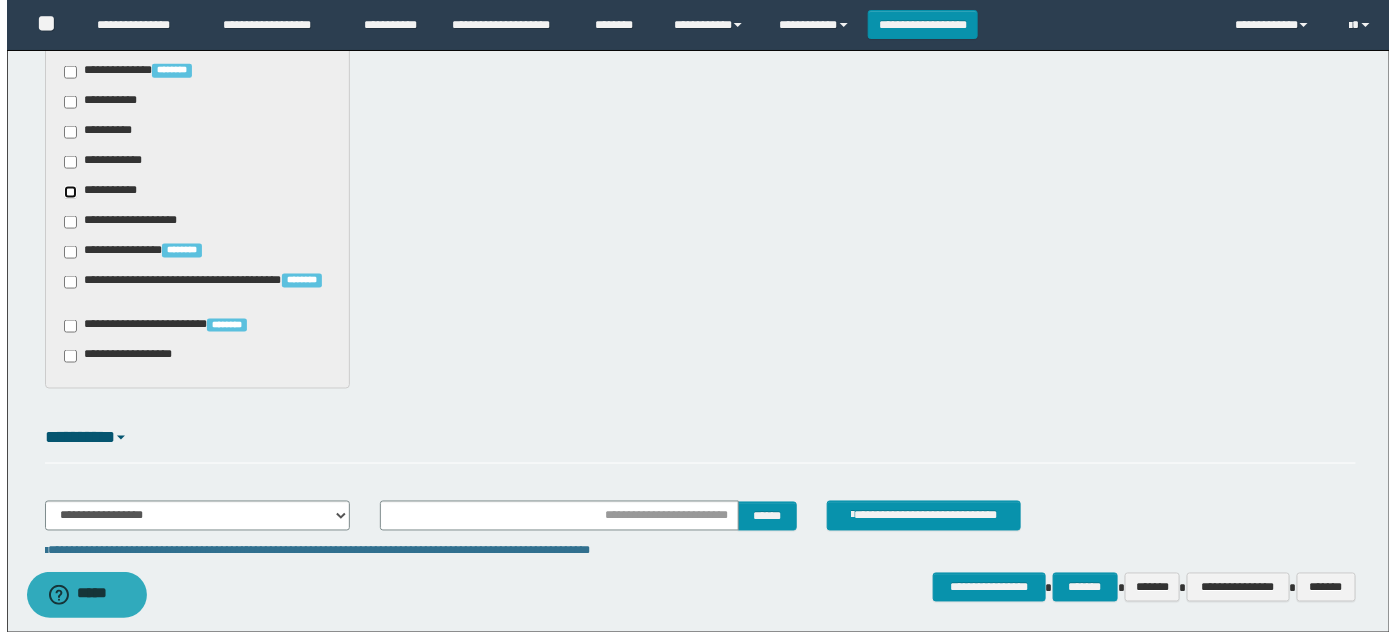 scroll, scrollTop: 922, scrollLeft: 0, axis: vertical 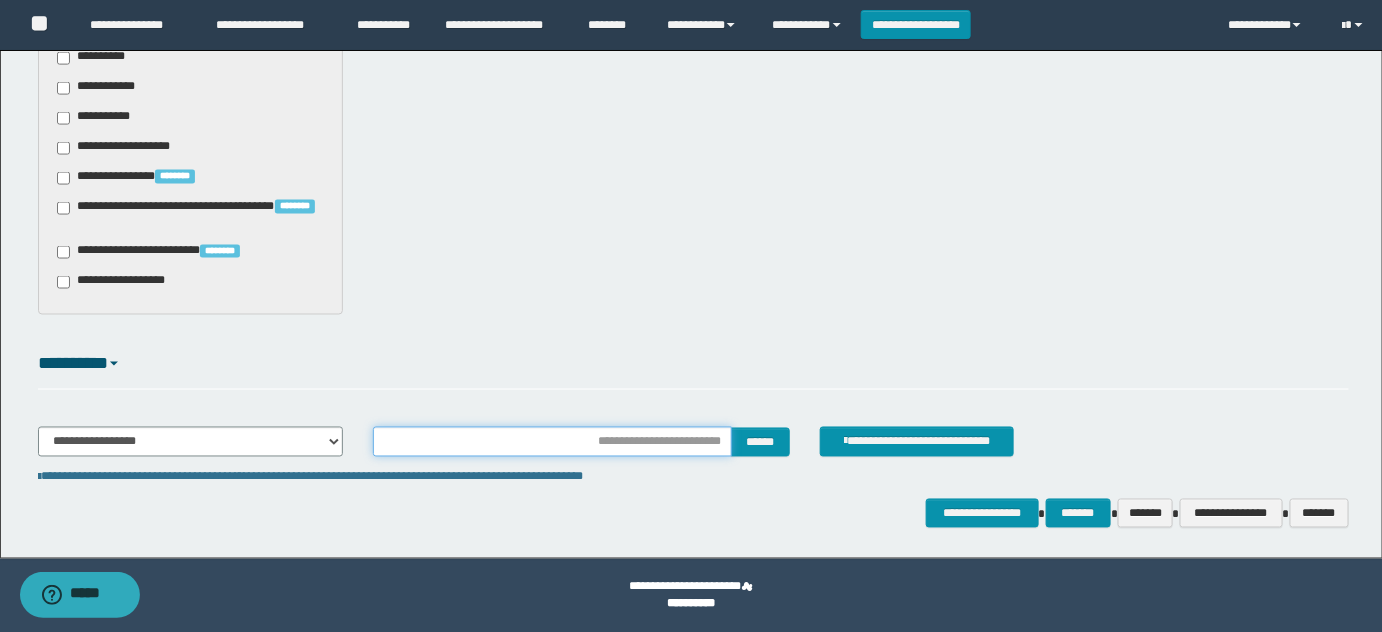 drag, startPoint x: 680, startPoint y: 444, endPoint x: 731, endPoint y: 450, distance: 51.351727 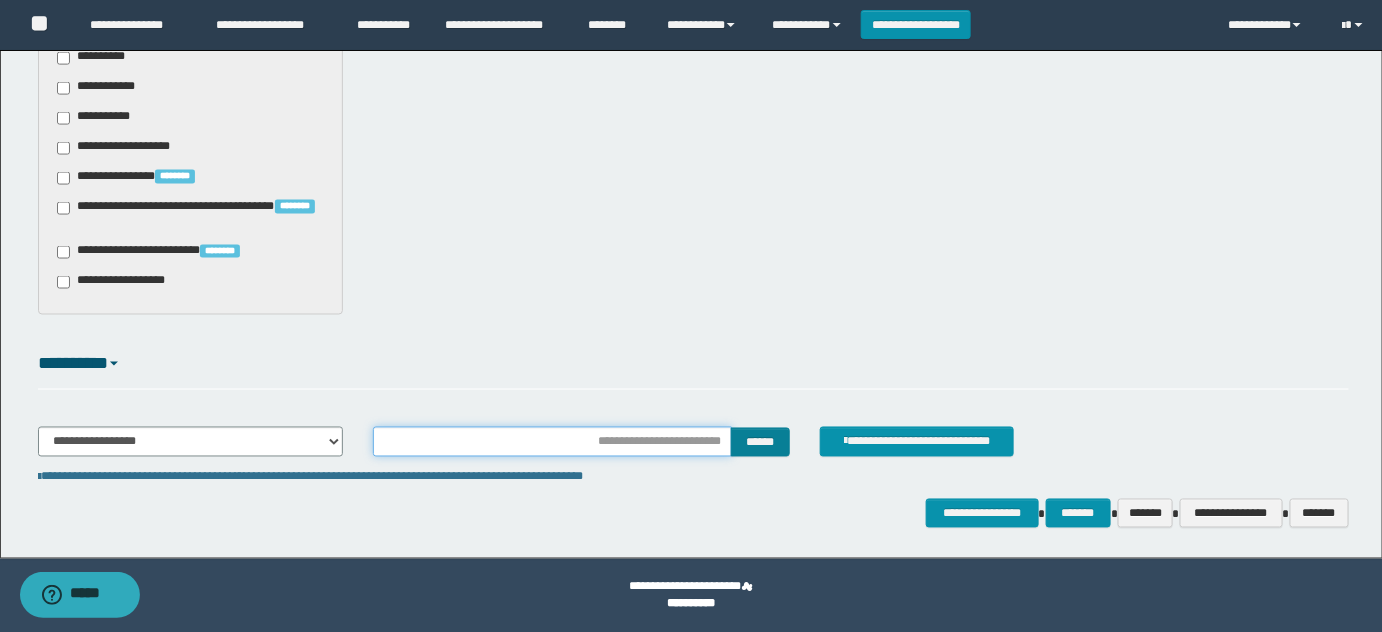 type on "**********" 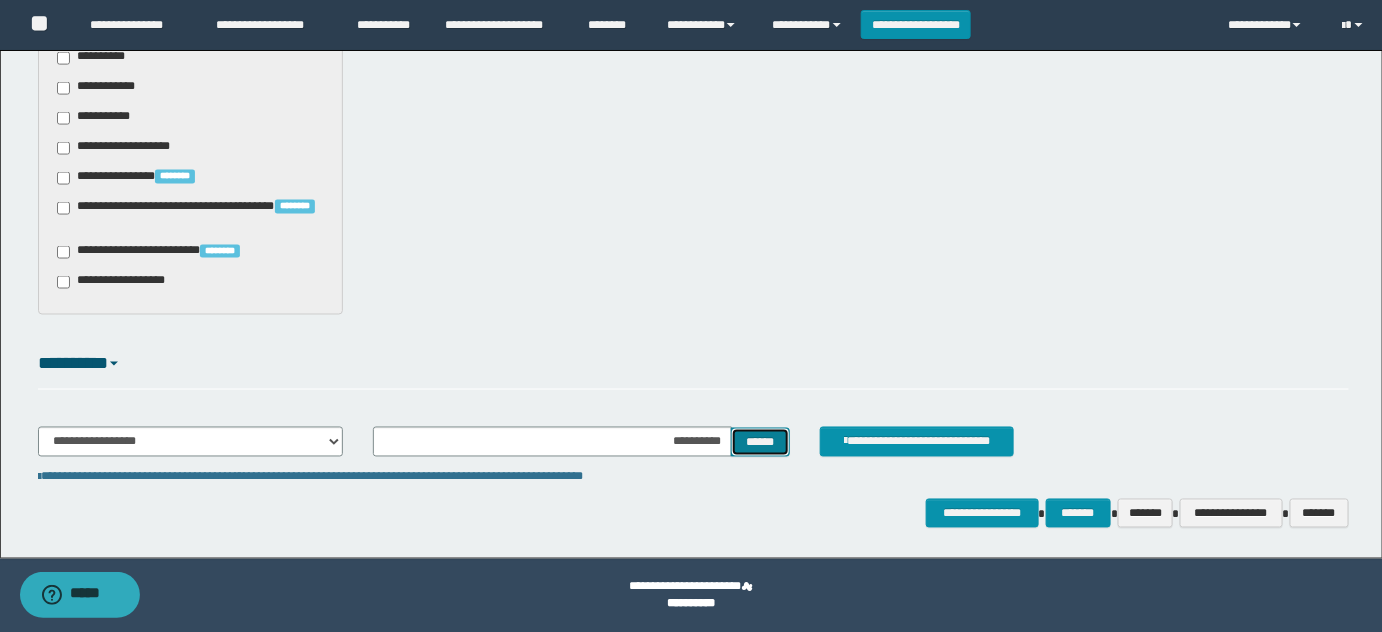 click on "******" at bounding box center (760, 442) 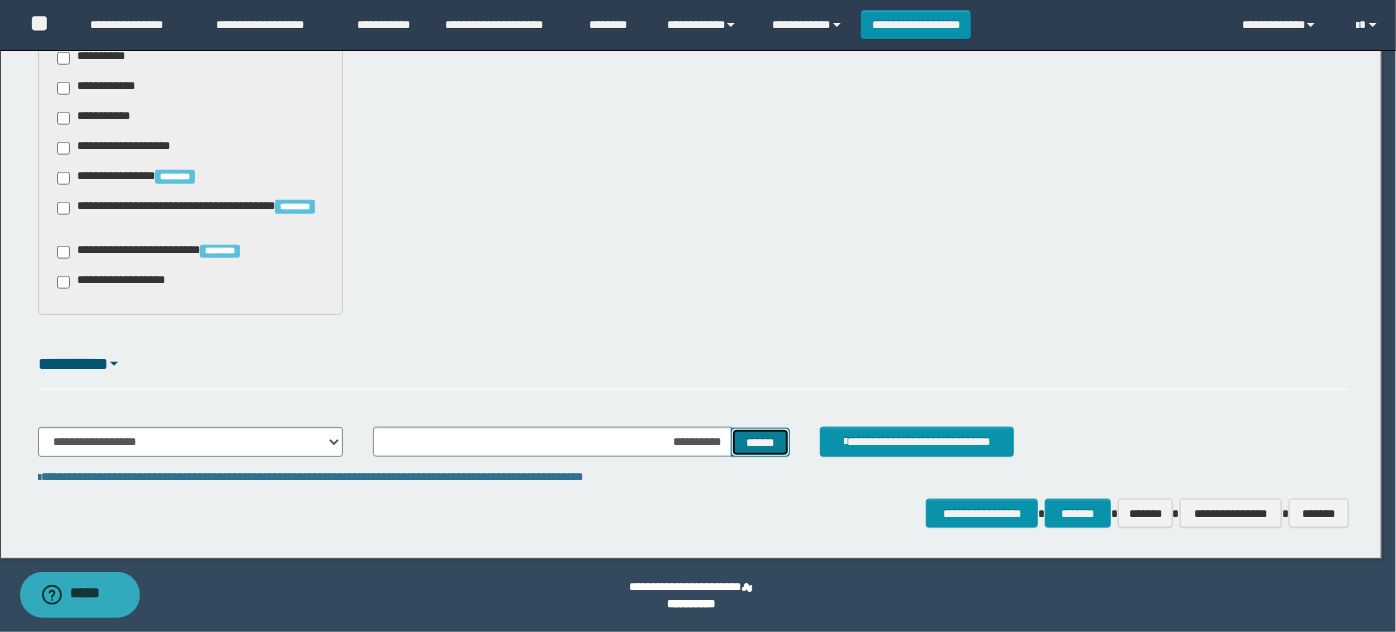 type 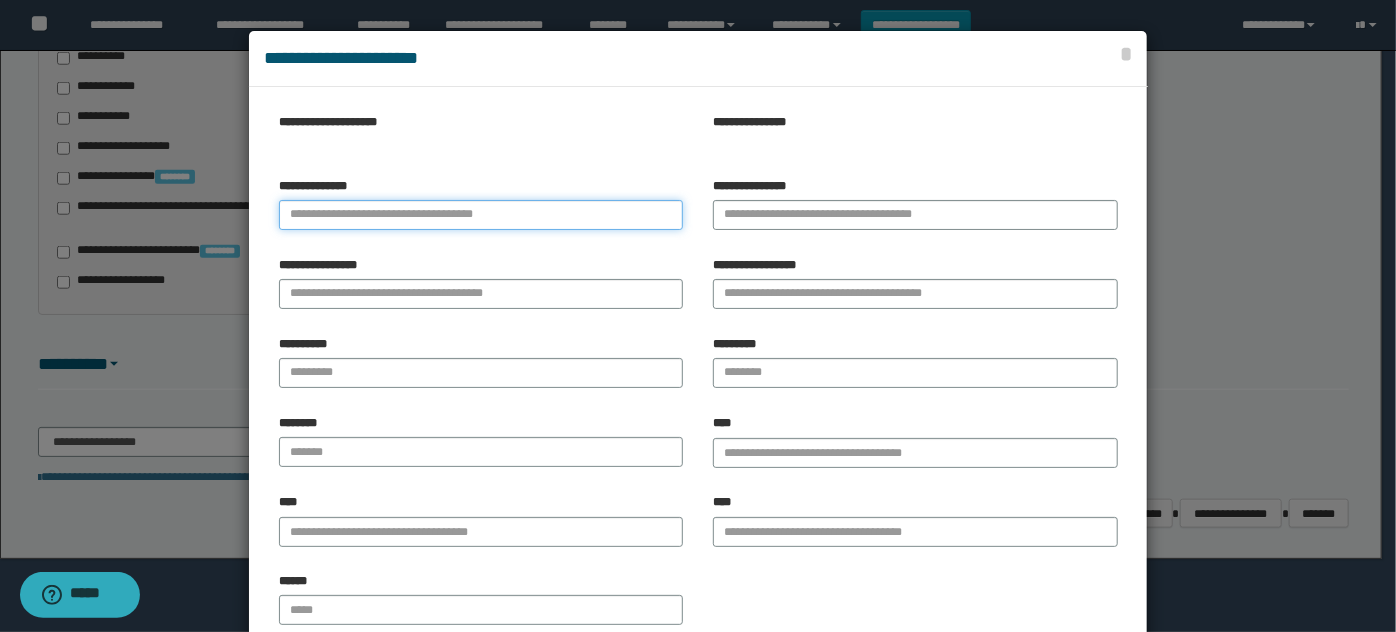 paste on "**********" 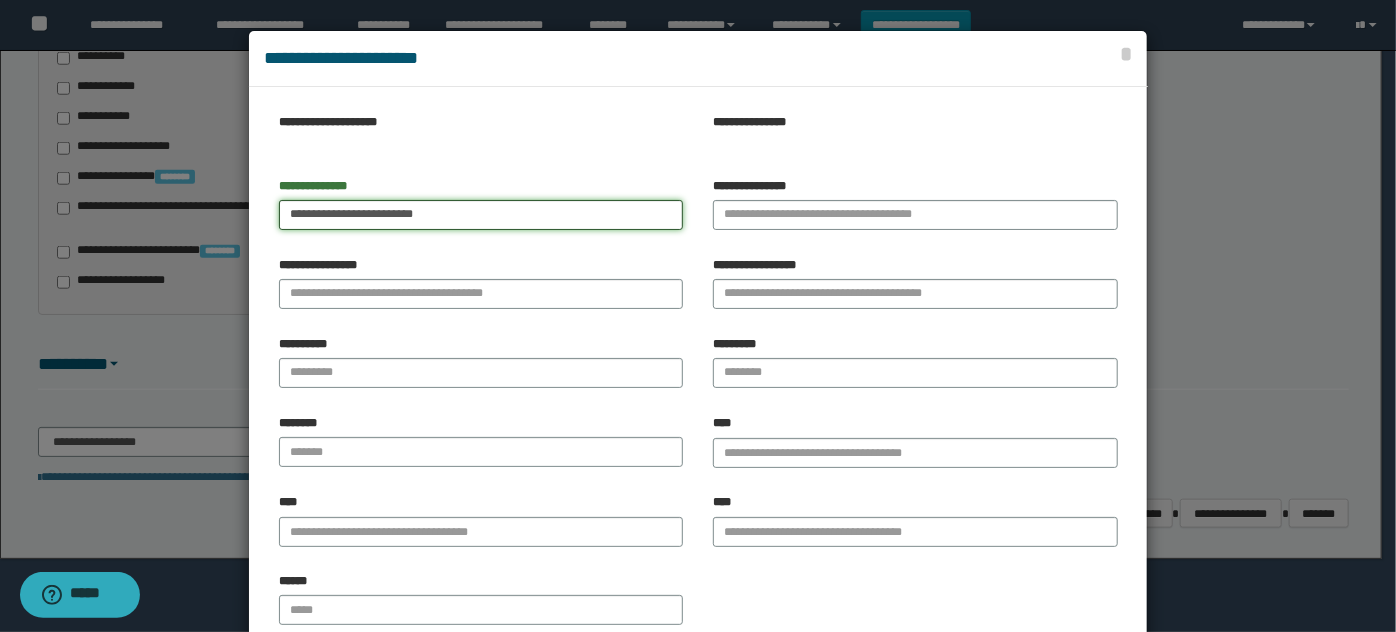 click on "**********" at bounding box center (481, 215) 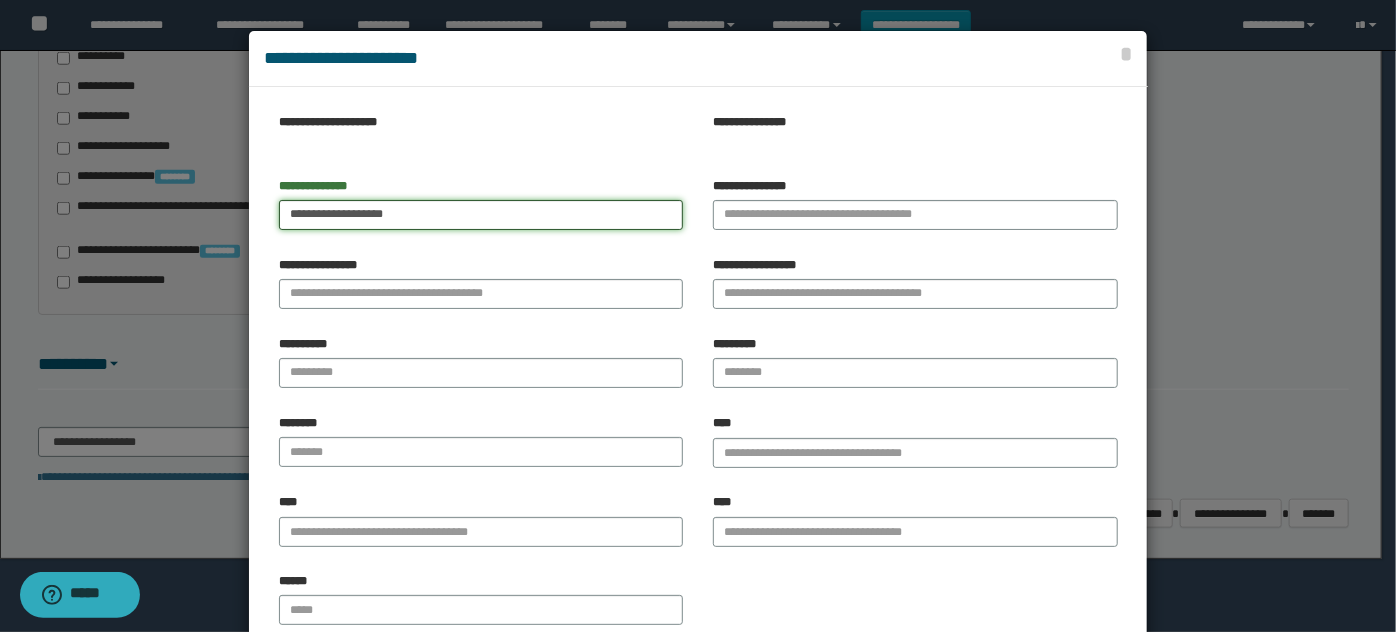 type on "**********" 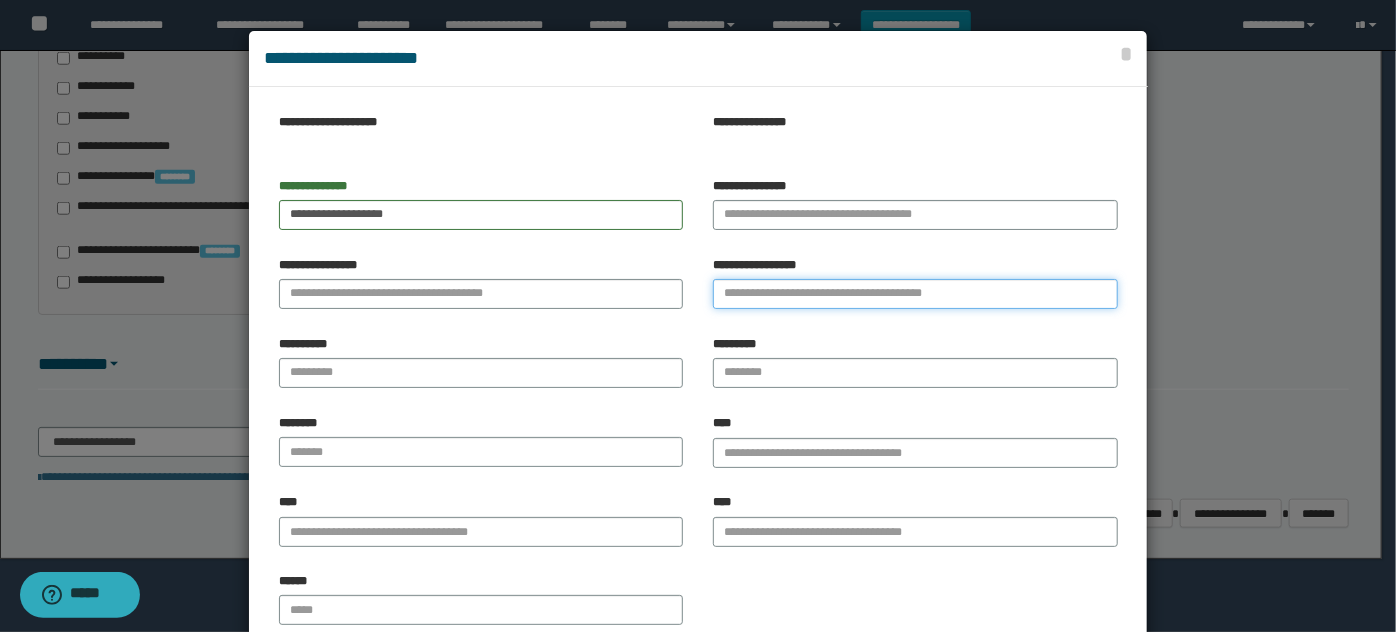 drag, startPoint x: 808, startPoint y: 297, endPoint x: 736, endPoint y: 298, distance: 72.00694 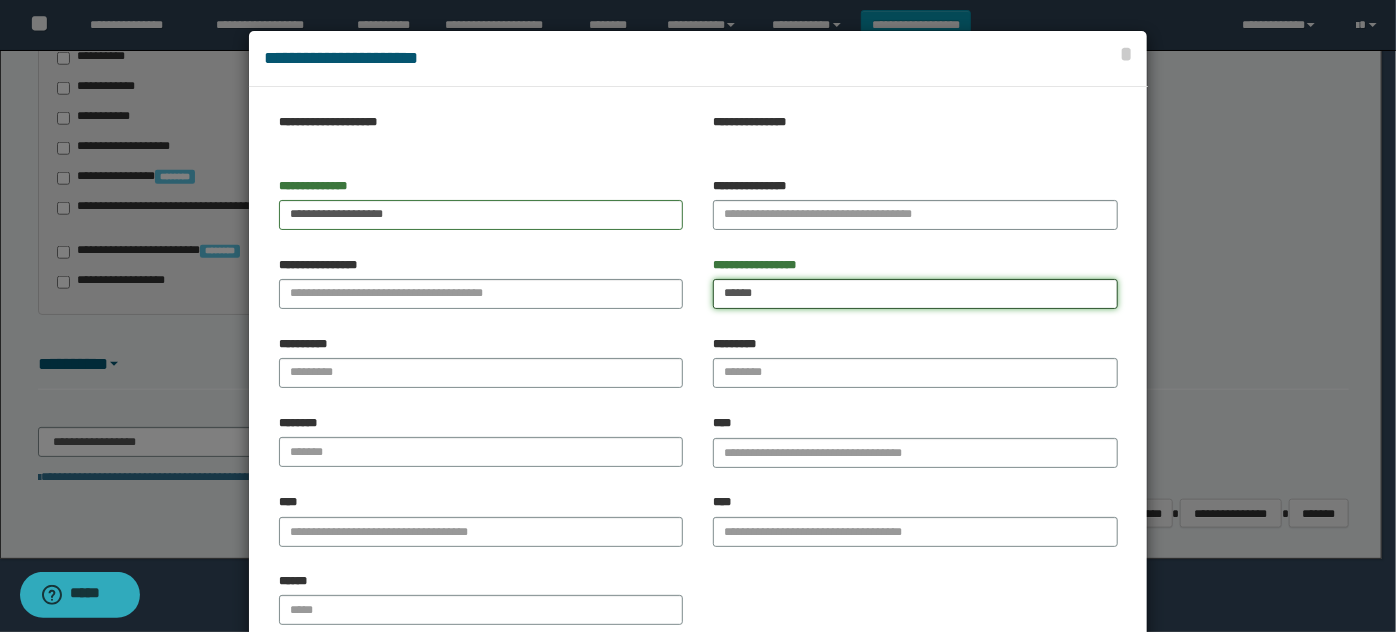 type on "******" 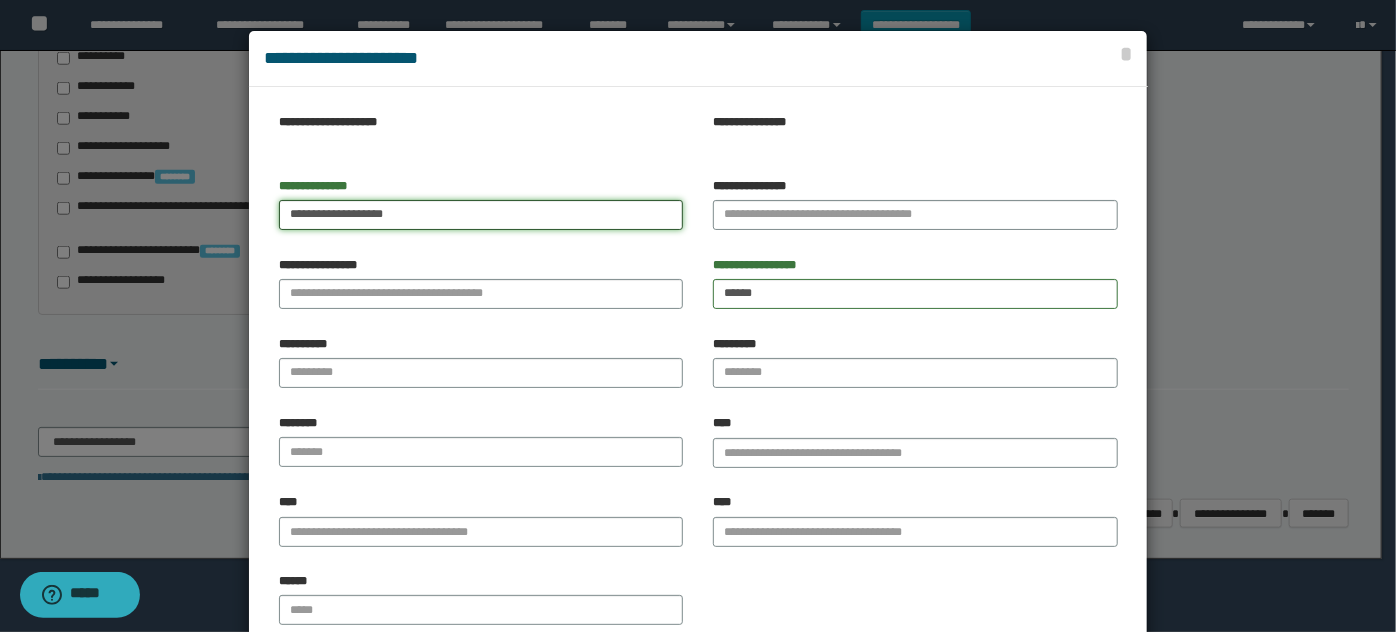 click on "**********" at bounding box center (481, 215) 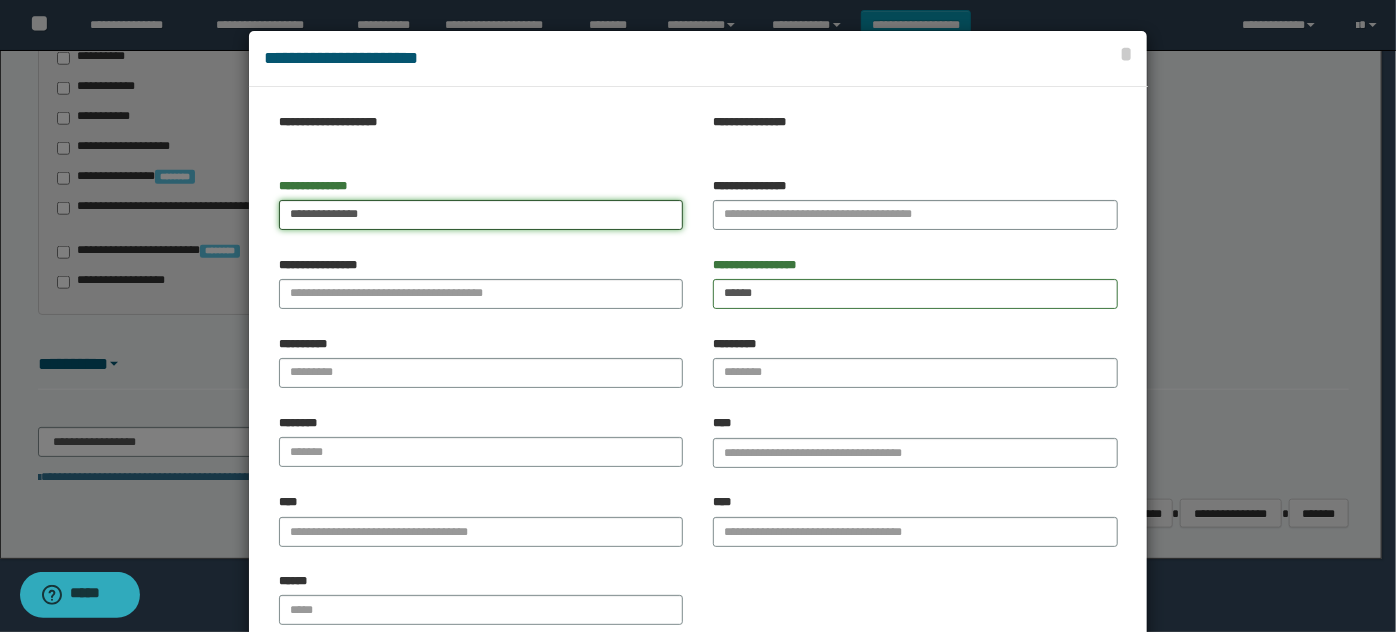 type on "**********" 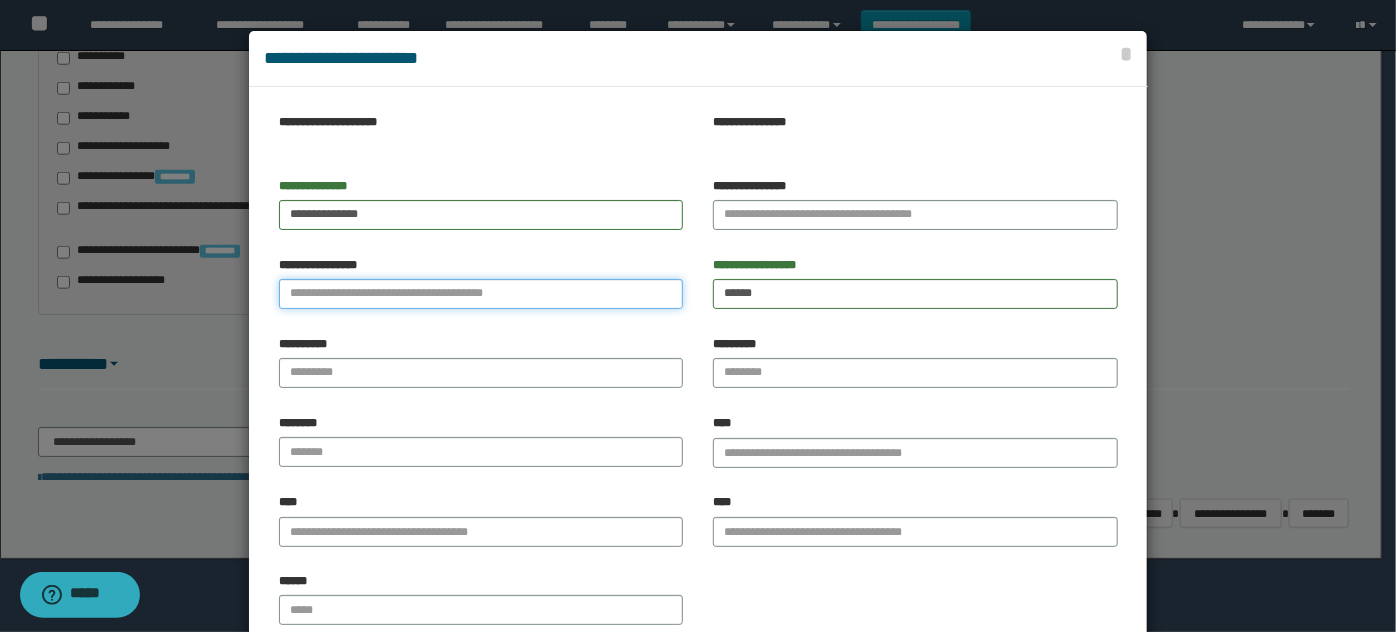 drag, startPoint x: 357, startPoint y: 298, endPoint x: 351, endPoint y: 250, distance: 48.373547 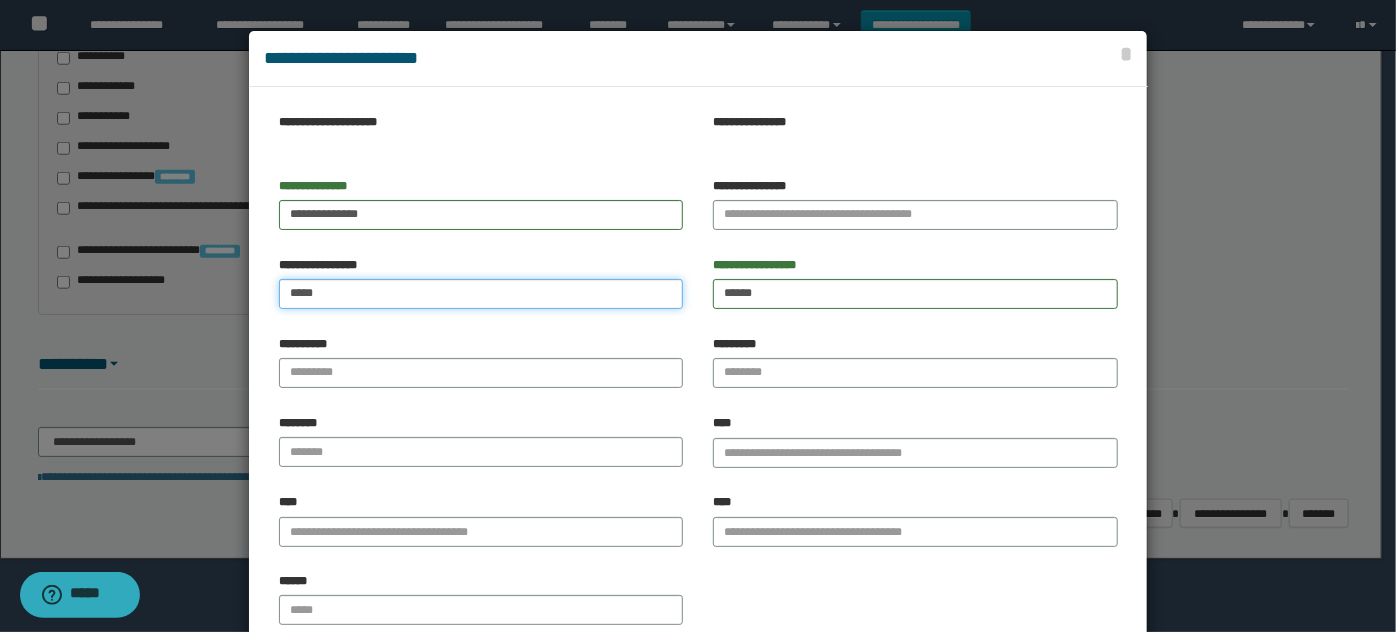 type on "*****" 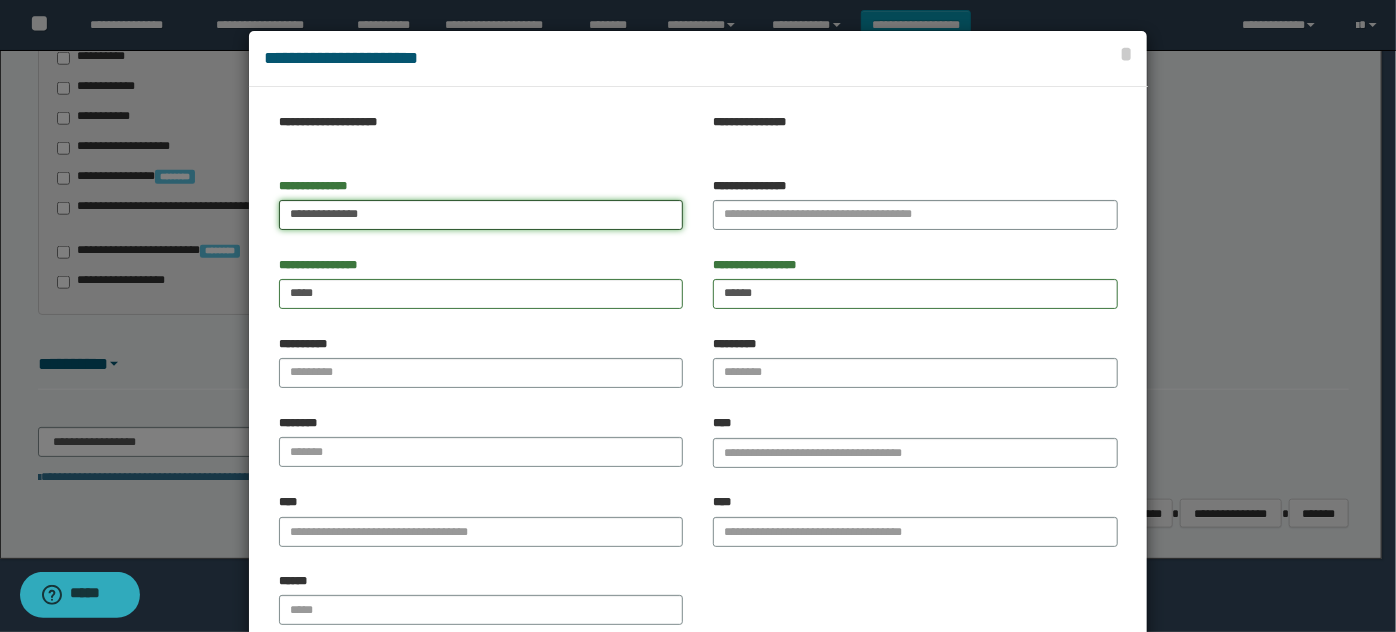 click on "**********" at bounding box center (481, 215) 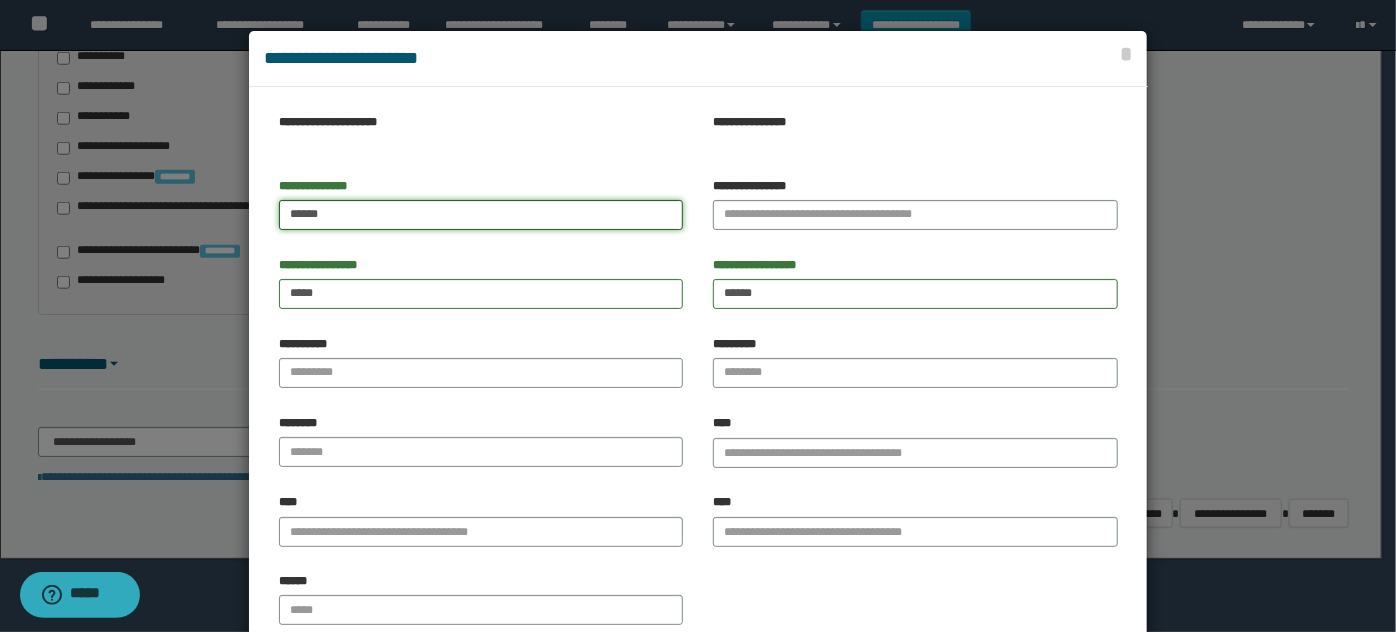 type on "*****" 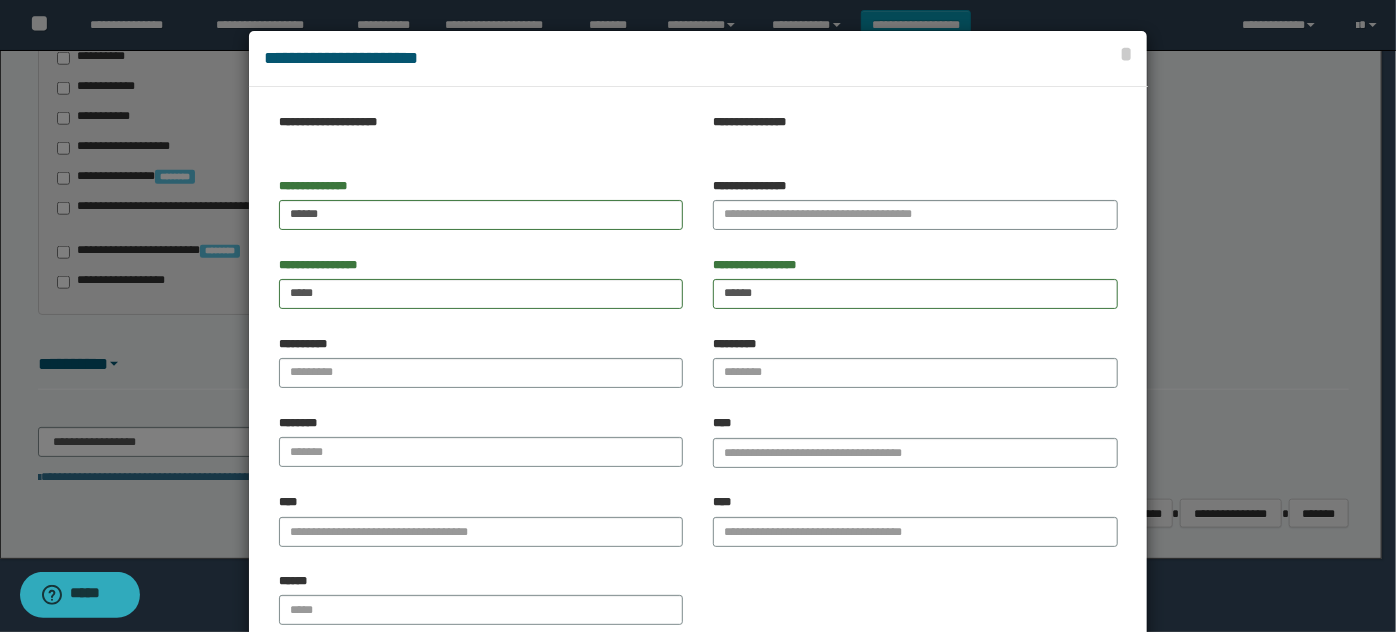 click on "**********" at bounding box center (915, 211) 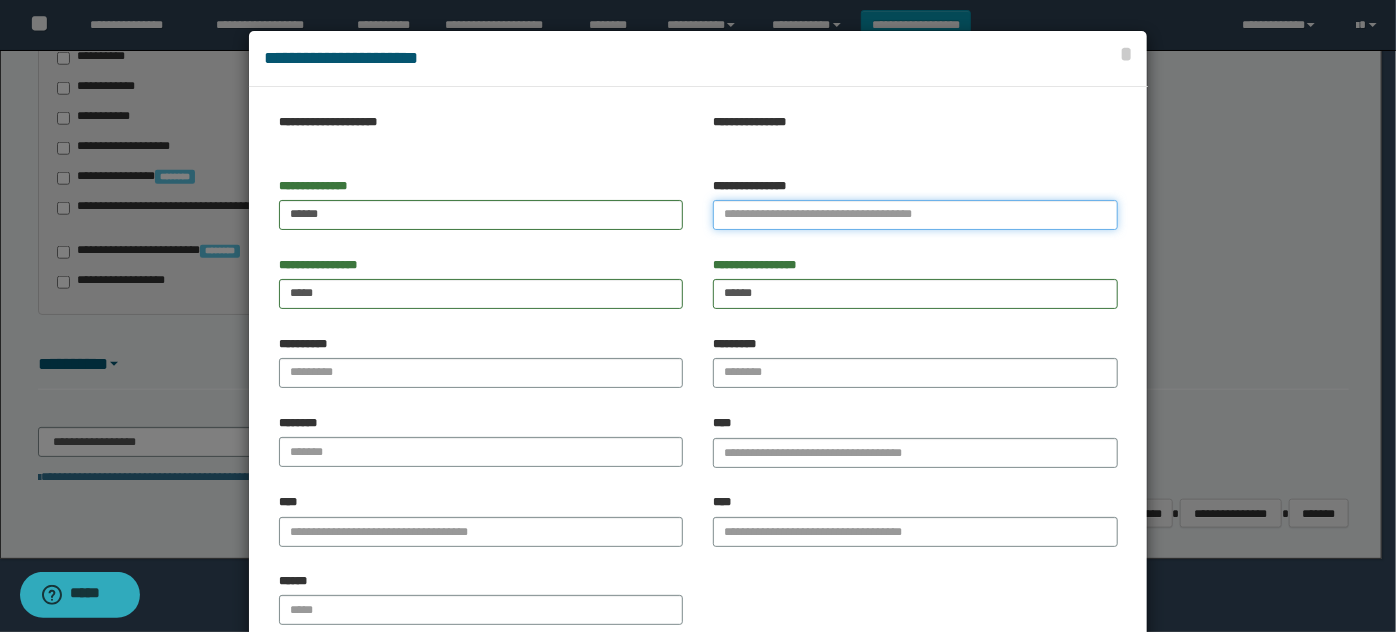 paste on "******" 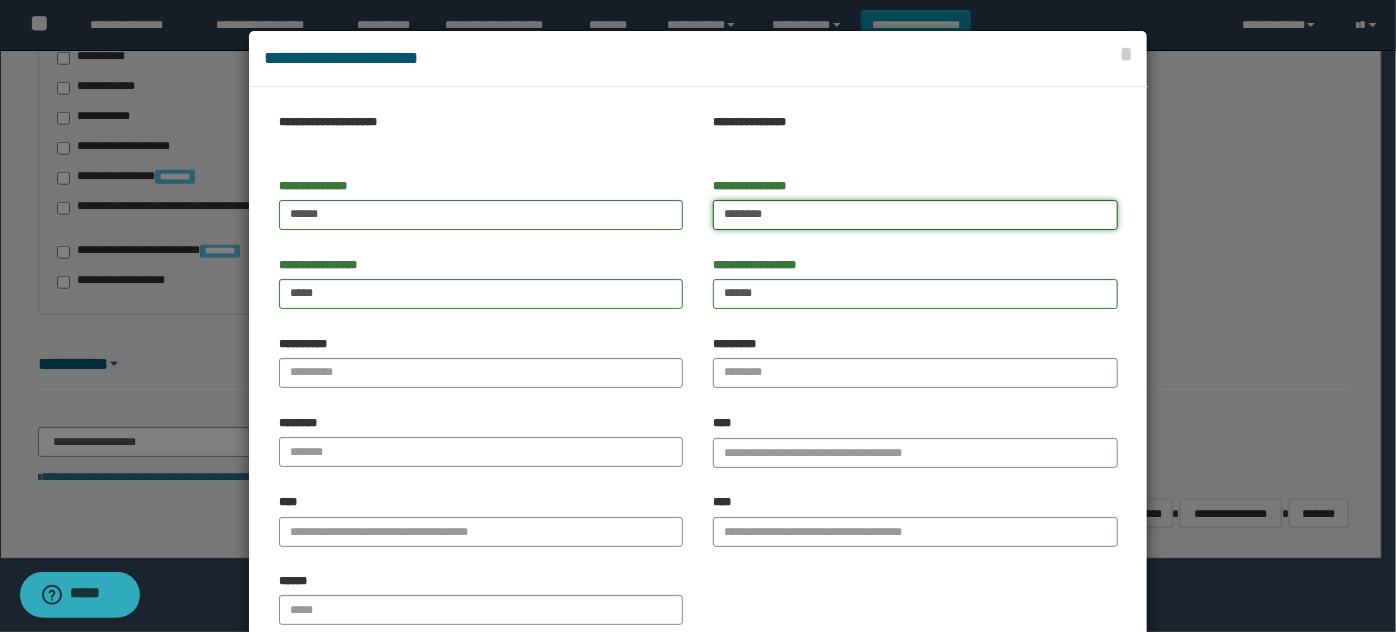type on "******" 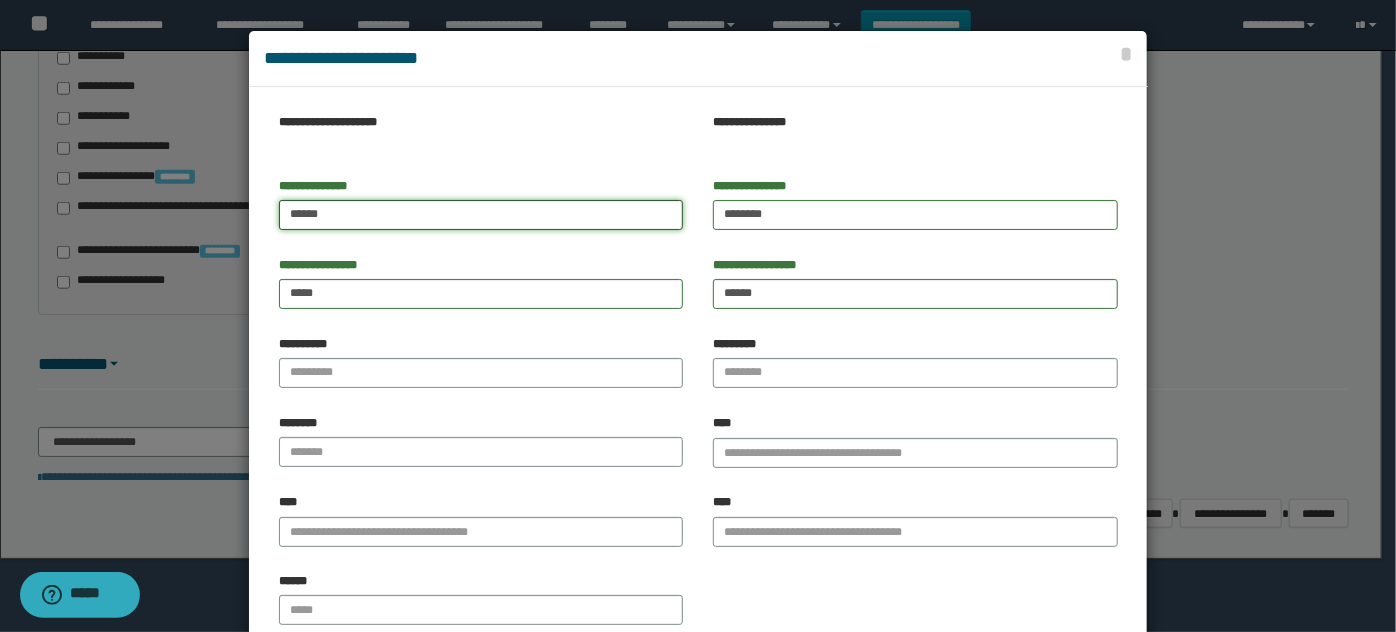 click on "*****" at bounding box center [481, 215] 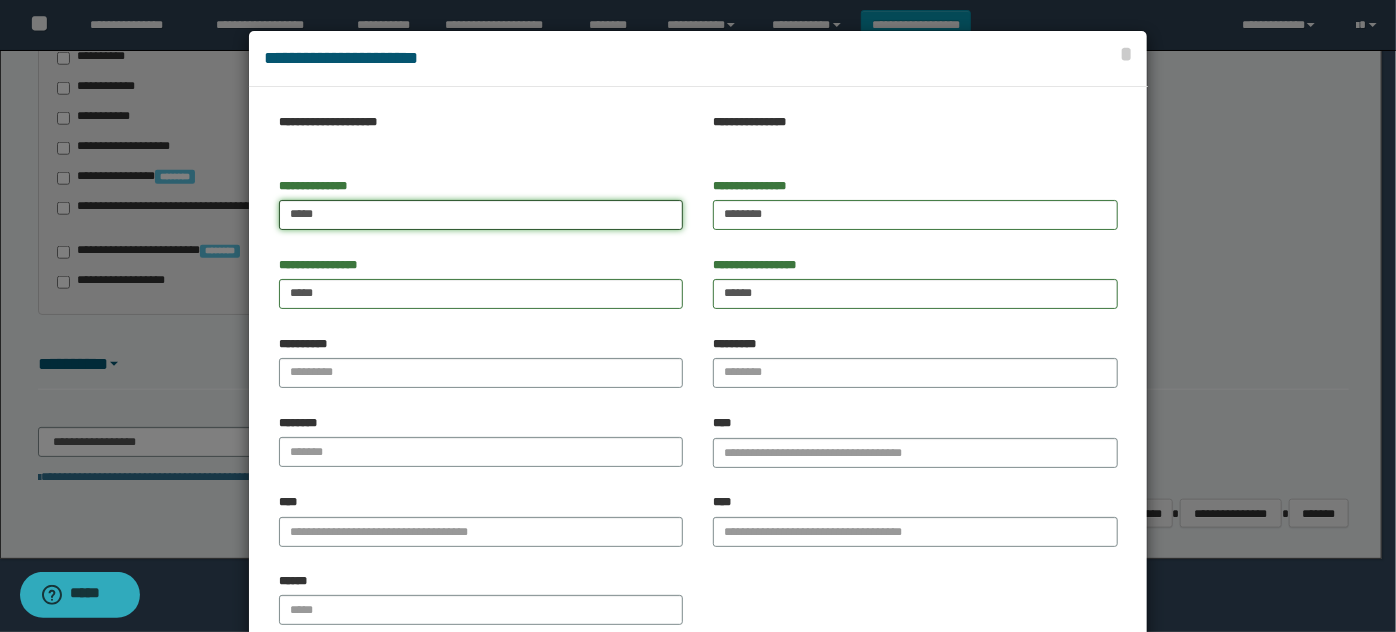 click on "*****" at bounding box center (481, 215) 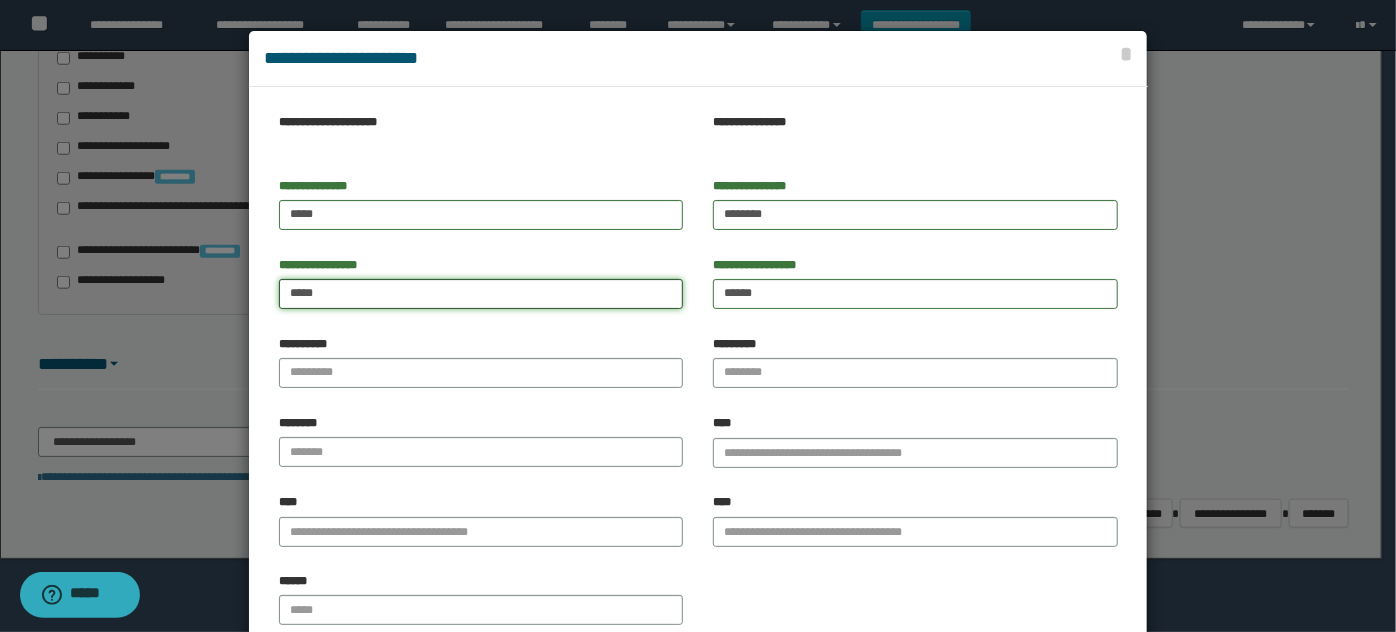 click on "*****" at bounding box center (481, 294) 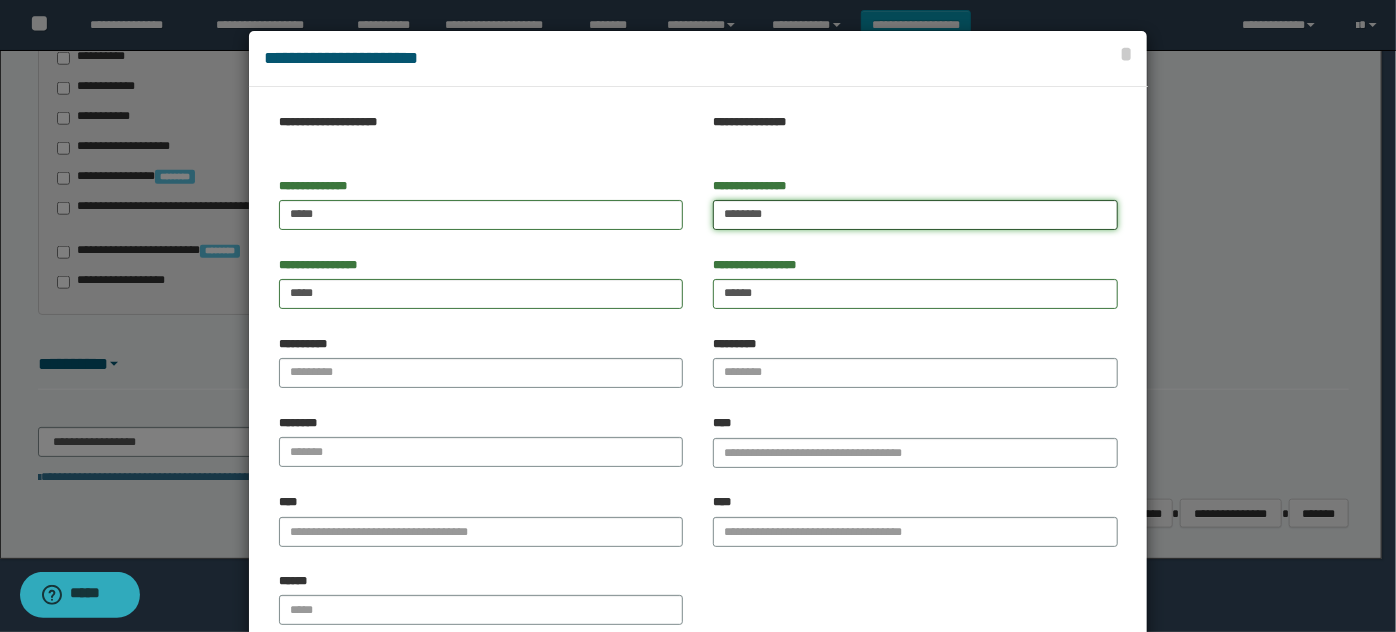 click on "******" at bounding box center [915, 215] 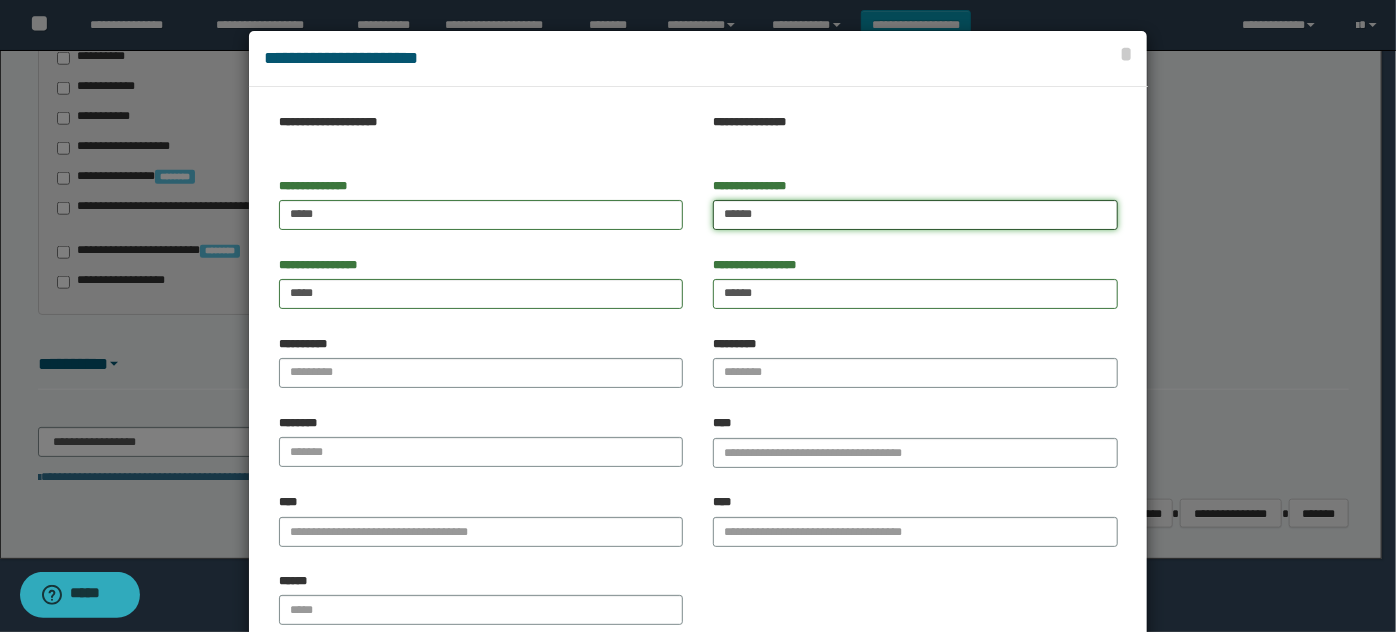 click on "******" at bounding box center (915, 215) 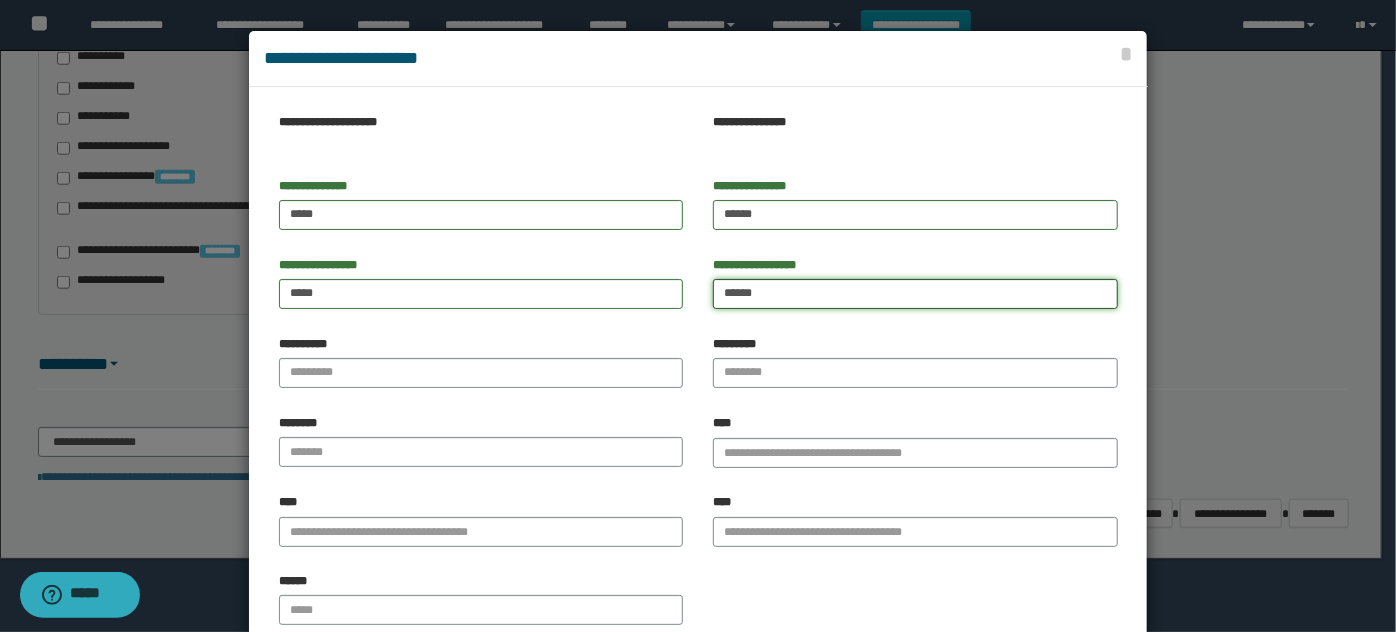 click on "******" at bounding box center (915, 294) 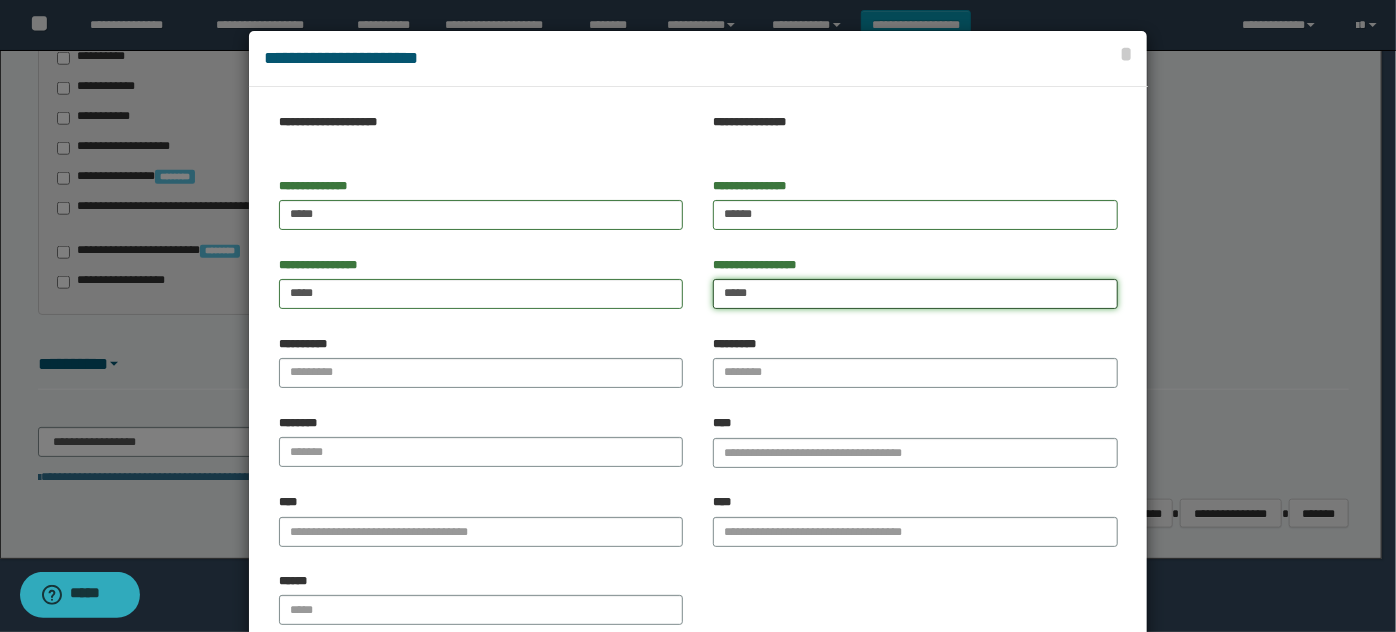 click on "*****" at bounding box center (915, 294) 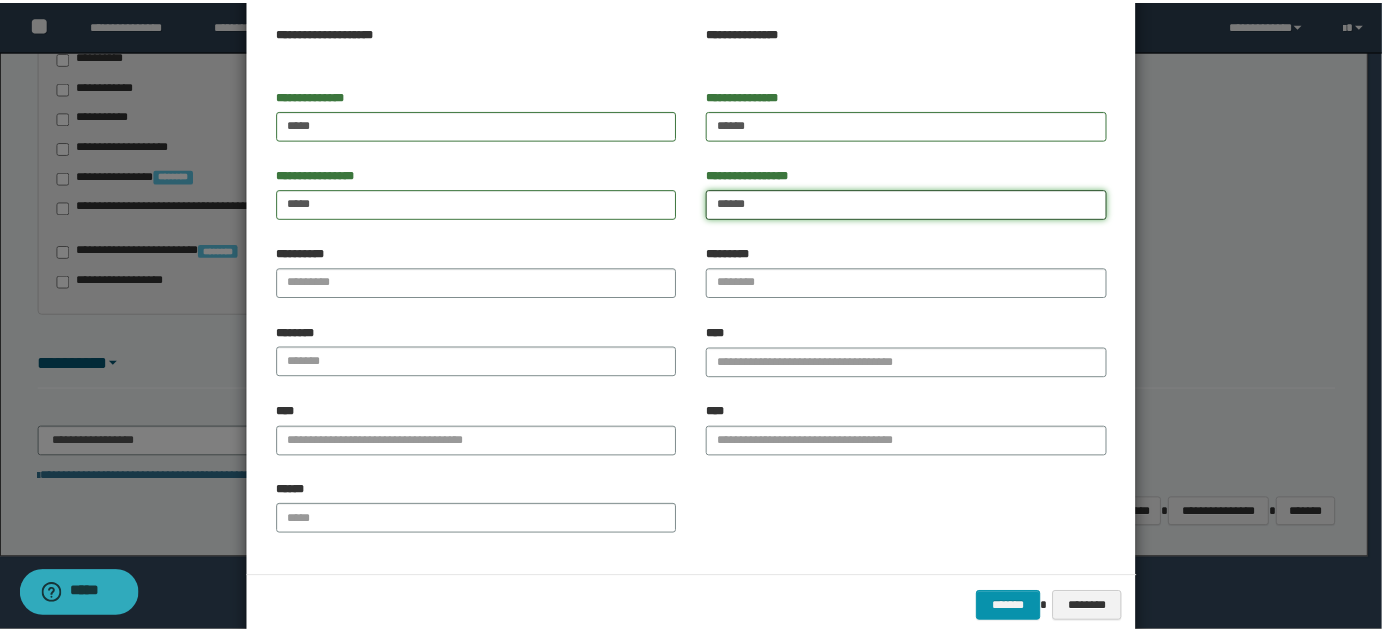 scroll, scrollTop: 125, scrollLeft: 0, axis: vertical 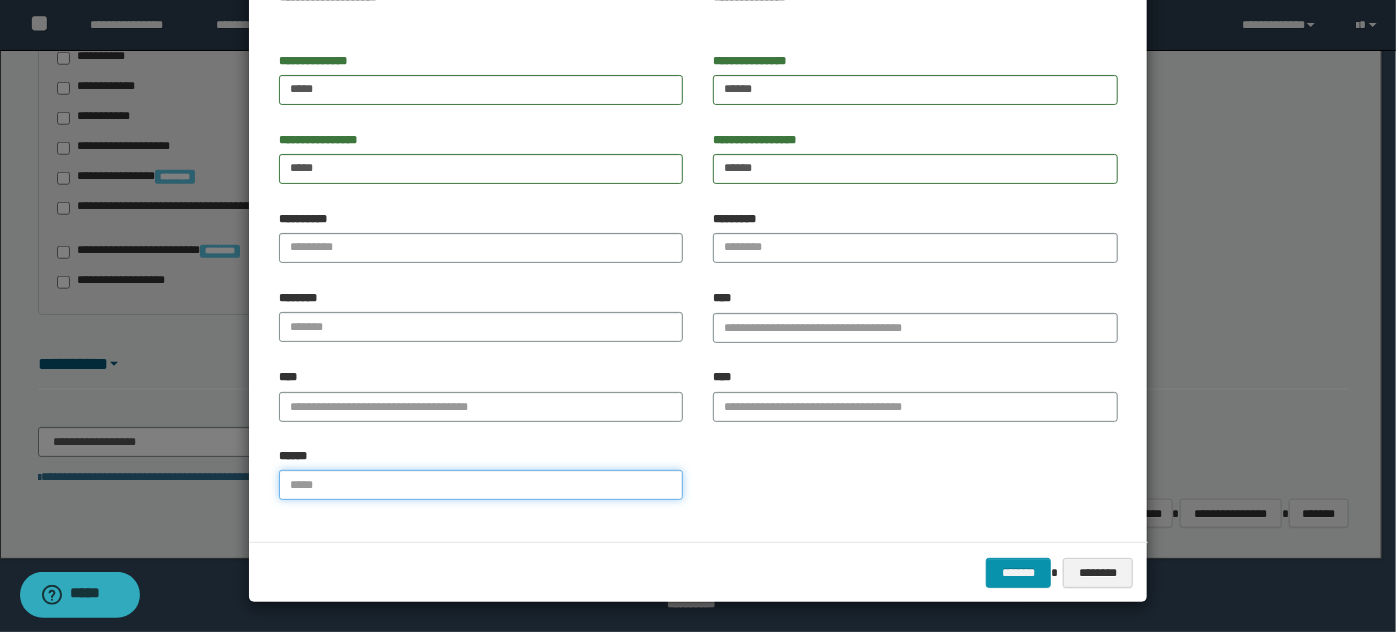 drag, startPoint x: 538, startPoint y: 483, endPoint x: 808, endPoint y: 522, distance: 272.80212 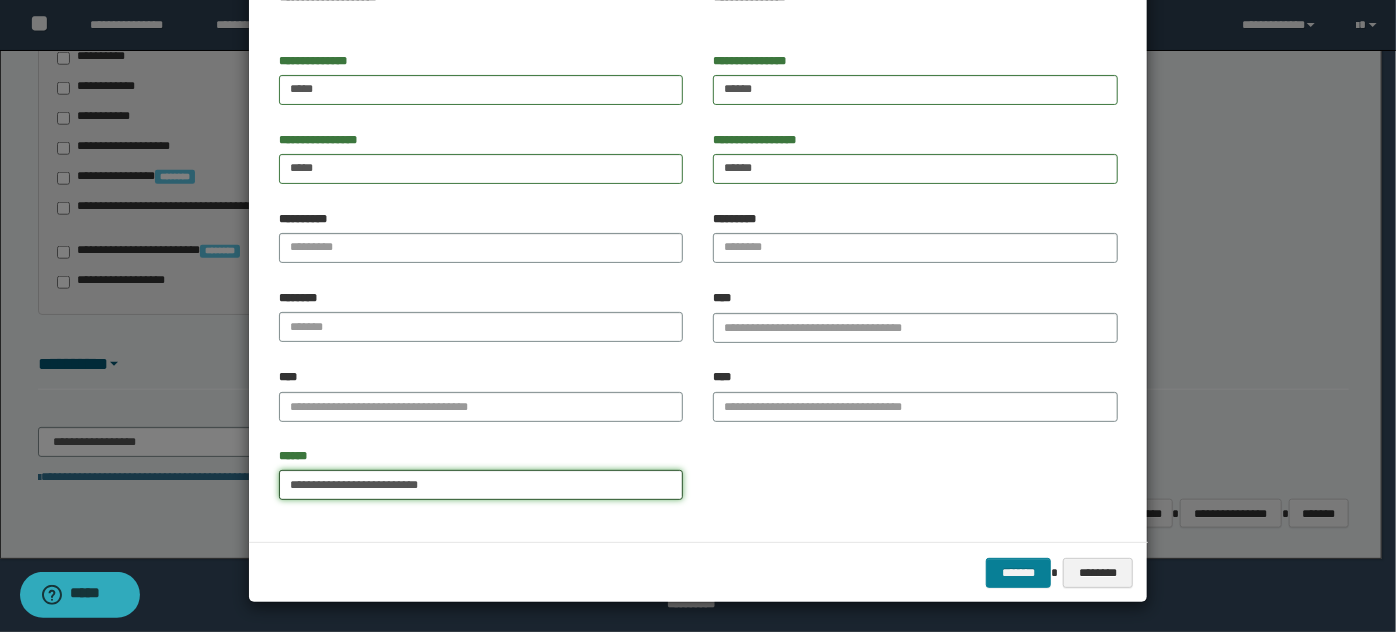 type on "**********" 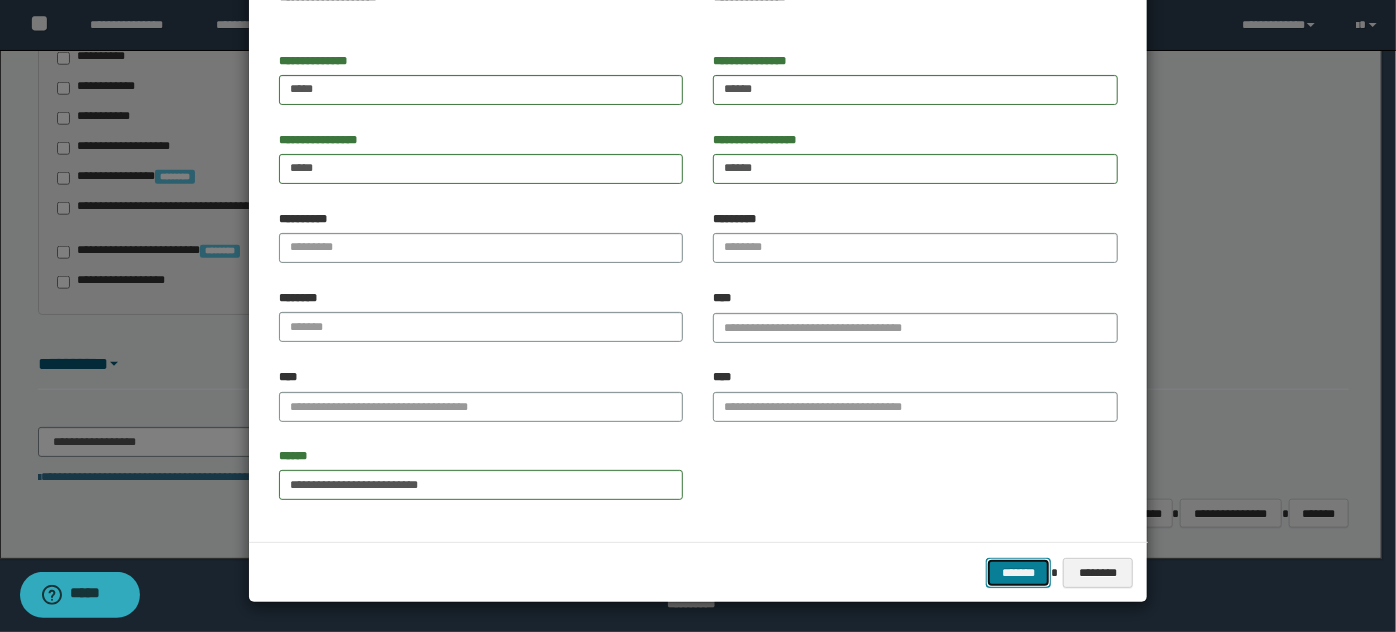 click on "*******" at bounding box center (1018, 572) 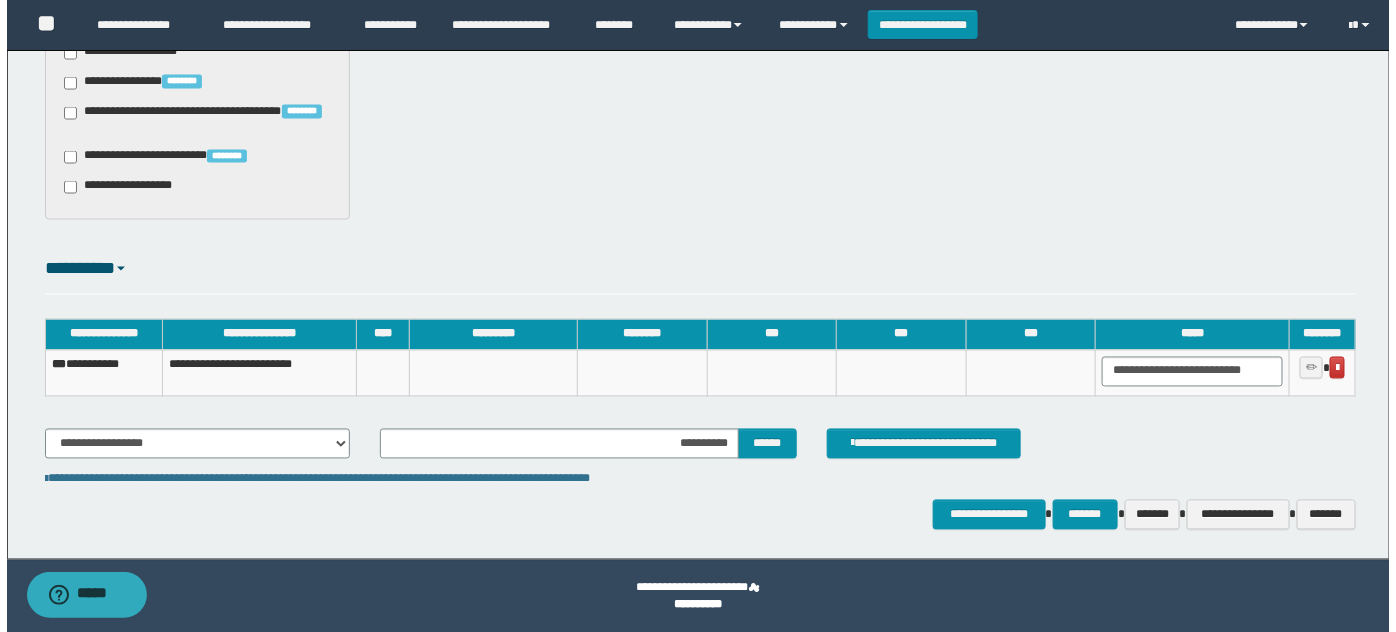 scroll, scrollTop: 1019, scrollLeft: 0, axis: vertical 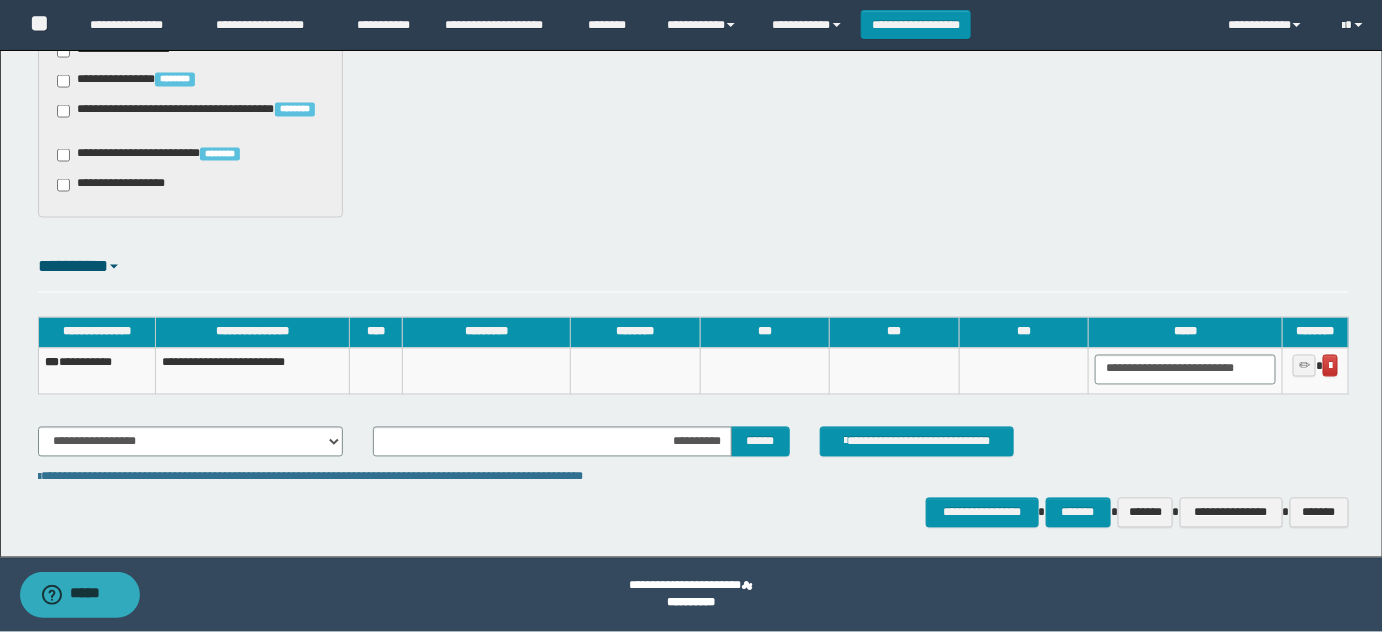 click on "**********" at bounding box center (694, 401) 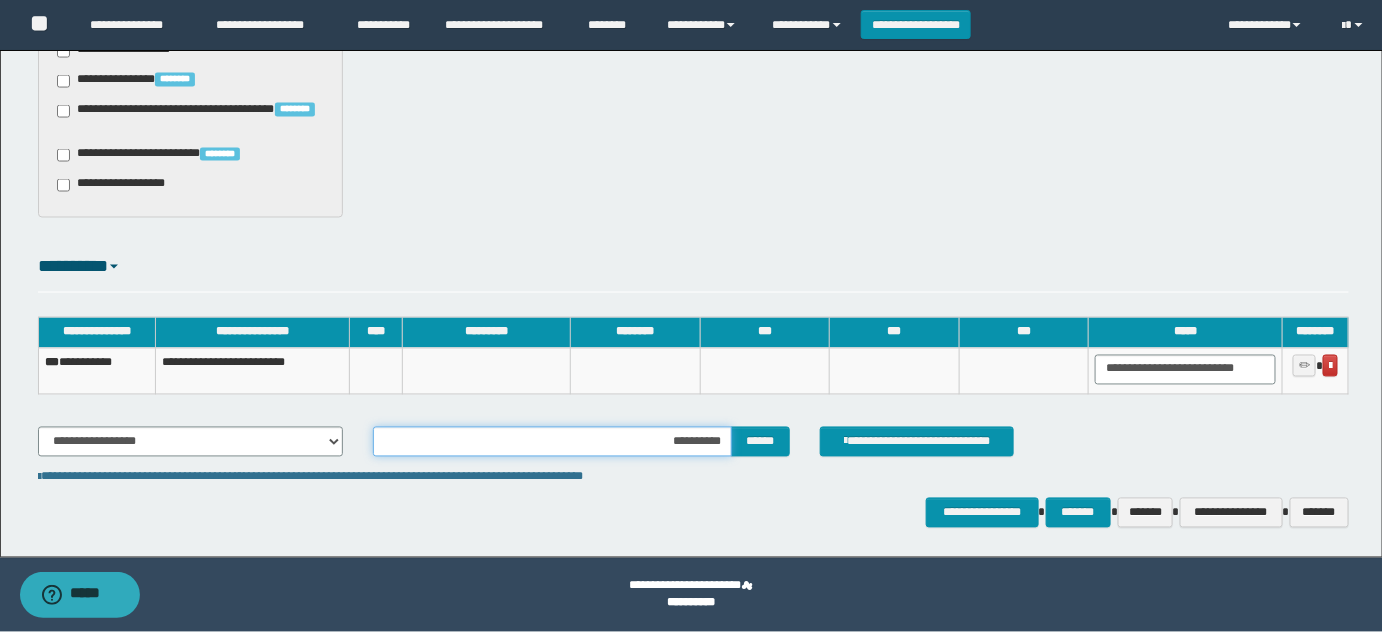 click on "**********" at bounding box center (552, 442) 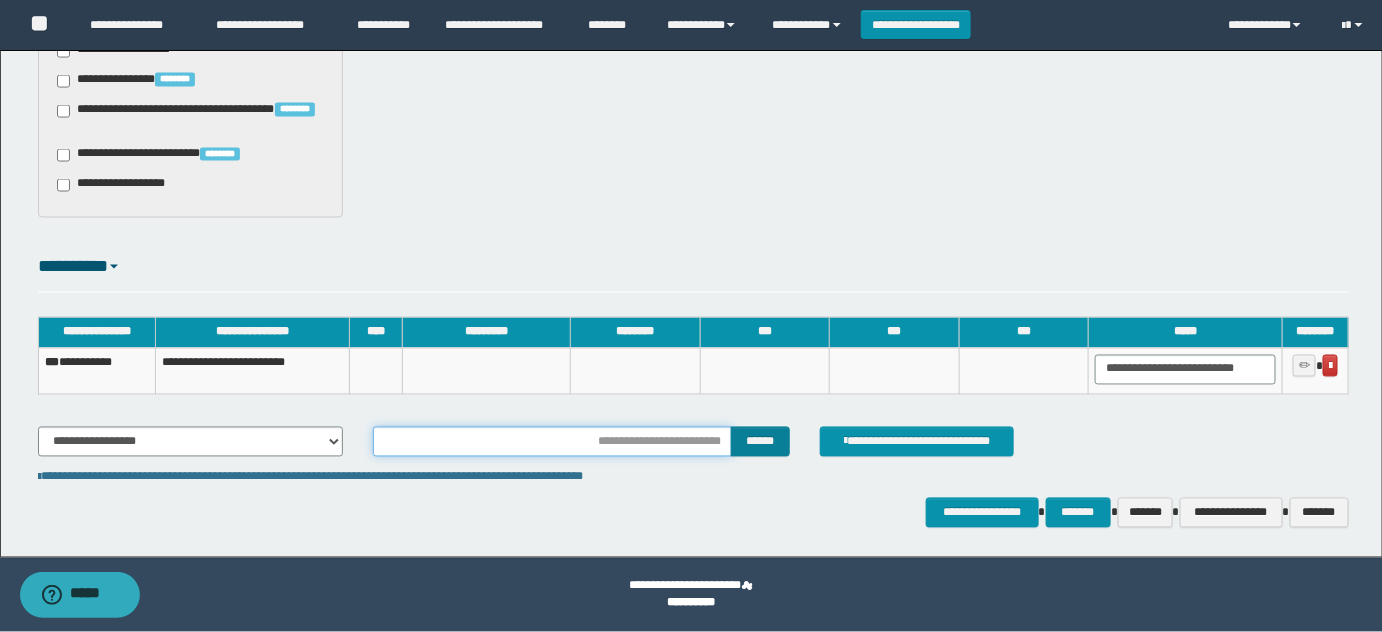 type on "**********" 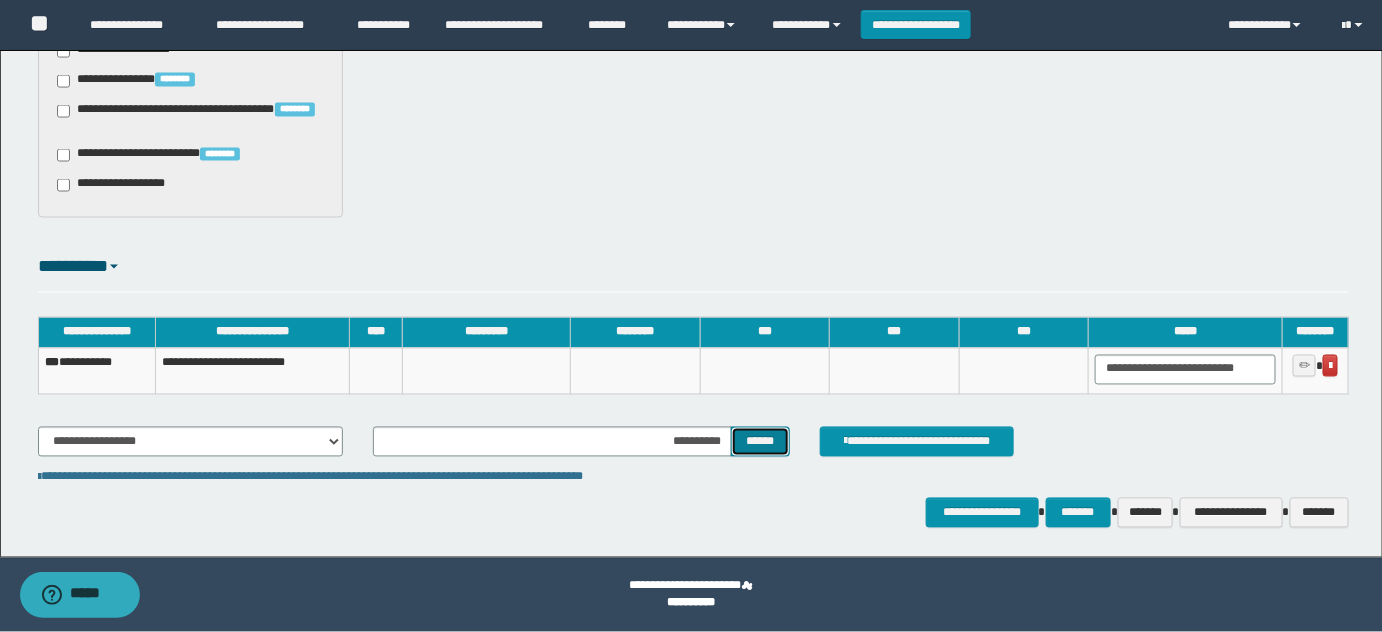 click on "******" at bounding box center [760, 441] 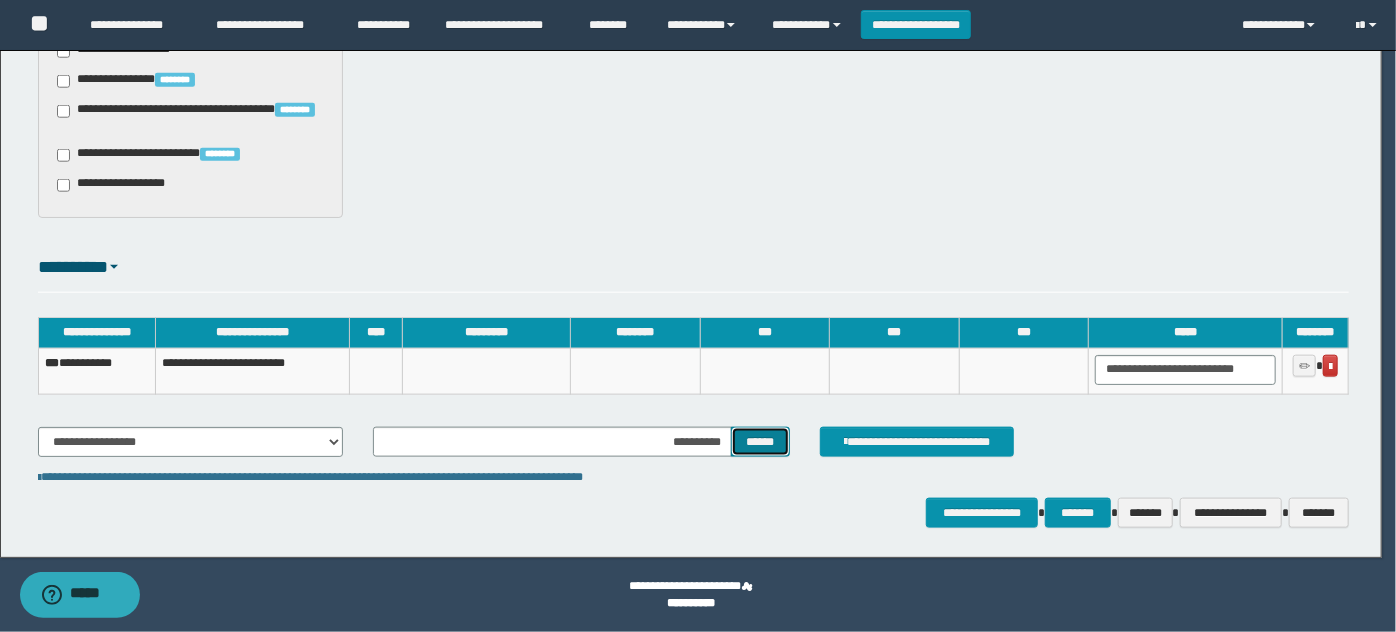 scroll, scrollTop: 0, scrollLeft: 0, axis: both 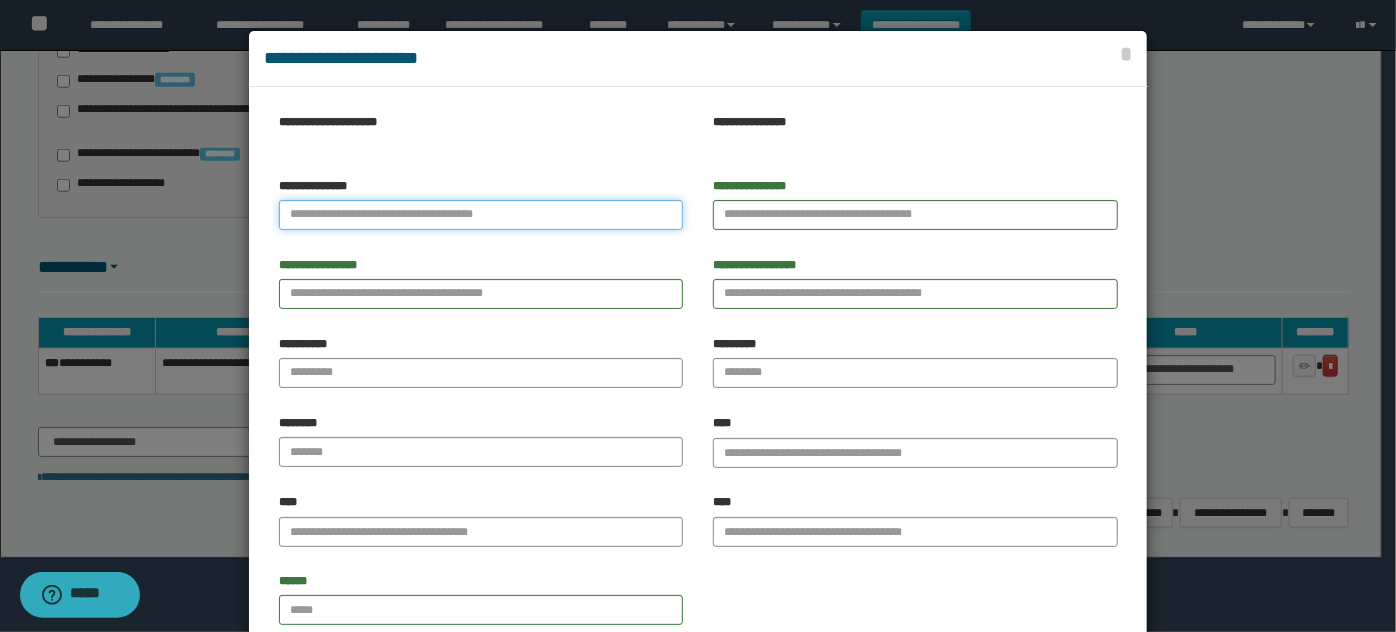 paste on "**********" 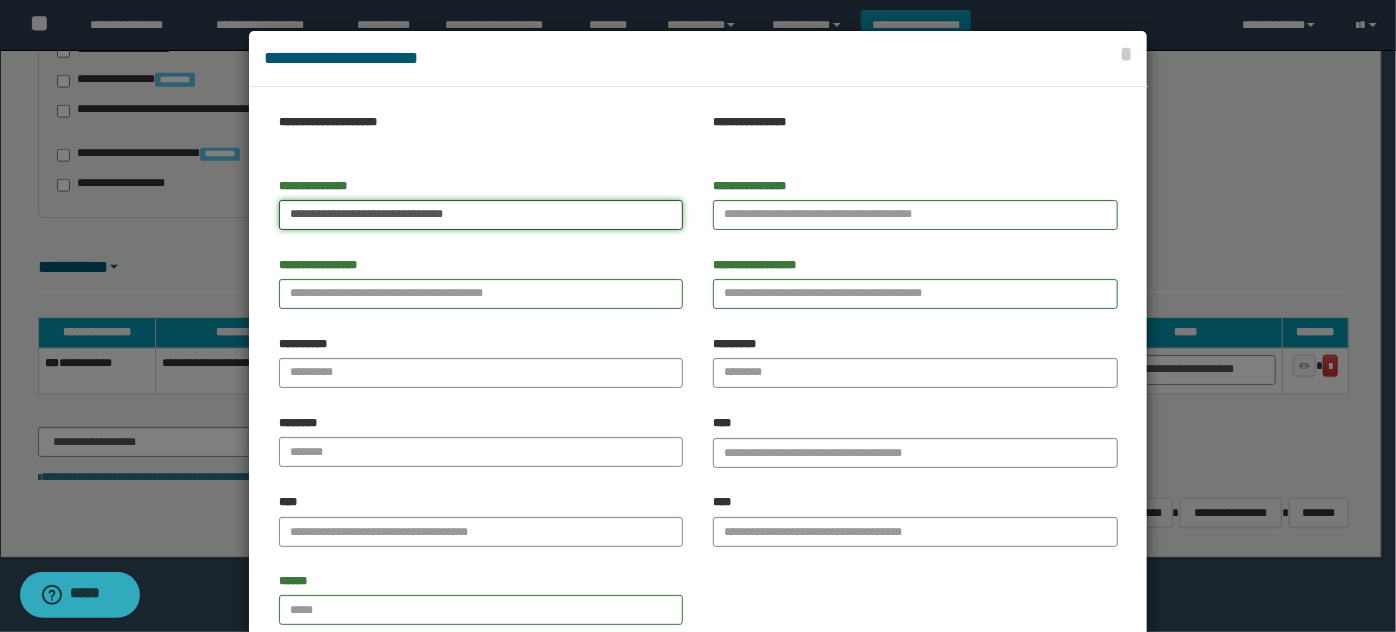 click on "**********" at bounding box center [481, 215] 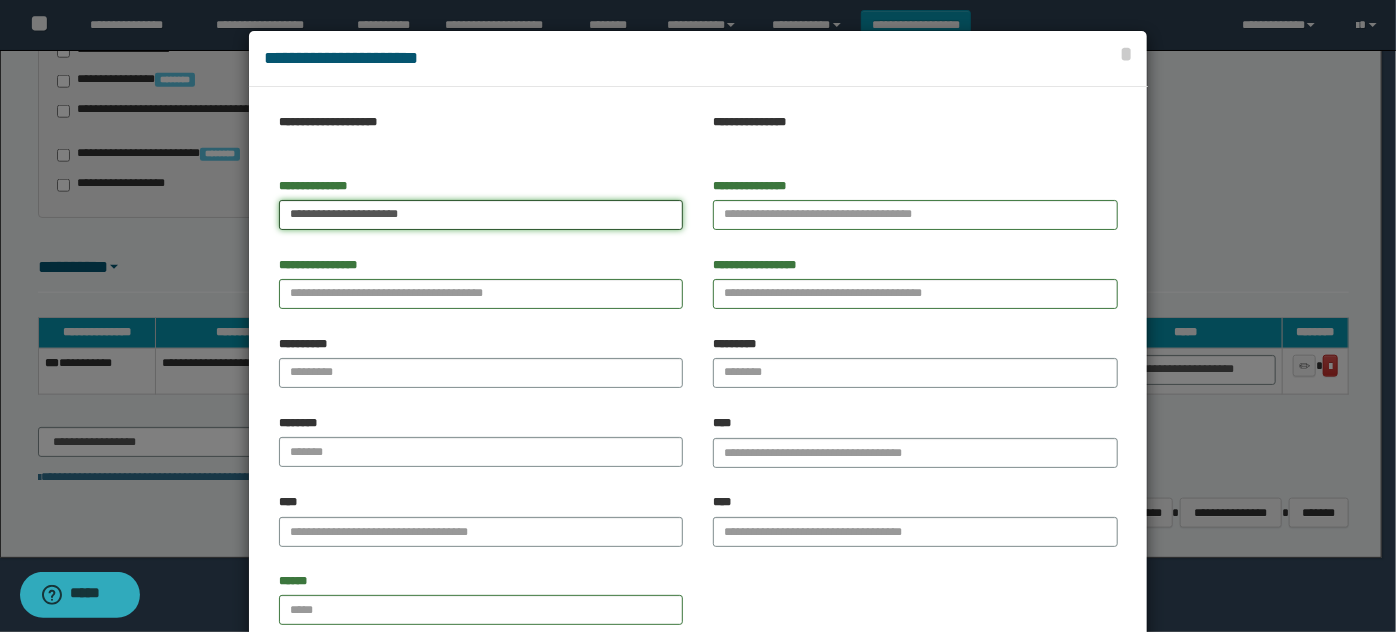 type on "**********" 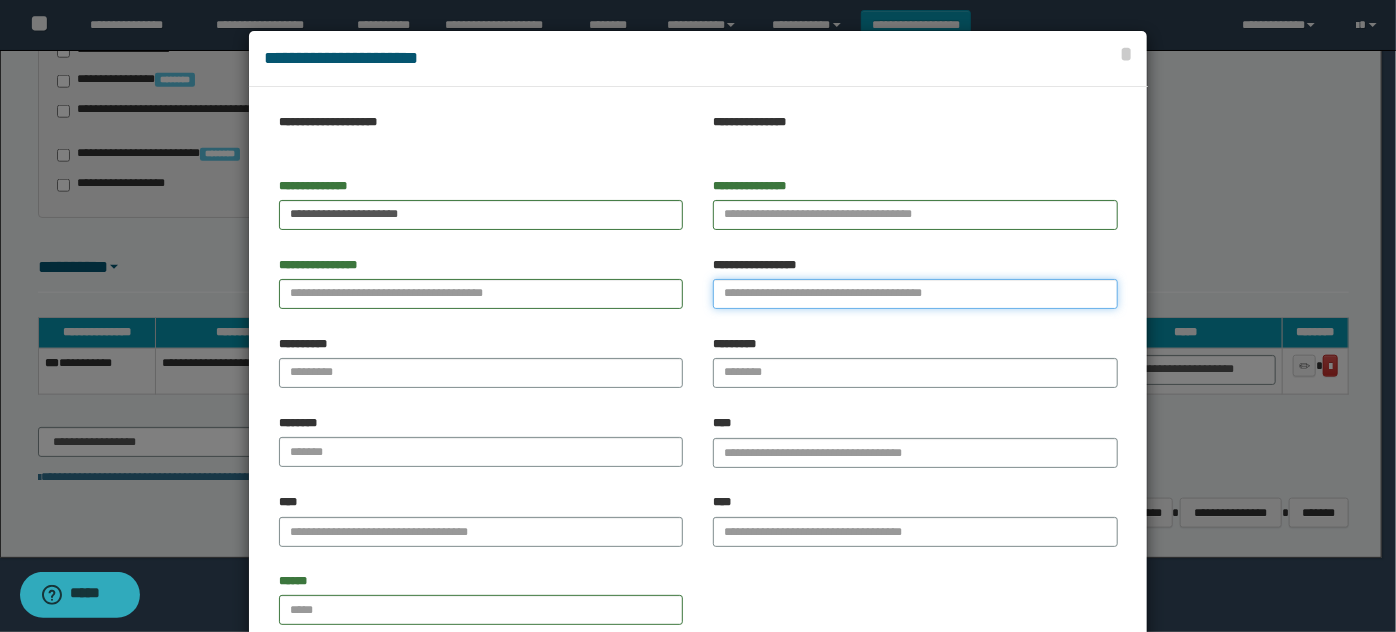 click on "**********" at bounding box center (915, 294) 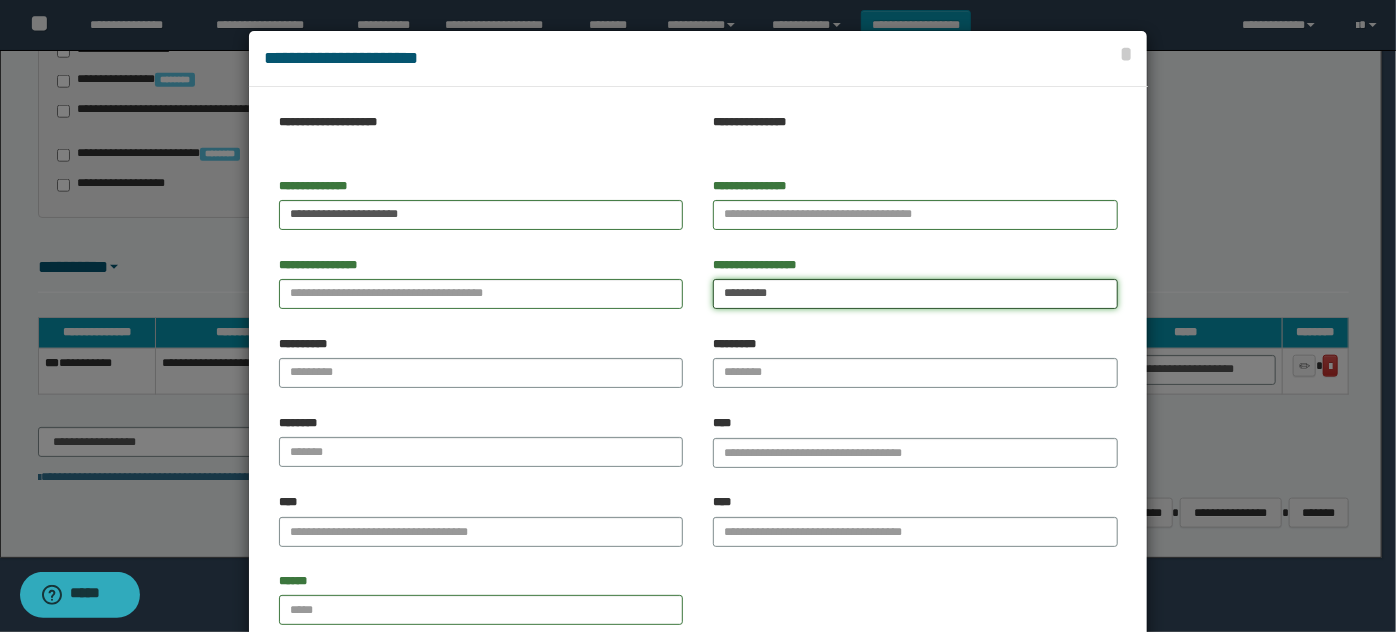 type on "*********" 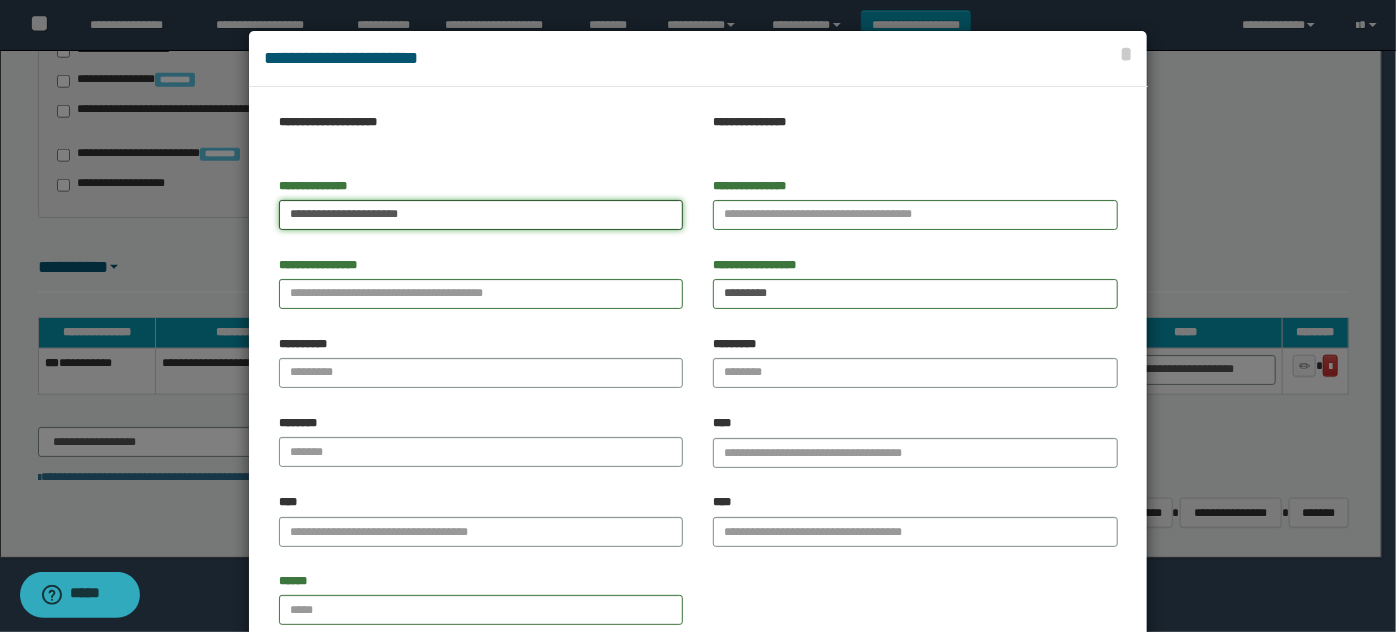 click on "**********" at bounding box center [481, 215] 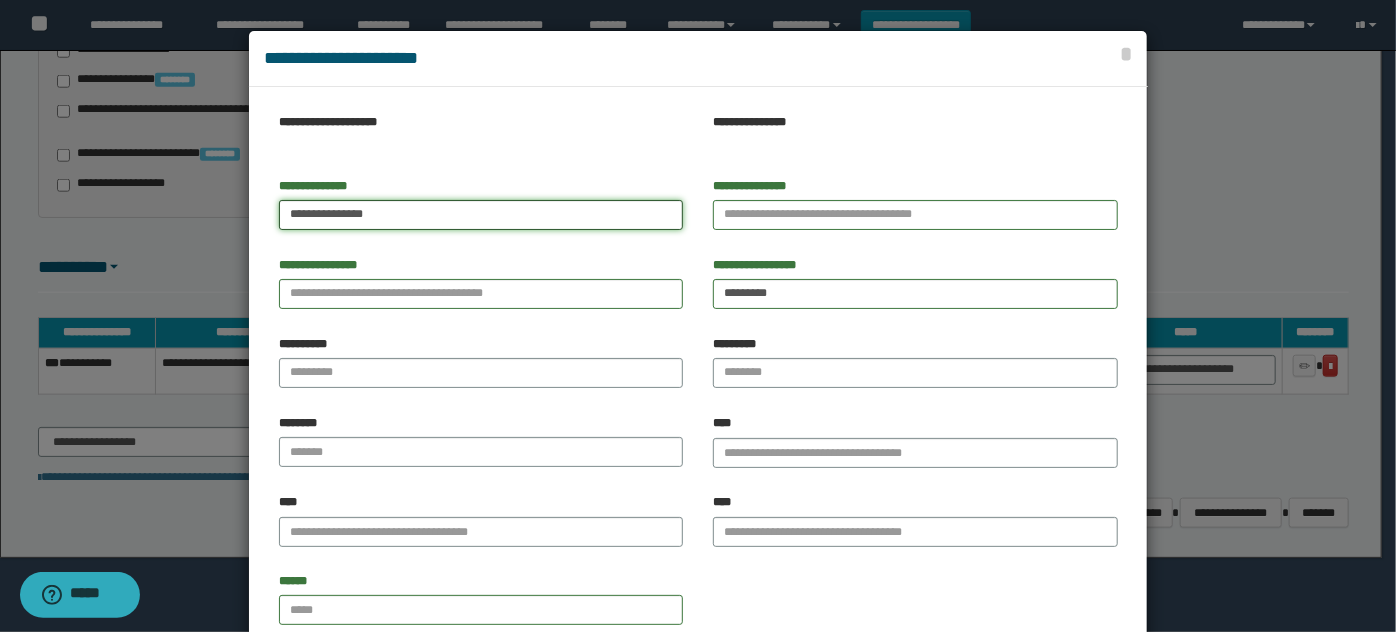 type on "**********" 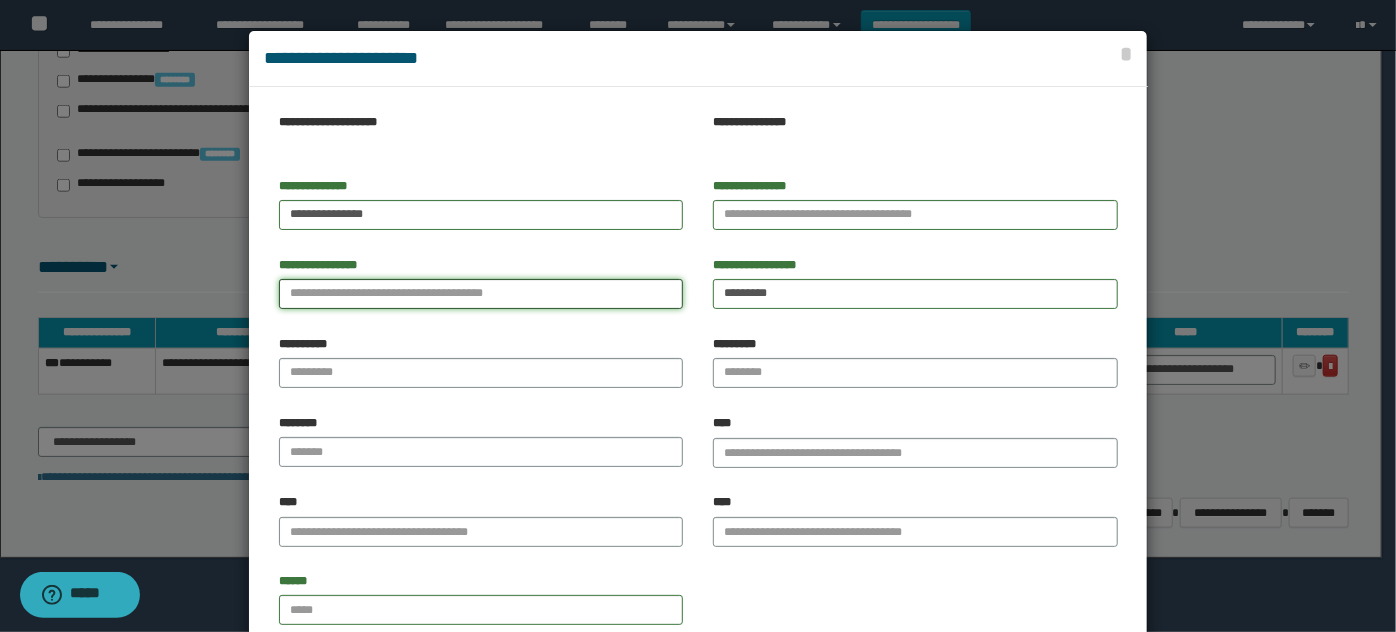 click on "**********" at bounding box center (481, 294) 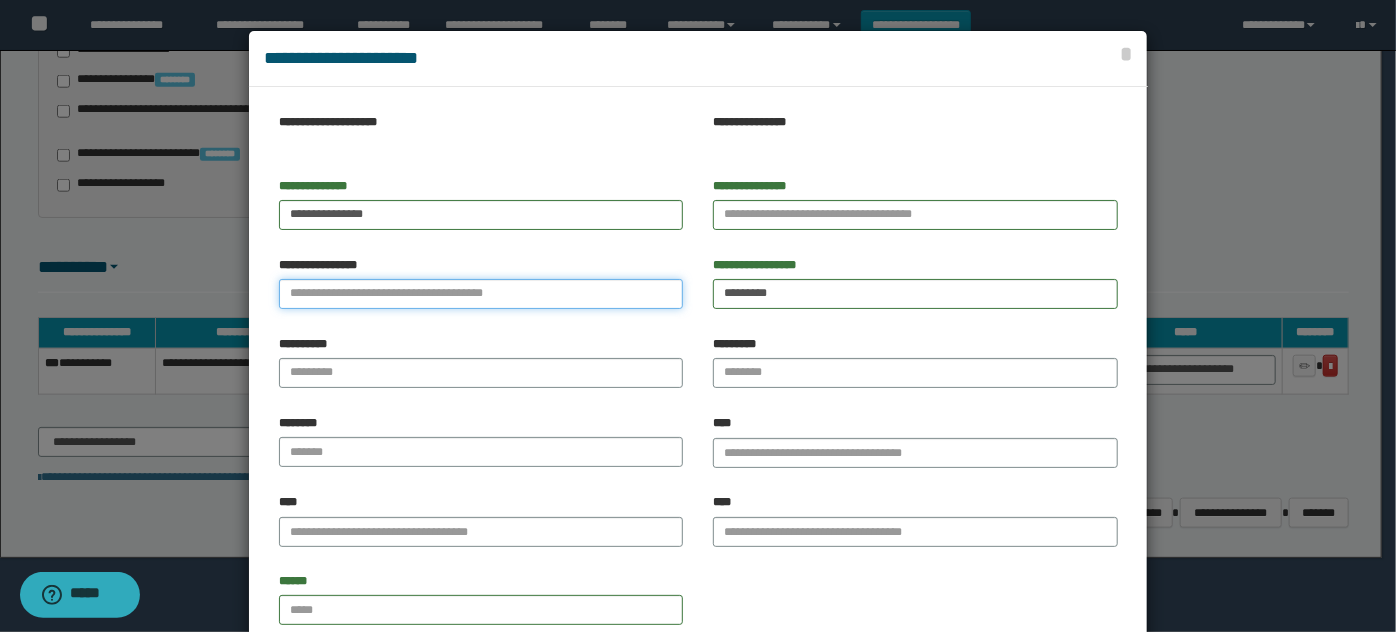 paste on "*******" 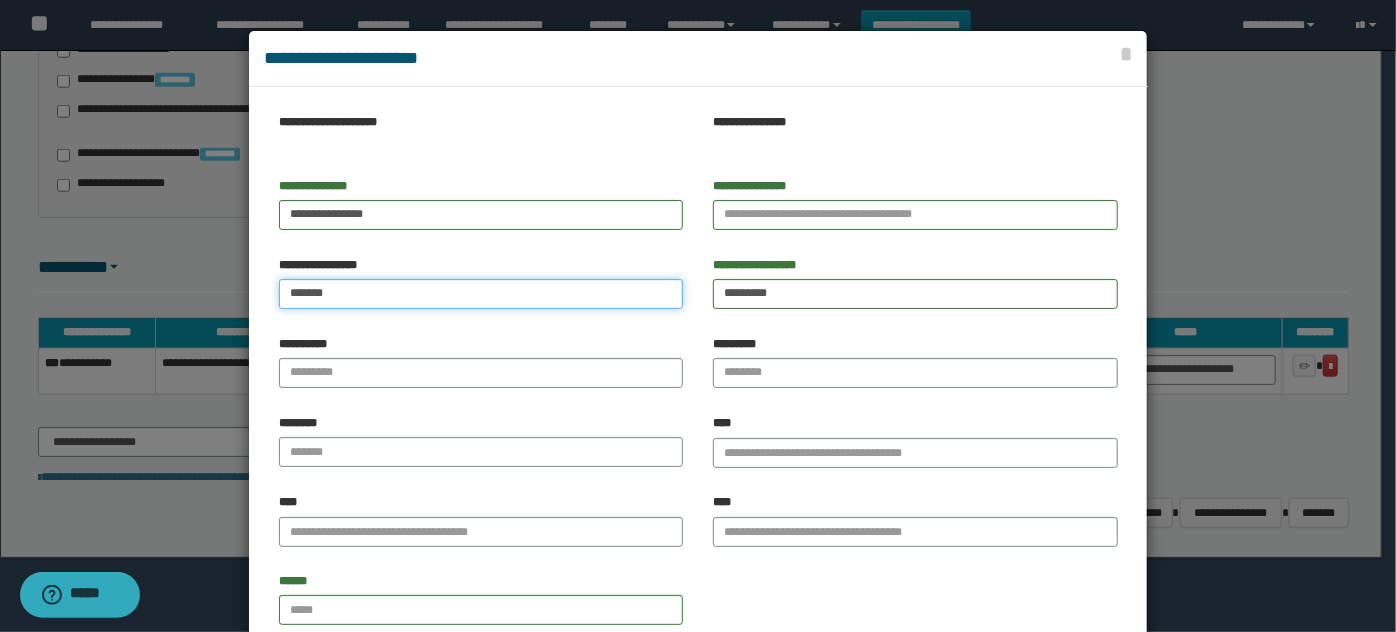 type on "*******" 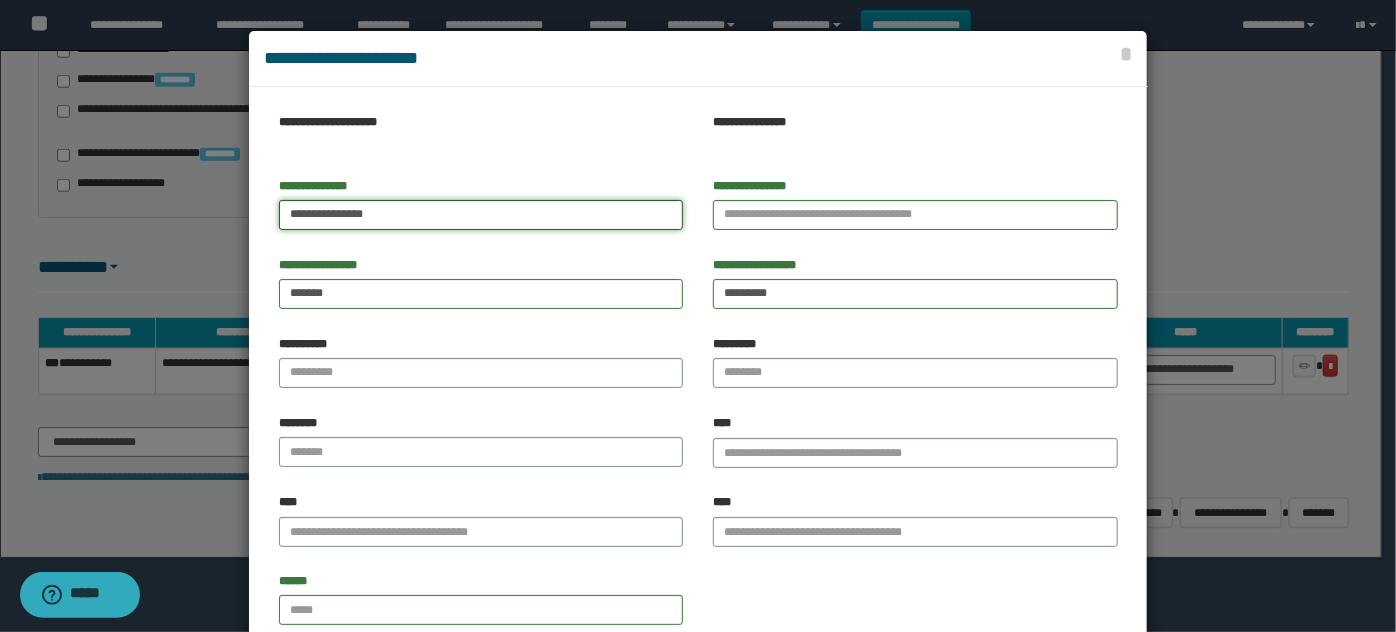 click on "**********" at bounding box center [481, 215] 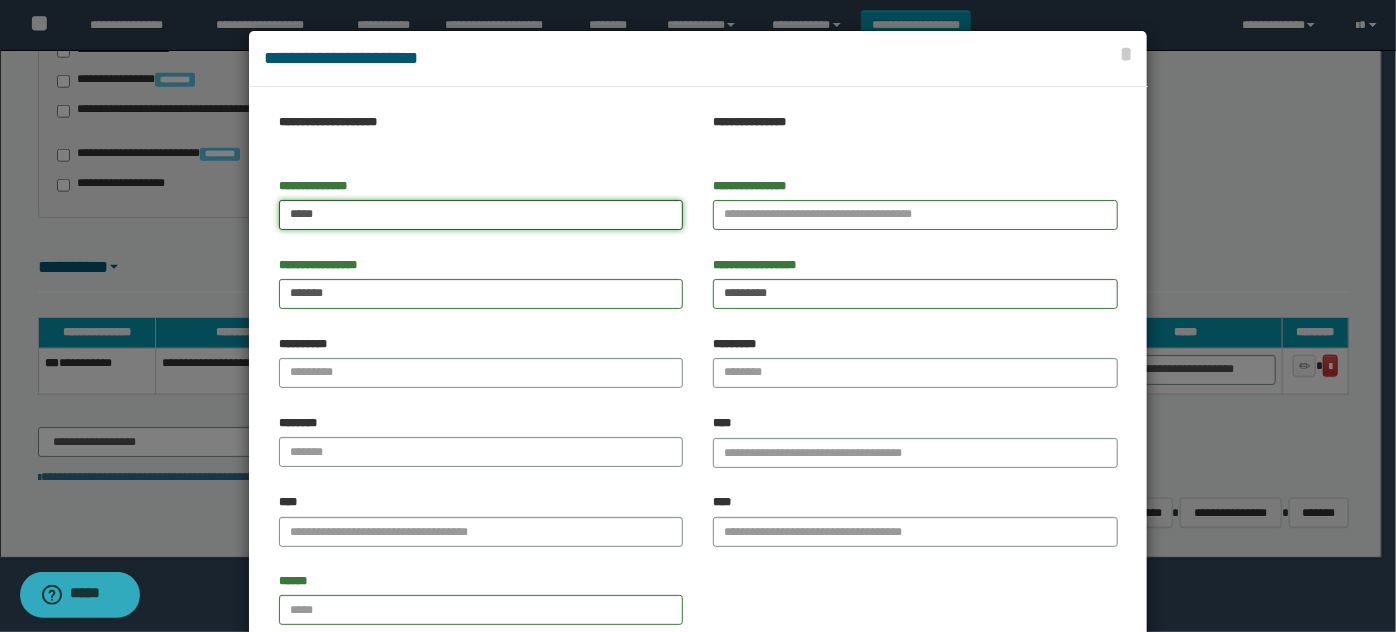 type on "****" 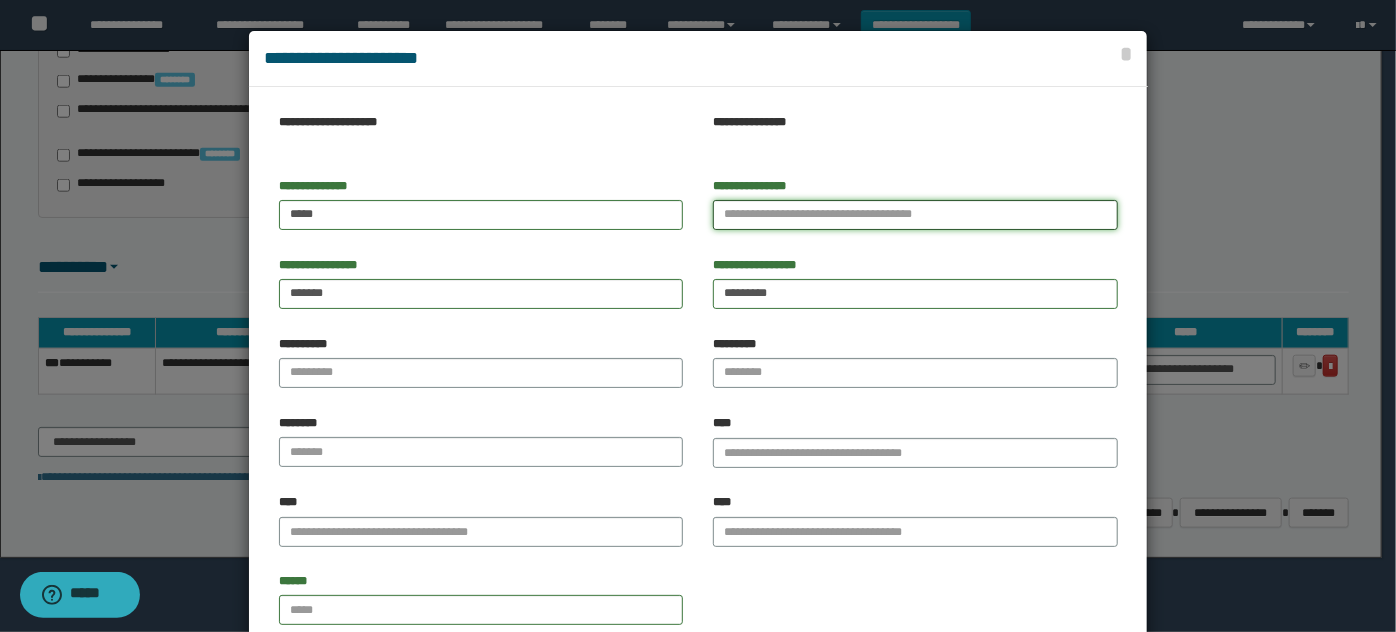 click on "**********" at bounding box center [915, 215] 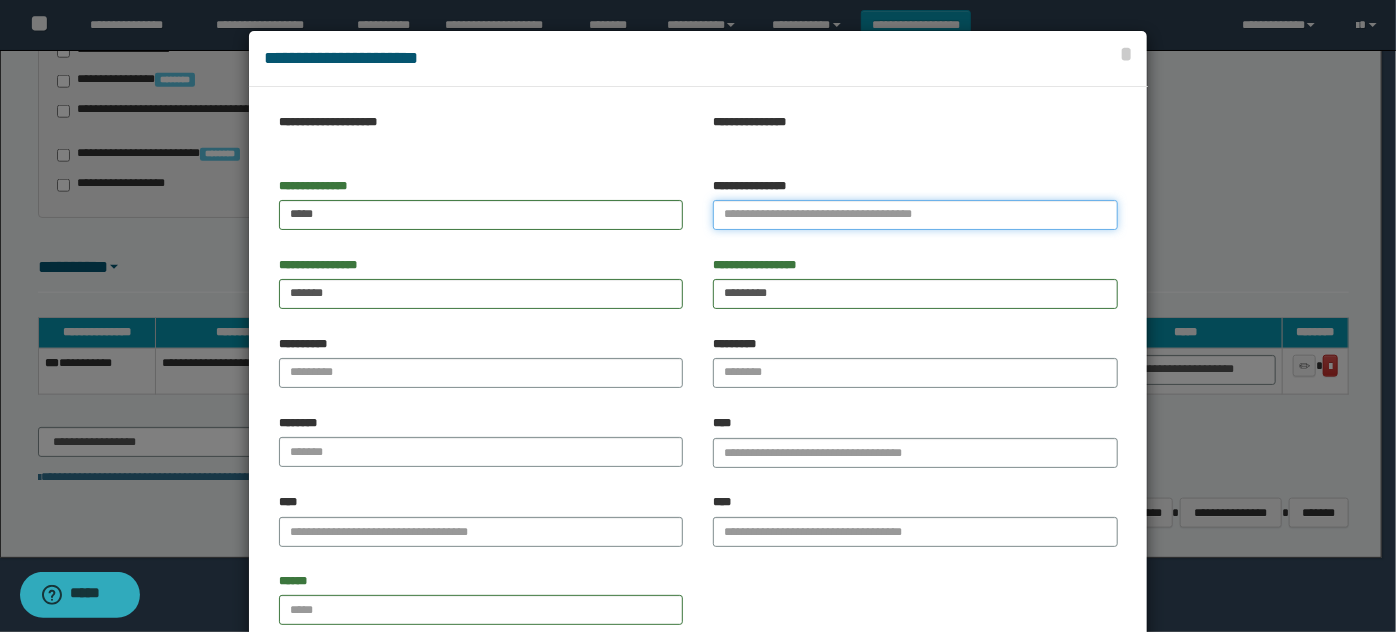 paste on "********" 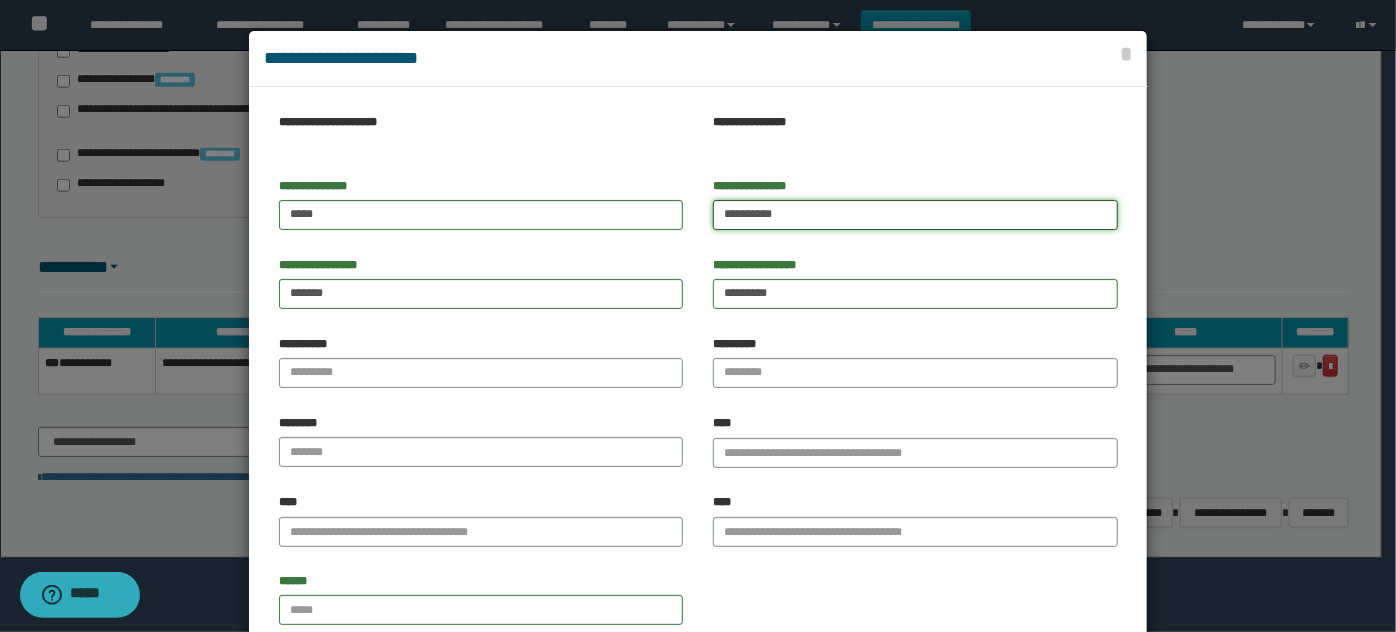 type on "********" 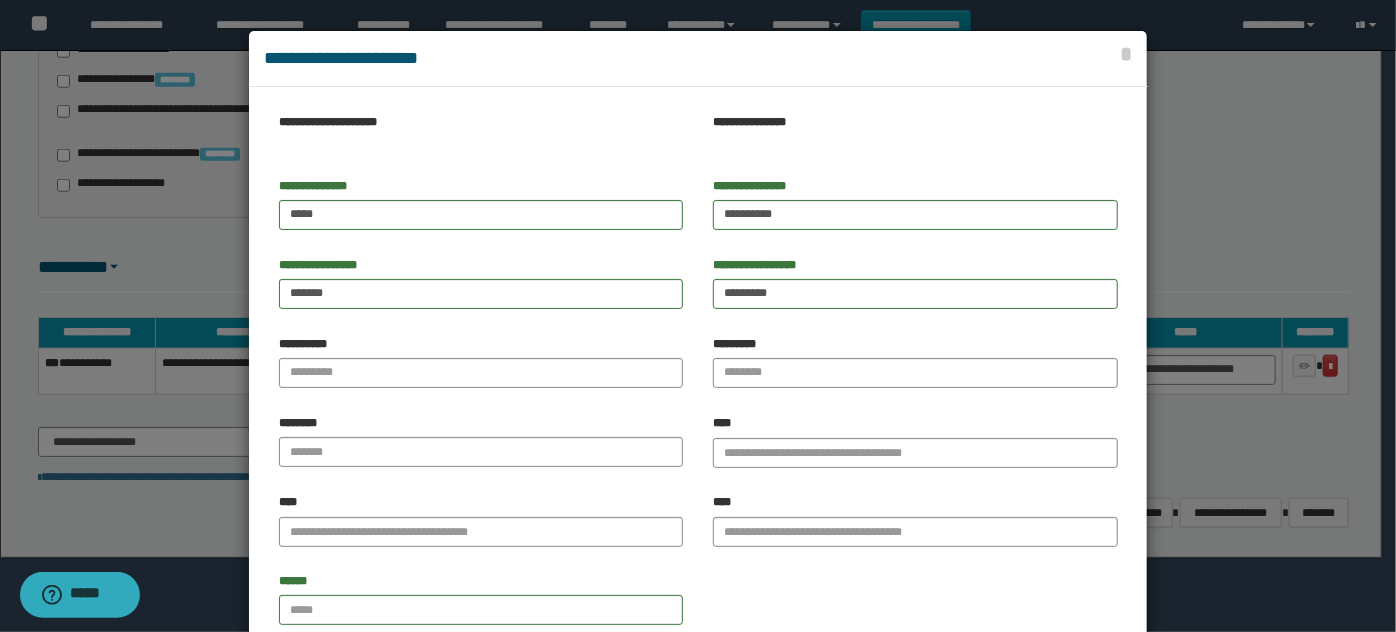 click on "**********" at bounding box center [481, 211] 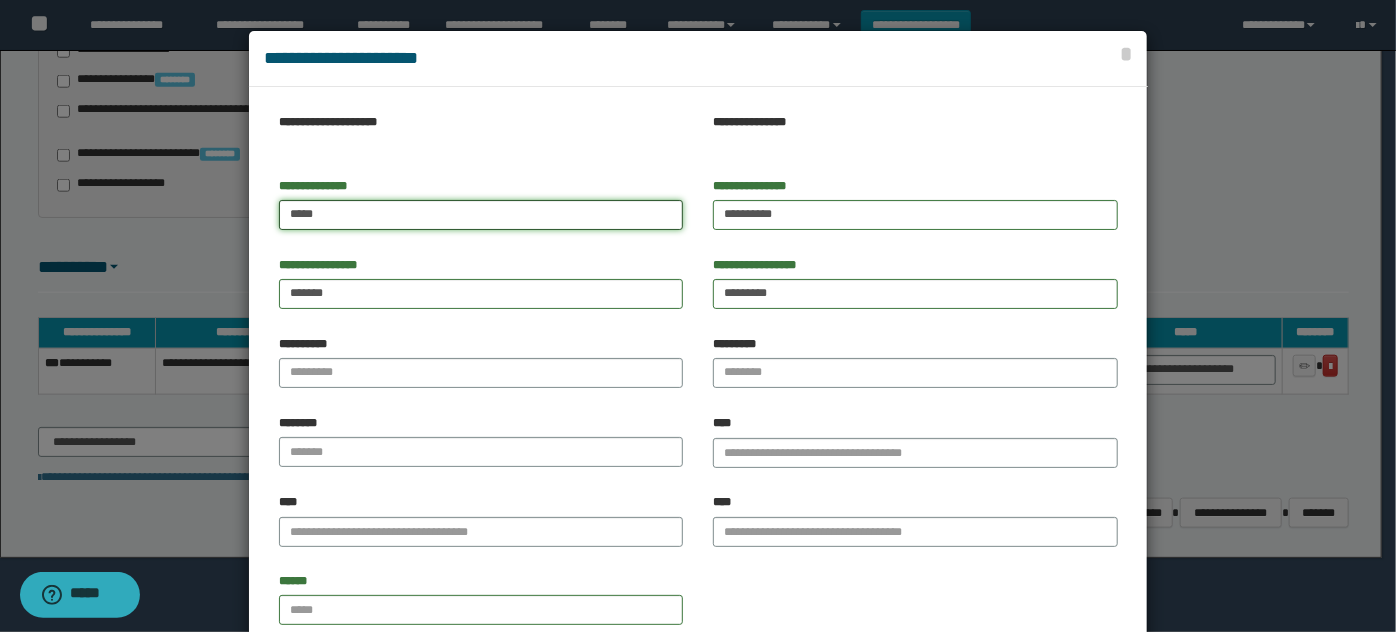click on "****" at bounding box center (481, 215) 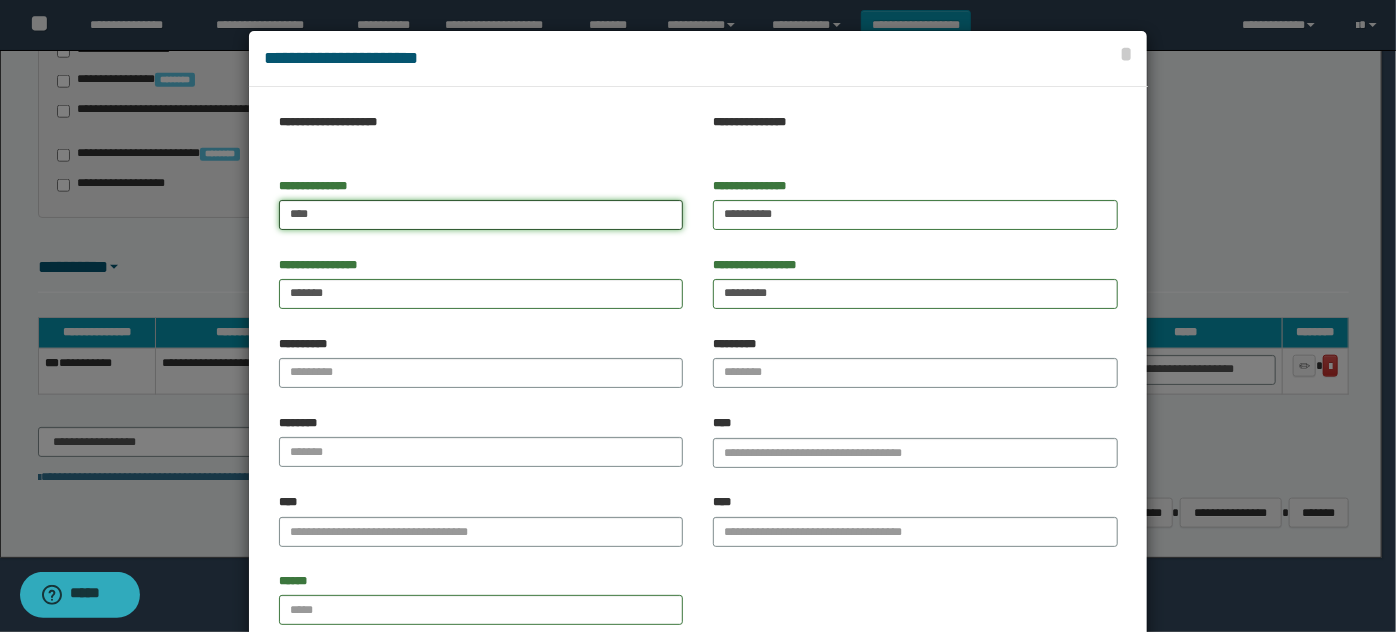 click on "****" at bounding box center (481, 215) 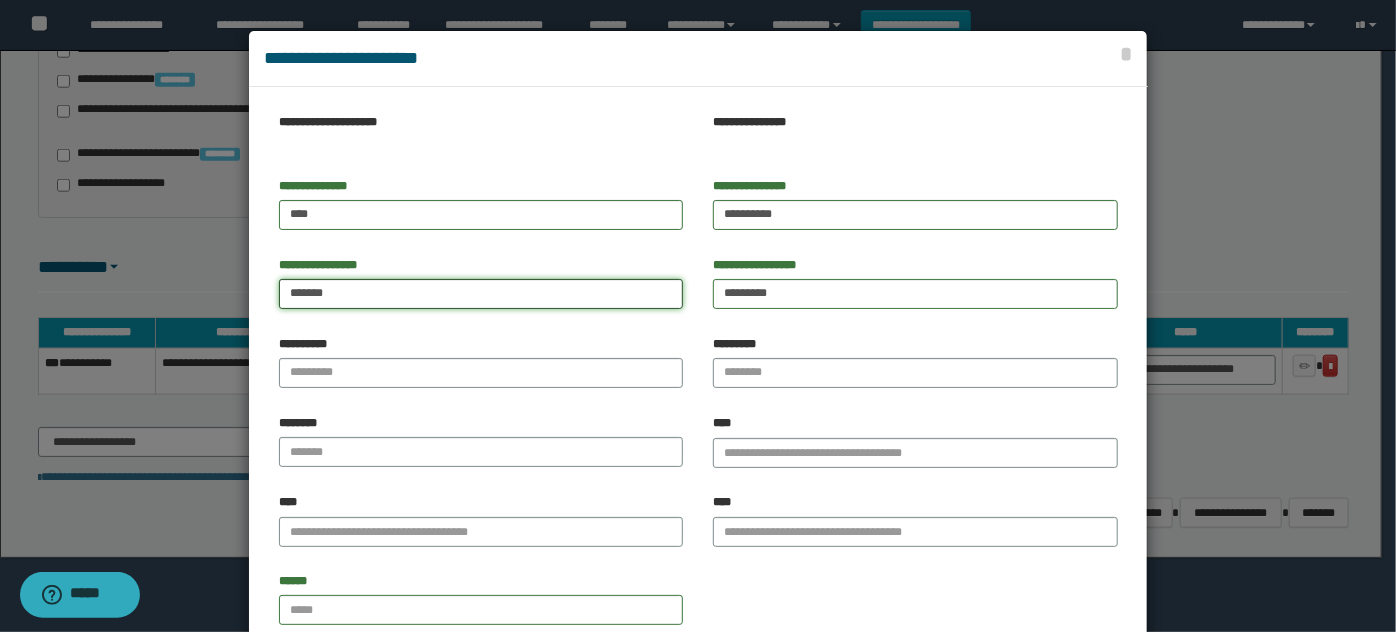 click on "*******" at bounding box center (481, 294) 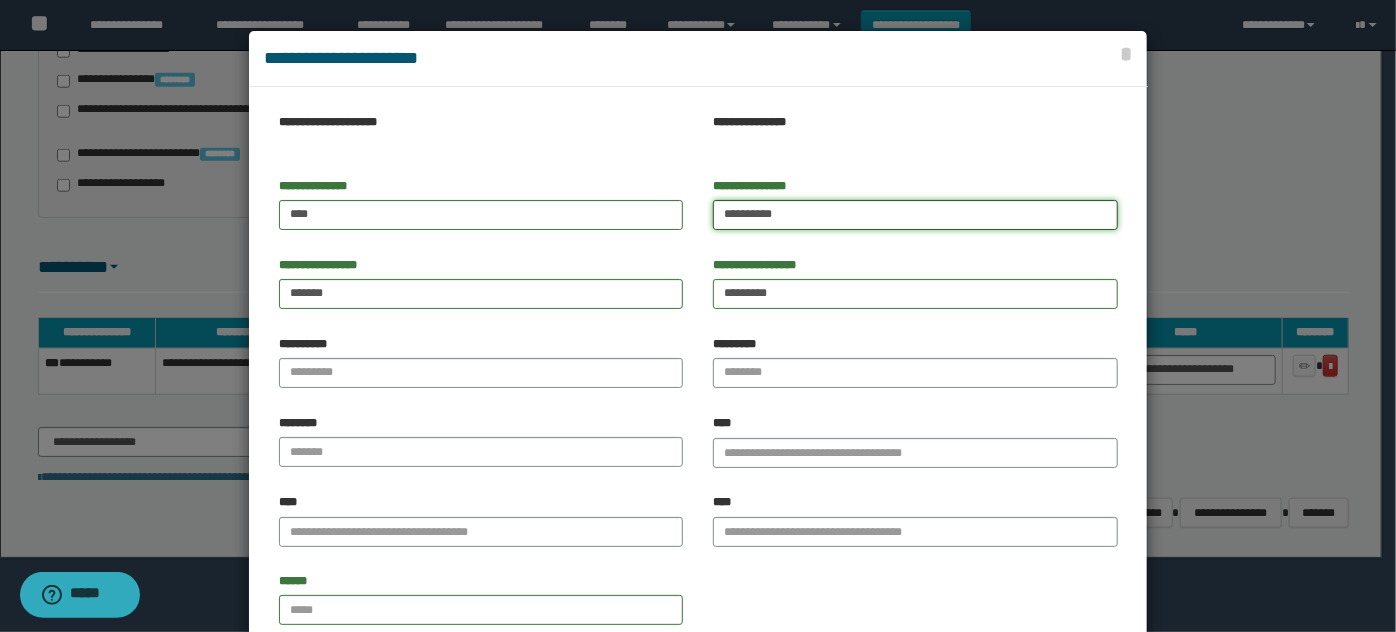 click on "********" at bounding box center [915, 215] 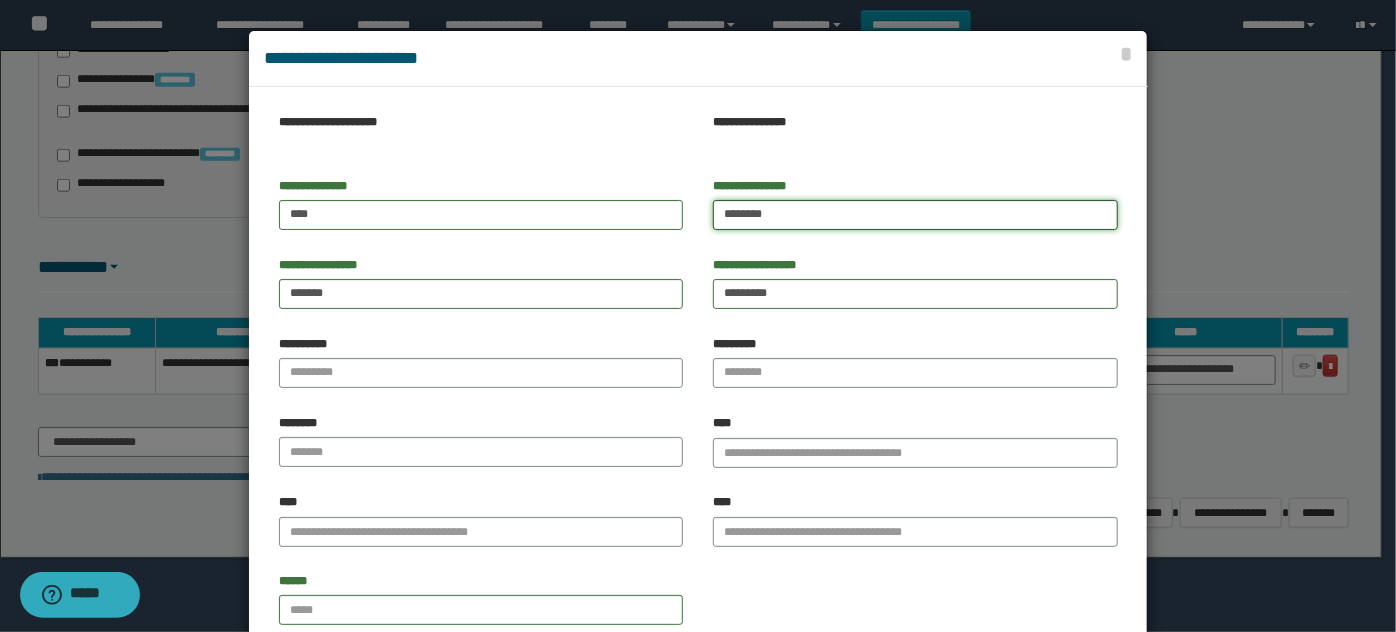 click on "********" at bounding box center [915, 215] 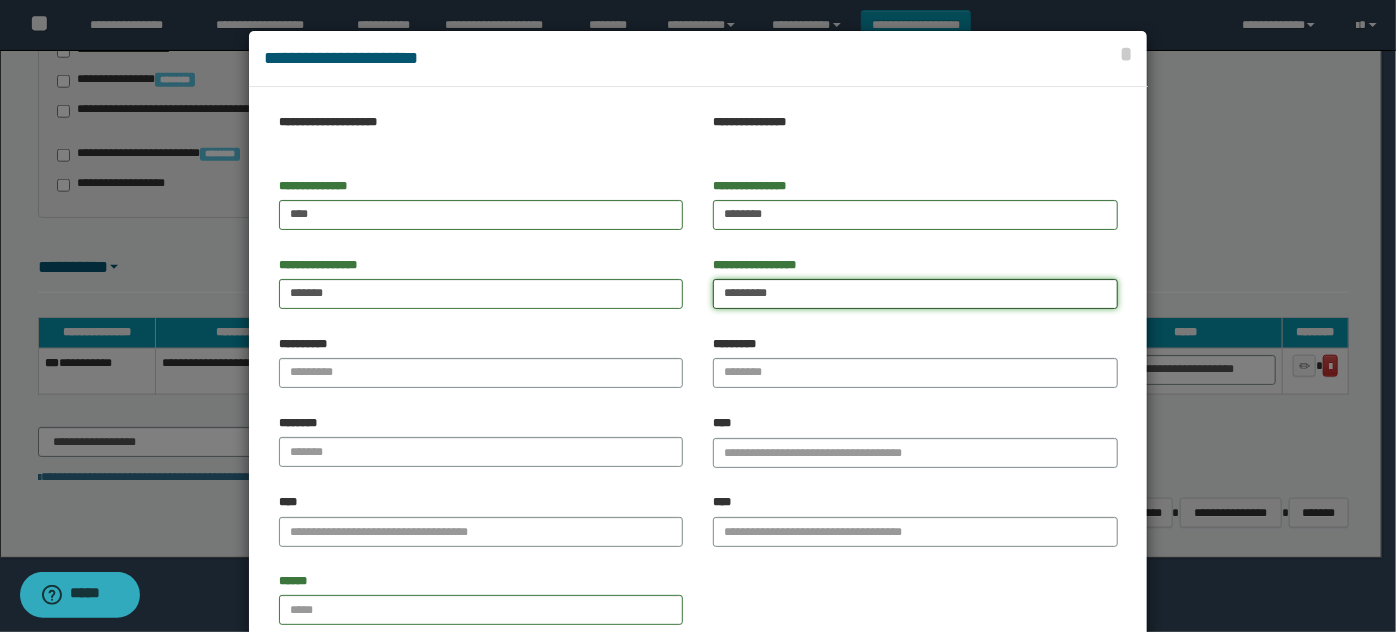 click on "*********" at bounding box center [915, 294] 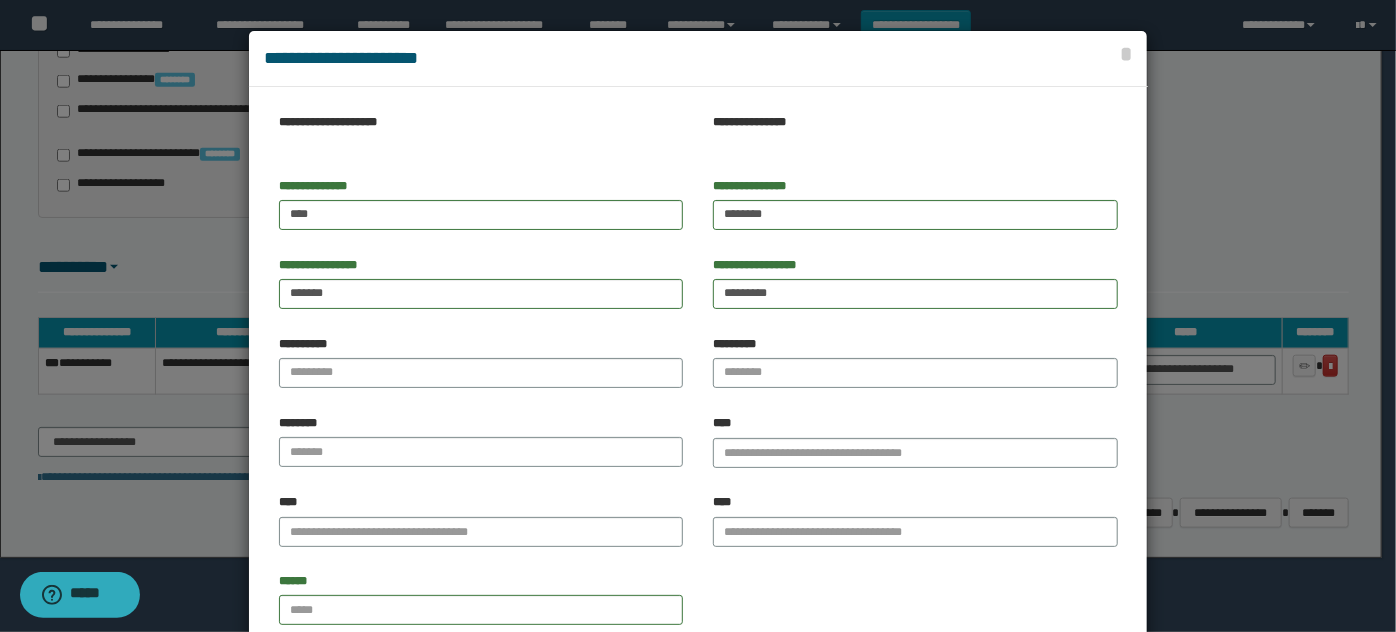 click on "**********" at bounding box center [915, 283] 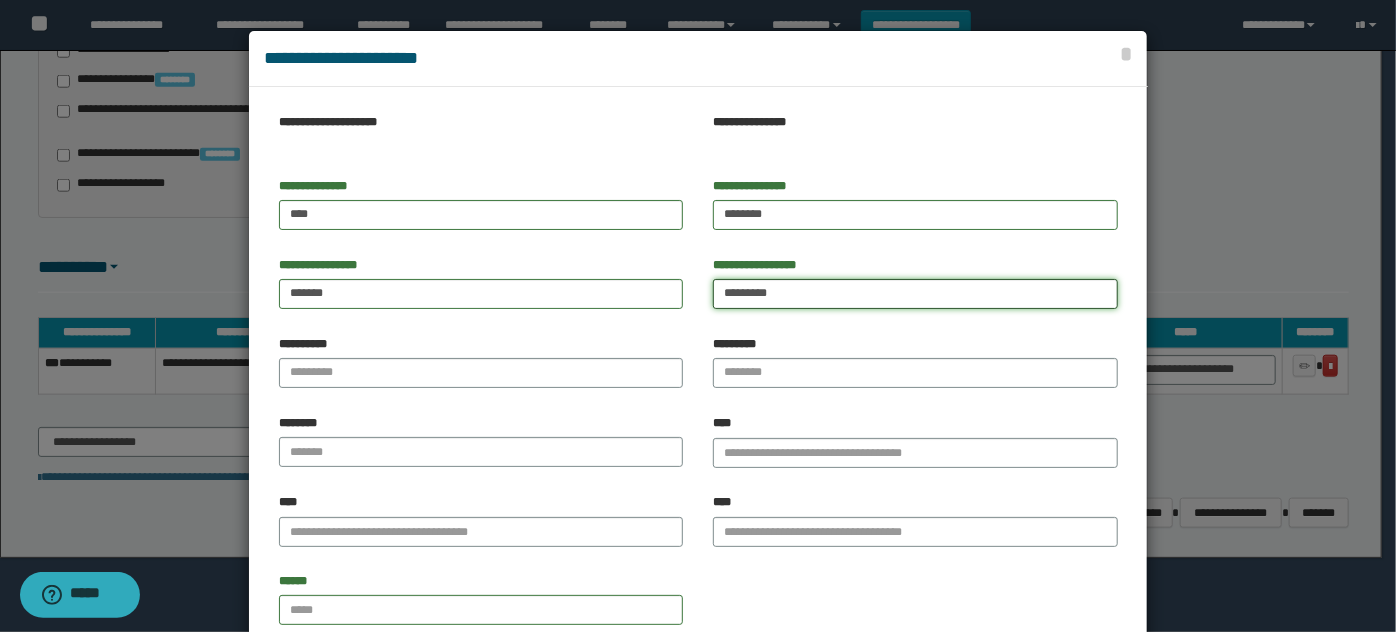 drag, startPoint x: 837, startPoint y: 292, endPoint x: 827, endPoint y: 308, distance: 18.867962 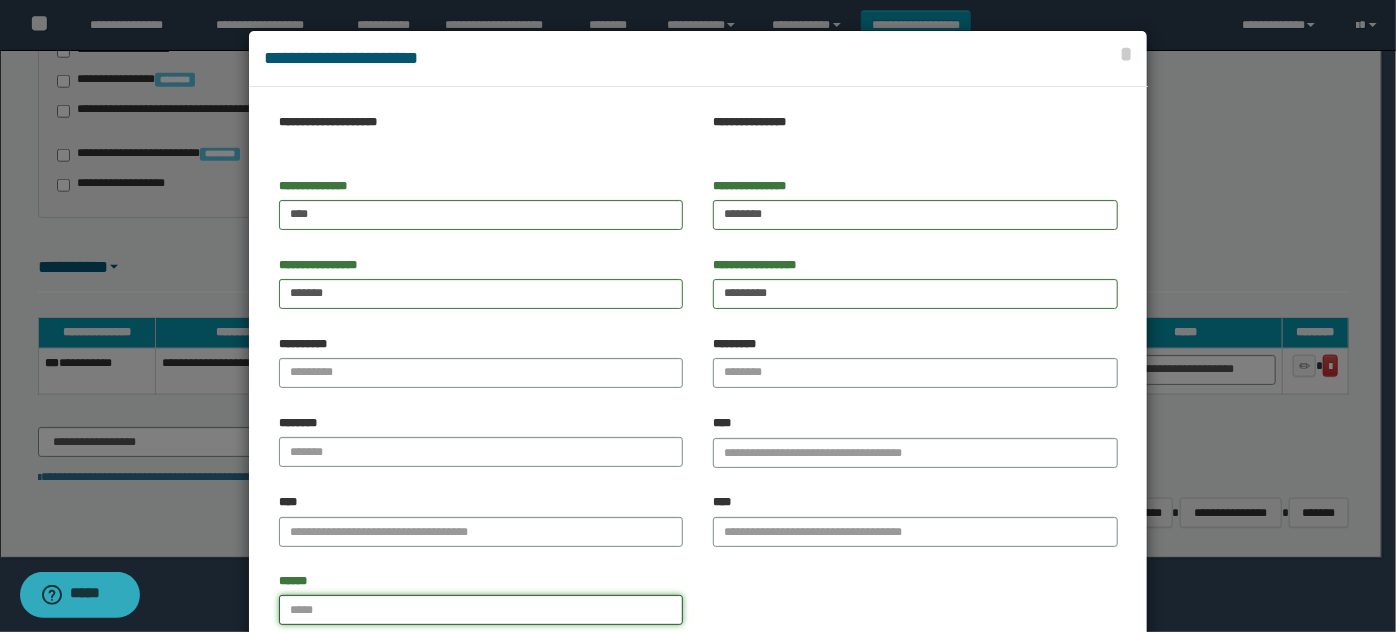 click on "******" at bounding box center (481, 610) 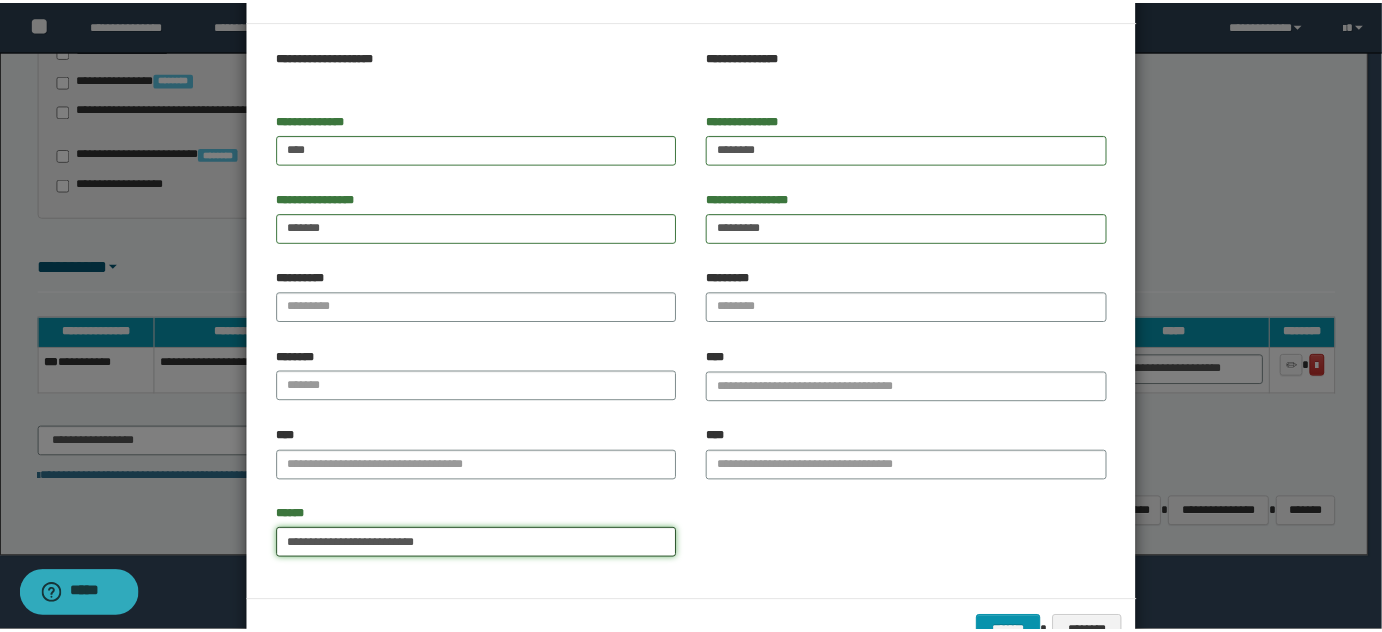 scroll, scrollTop: 125, scrollLeft: 0, axis: vertical 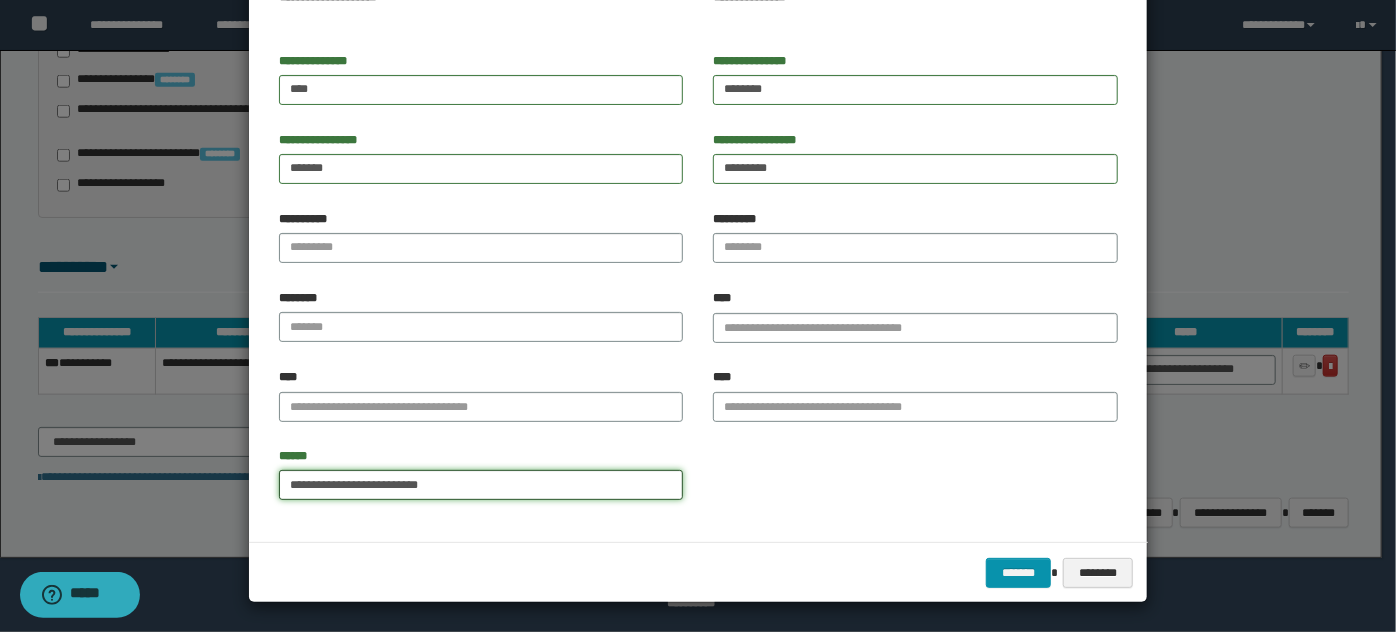 type on "**********" 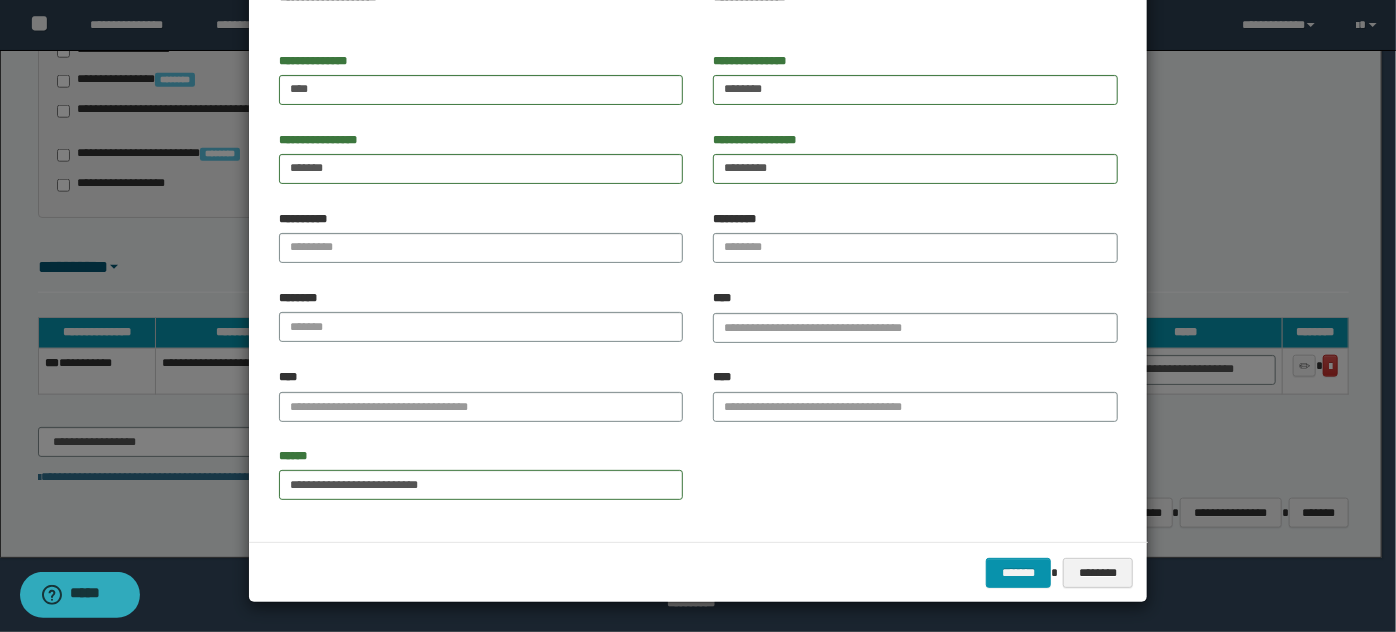click on "*******
********" at bounding box center (698, 572) 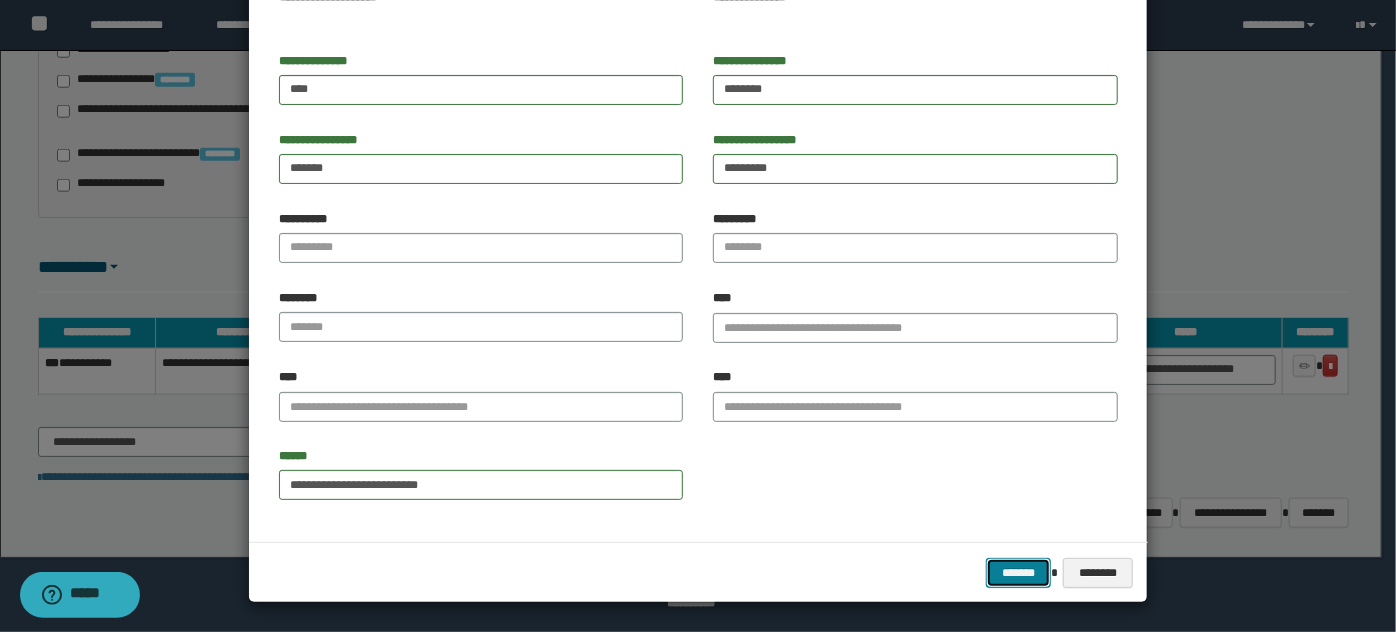 click on "*******" at bounding box center [1018, 572] 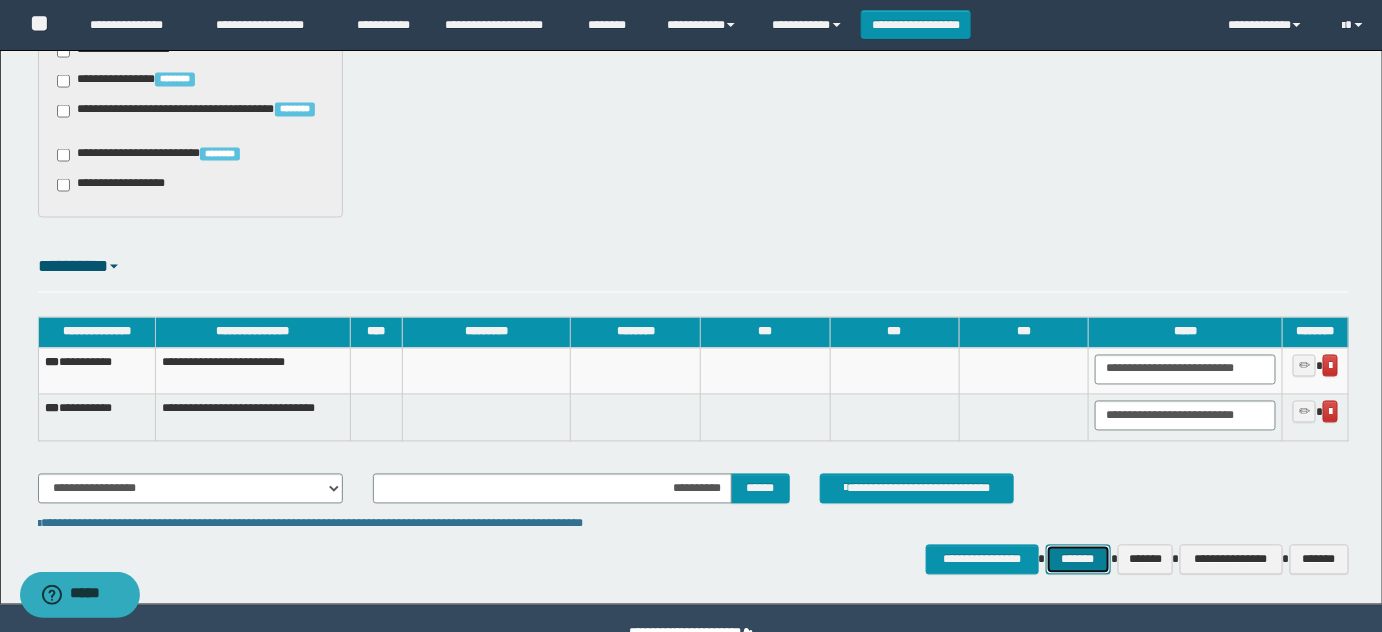 click on "*******" at bounding box center (1078, 559) 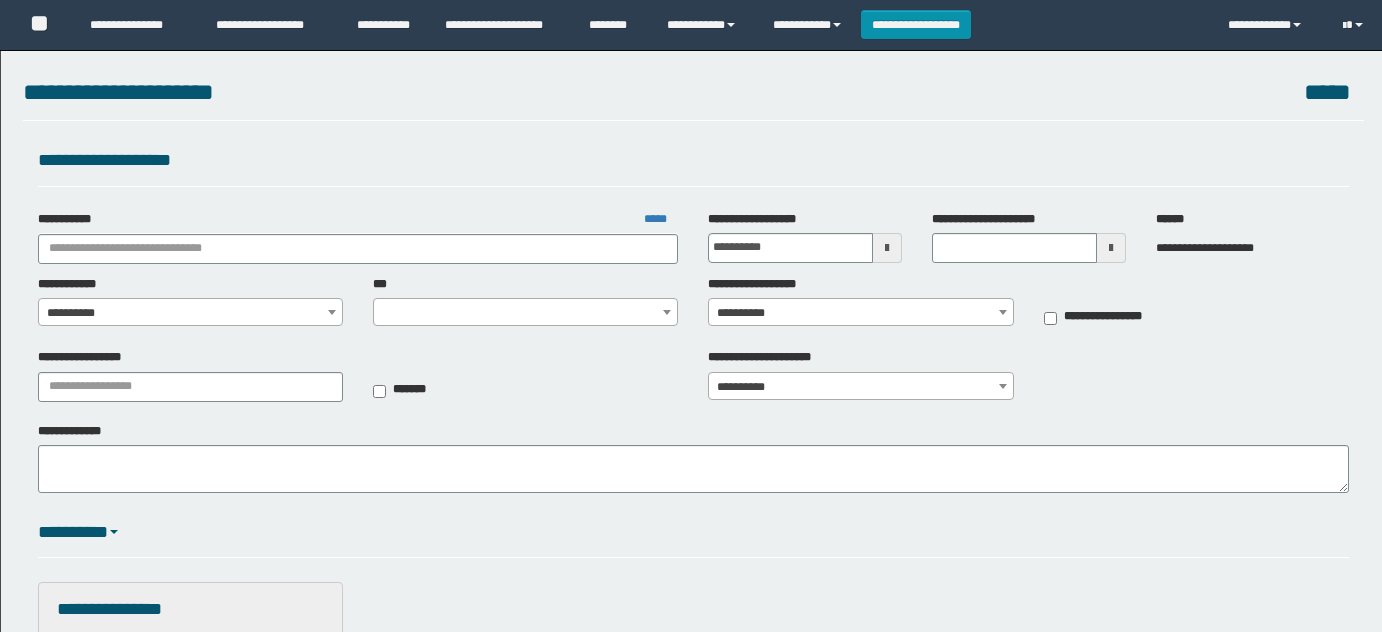 scroll, scrollTop: 0, scrollLeft: 0, axis: both 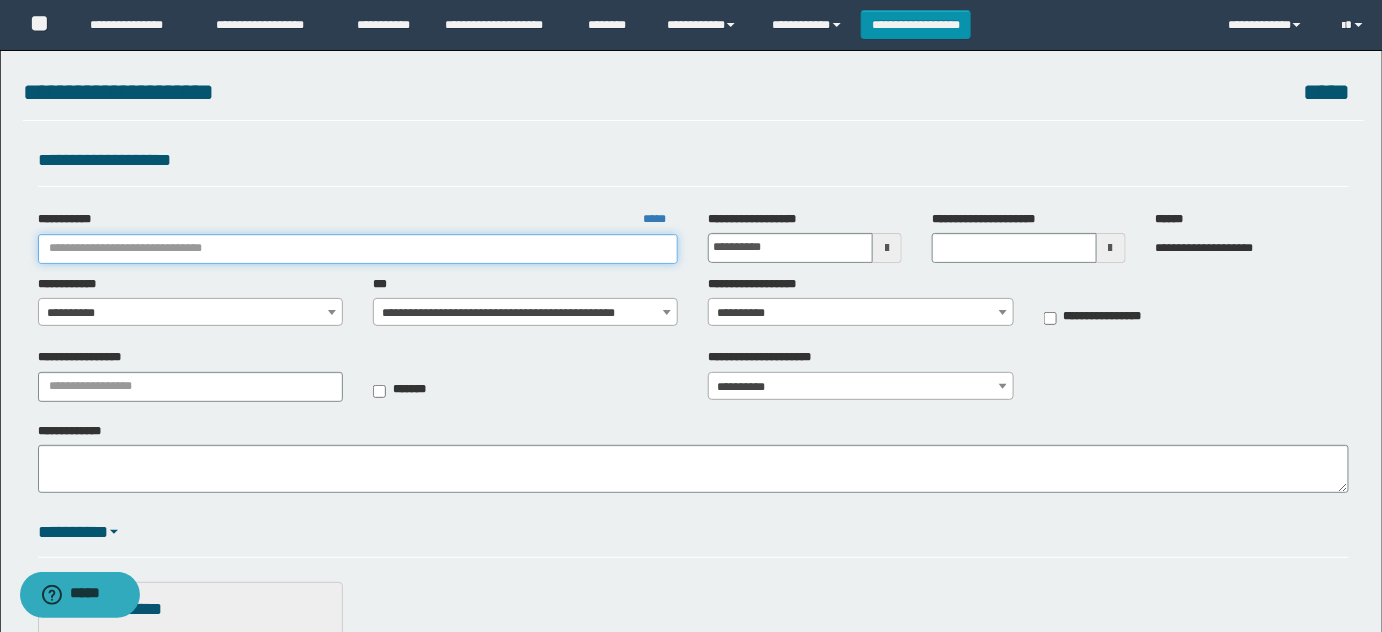 click on "**********" at bounding box center (358, 249) 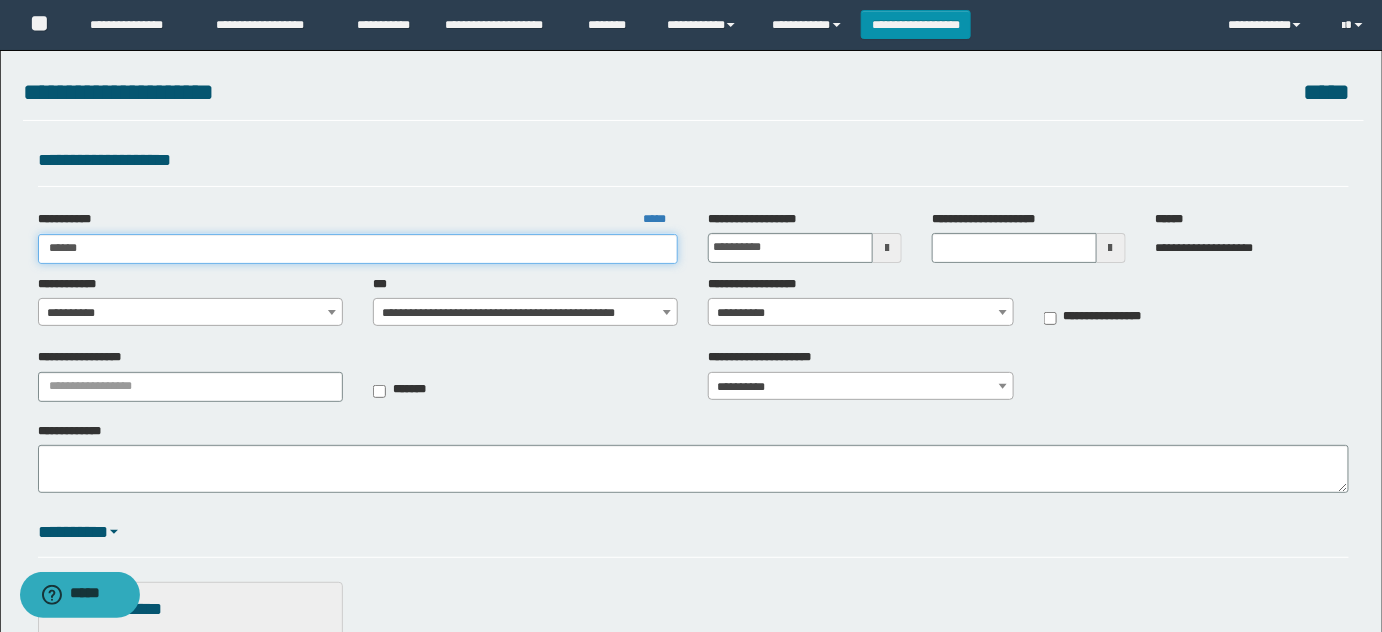 type on "*******" 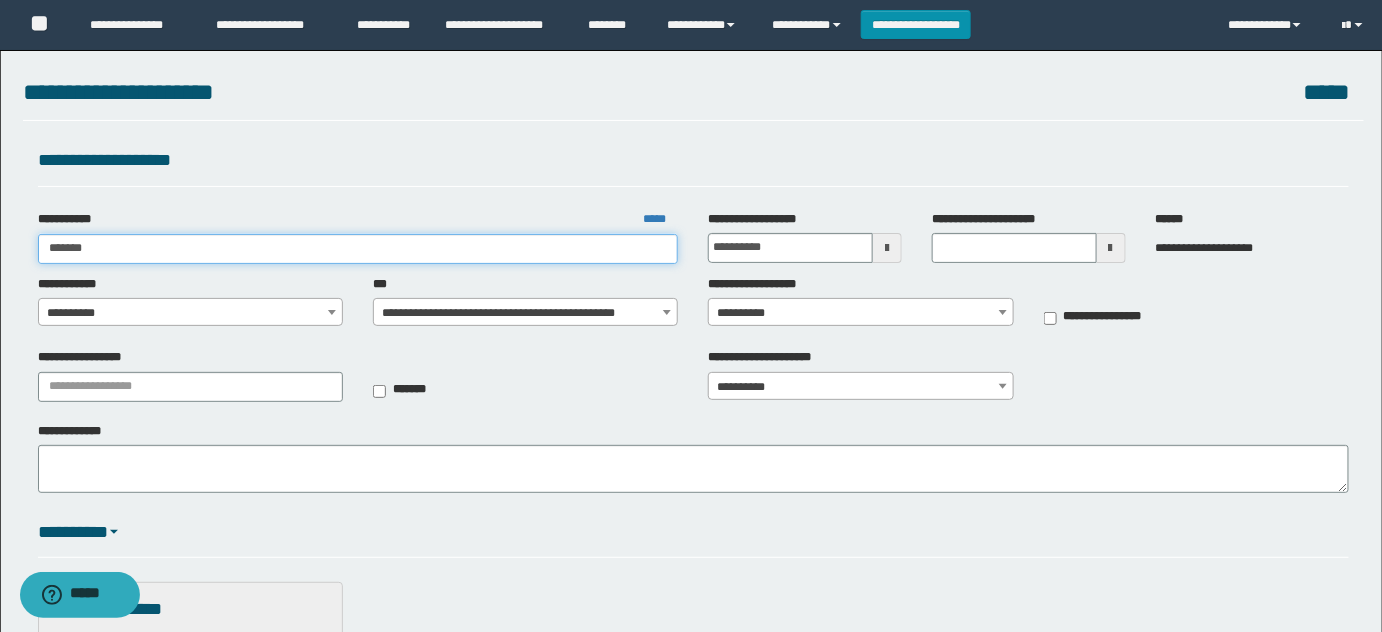 type on "*******" 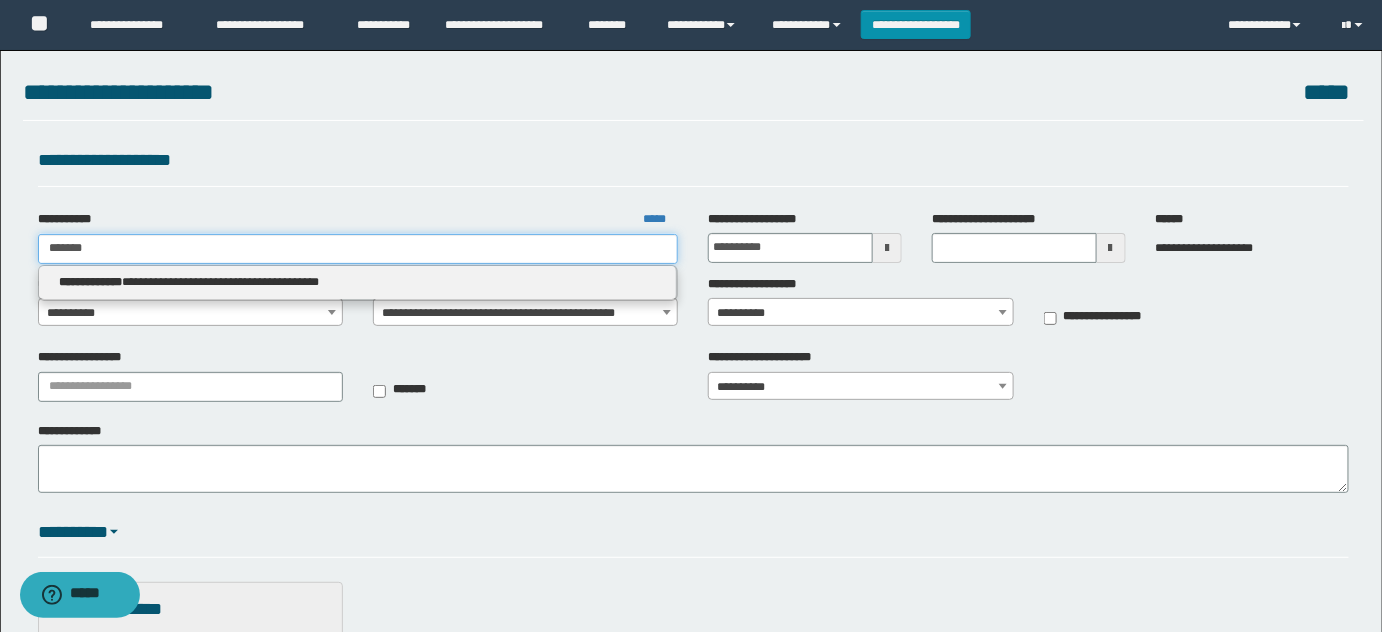 type on "*******" 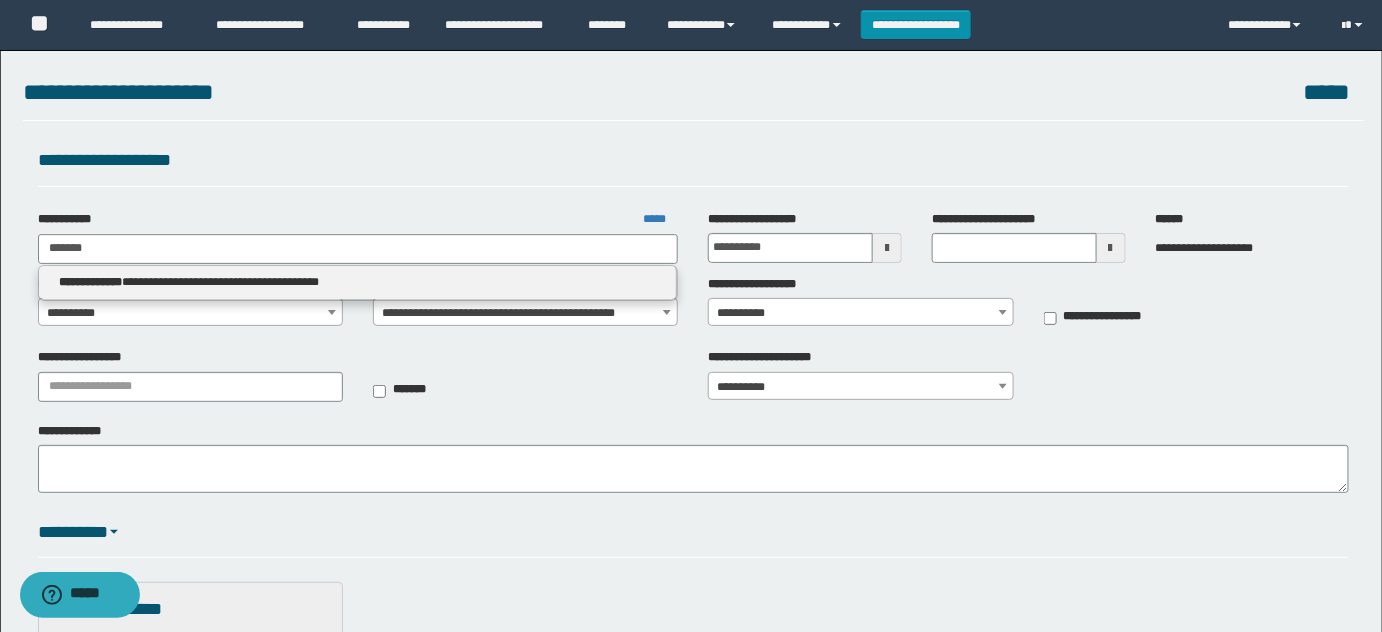 click on "**********" at bounding box center [358, 282] 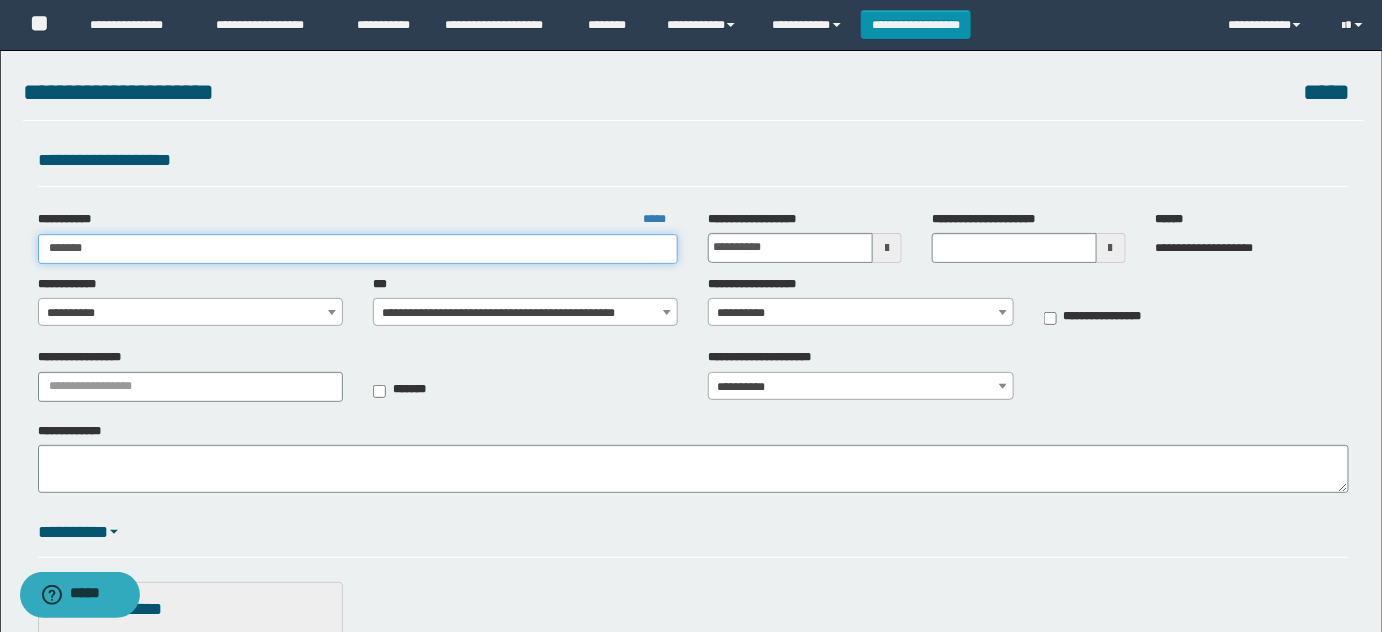 type 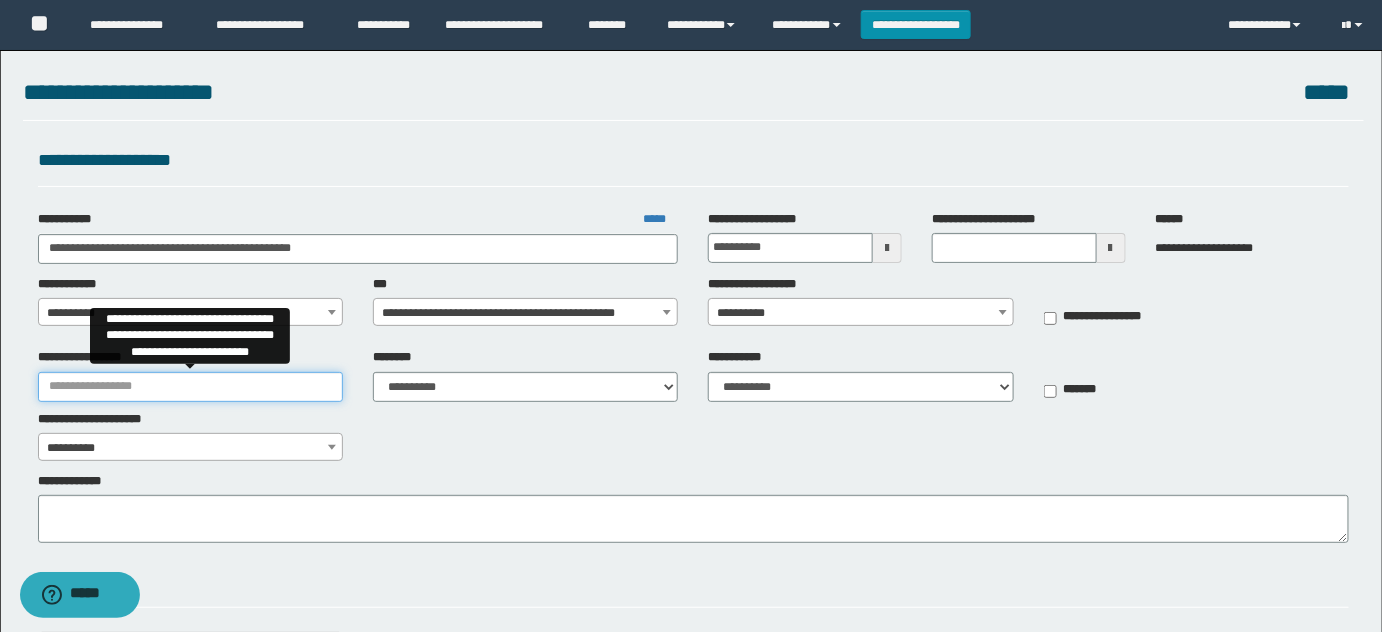 click on "**********" at bounding box center (190, 387) 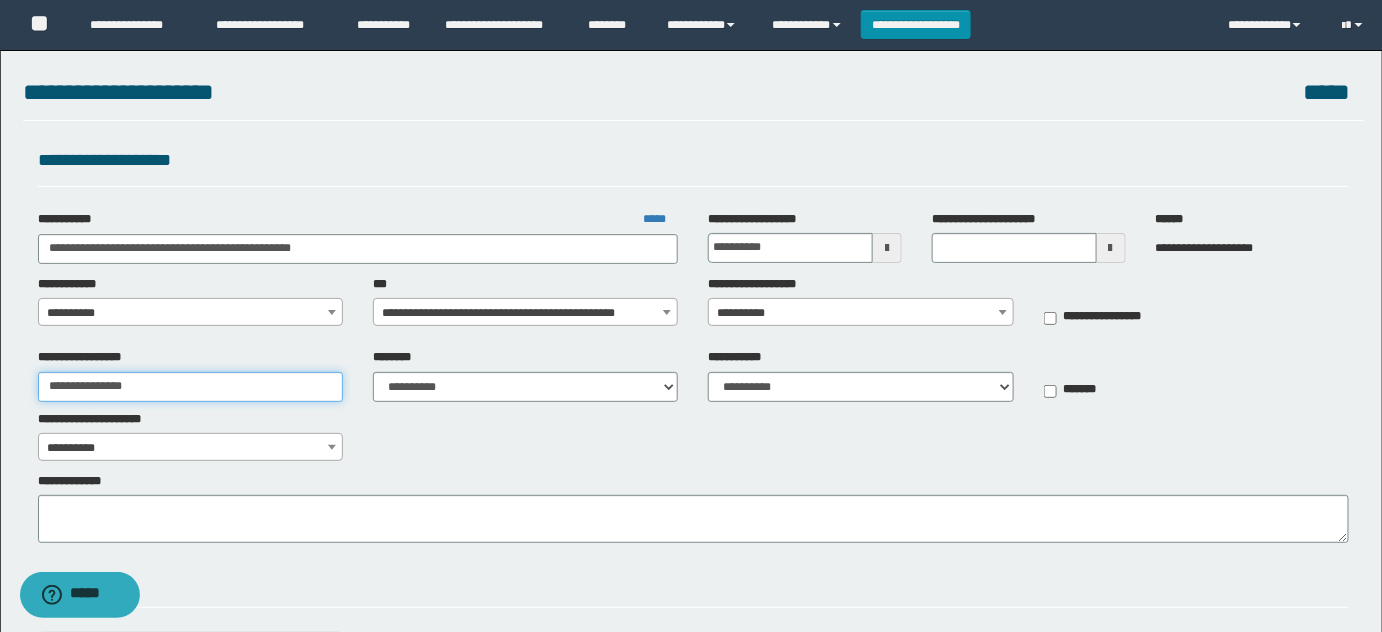 type on "**********" 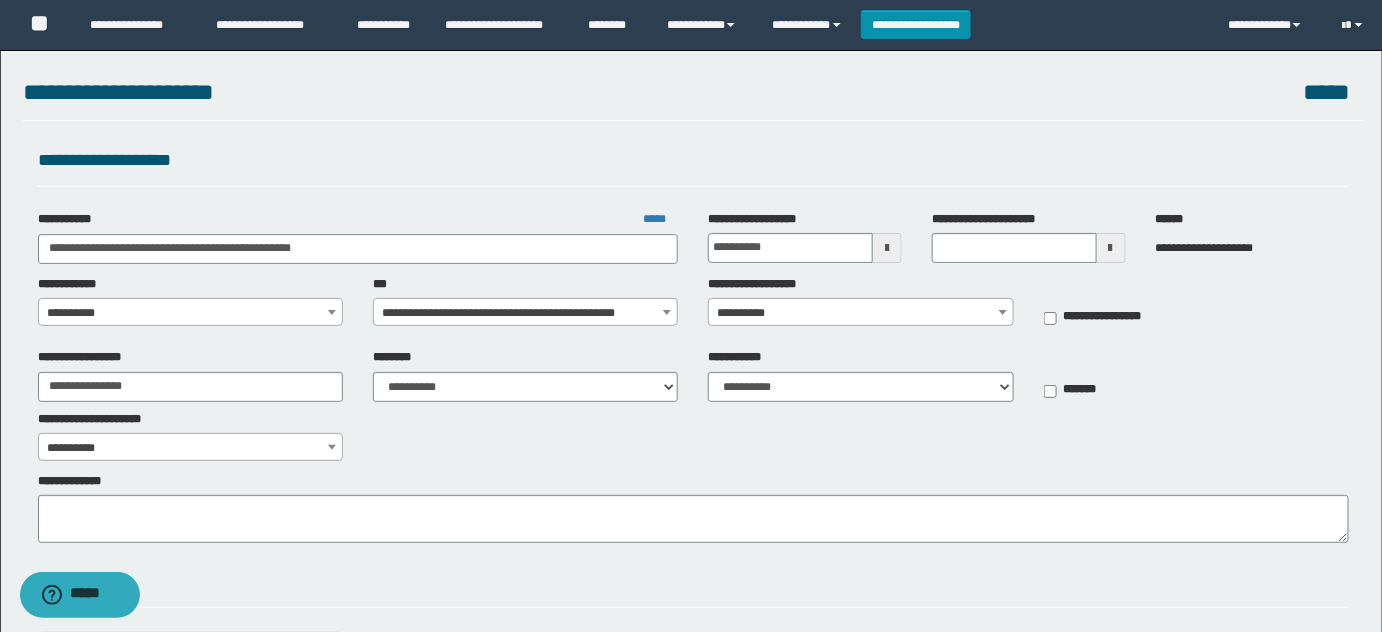 click on "**********" at bounding box center (694, 405) 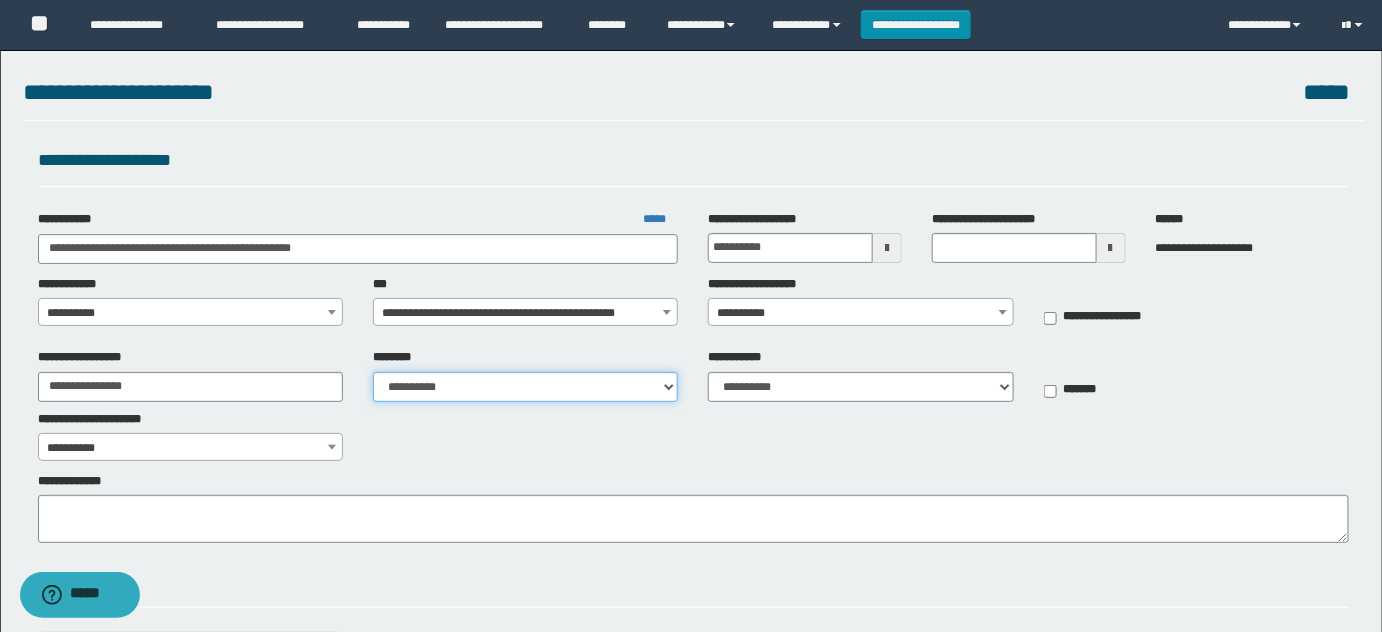 click on "**********" at bounding box center (525, 387) 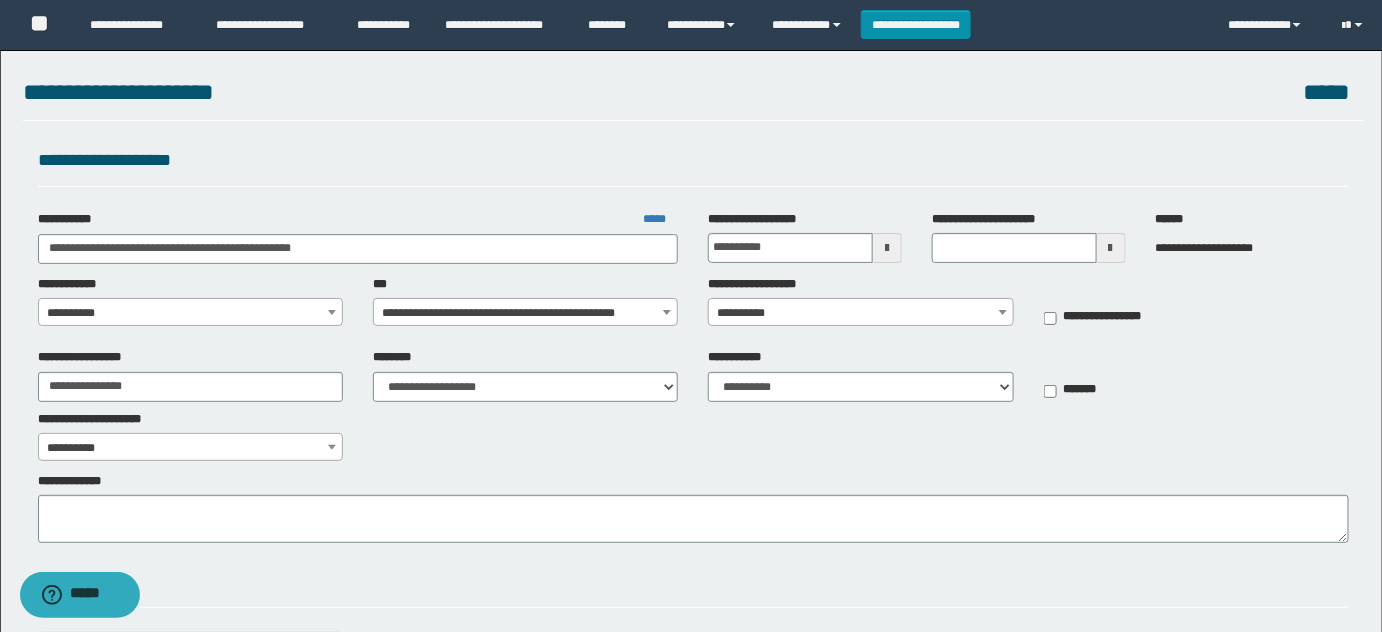 click on "**********" at bounding box center [191, 313] 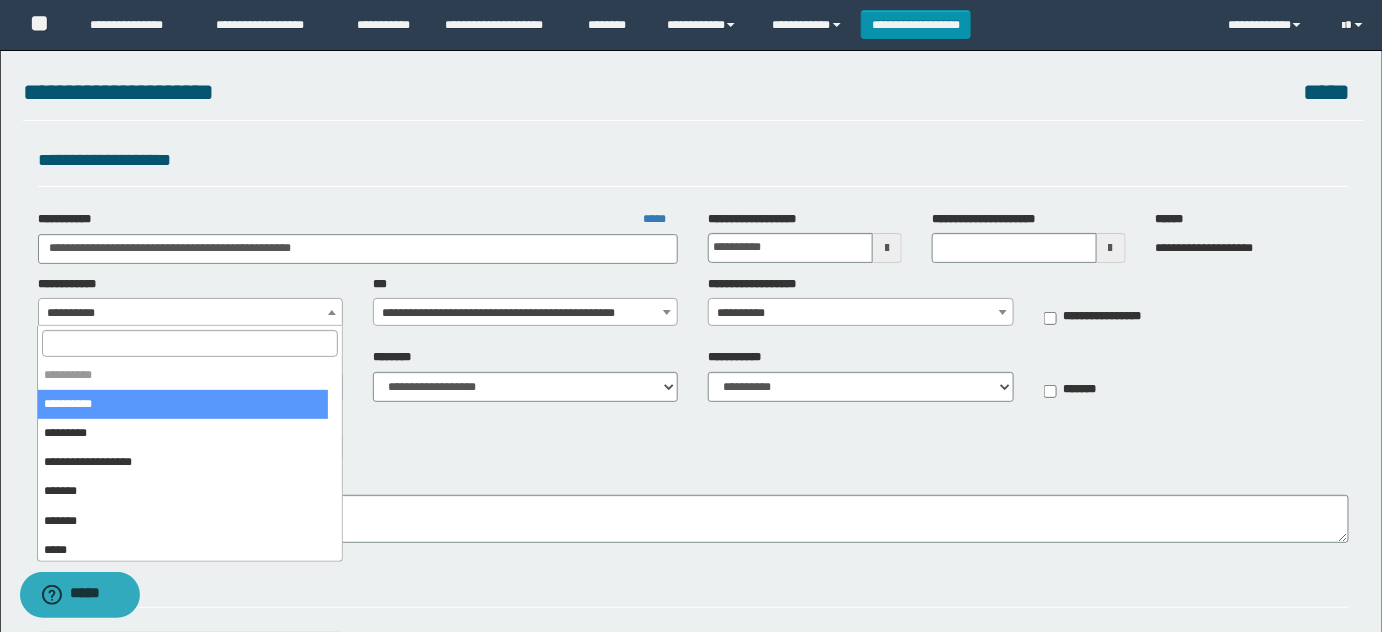 click on "**********" at bounding box center (191, 313) 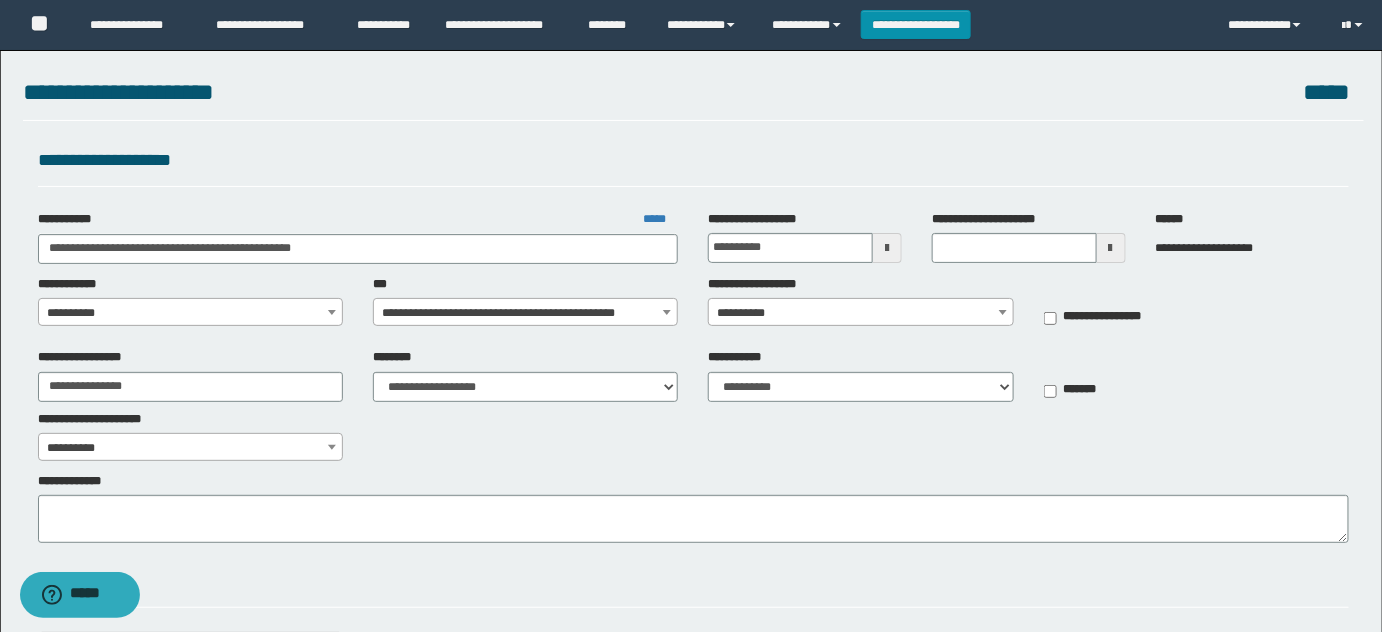 click on "**********" at bounding box center (191, 313) 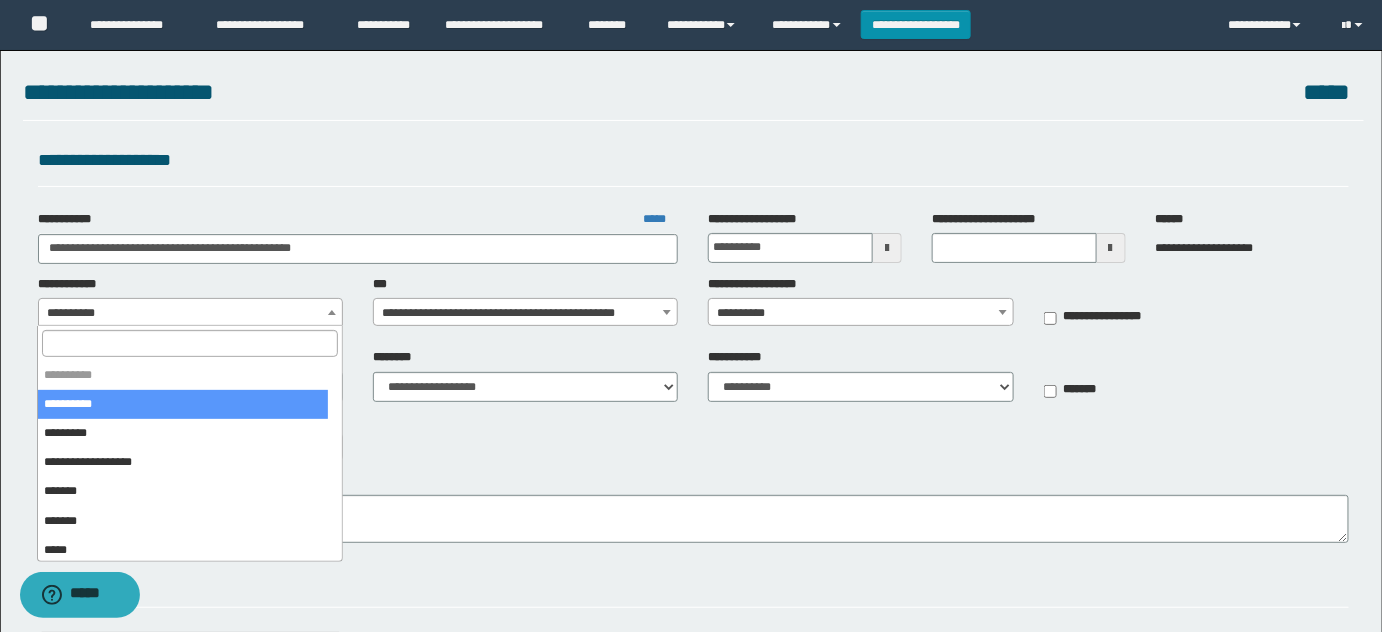 click at bounding box center (189, 343) 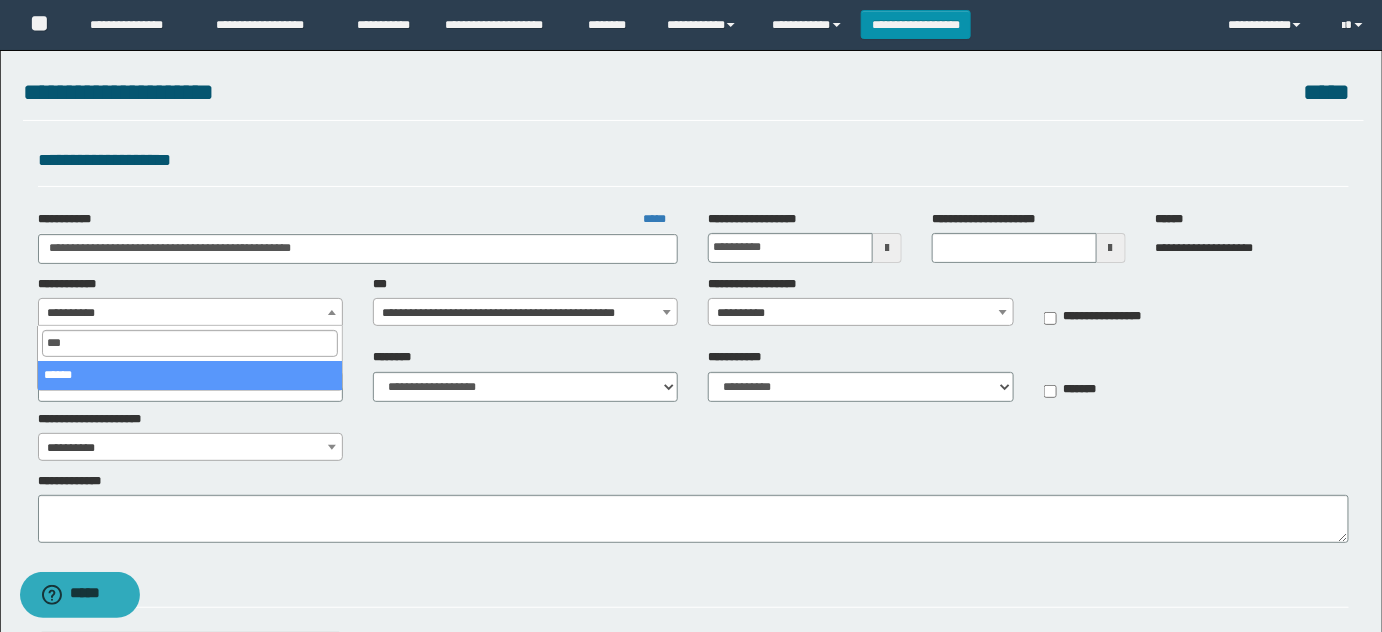 type on "****" 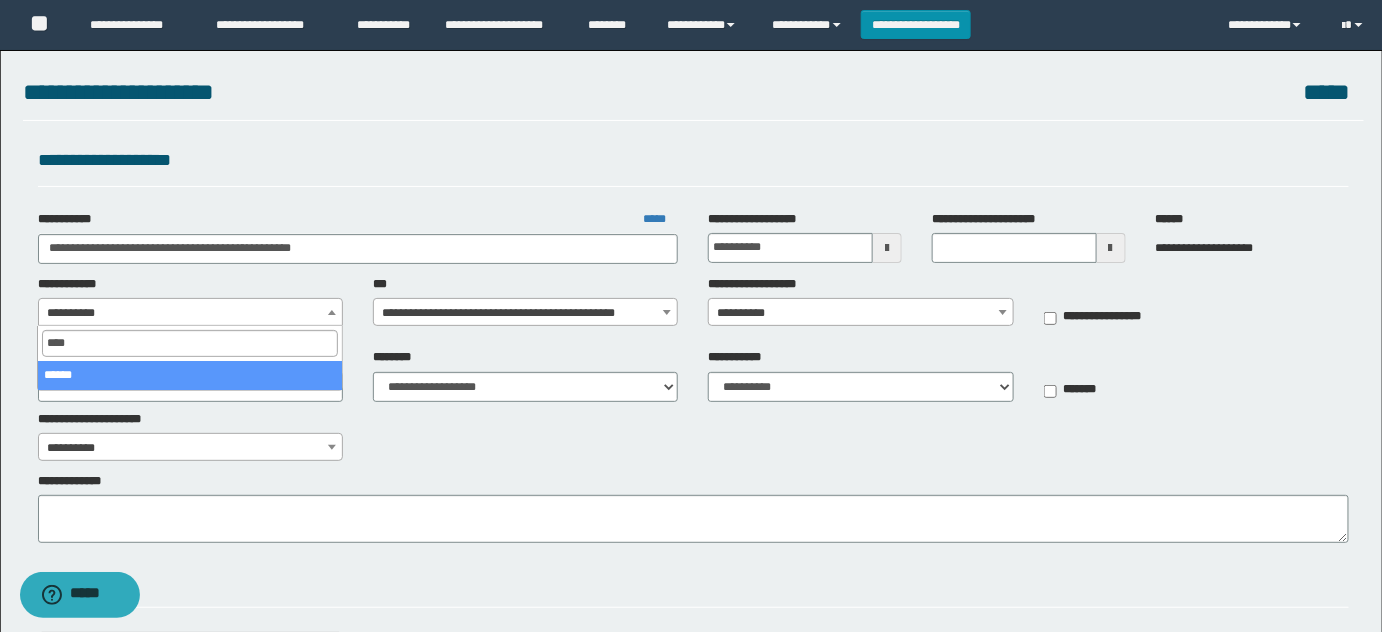 select on "**" 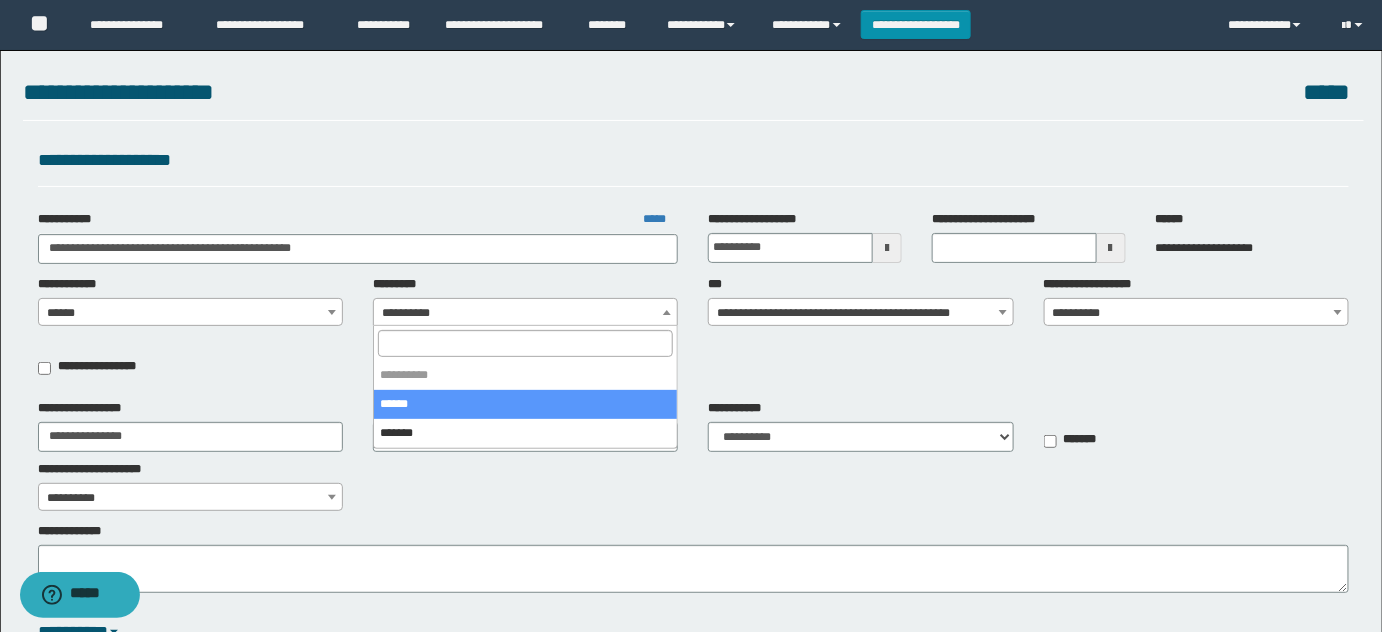 drag, startPoint x: 489, startPoint y: 409, endPoint x: 453, endPoint y: 313, distance: 102.528046 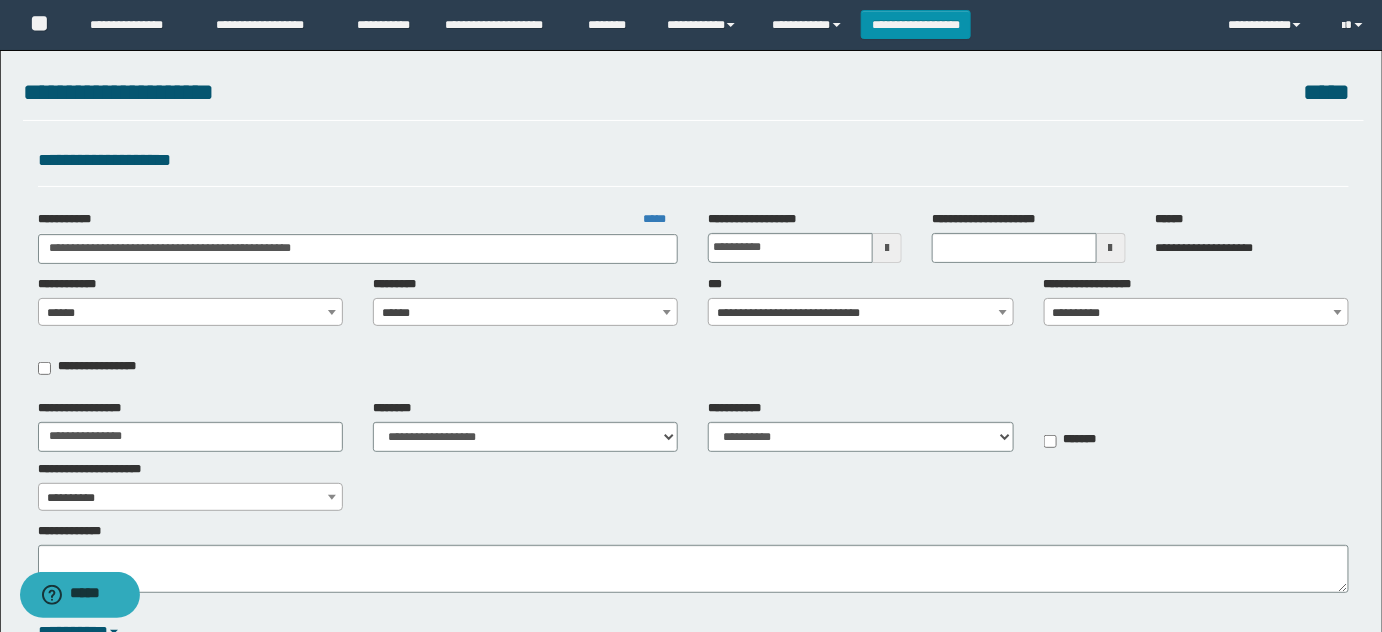 click on "**********" at bounding box center [1197, 313] 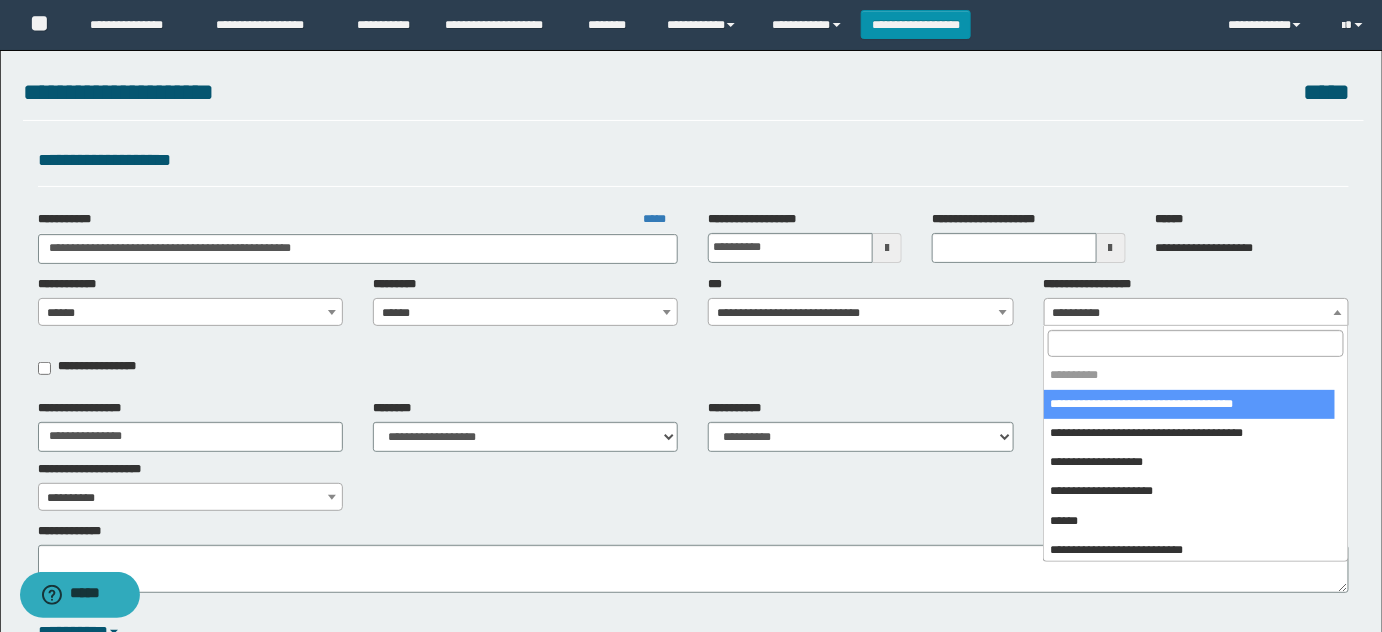click at bounding box center (1195, 343) 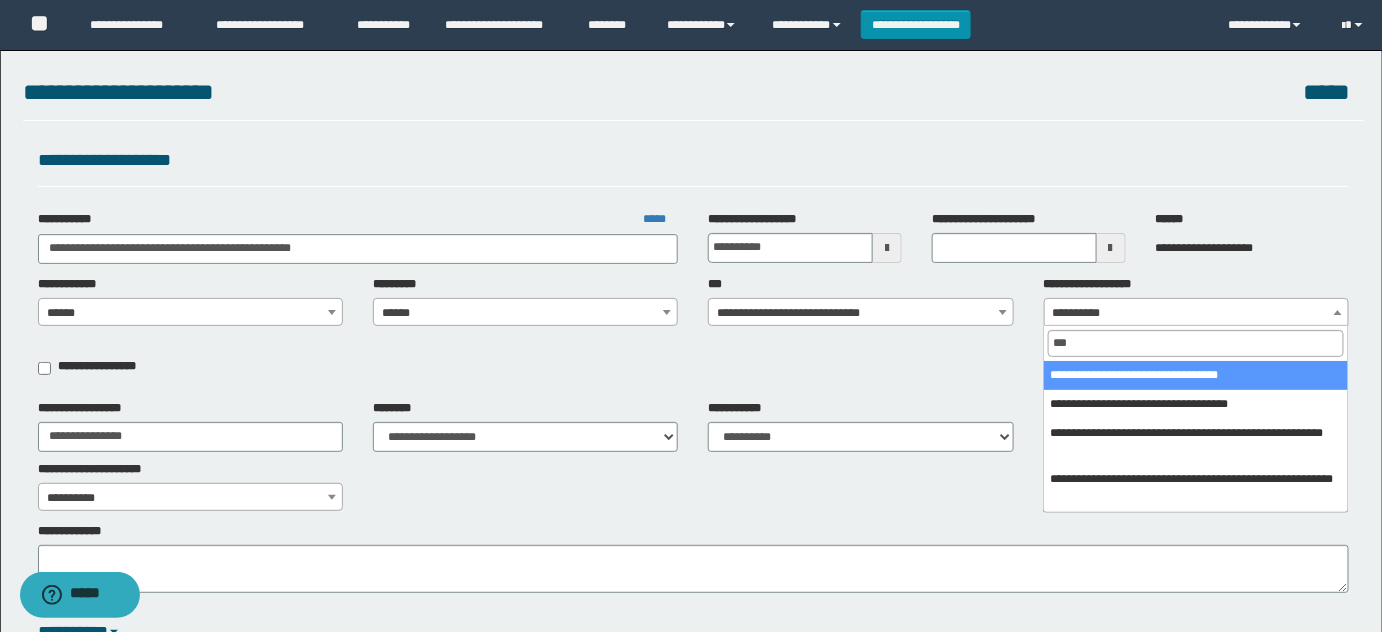 type on "****" 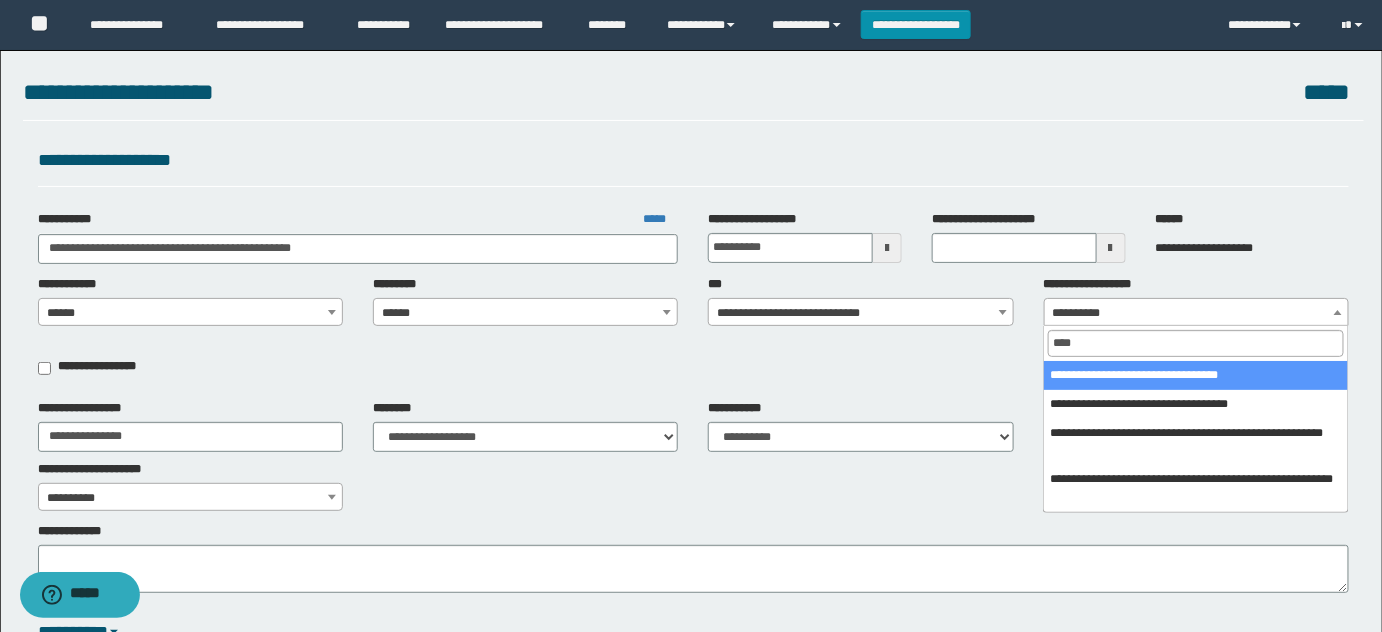 select on "***" 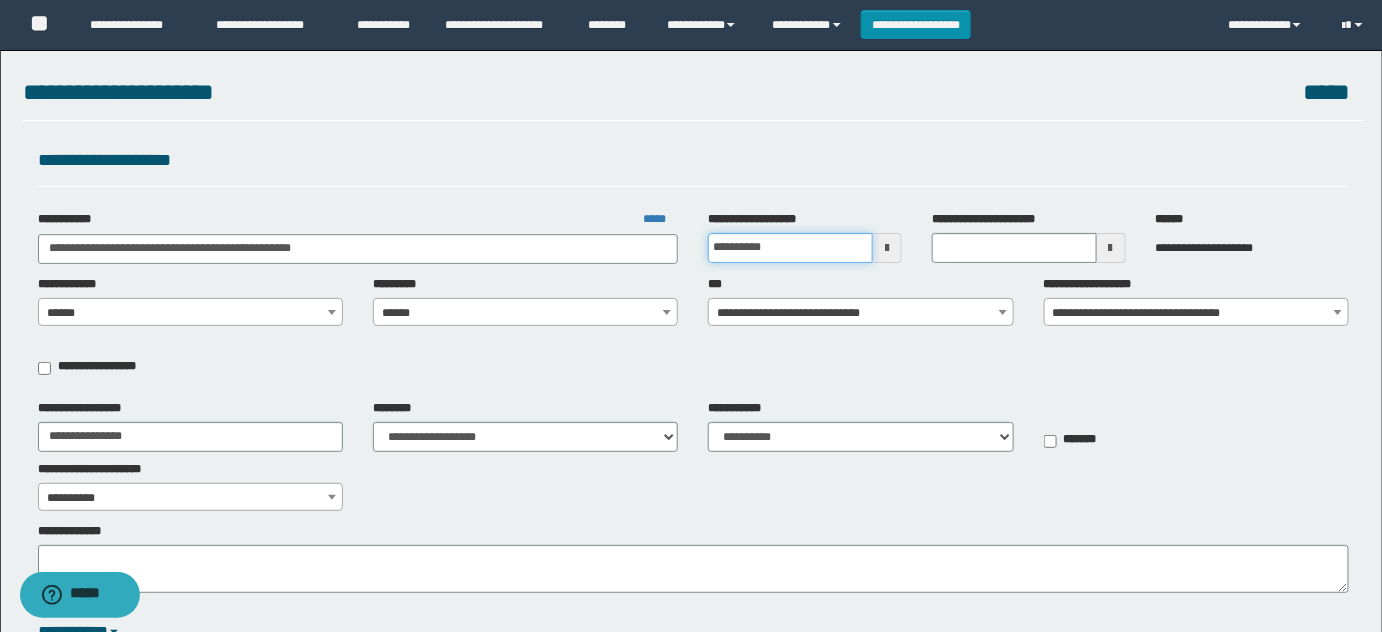 click on "**********" at bounding box center [790, 248] 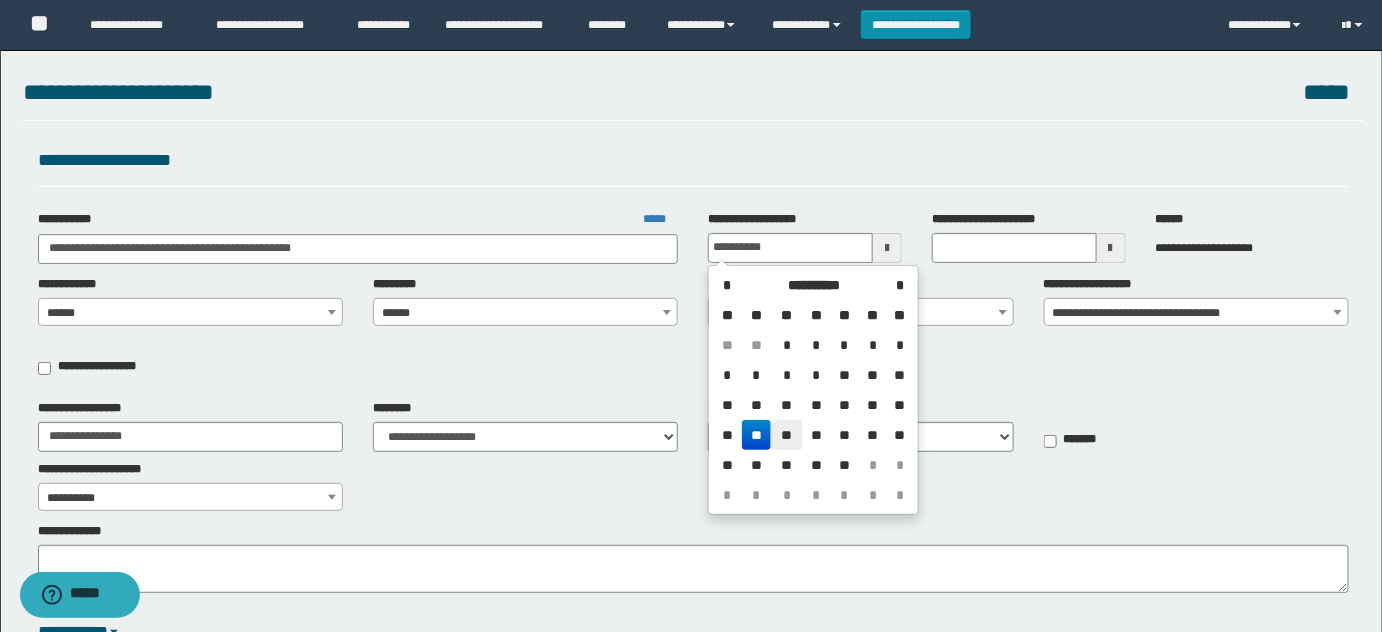 click on "**" at bounding box center (787, 435) 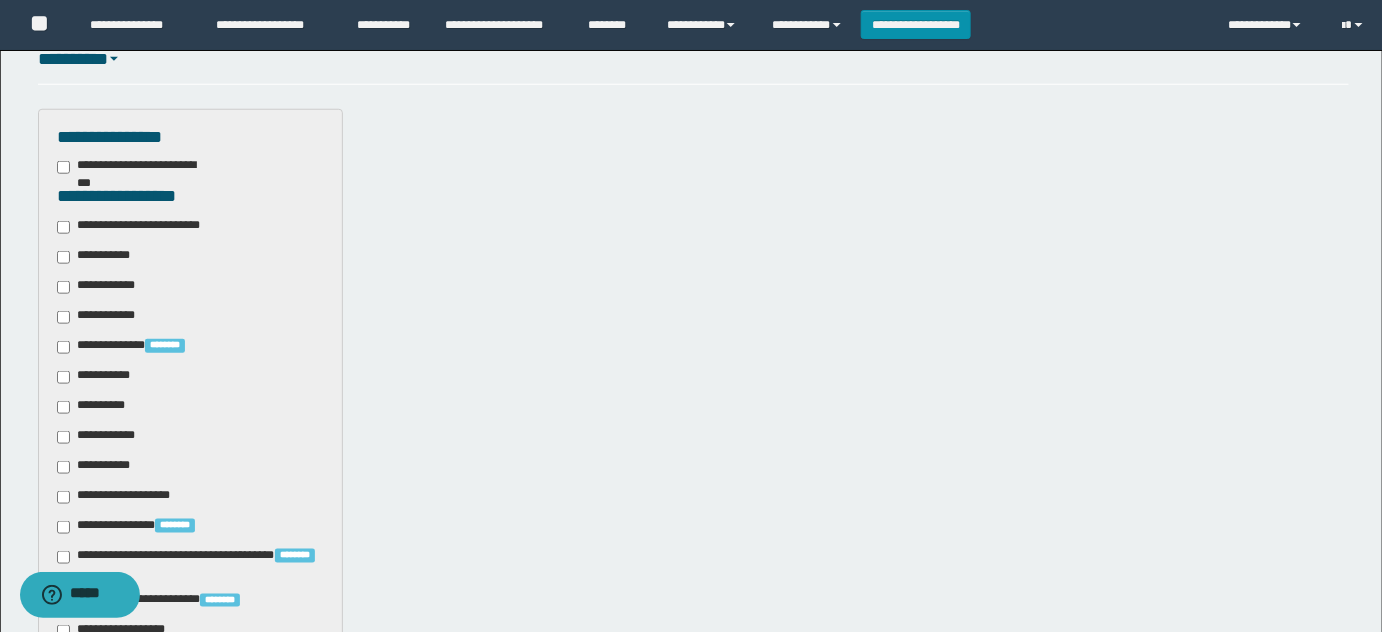 scroll, scrollTop: 454, scrollLeft: 0, axis: vertical 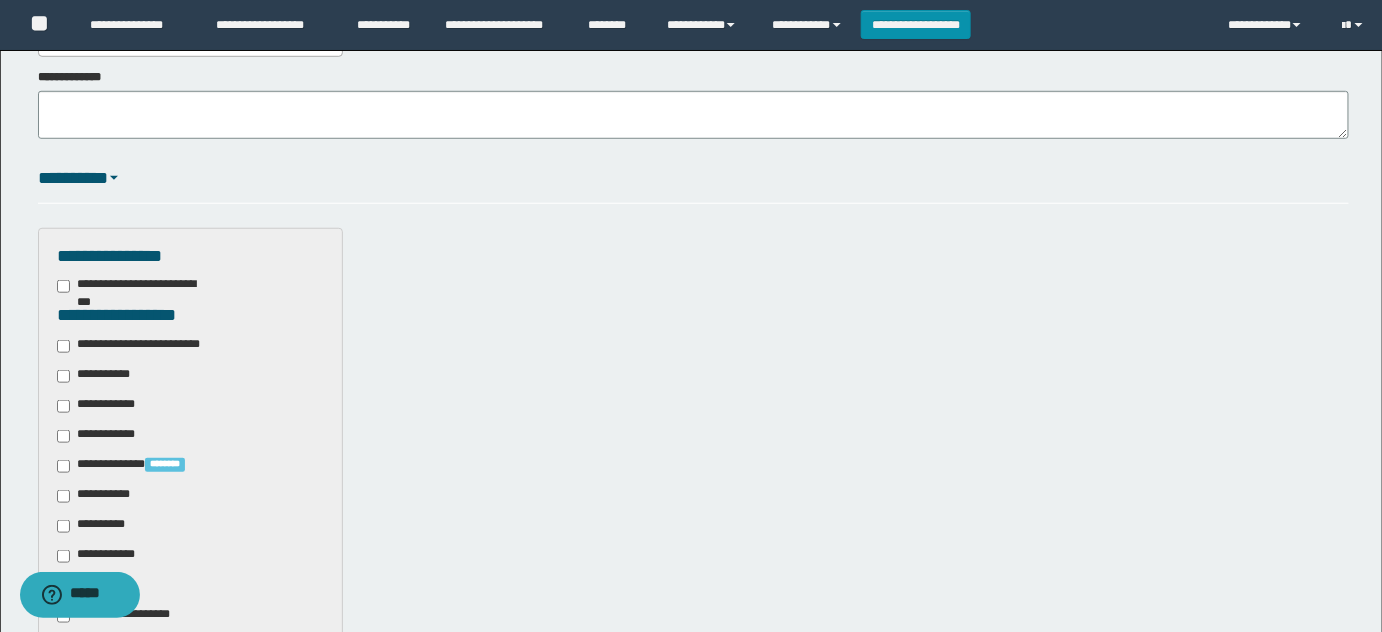 click on "**********" at bounding box center (191, 548) 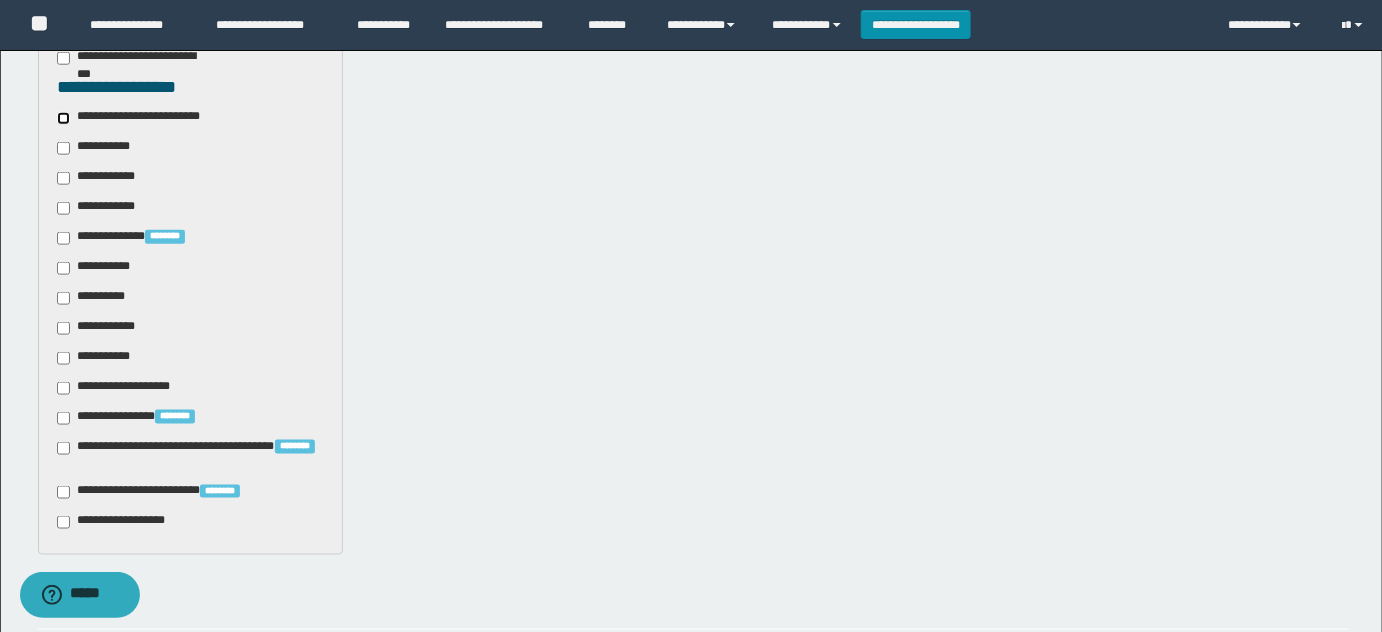 scroll, scrollTop: 818, scrollLeft: 0, axis: vertical 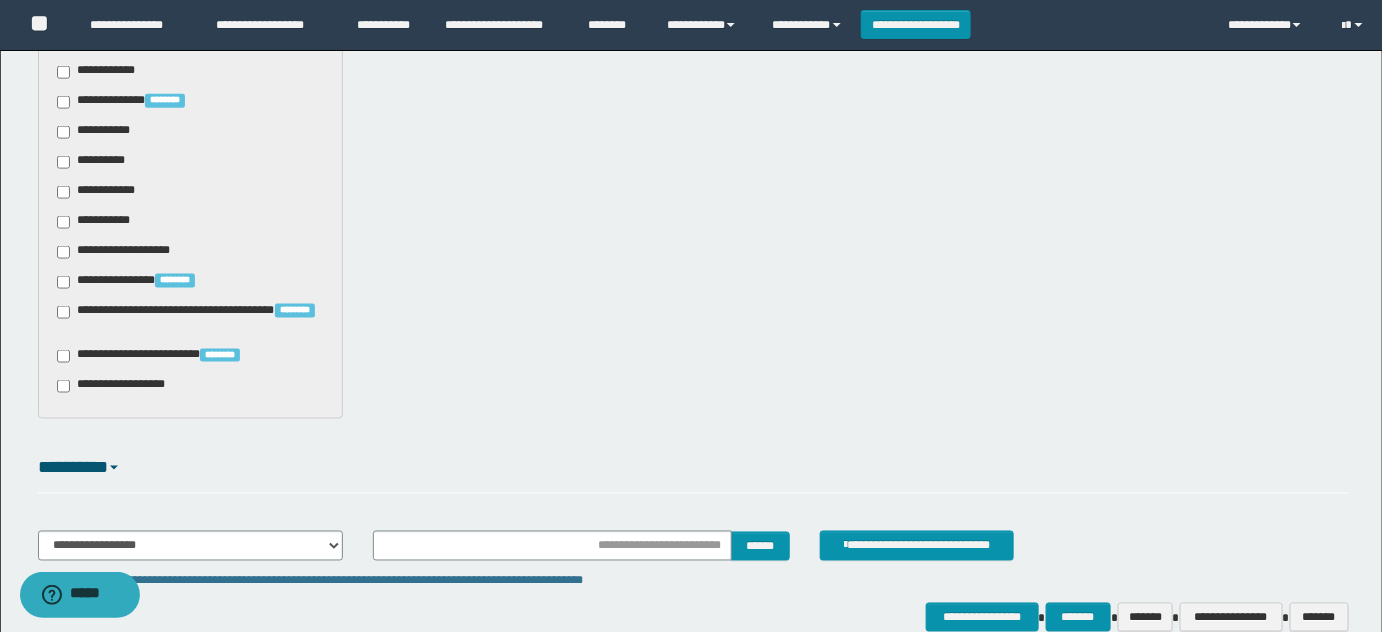 click on "**********" at bounding box center (97, 132) 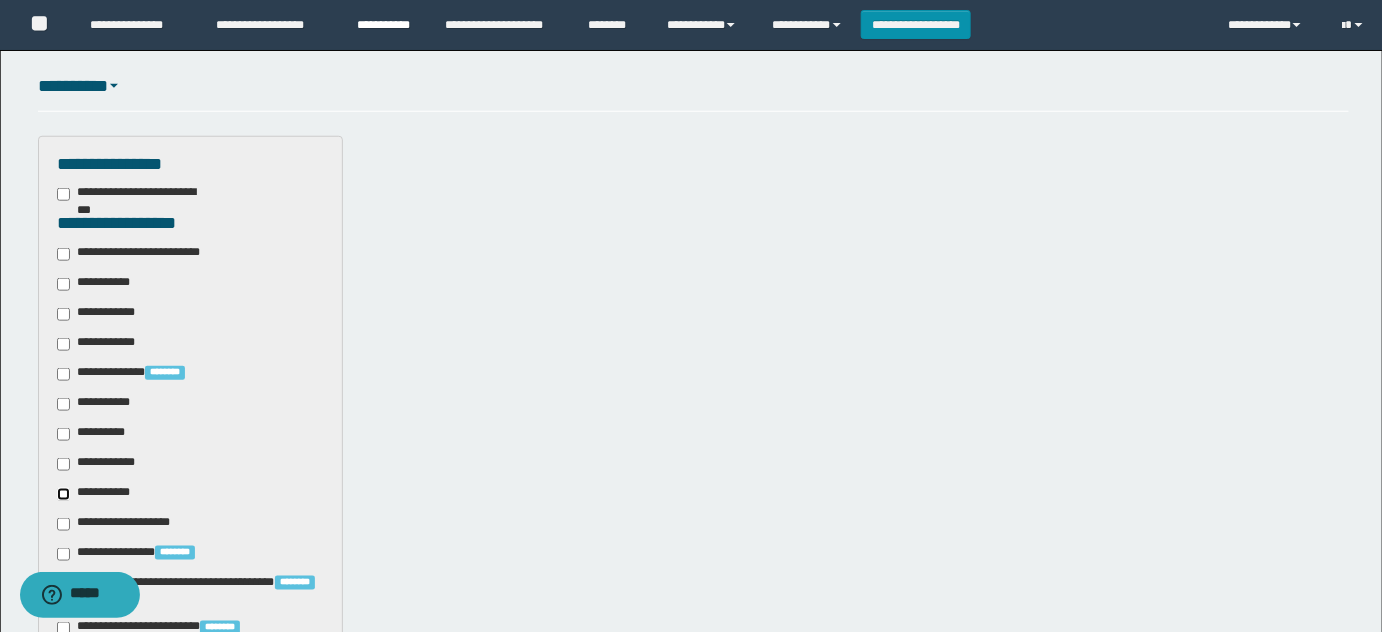 scroll, scrollTop: 545, scrollLeft: 0, axis: vertical 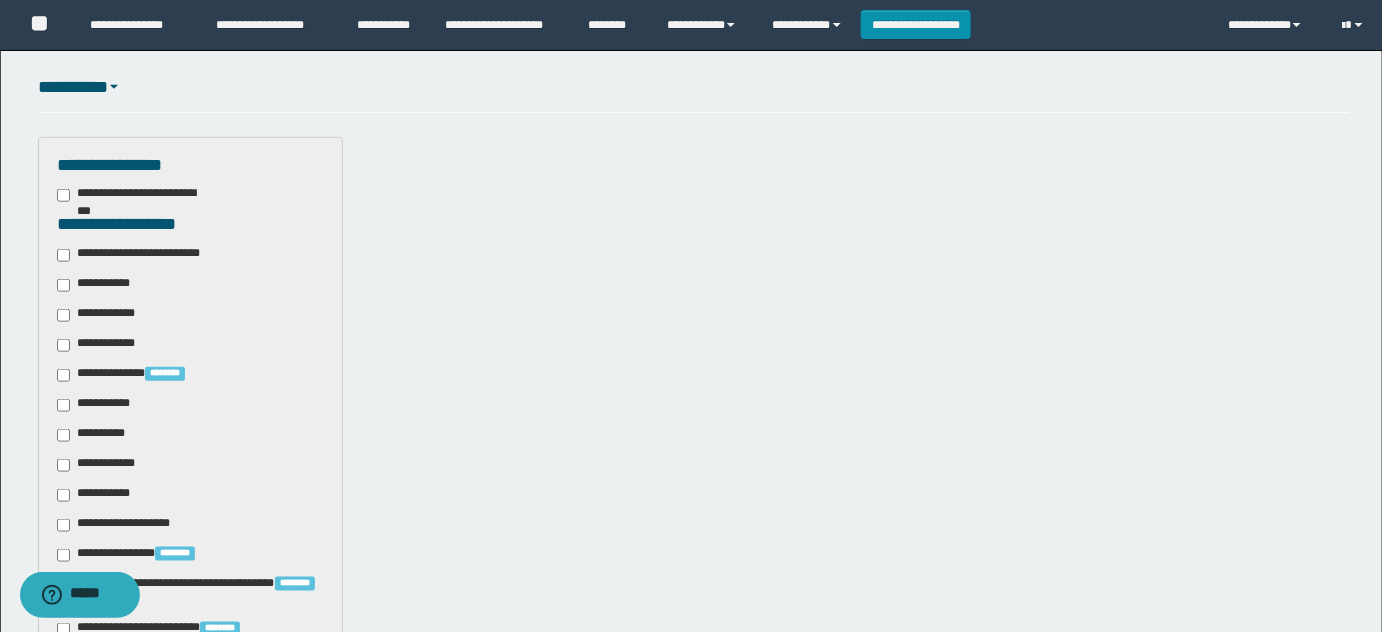 drag, startPoint x: 106, startPoint y: 279, endPoint x: 300, endPoint y: 271, distance: 194.16487 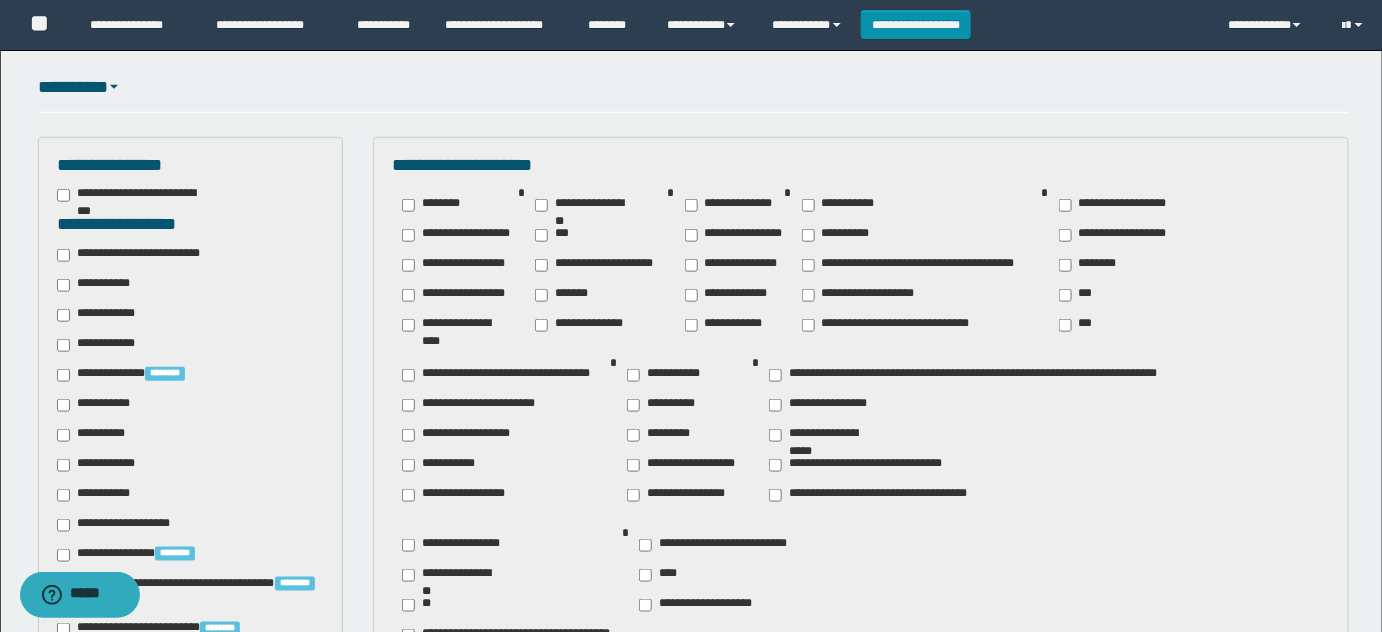click on "**********" at bounding box center [844, 205] 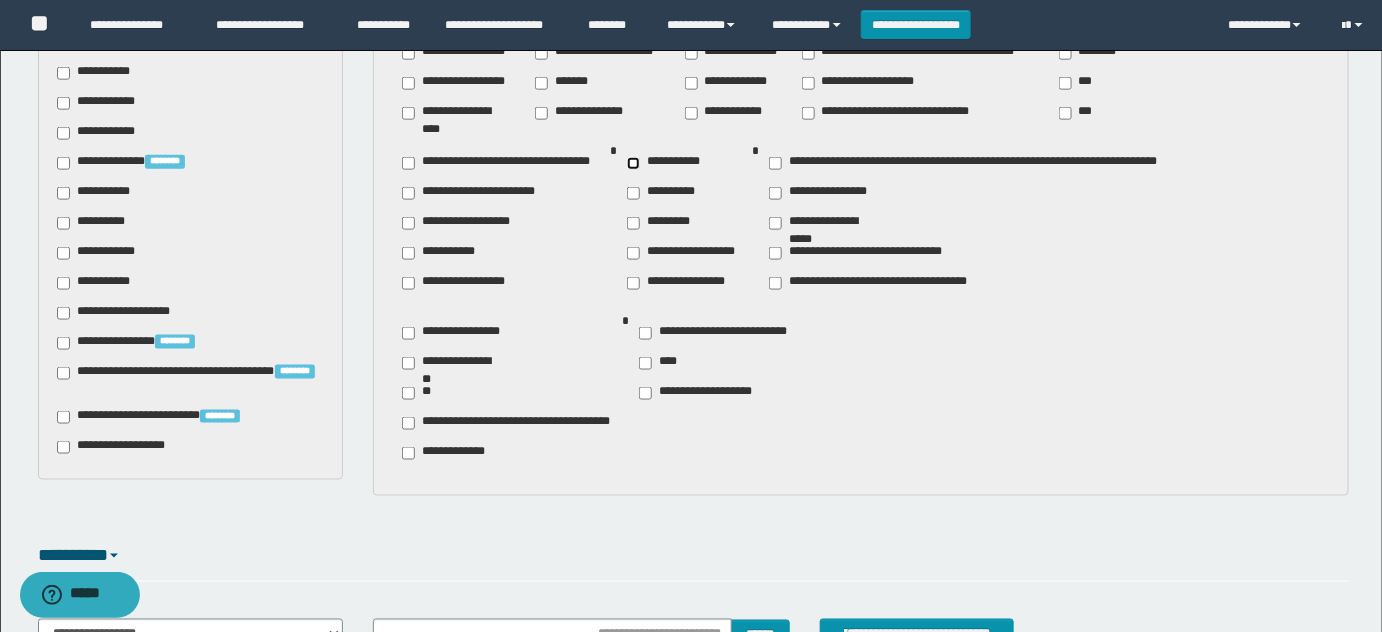 scroll, scrollTop: 727, scrollLeft: 0, axis: vertical 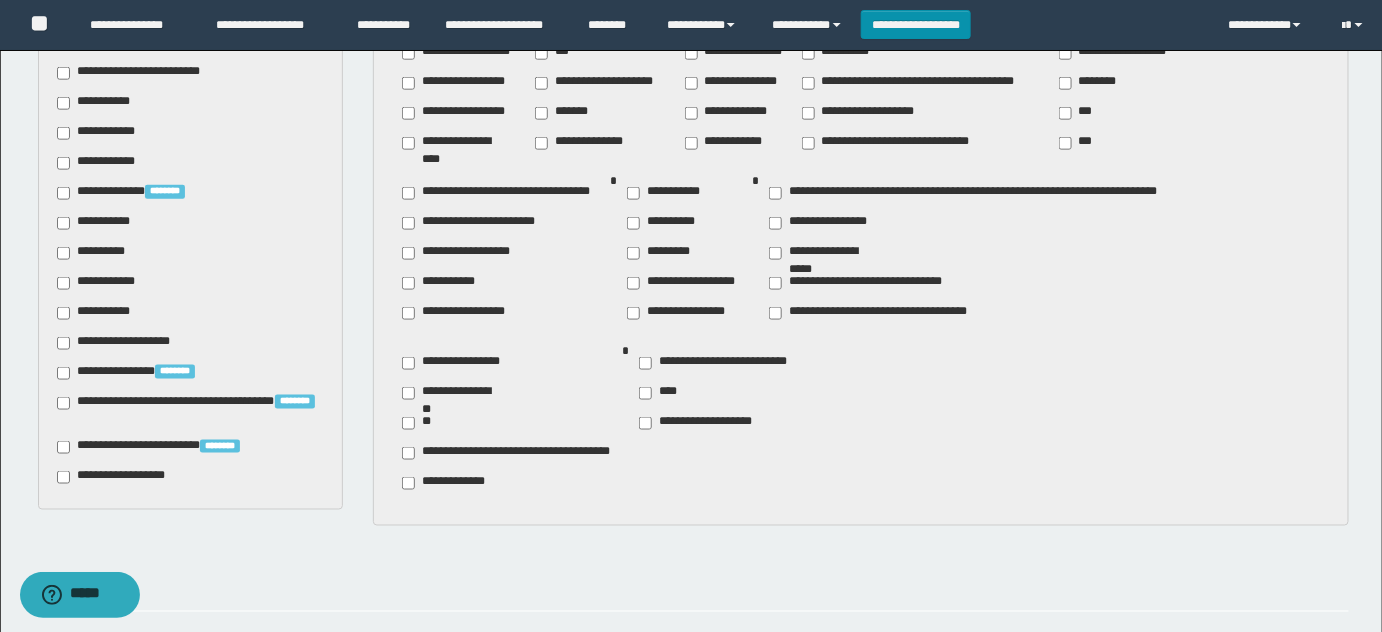 click on "**********" at bounding box center [453, 393] 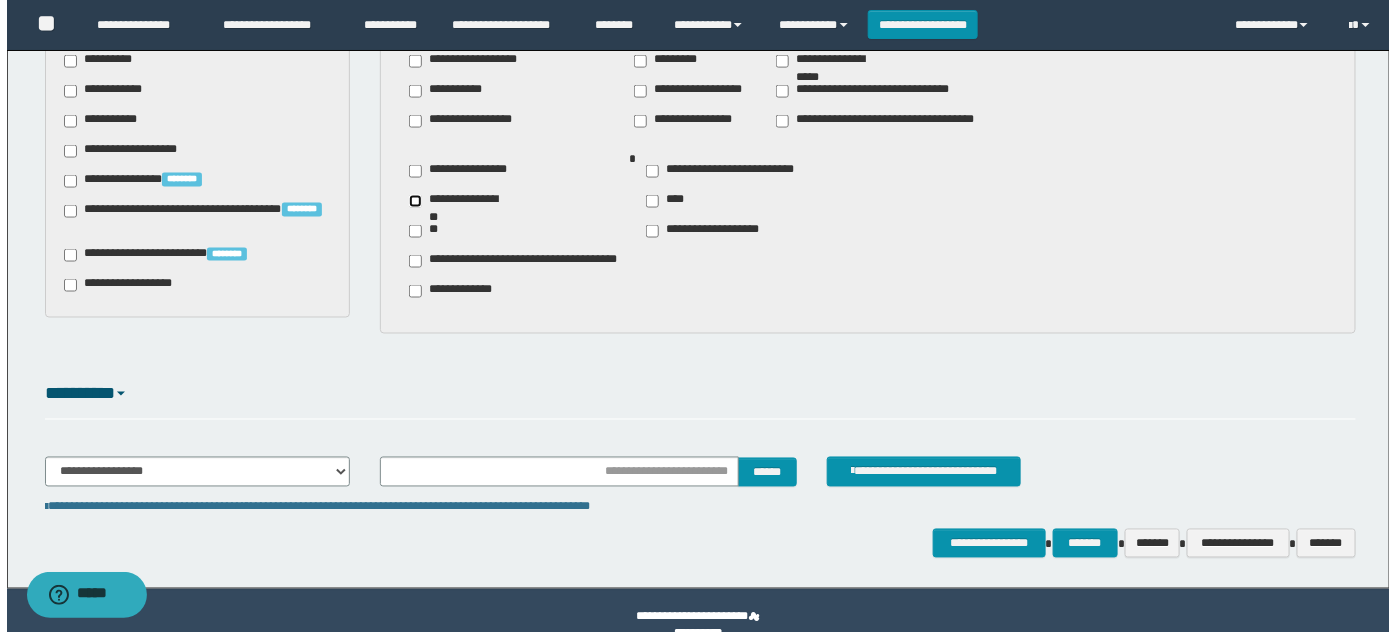 scroll, scrollTop: 949, scrollLeft: 0, axis: vertical 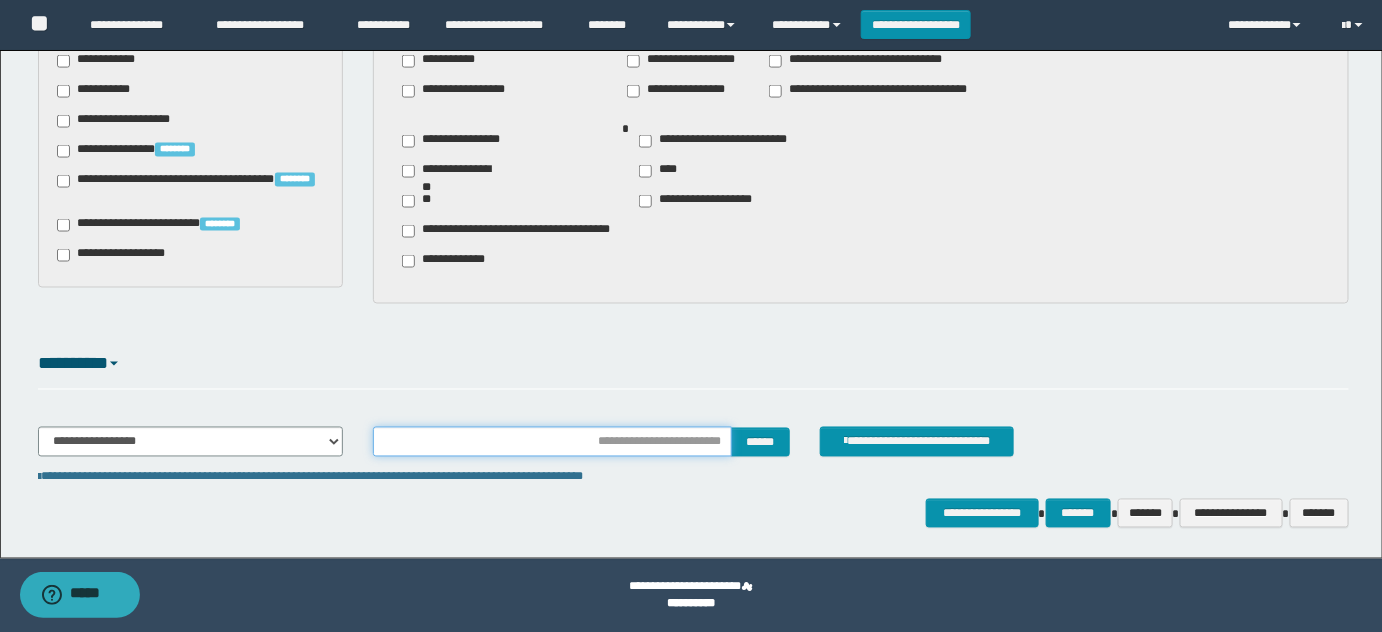 drag, startPoint x: 610, startPoint y: 436, endPoint x: 705, endPoint y: 427, distance: 95.42536 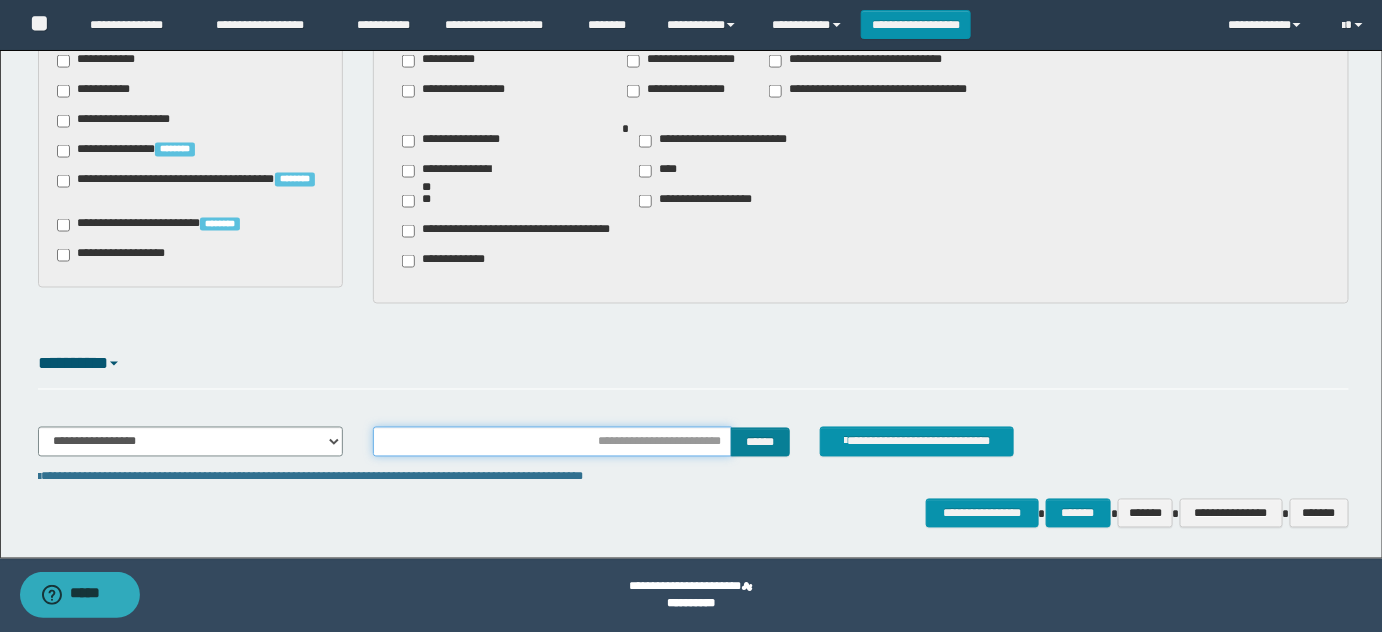 type on "**********" 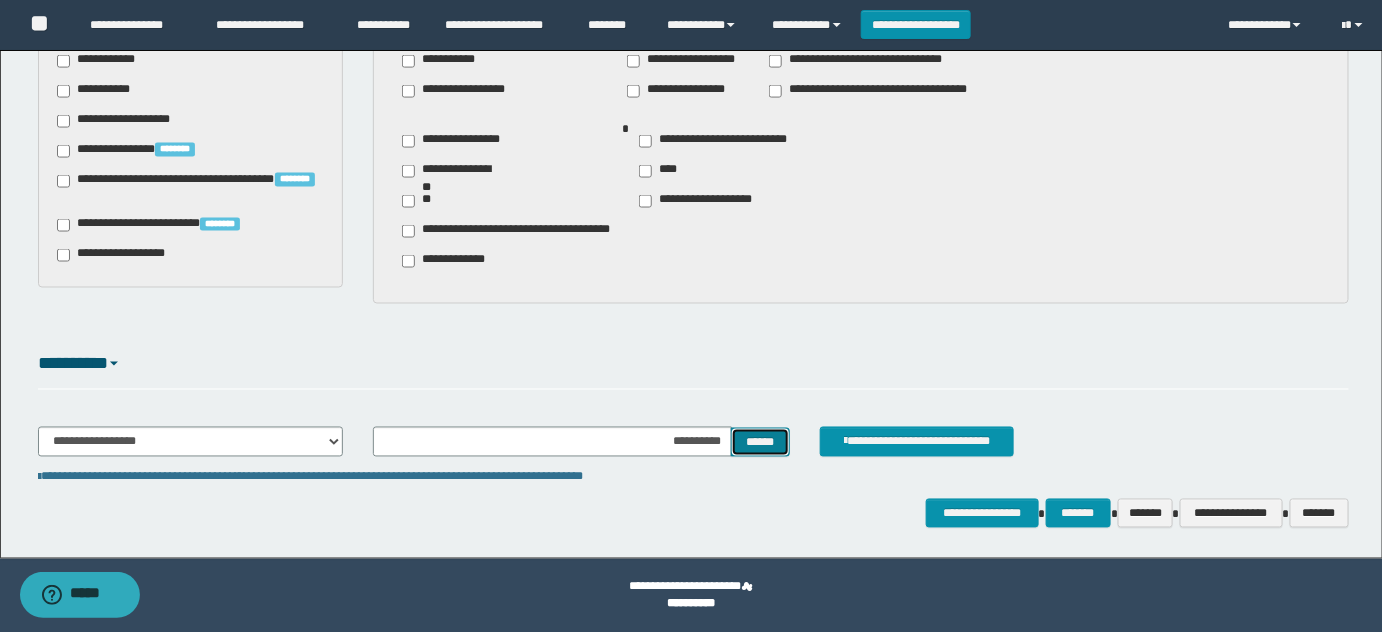 click on "******" at bounding box center [760, 442] 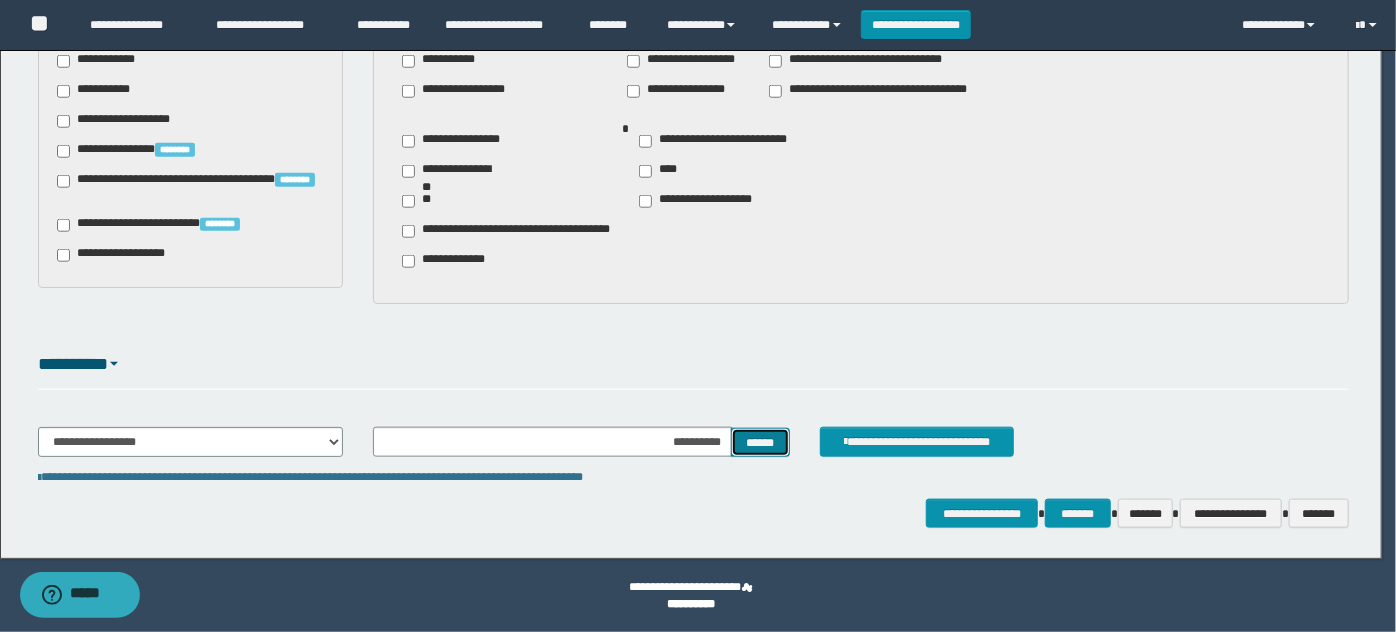 type 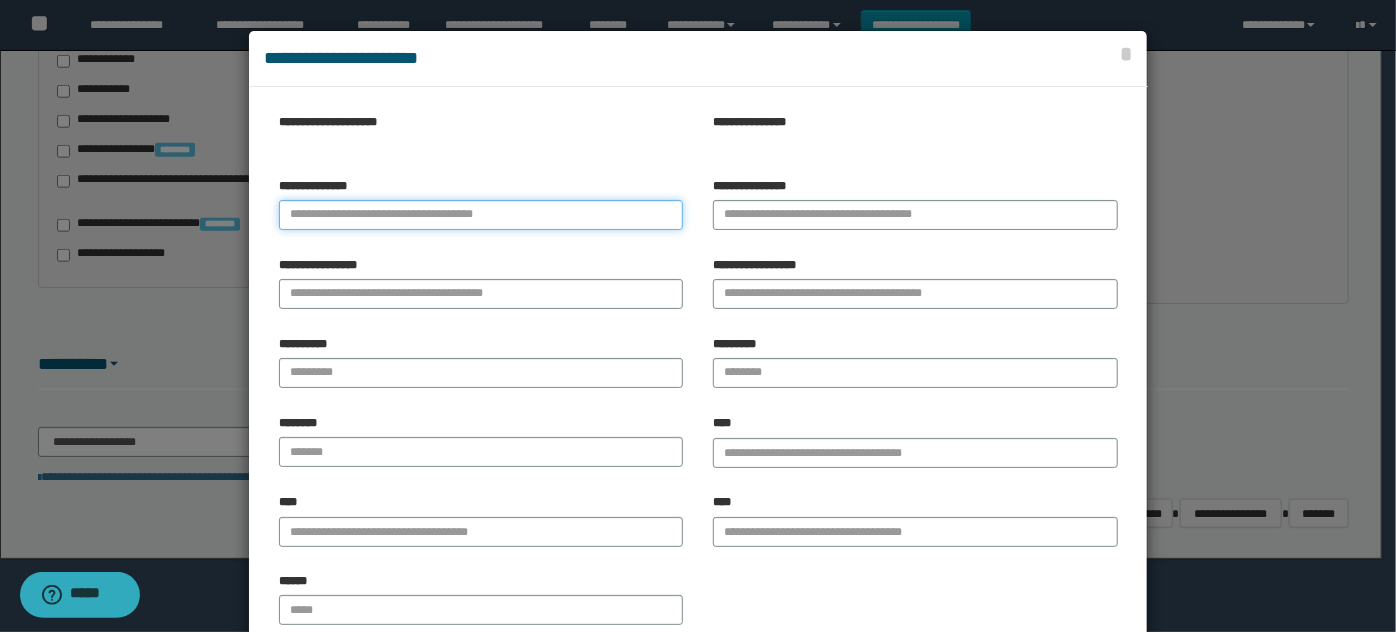 paste on "**********" 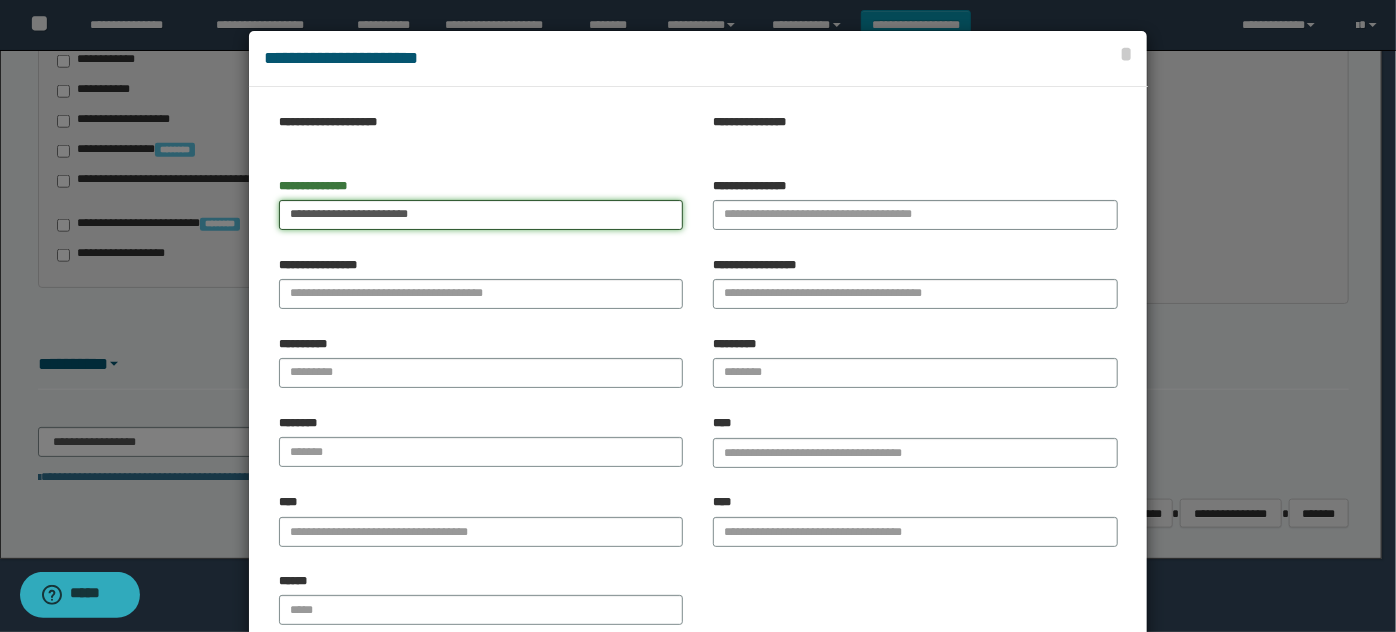 click on "**********" at bounding box center (481, 215) 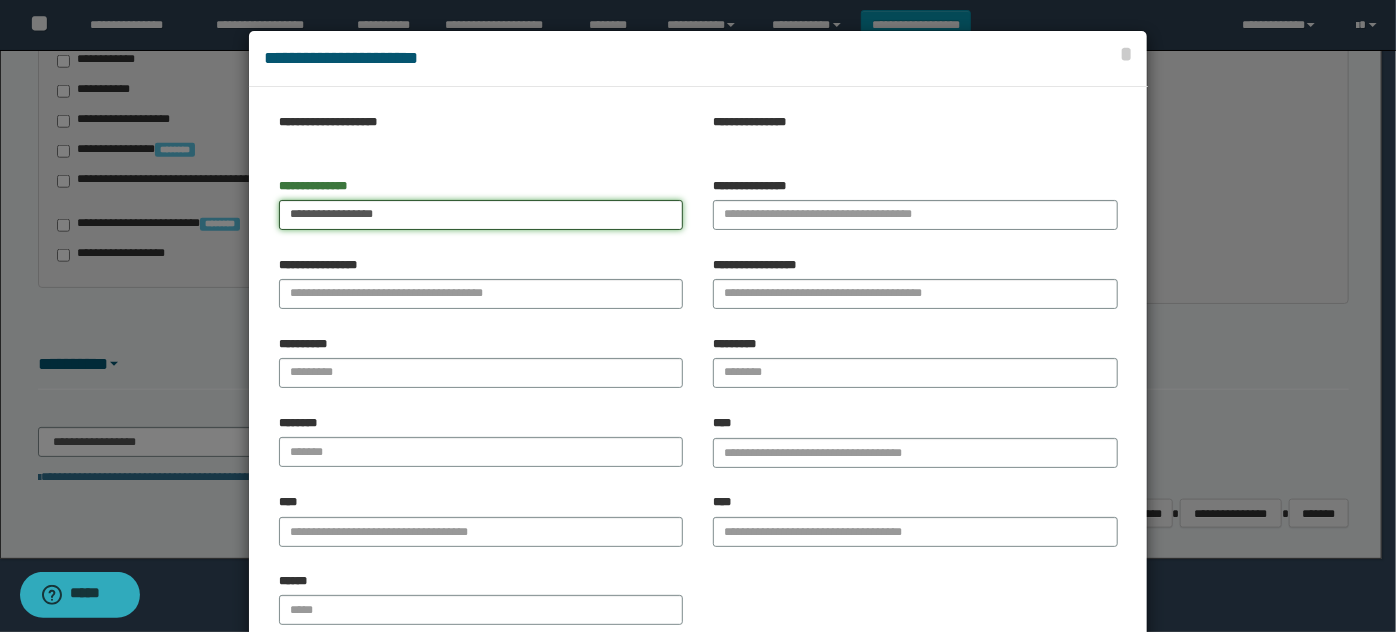 type on "**********" 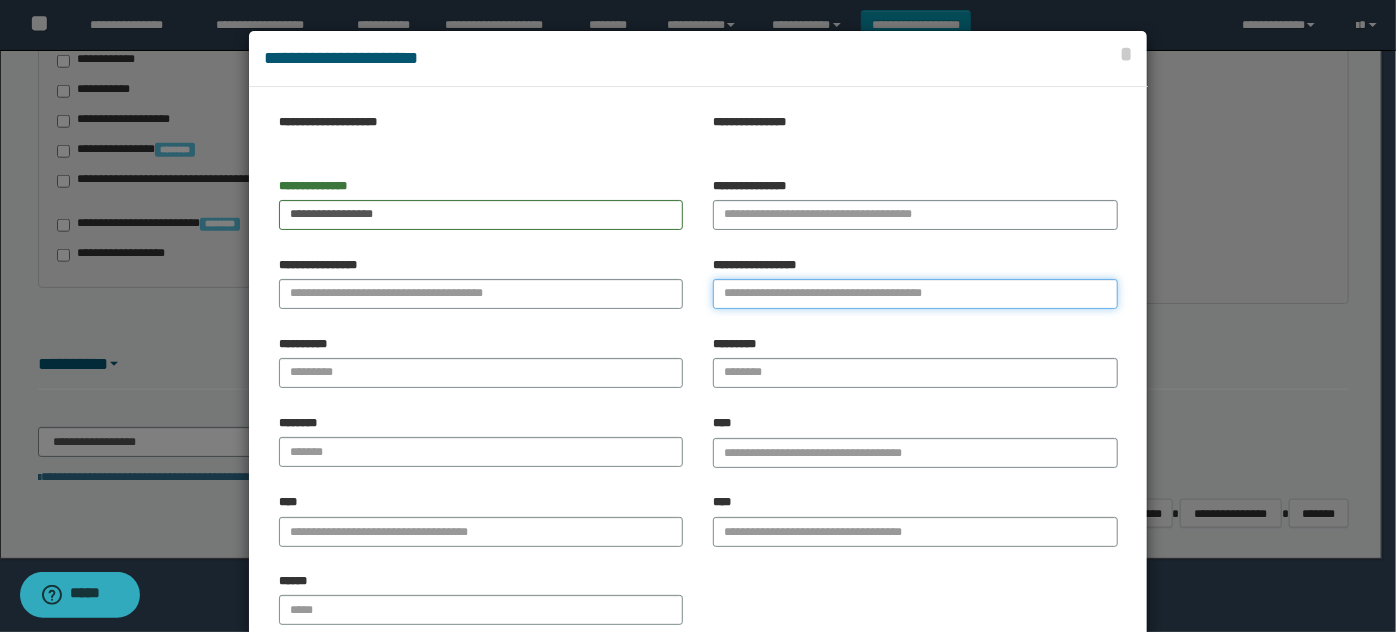 drag, startPoint x: 839, startPoint y: 293, endPoint x: 442, endPoint y: 255, distance: 398.81448 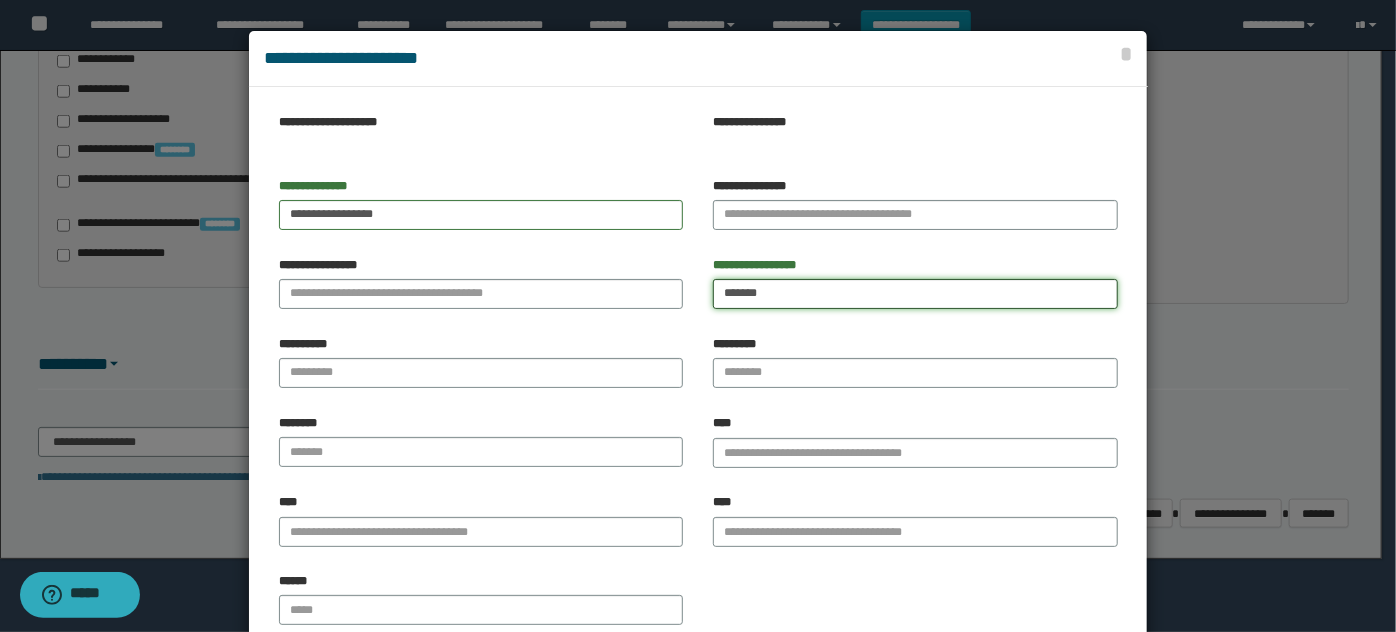type on "*******" 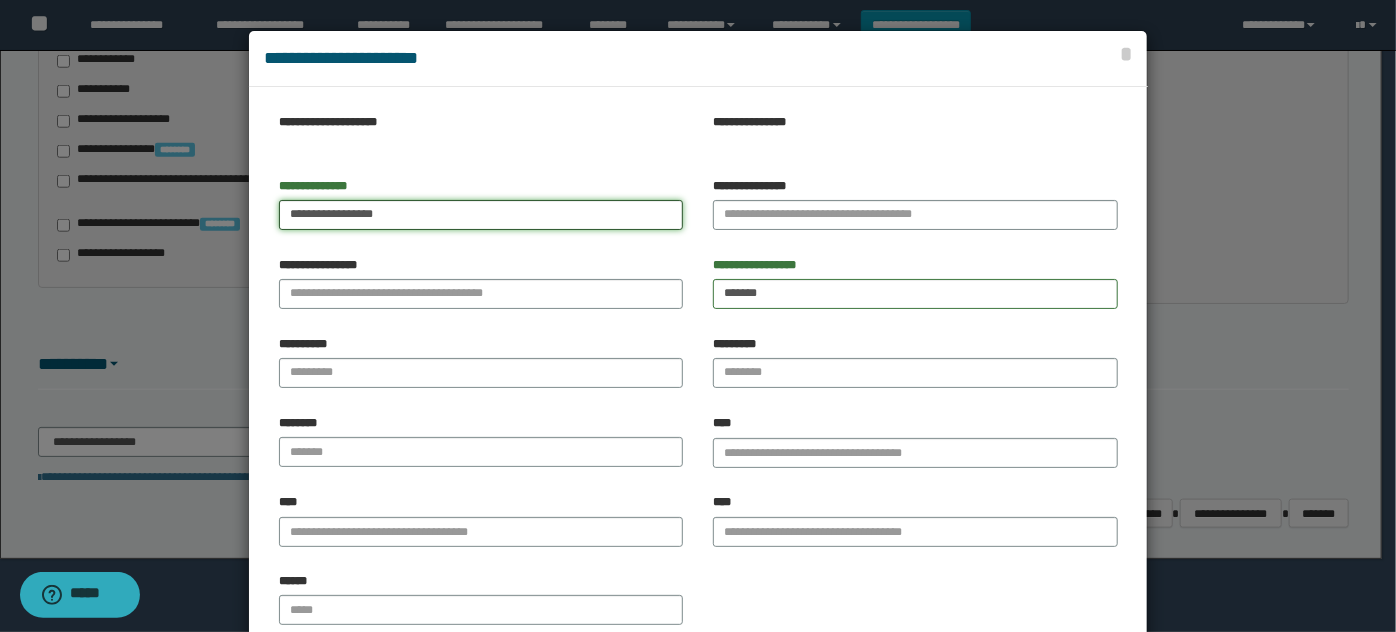 click on "**********" at bounding box center [481, 215] 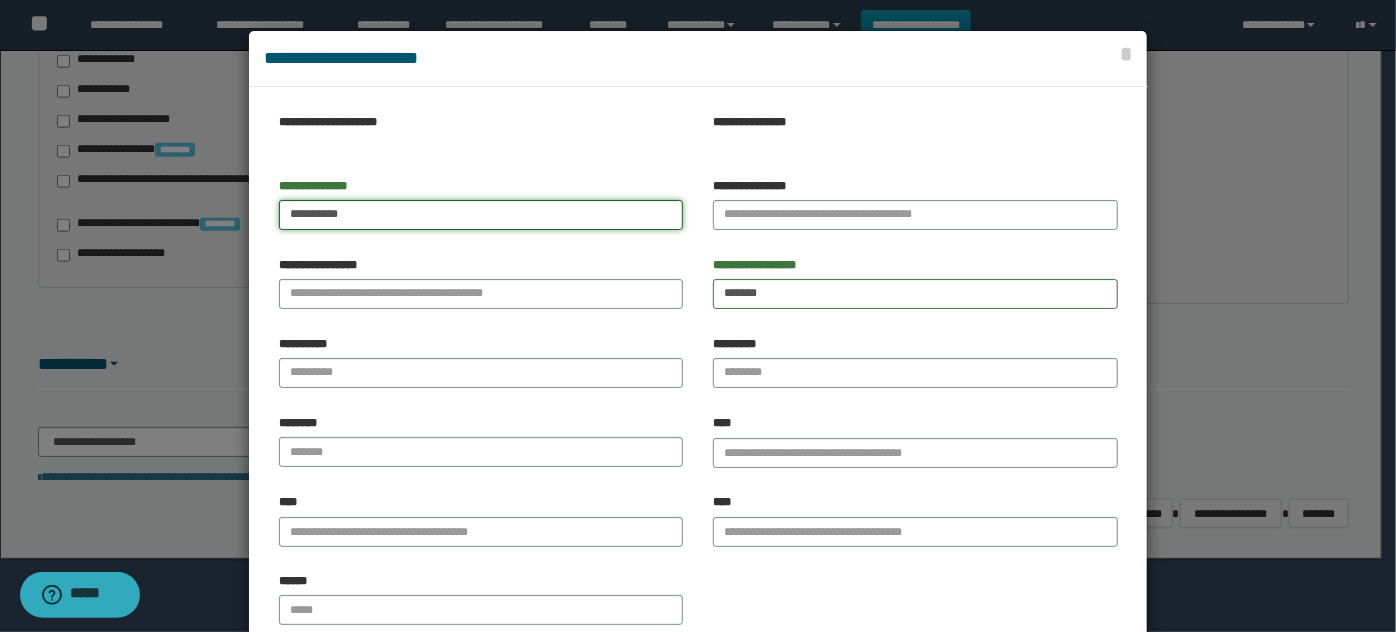 type on "*********" 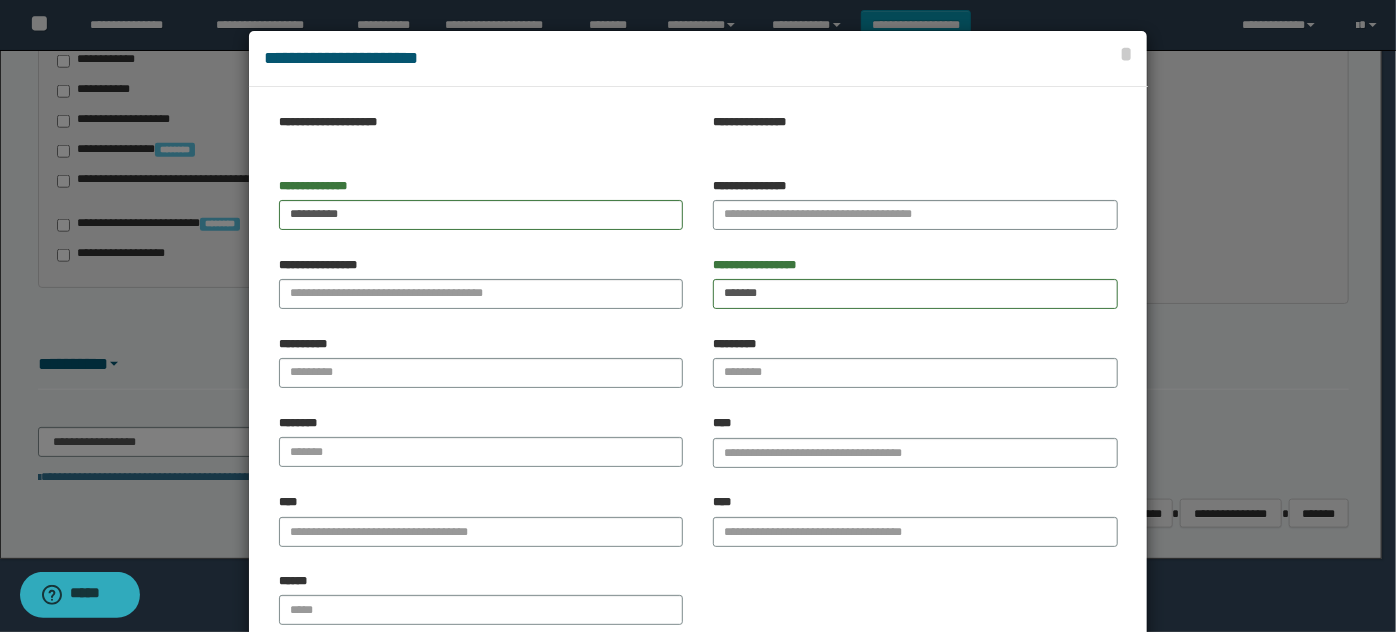click on "**********" at bounding box center (481, 290) 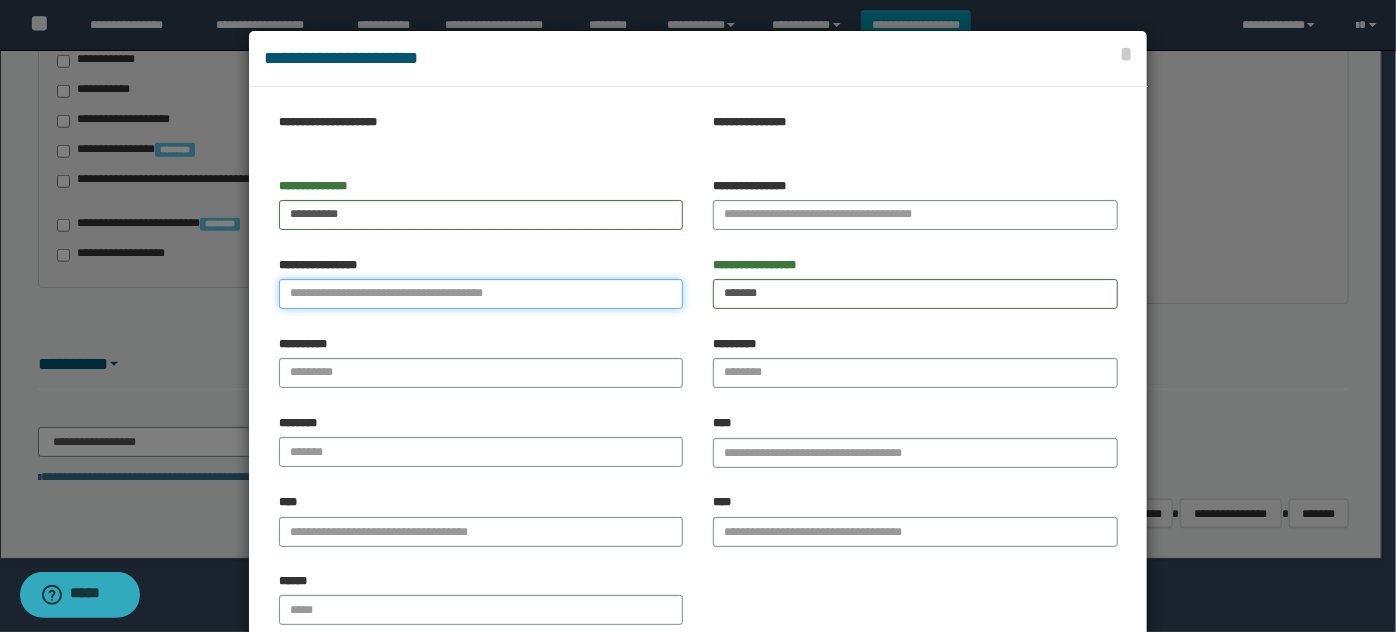 drag, startPoint x: 373, startPoint y: 290, endPoint x: 389, endPoint y: 280, distance: 18.867962 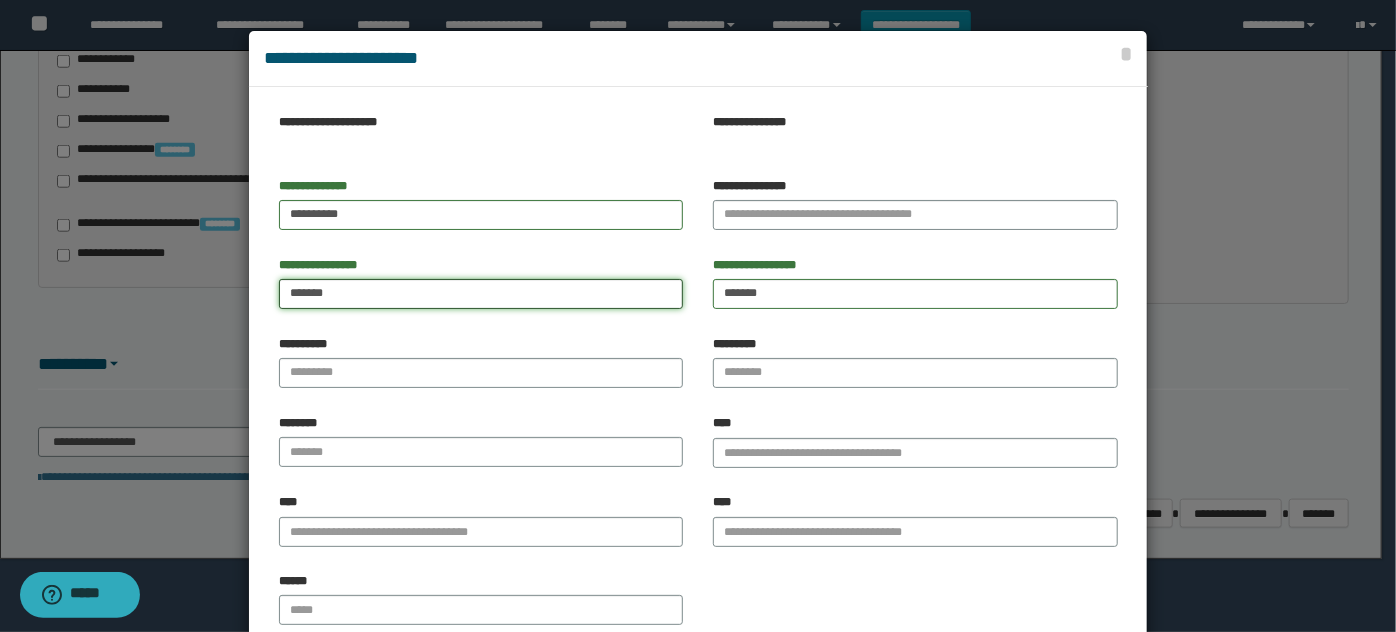 type on "******" 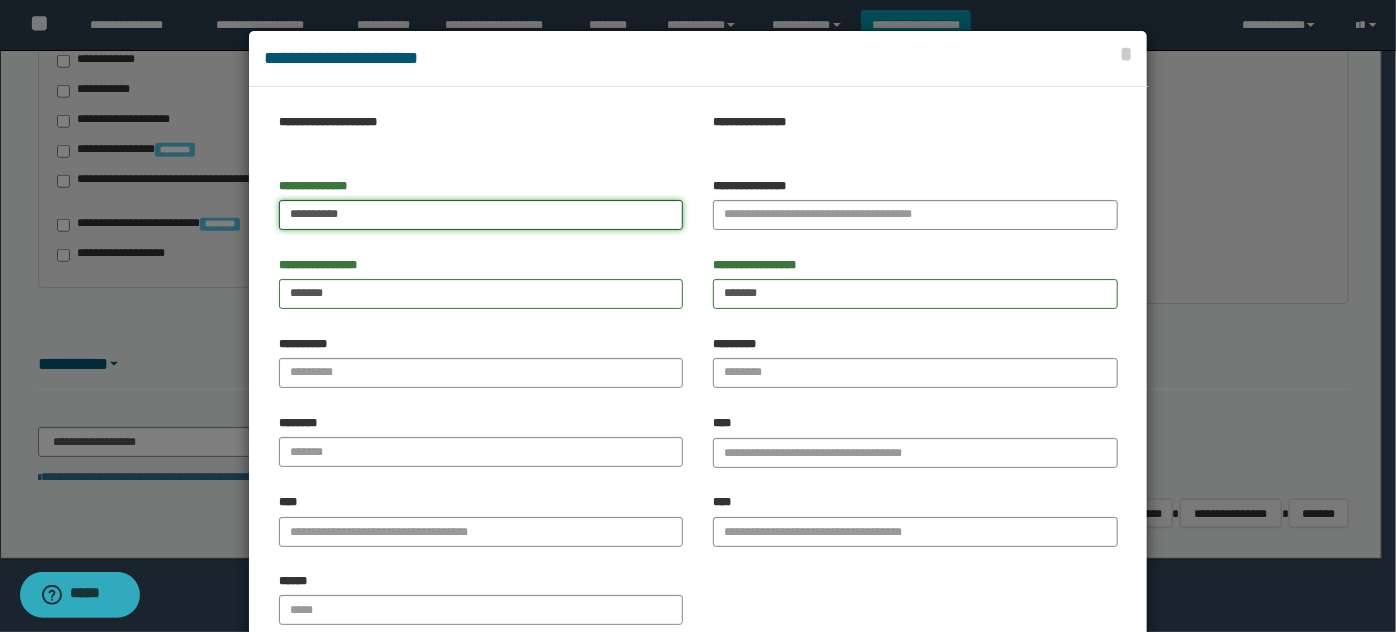 click on "*********" at bounding box center (481, 215) 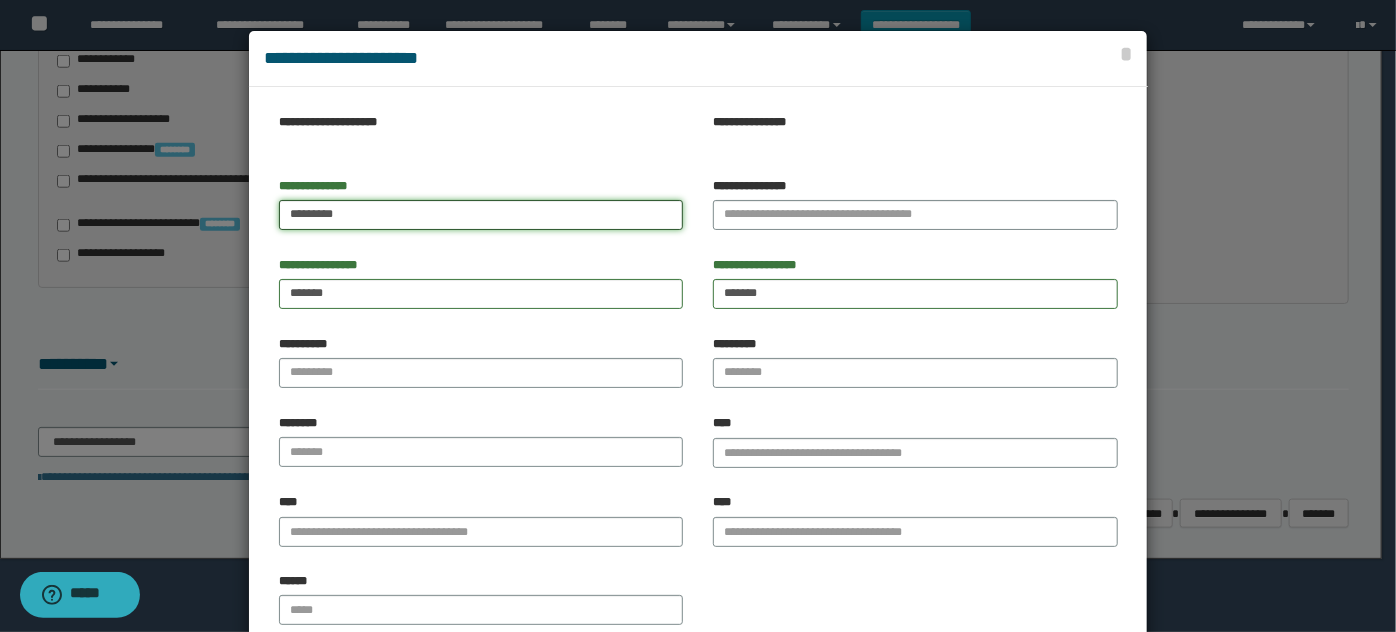 click on "*********" at bounding box center [481, 215] 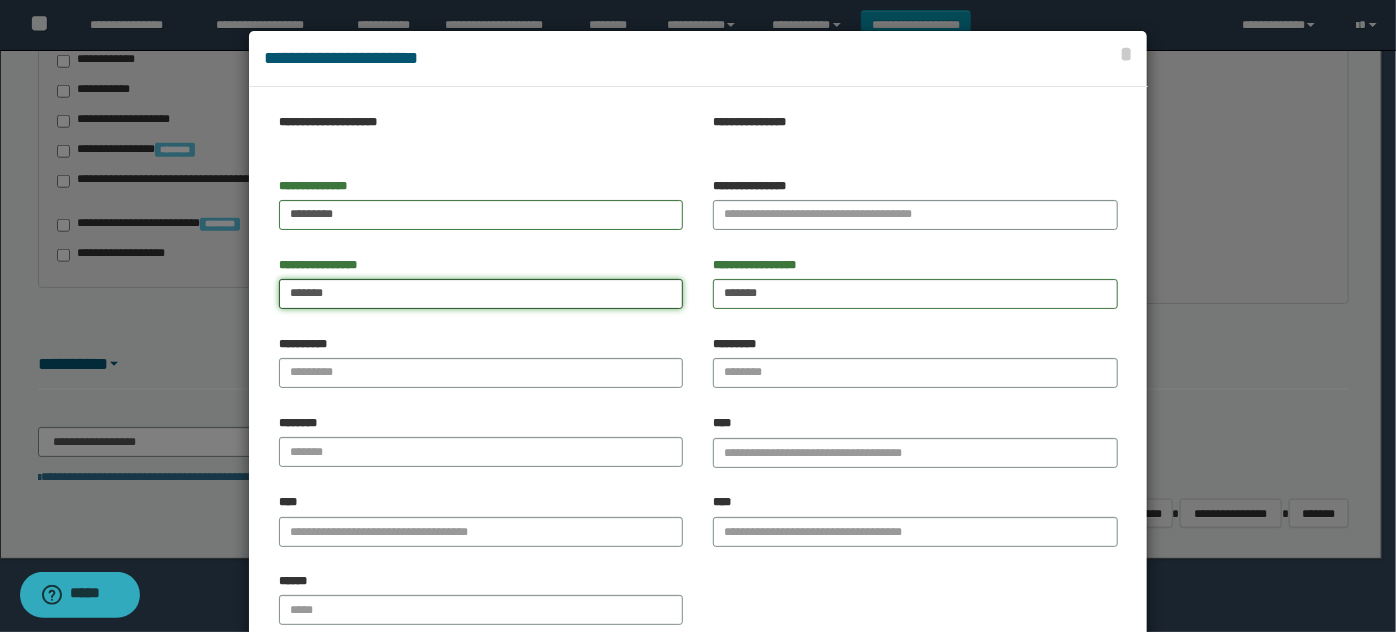 click on "******" at bounding box center (481, 294) 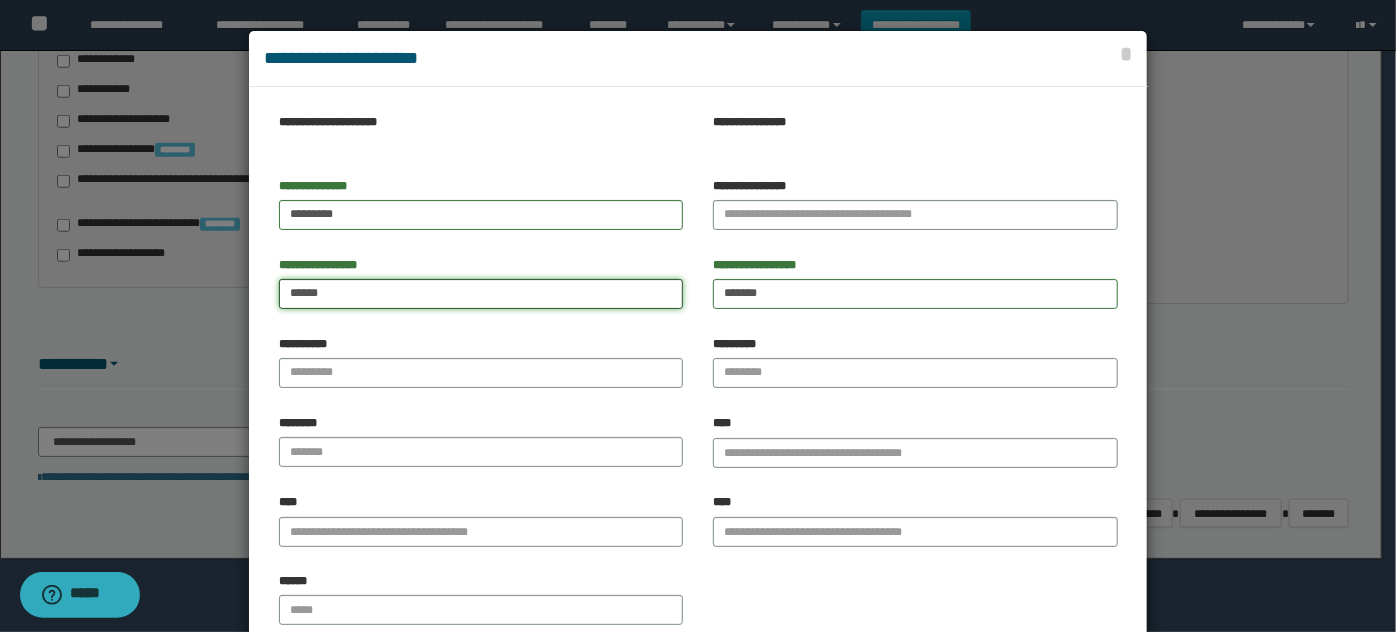 type on "******" 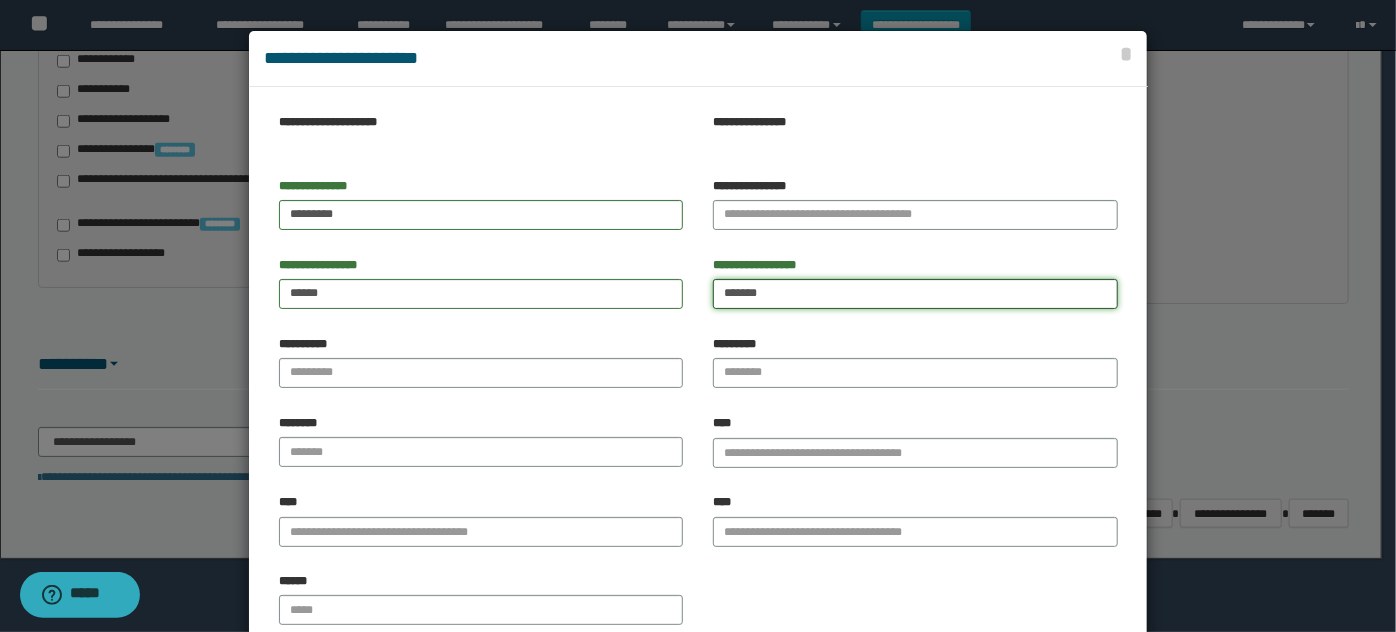 click on "*******" at bounding box center (915, 294) 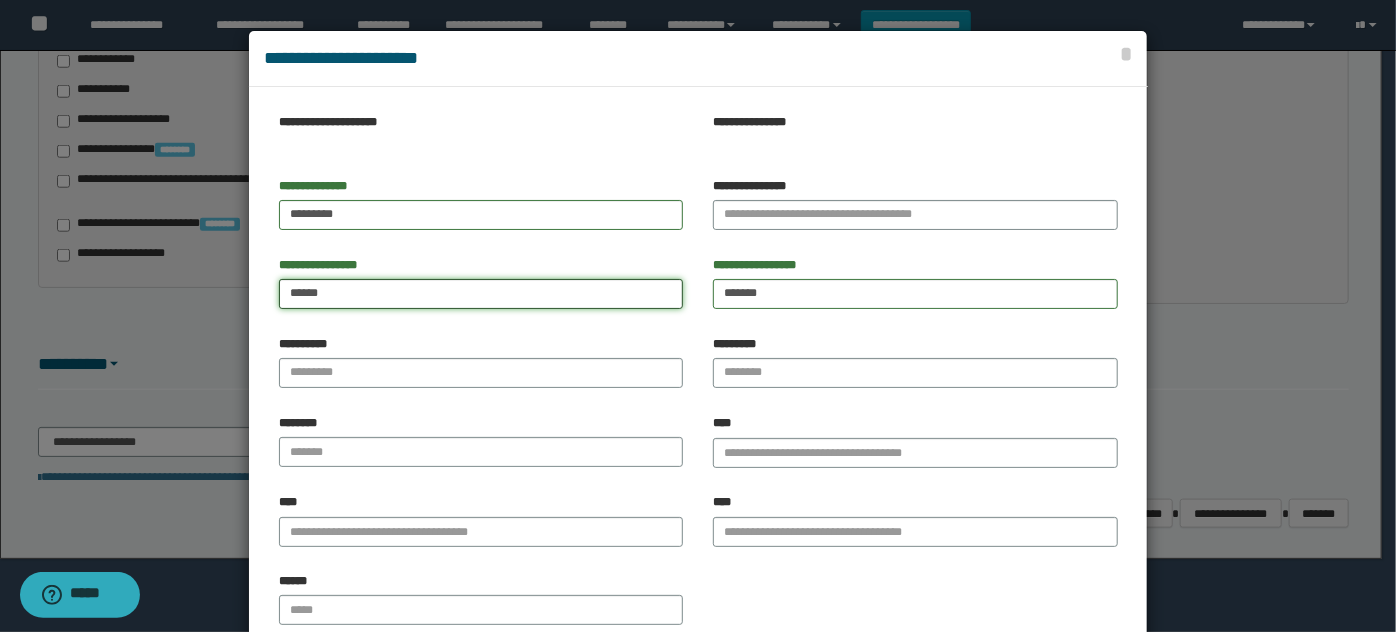 click on "******" at bounding box center [481, 294] 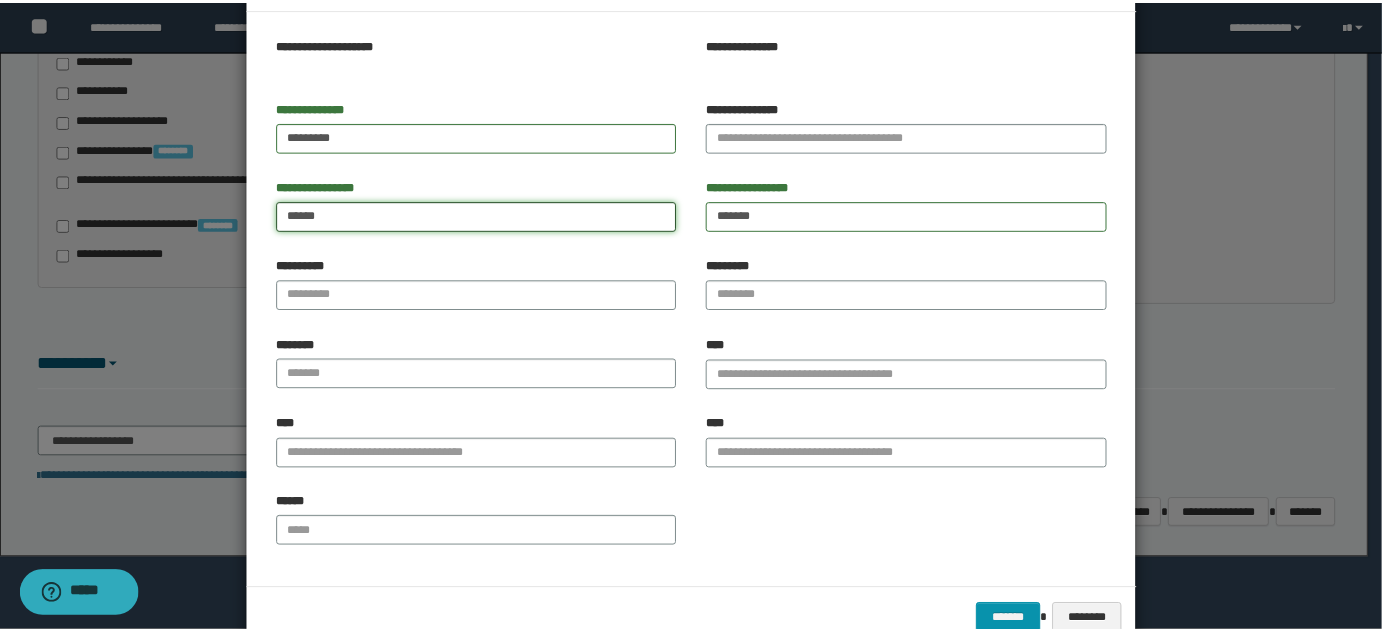 scroll, scrollTop: 125, scrollLeft: 0, axis: vertical 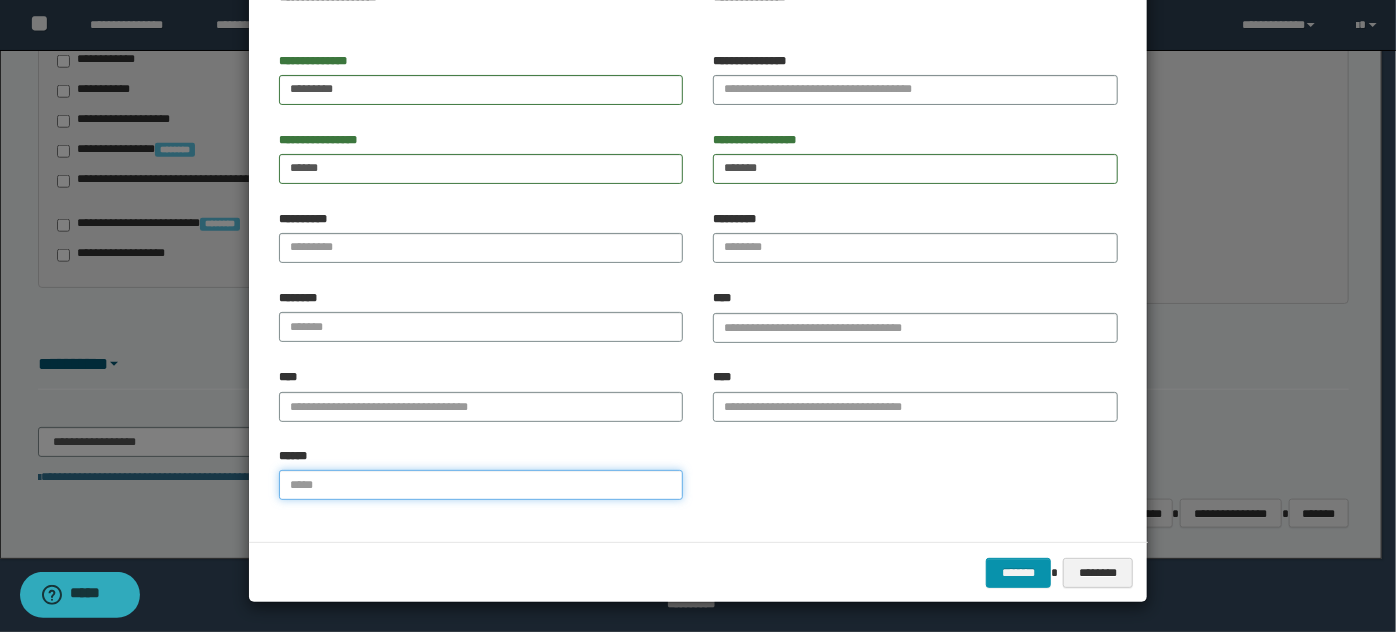 click on "******" at bounding box center [481, 485] 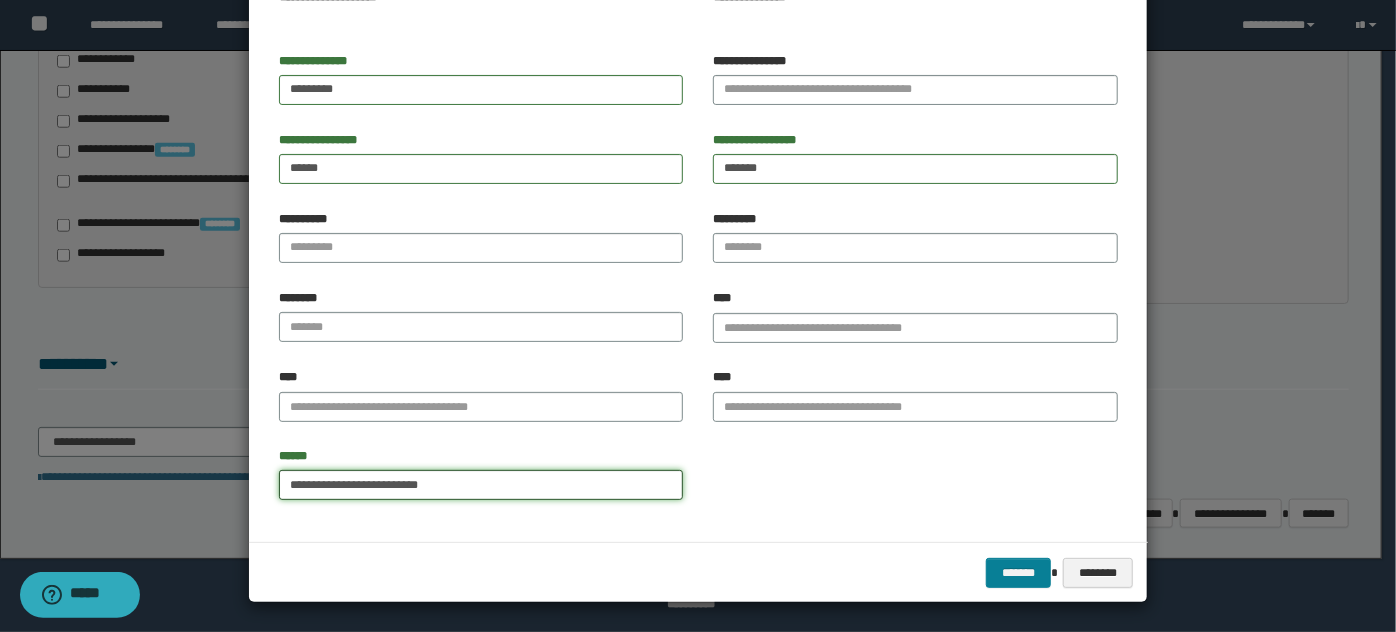 type on "**********" 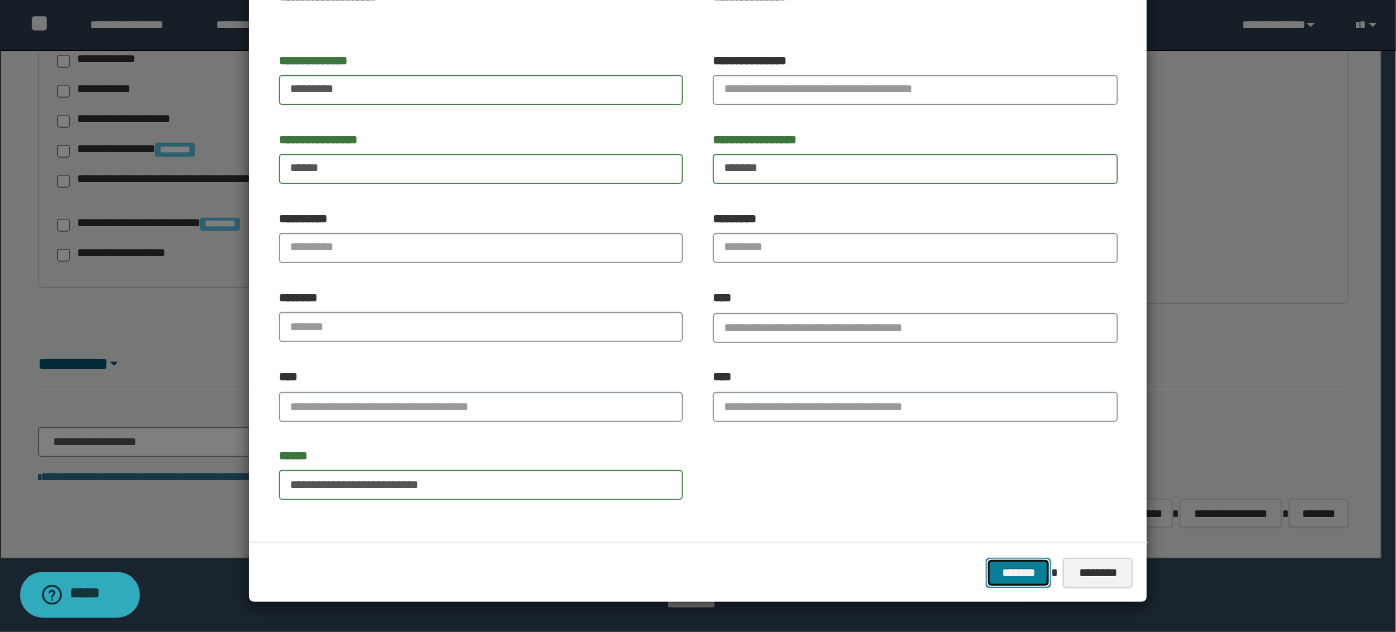 click on "*******" at bounding box center (1018, 572) 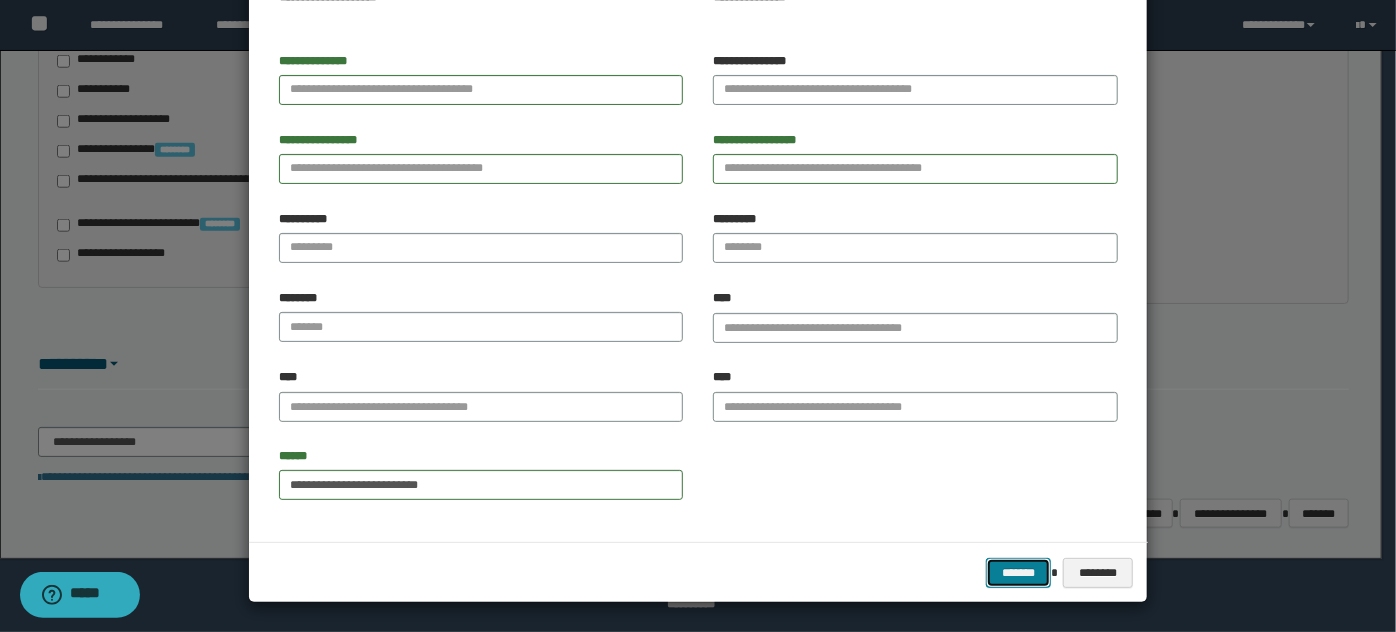 type 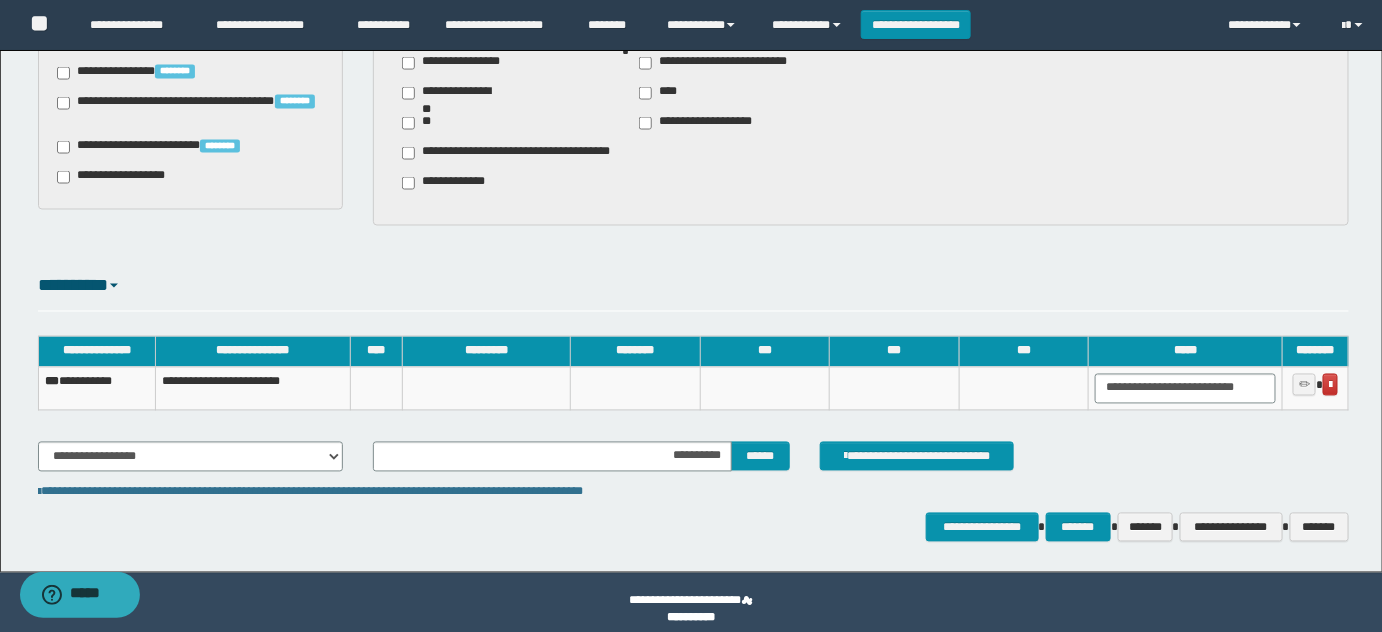 scroll, scrollTop: 1042, scrollLeft: 0, axis: vertical 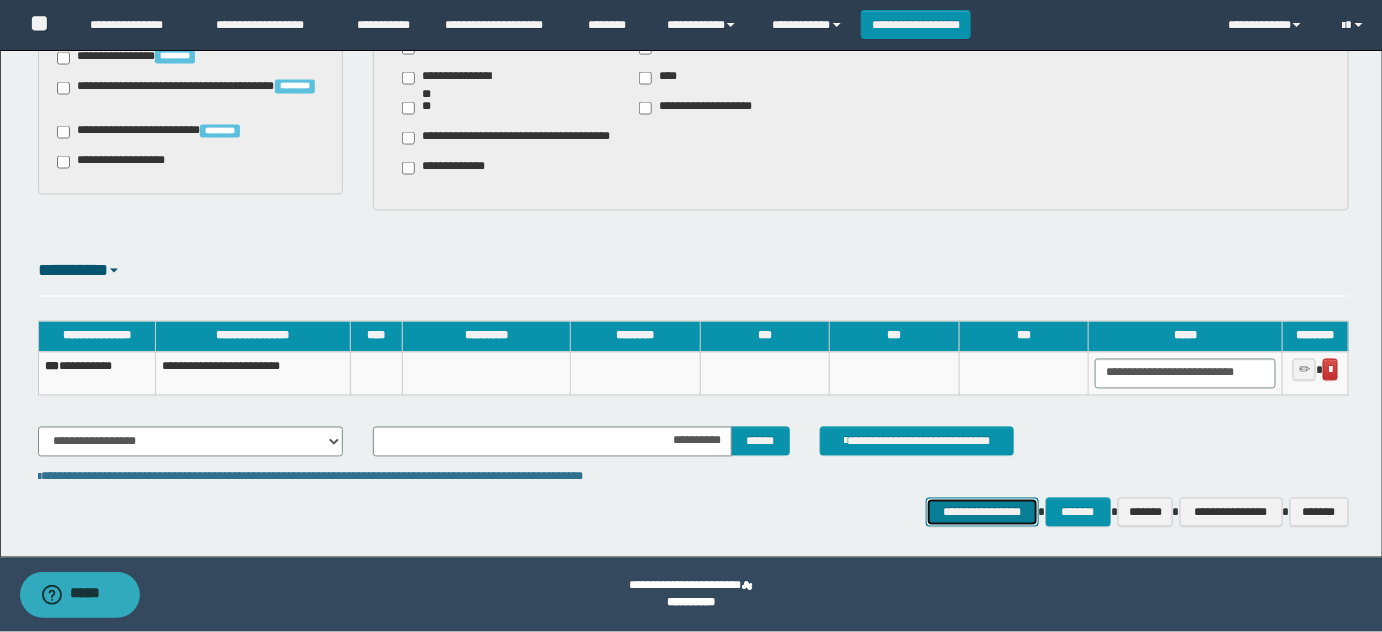 click on "**********" at bounding box center [982, 512] 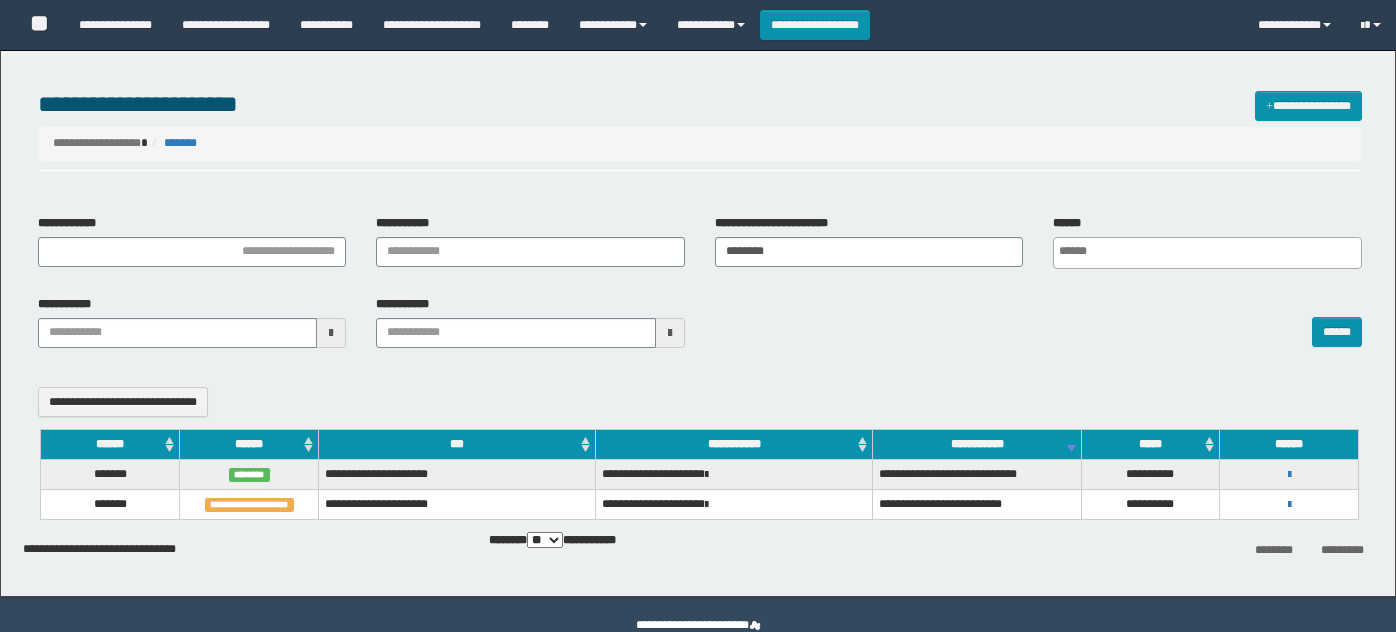 select 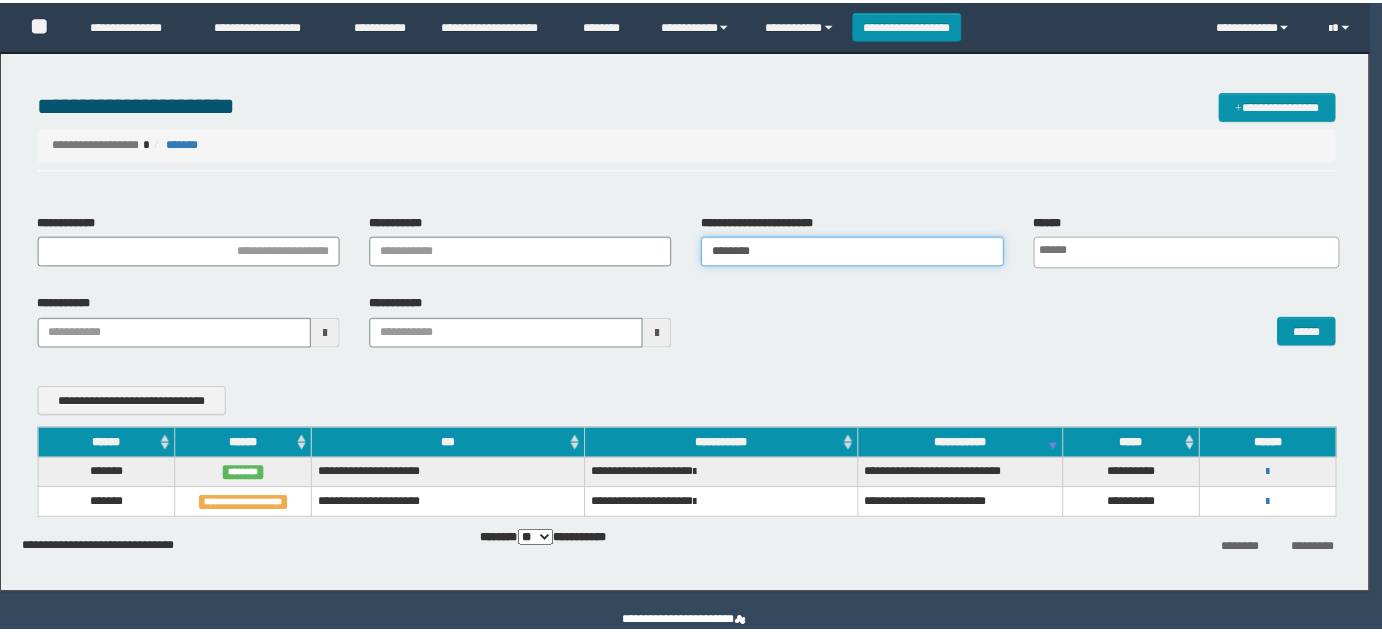 scroll, scrollTop: 0, scrollLeft: 0, axis: both 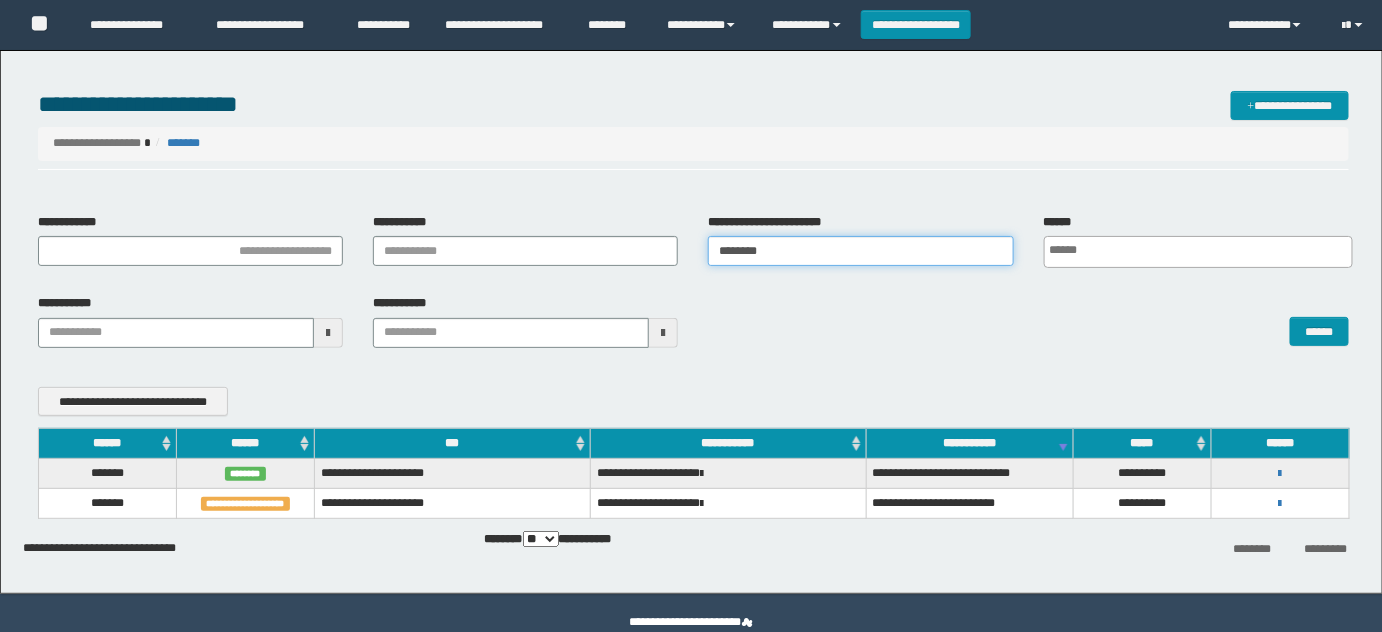 drag, startPoint x: 654, startPoint y: 252, endPoint x: 911, endPoint y: 319, distance: 265.5899 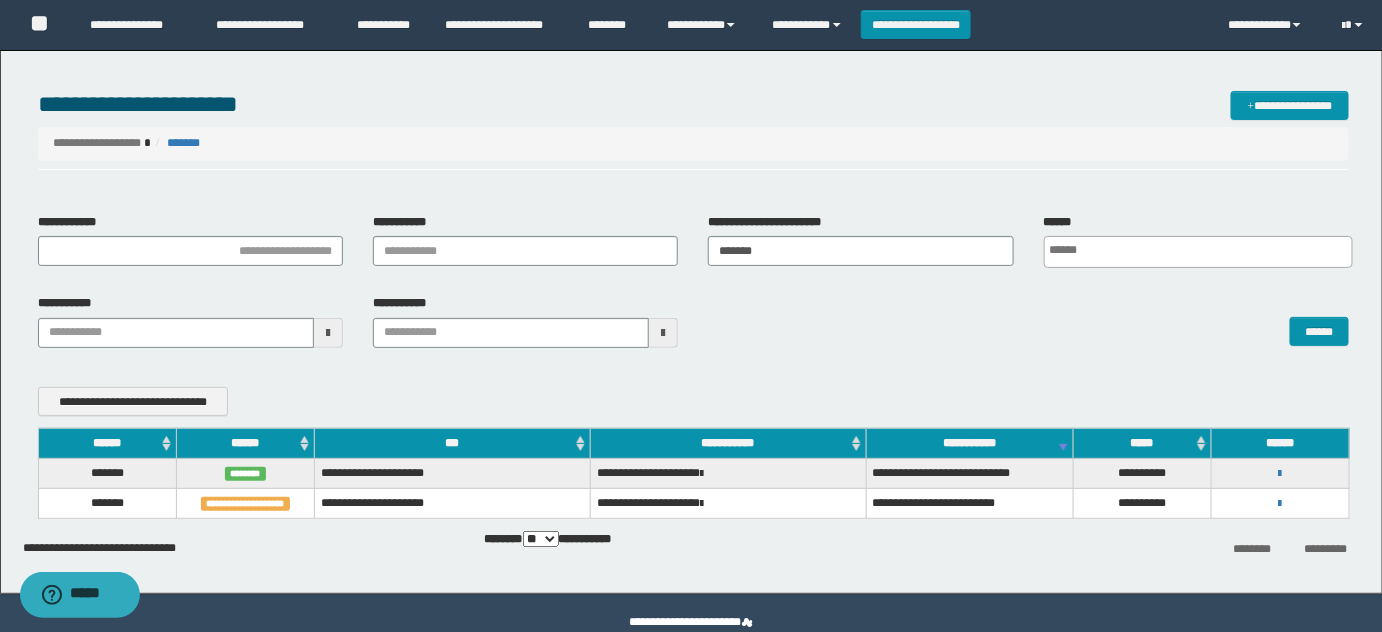 click on "******" at bounding box center [1028, 320] 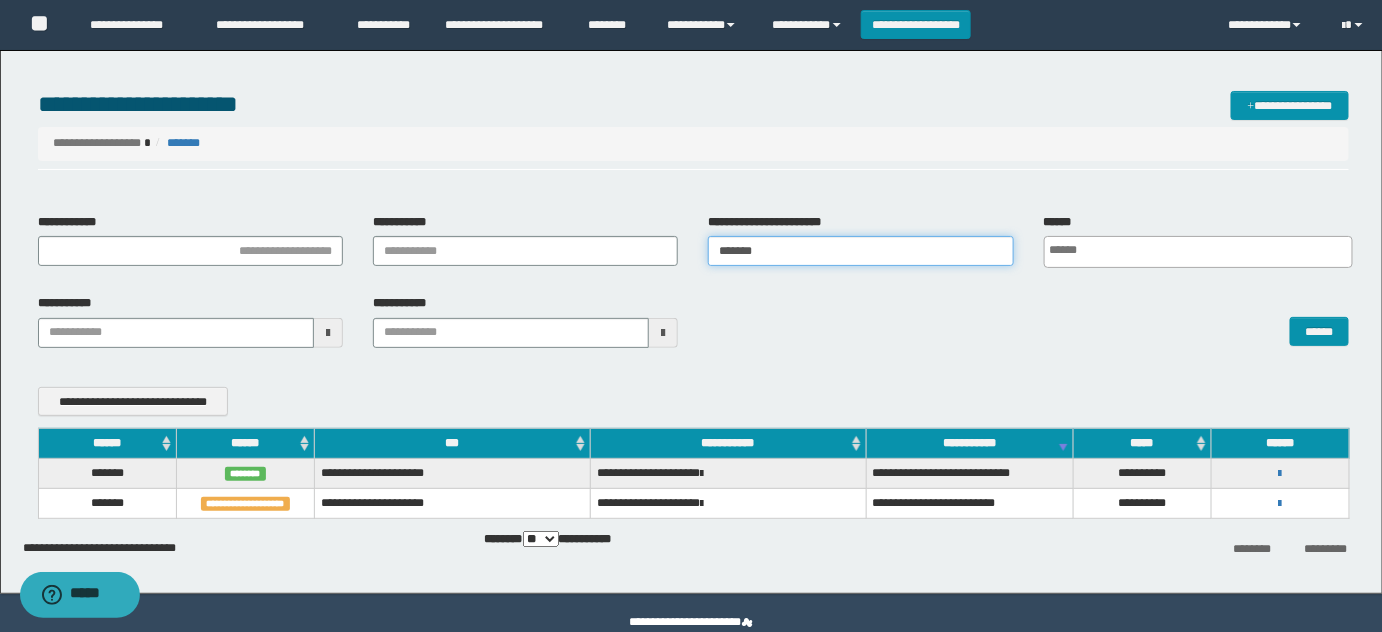 drag, startPoint x: 767, startPoint y: 252, endPoint x: 551, endPoint y: 287, distance: 218.81728 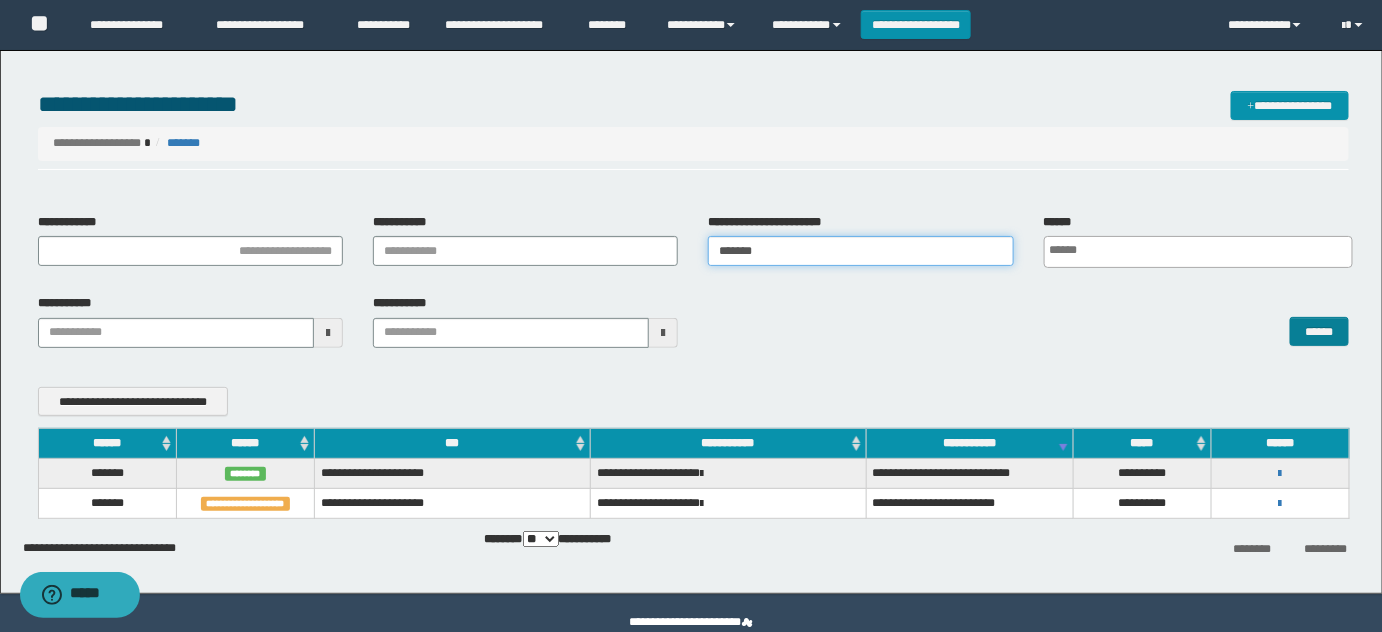 paste on "***" 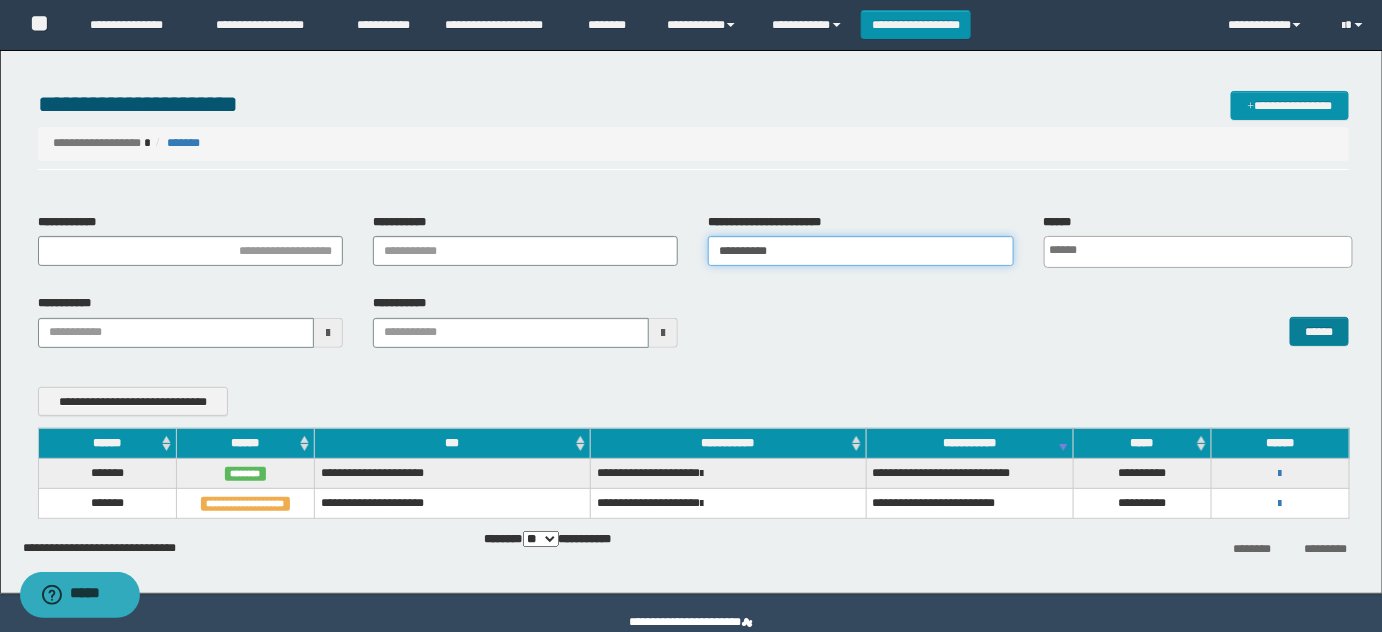 type on "**********" 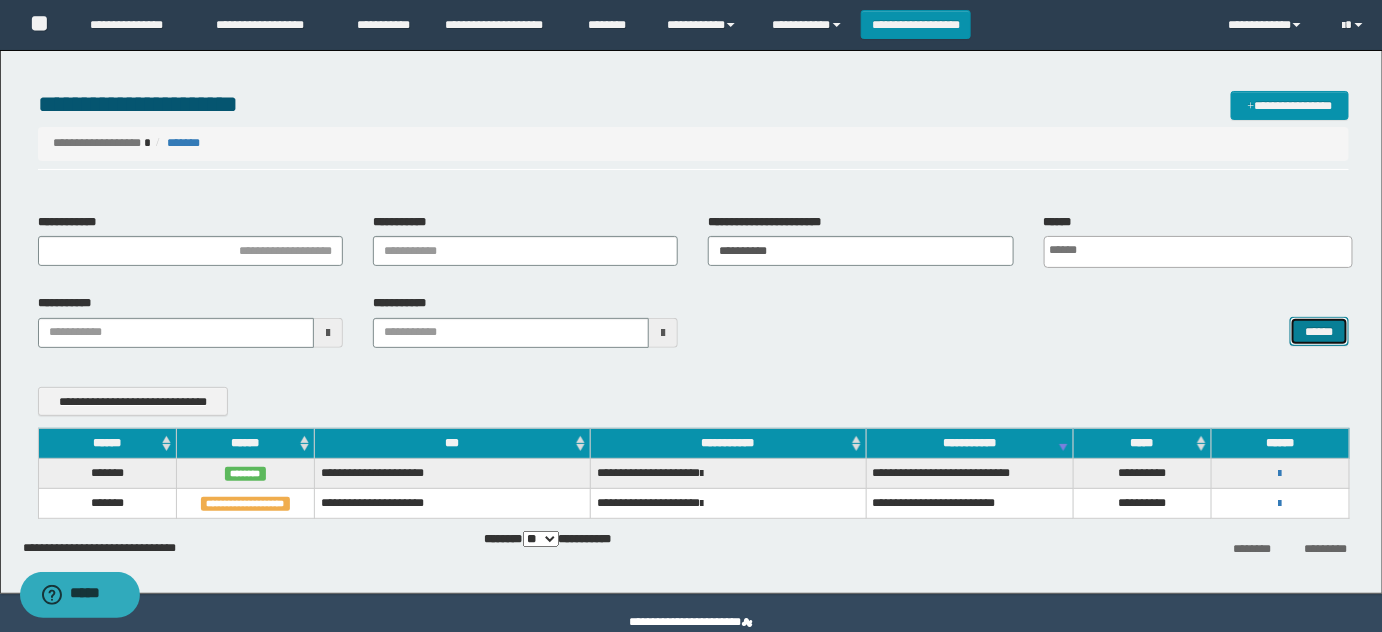 click on "******" at bounding box center [1319, 331] 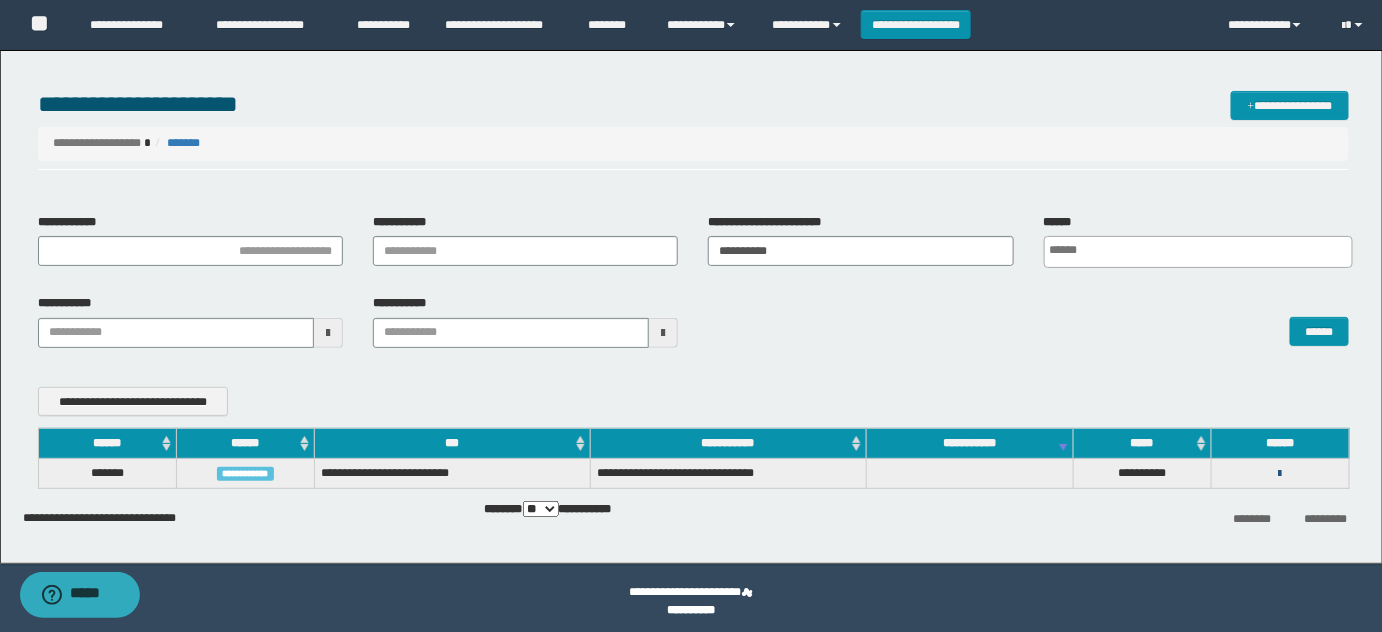 click at bounding box center [1280, 474] 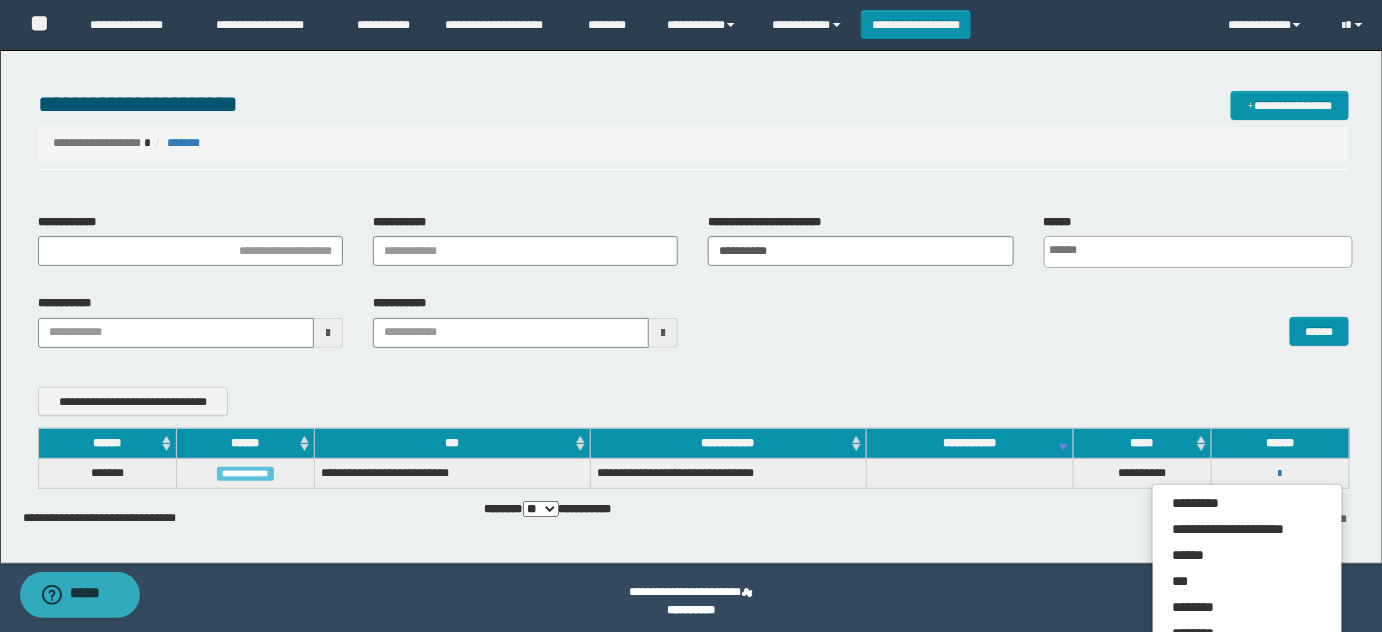 click on "******" at bounding box center (1028, 320) 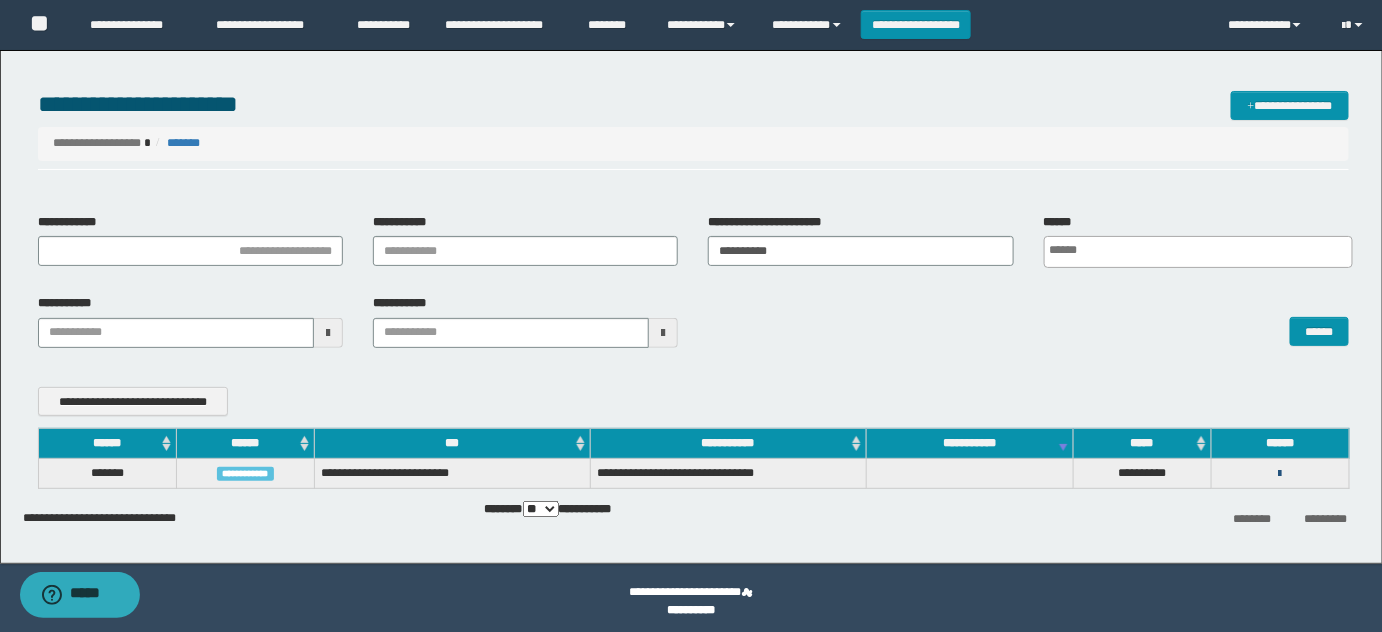 click at bounding box center [1280, 474] 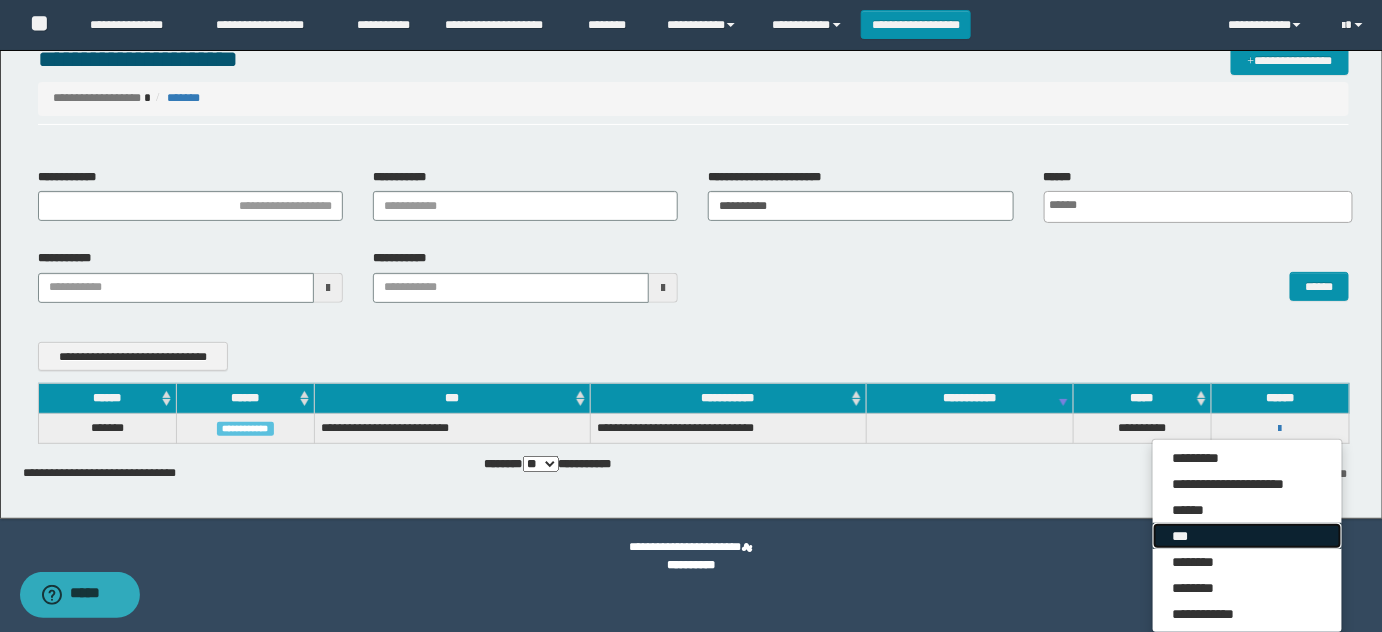 click on "***" at bounding box center (1247, 536) 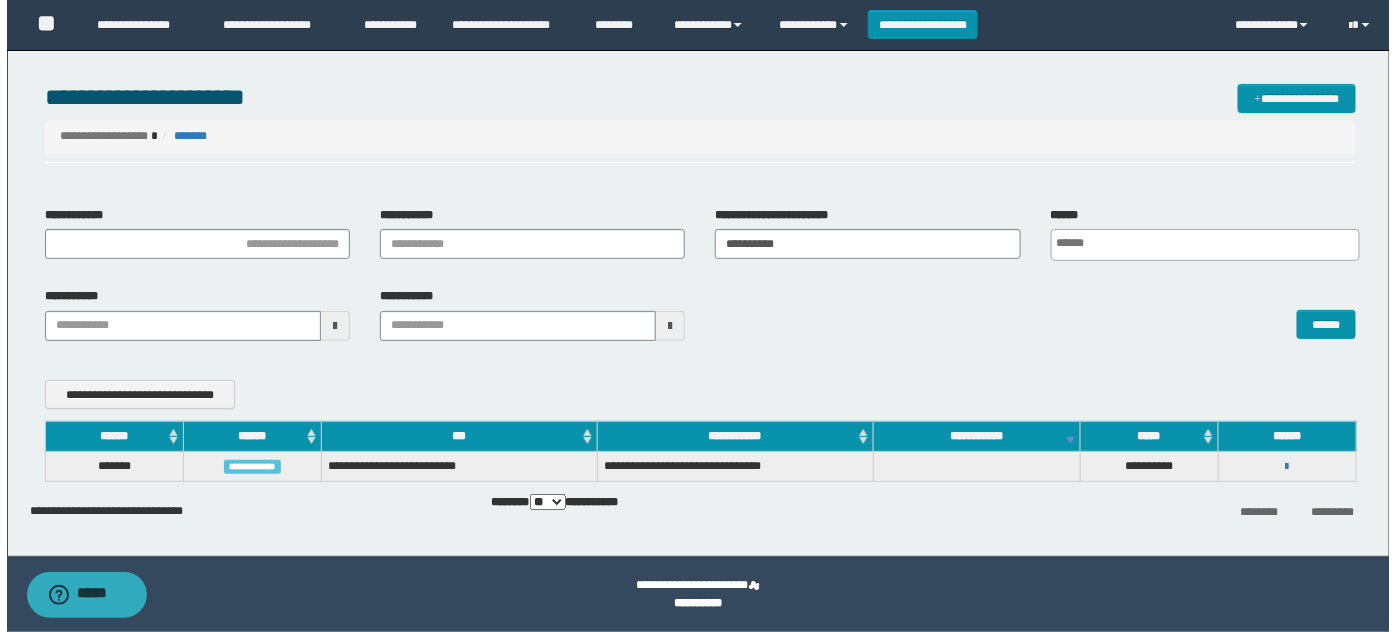 scroll, scrollTop: 6, scrollLeft: 0, axis: vertical 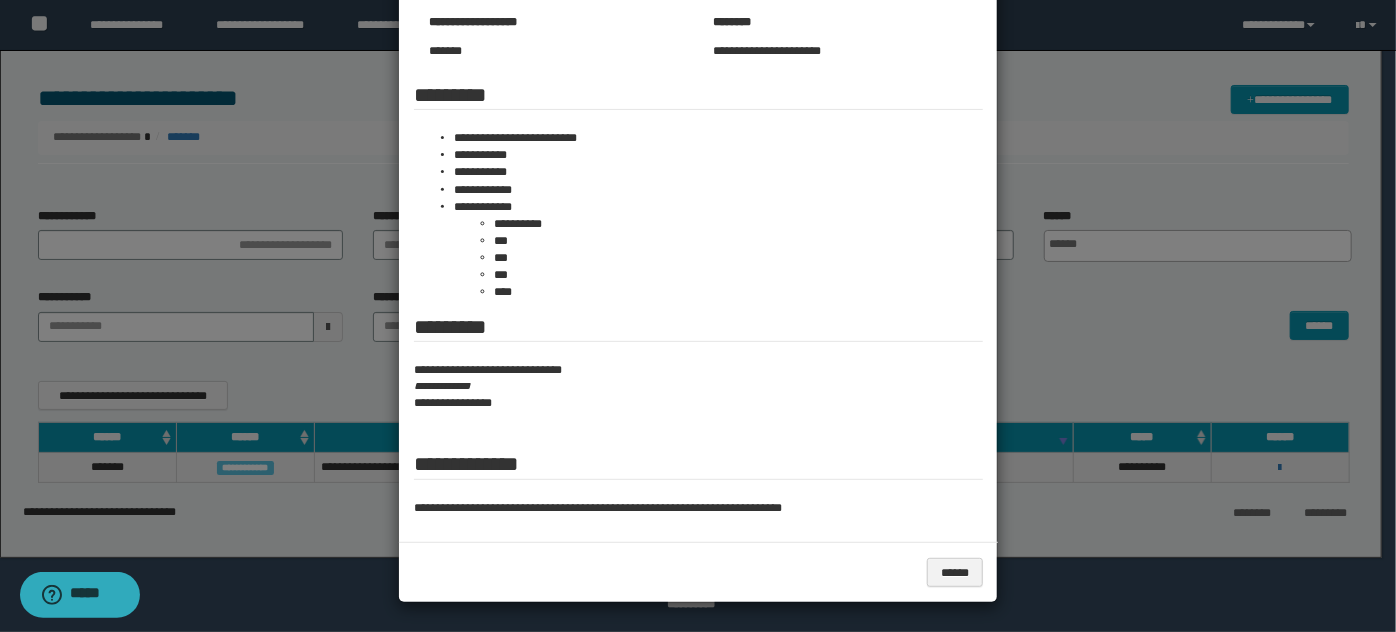 click at bounding box center (698, 168) 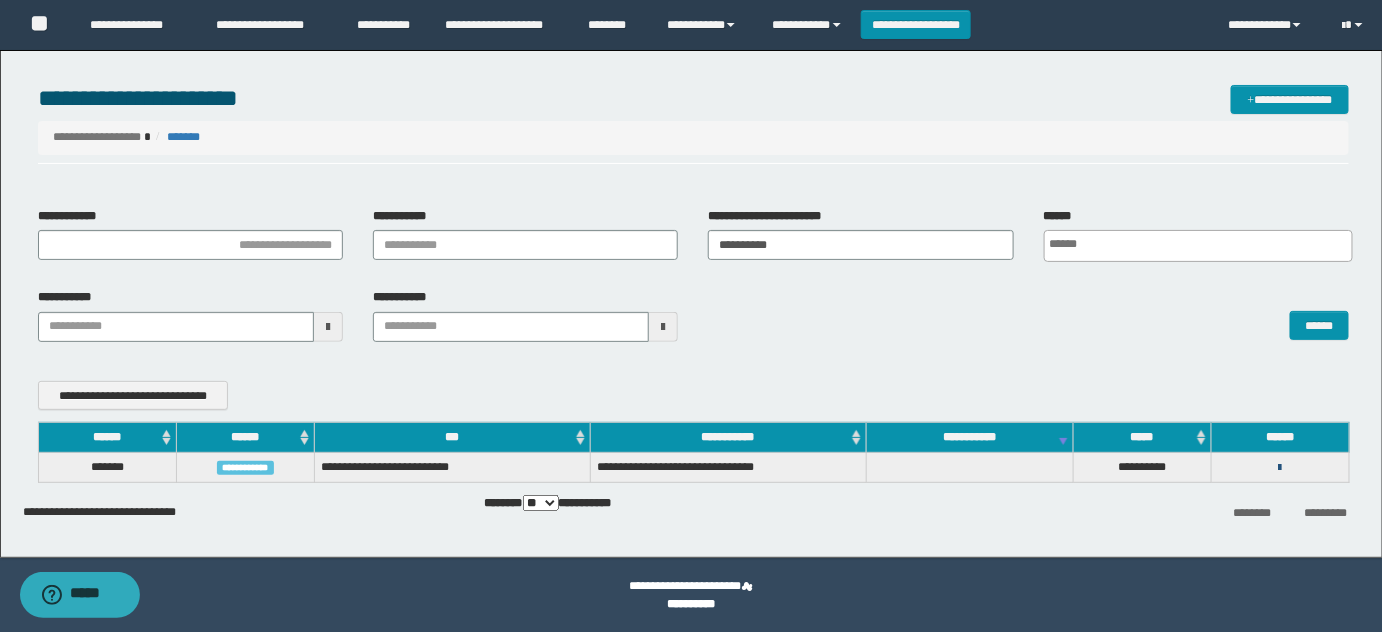 click at bounding box center [1280, 468] 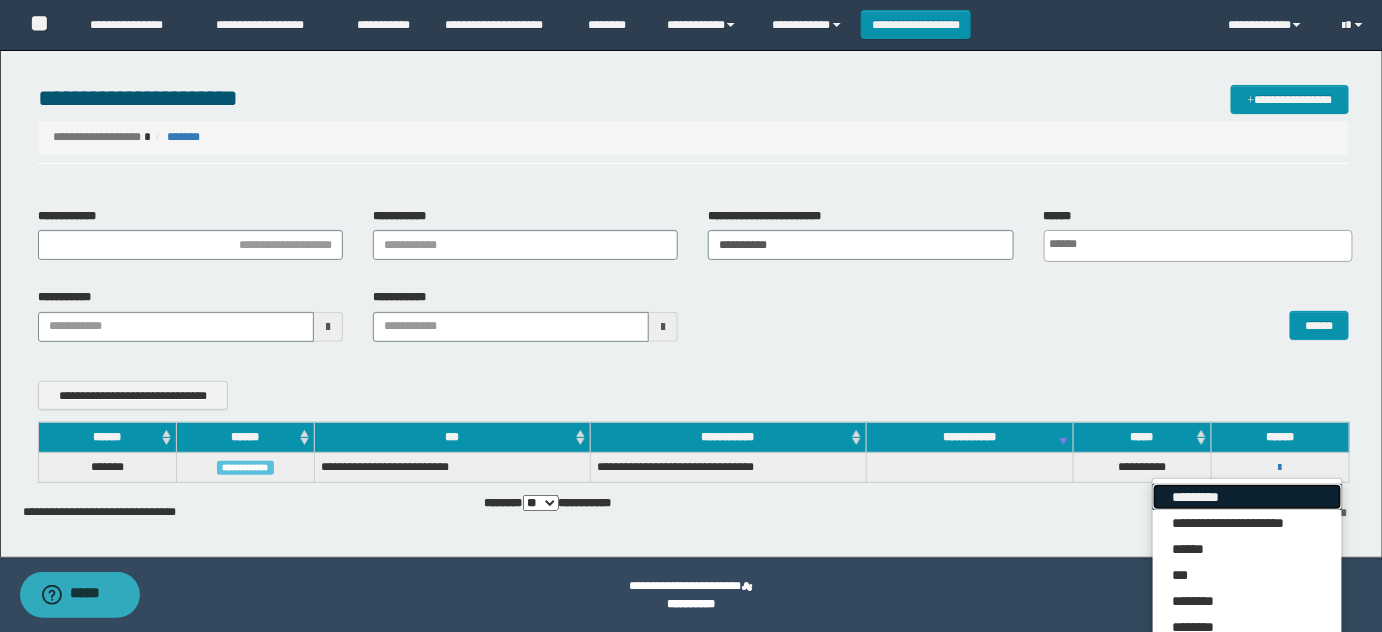 click on "*********" at bounding box center (1247, 497) 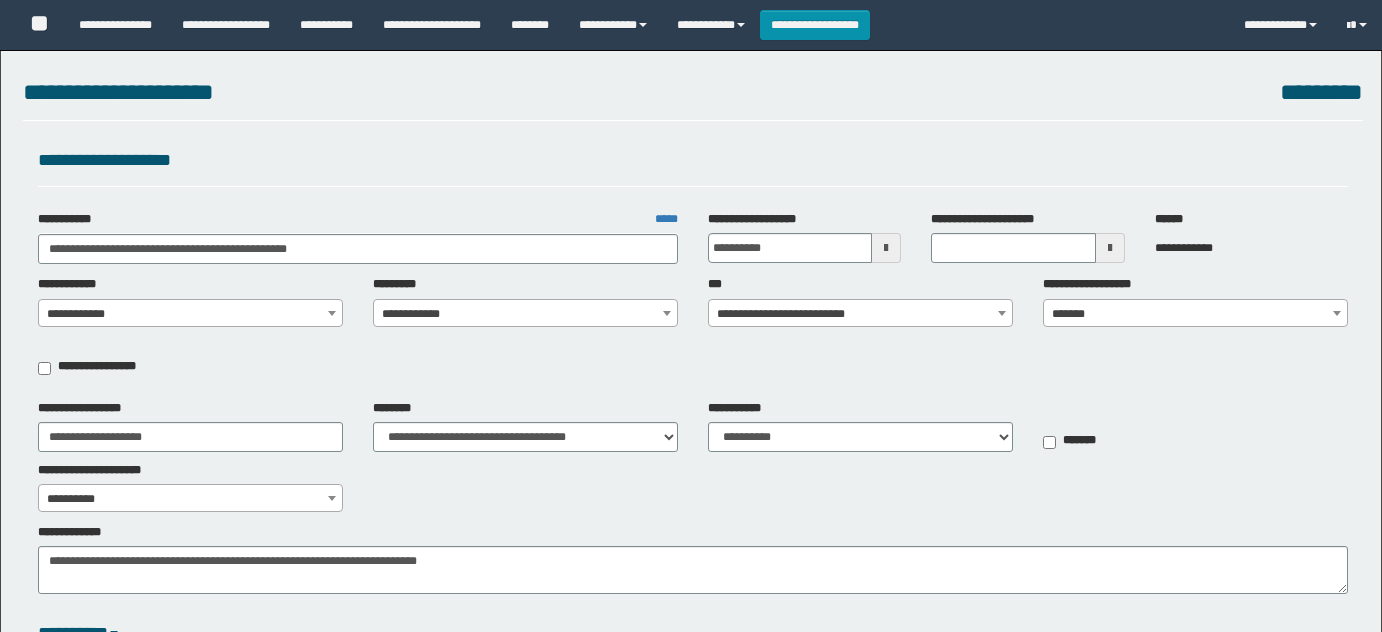 select on "*" 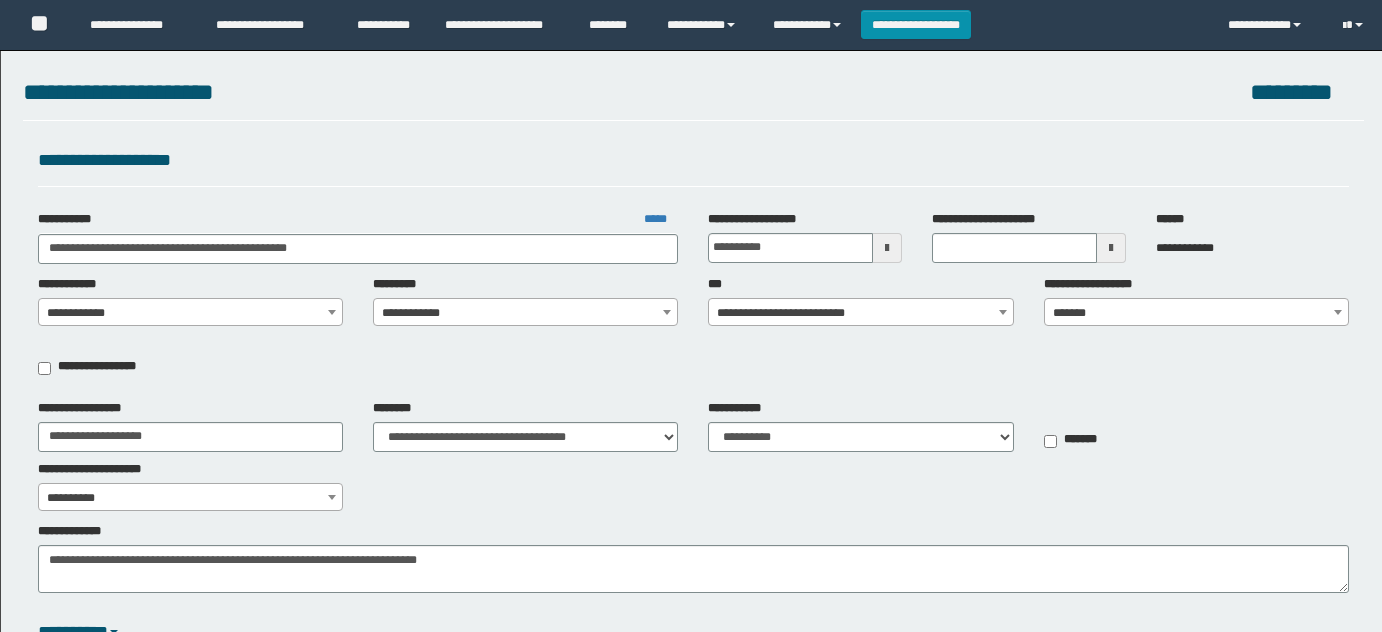 scroll, scrollTop: 0, scrollLeft: 0, axis: both 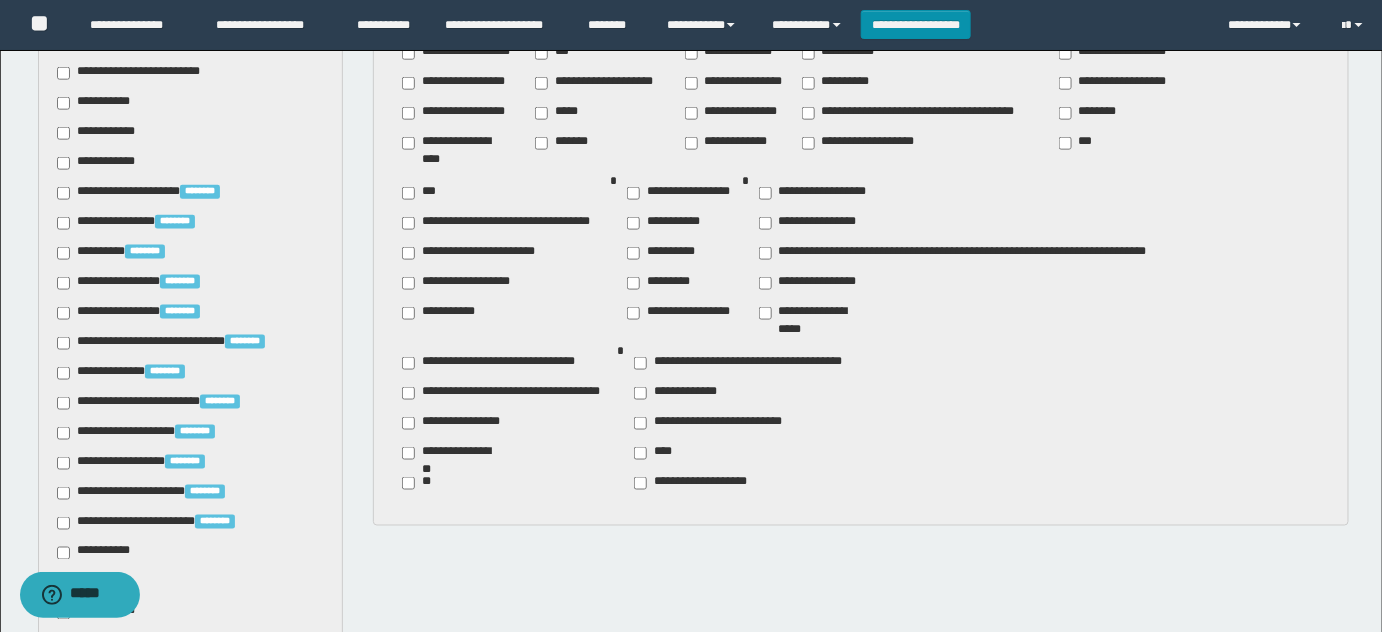 click on "****" at bounding box center (657, 453) 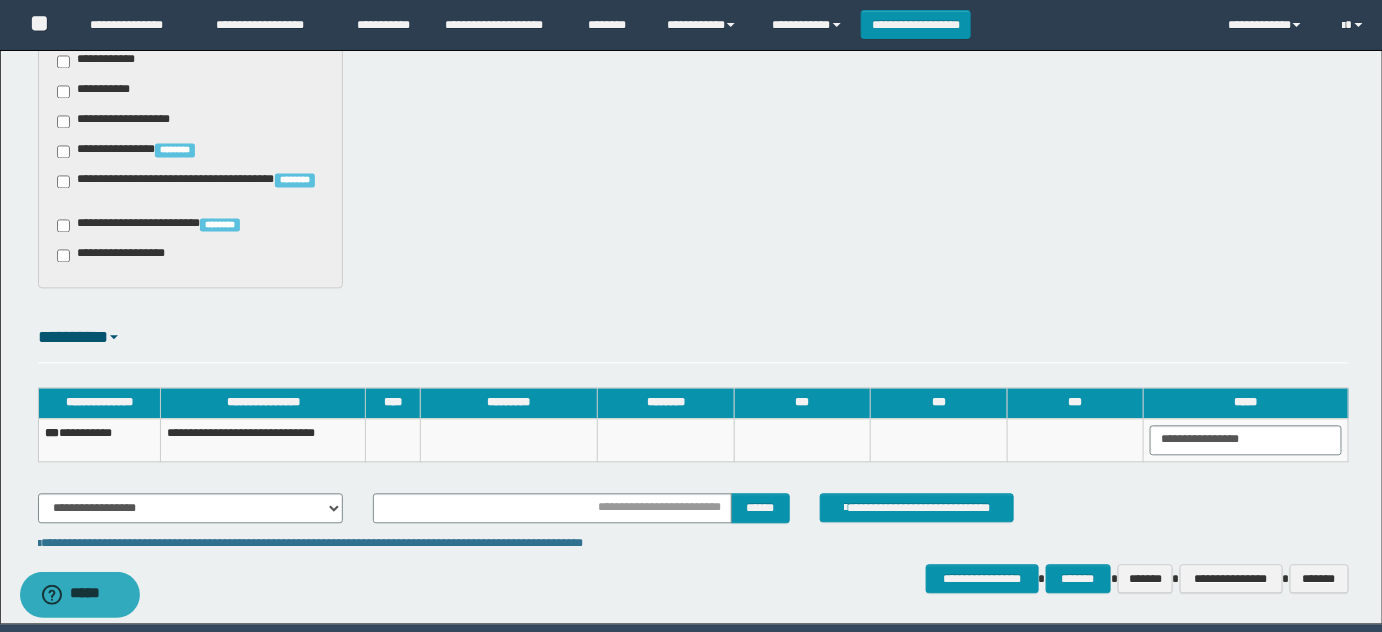 scroll, scrollTop: 1345, scrollLeft: 0, axis: vertical 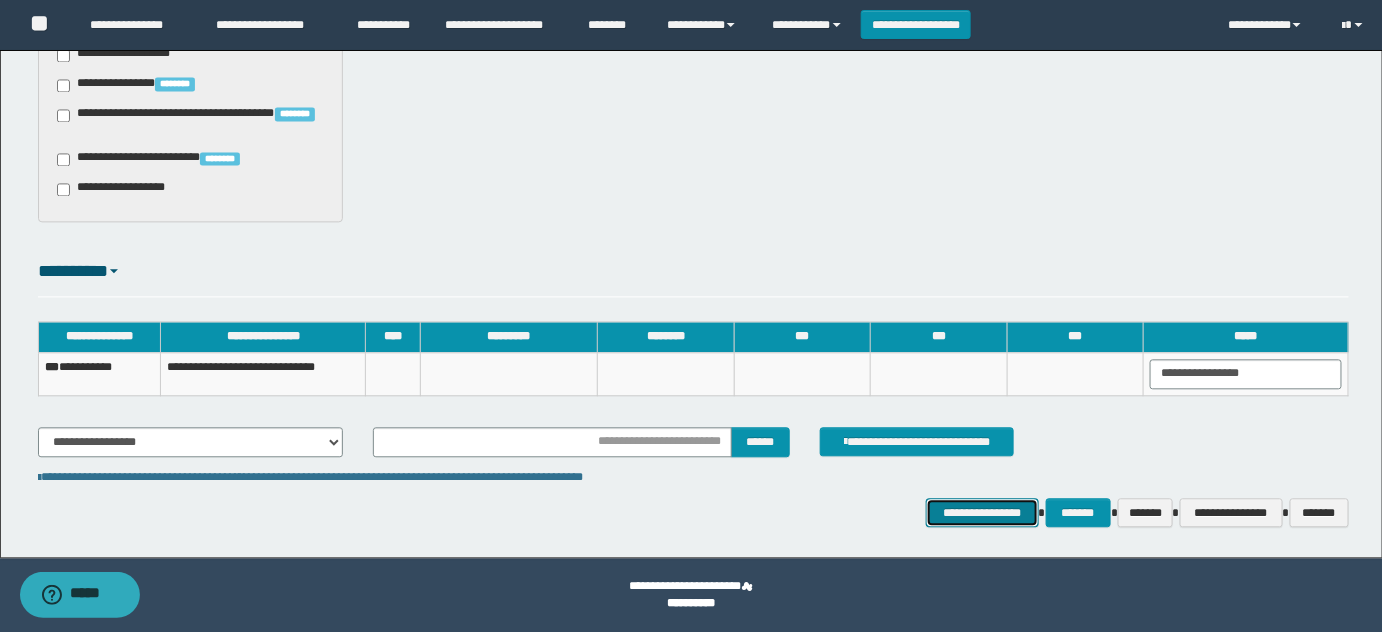 click on "**********" at bounding box center (982, 512) 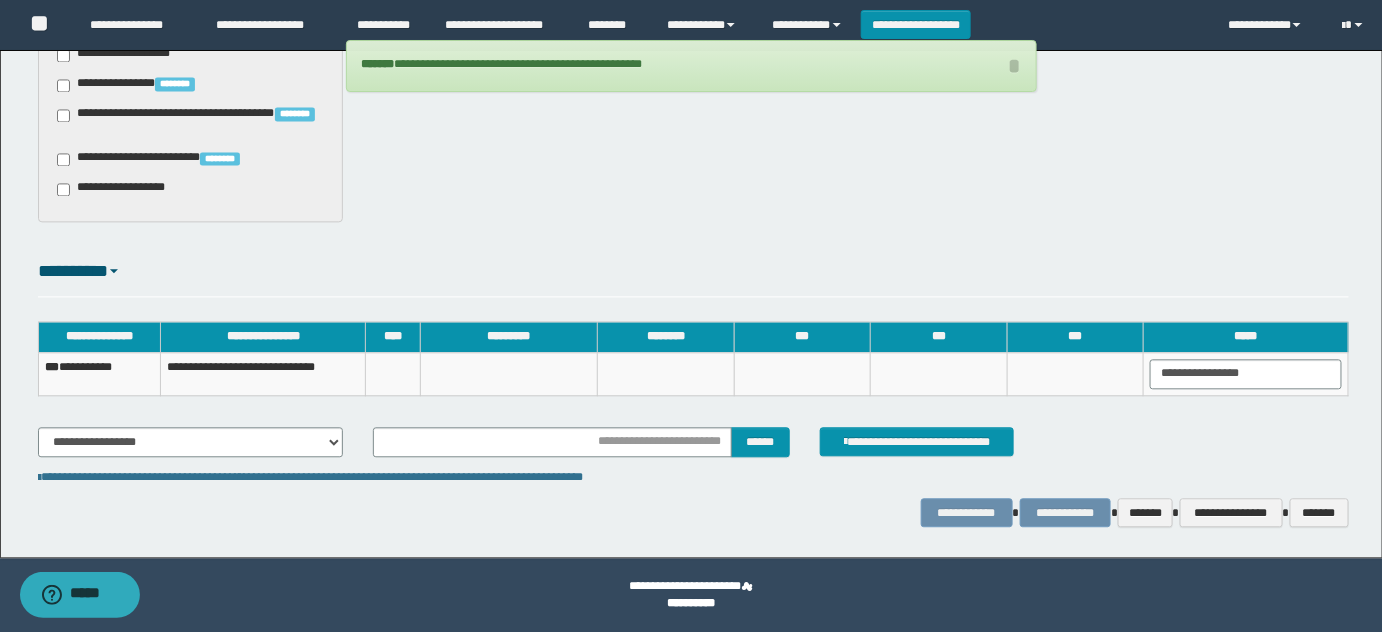 click on "**********" at bounding box center (99, 373) 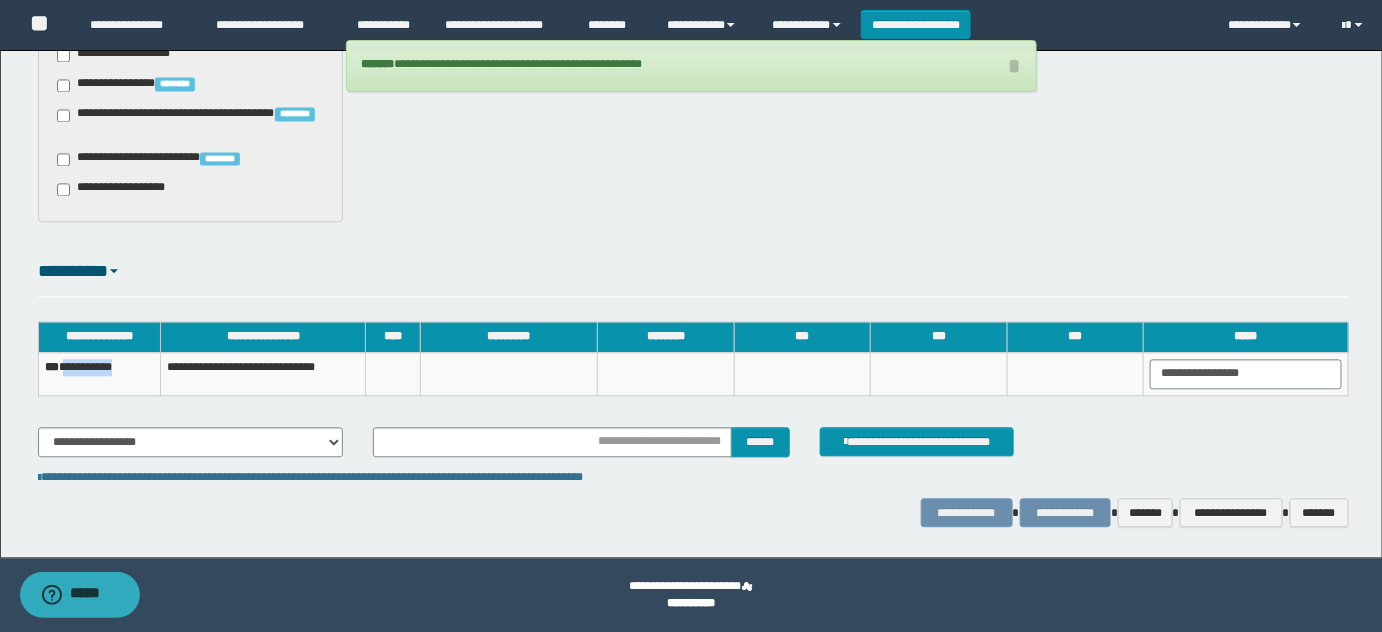 click on "**********" at bounding box center (99, 373) 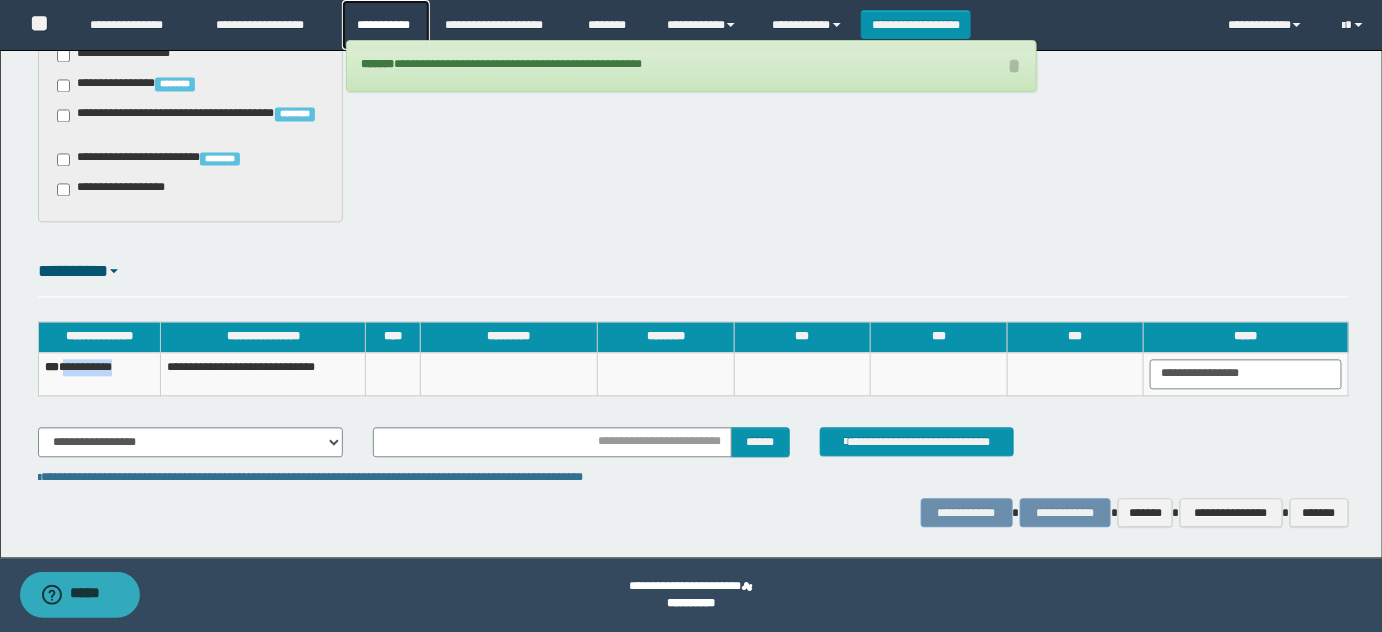 click on "**********" at bounding box center (386, 25) 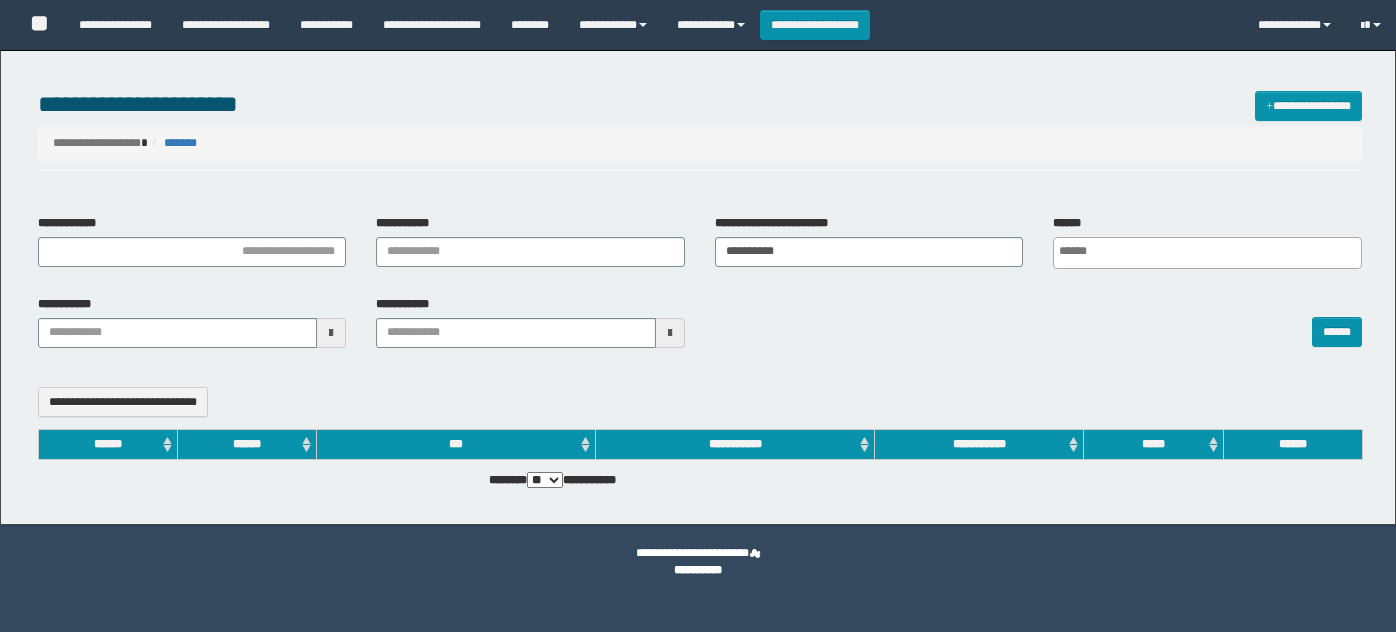select 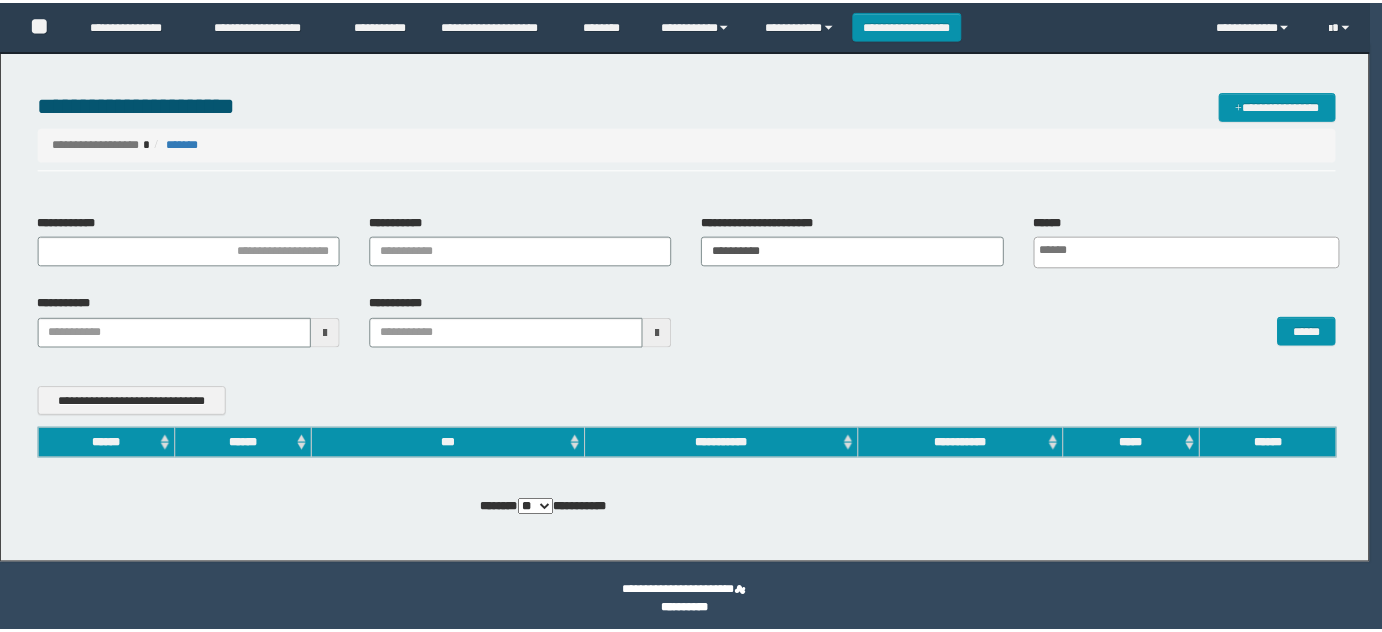 scroll, scrollTop: 0, scrollLeft: 0, axis: both 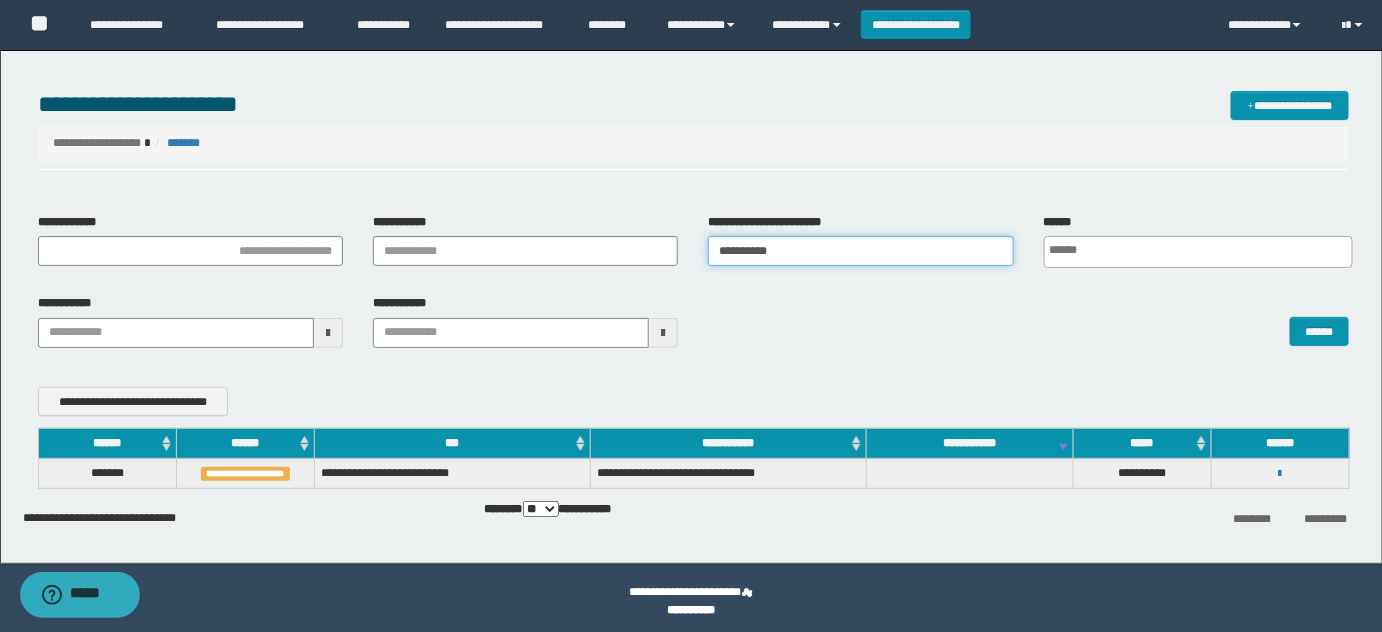 drag, startPoint x: 761, startPoint y: 256, endPoint x: 504, endPoint y: 242, distance: 257.38104 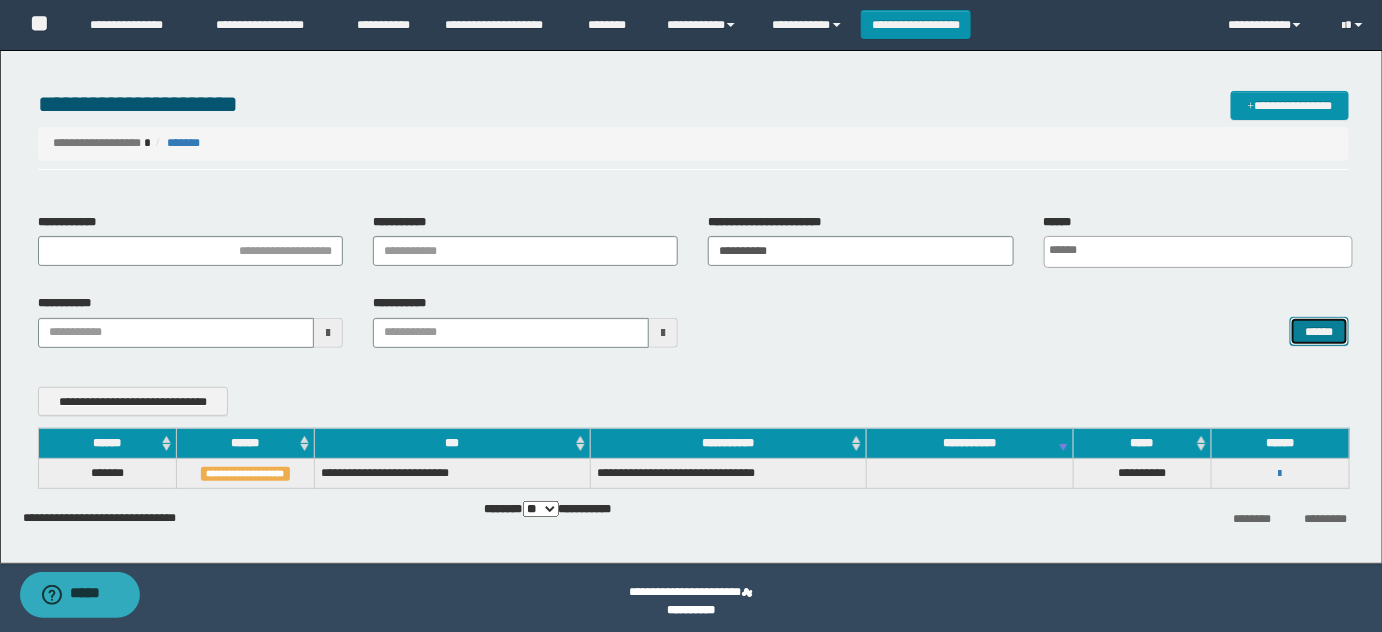 click on "******" at bounding box center [1319, 331] 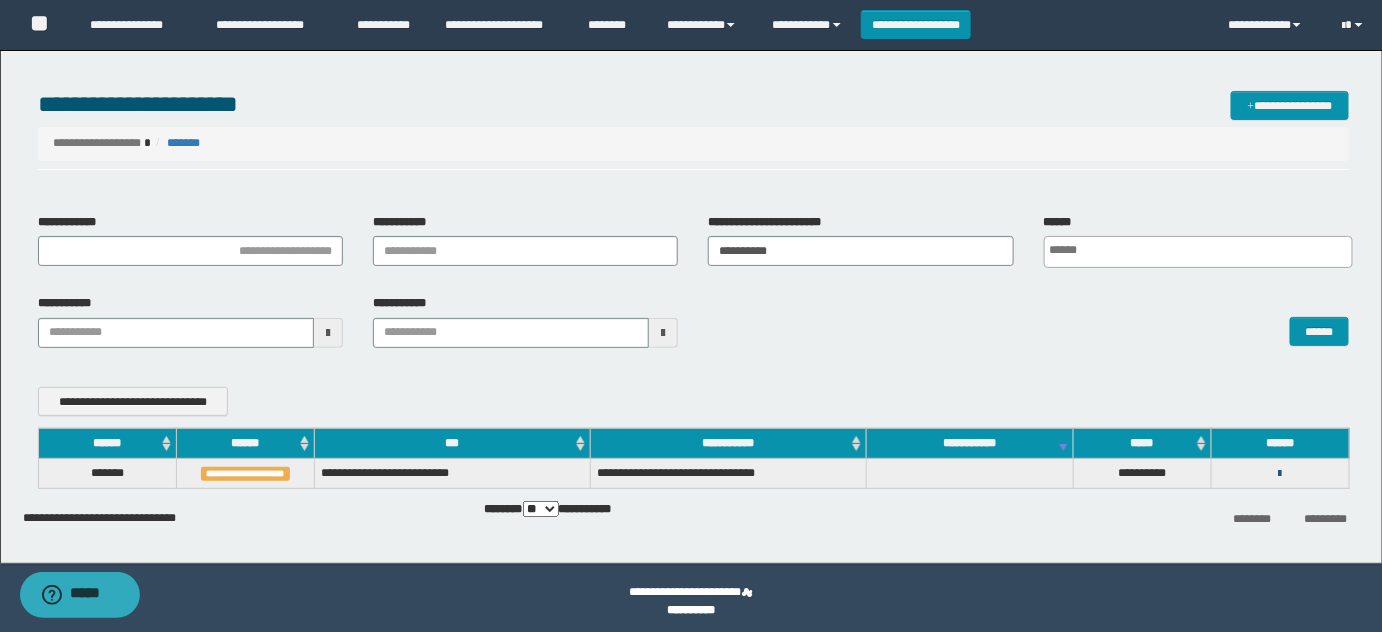 click at bounding box center [1280, 474] 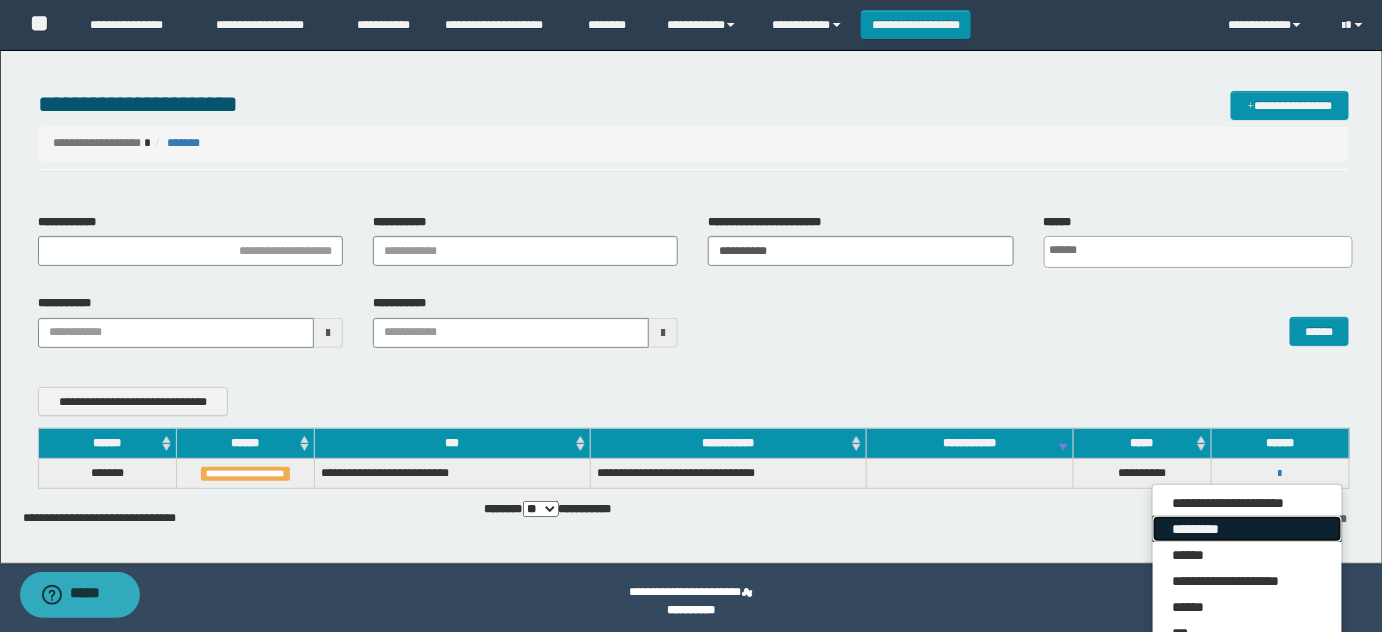 click on "*********" at bounding box center [1247, 529] 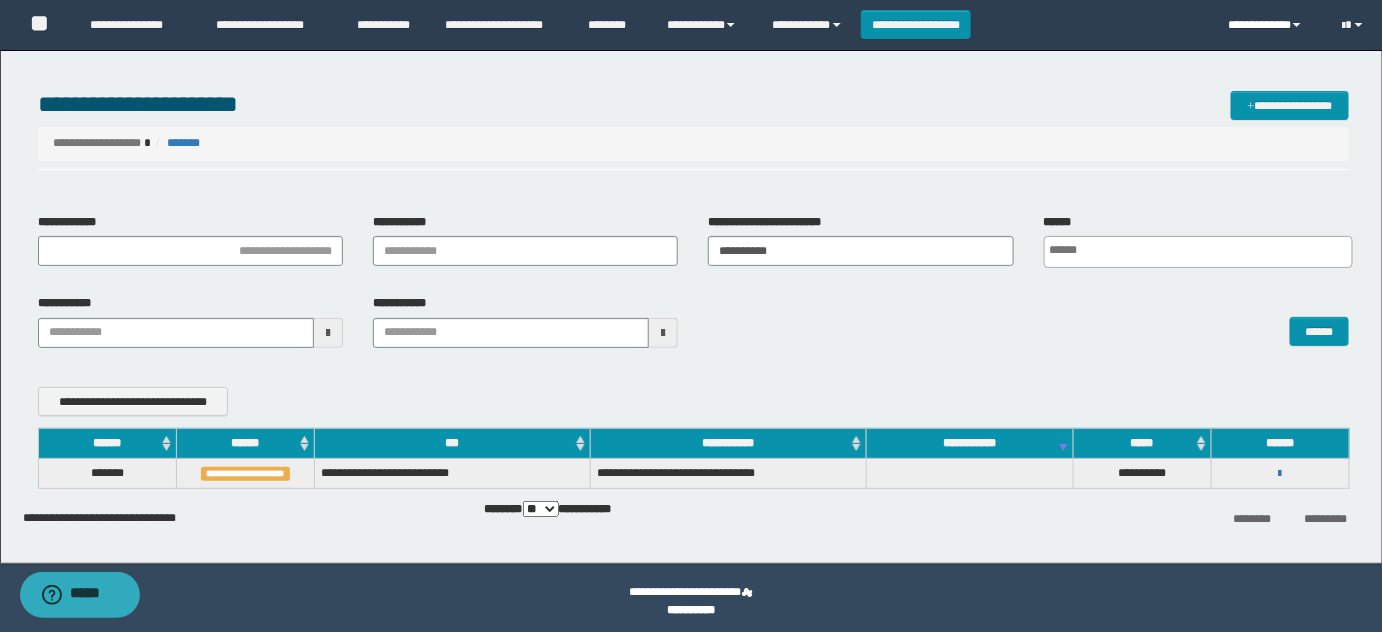 click on "**********" at bounding box center [1270, 25] 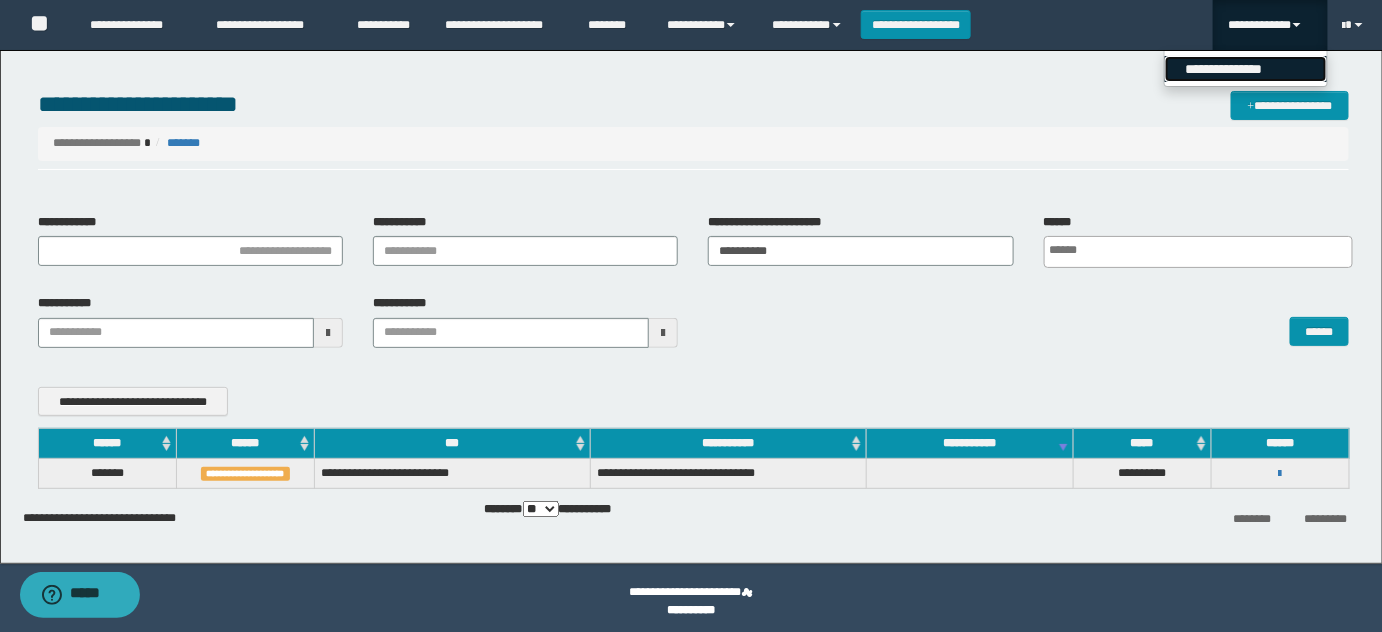click on "**********" at bounding box center (1246, 69) 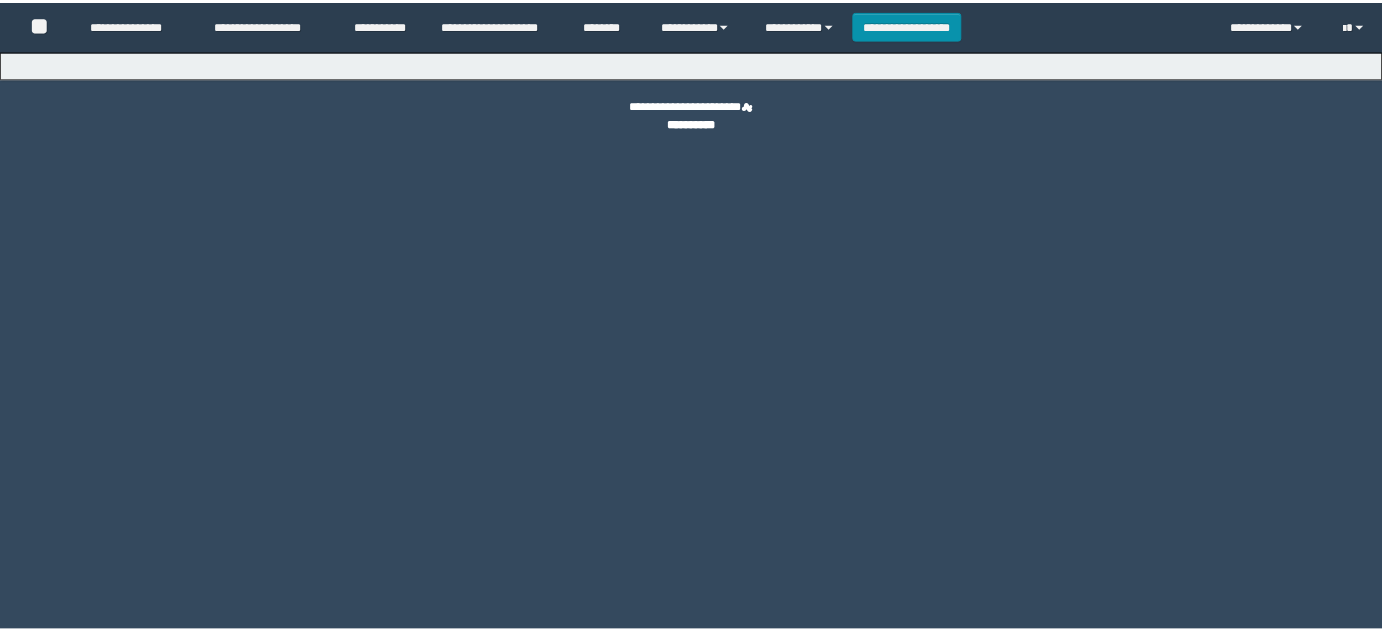 scroll, scrollTop: 0, scrollLeft: 0, axis: both 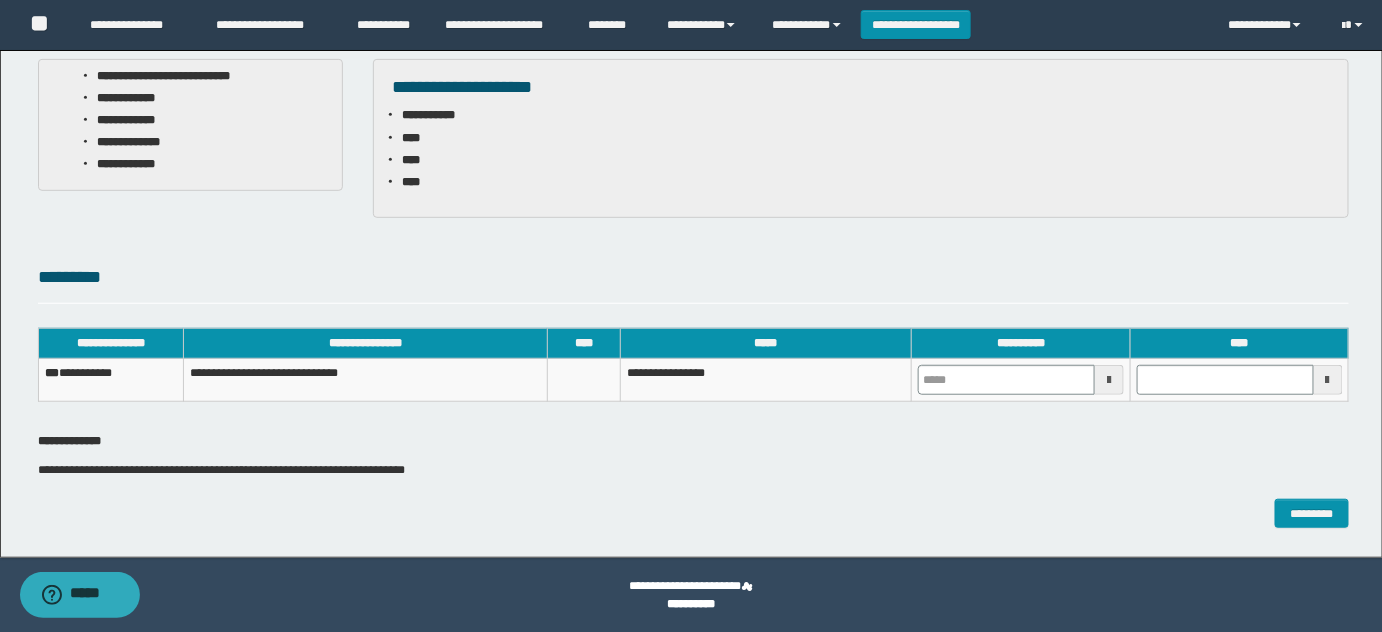 click at bounding box center [1021, 380] 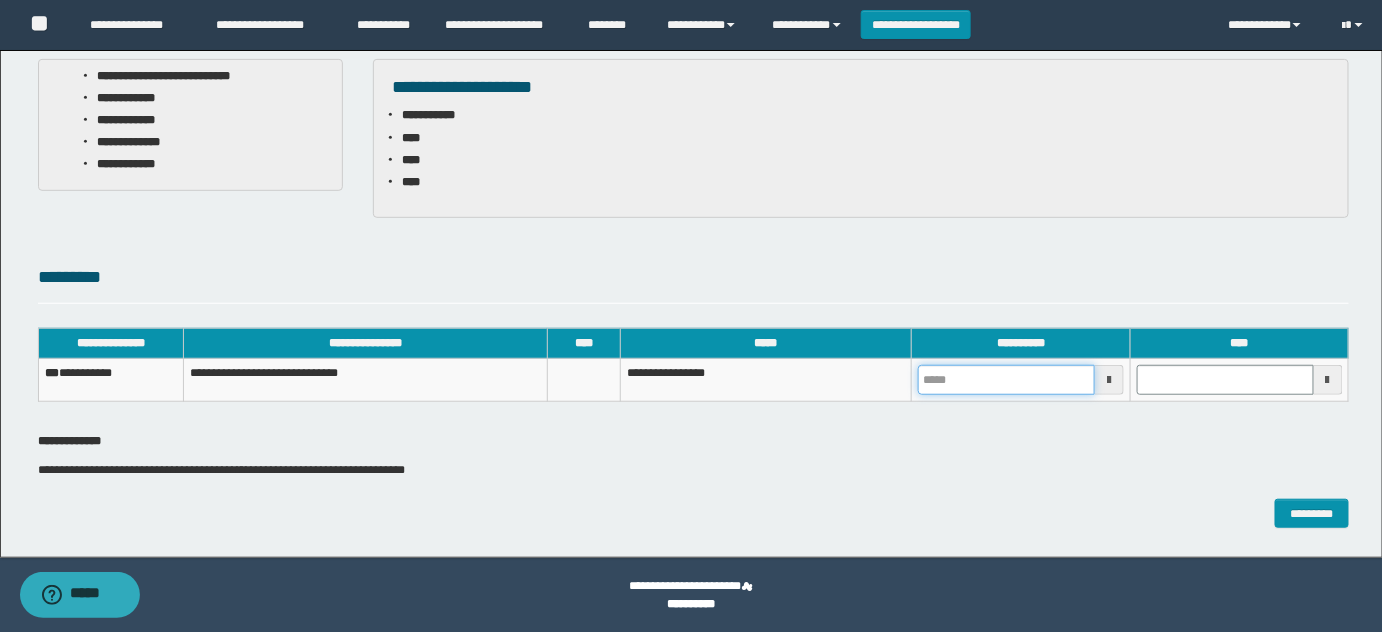 click at bounding box center [1006, 380] 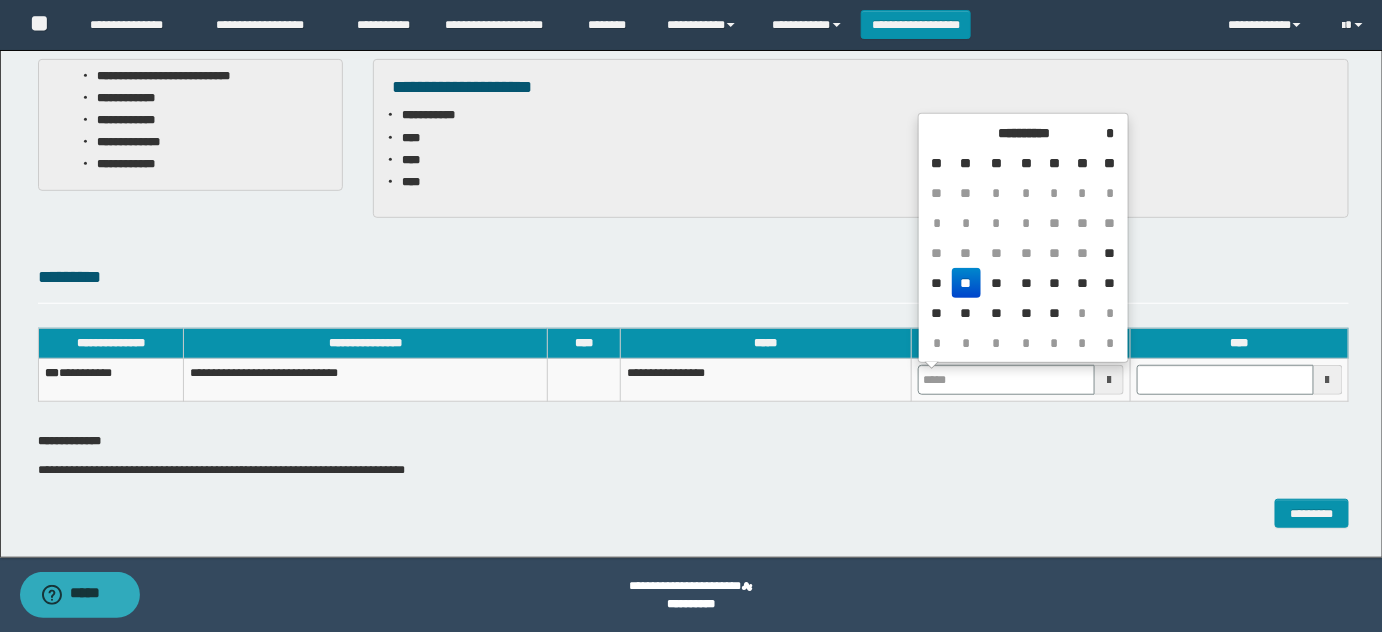 click on "**" at bounding box center [966, 283] 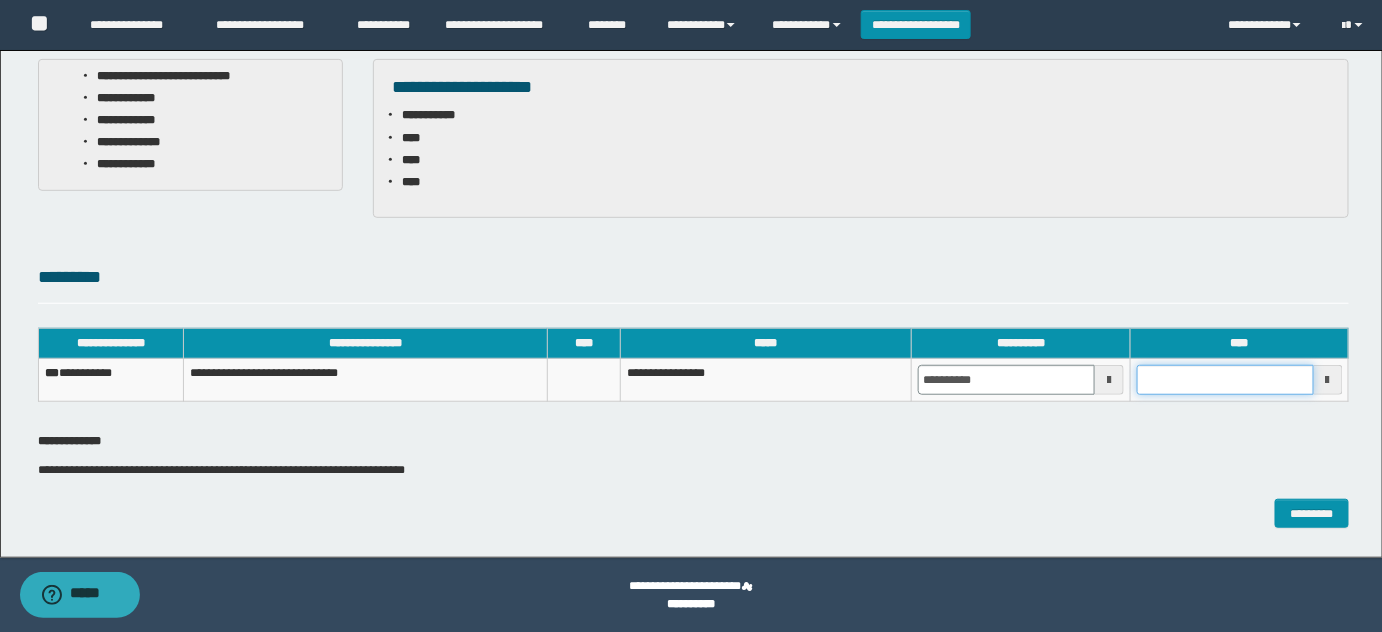 click at bounding box center [1225, 380] 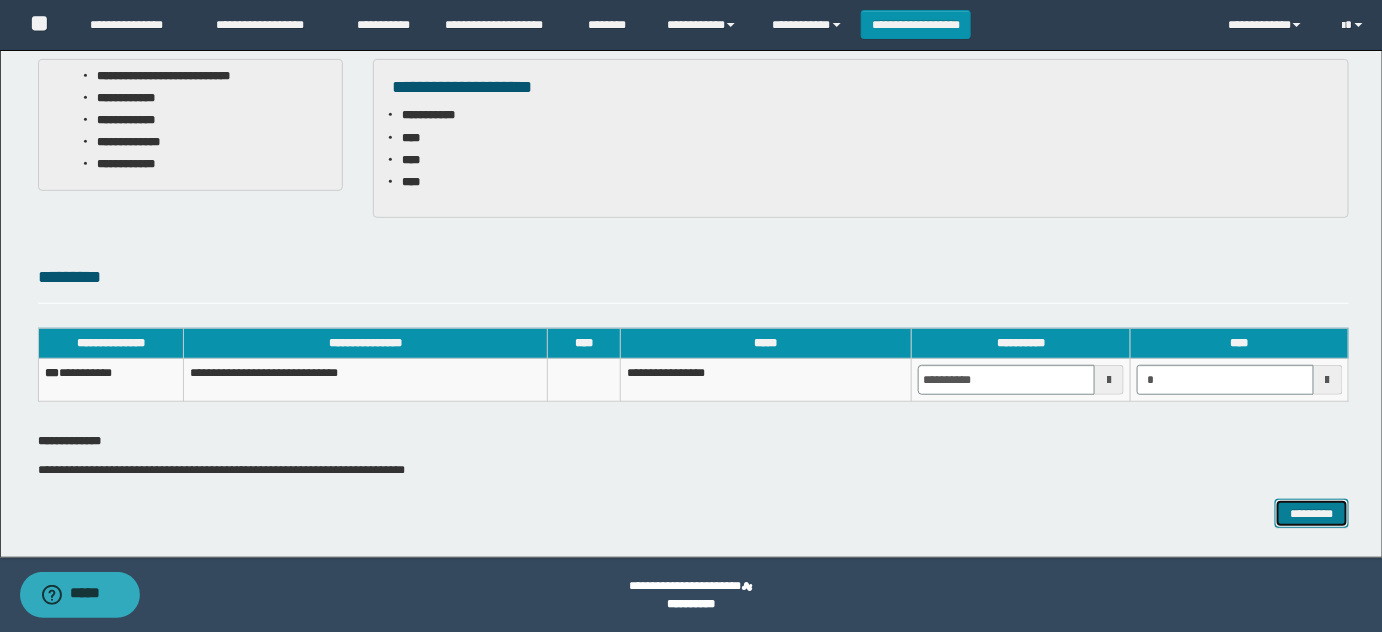 type on "*******" 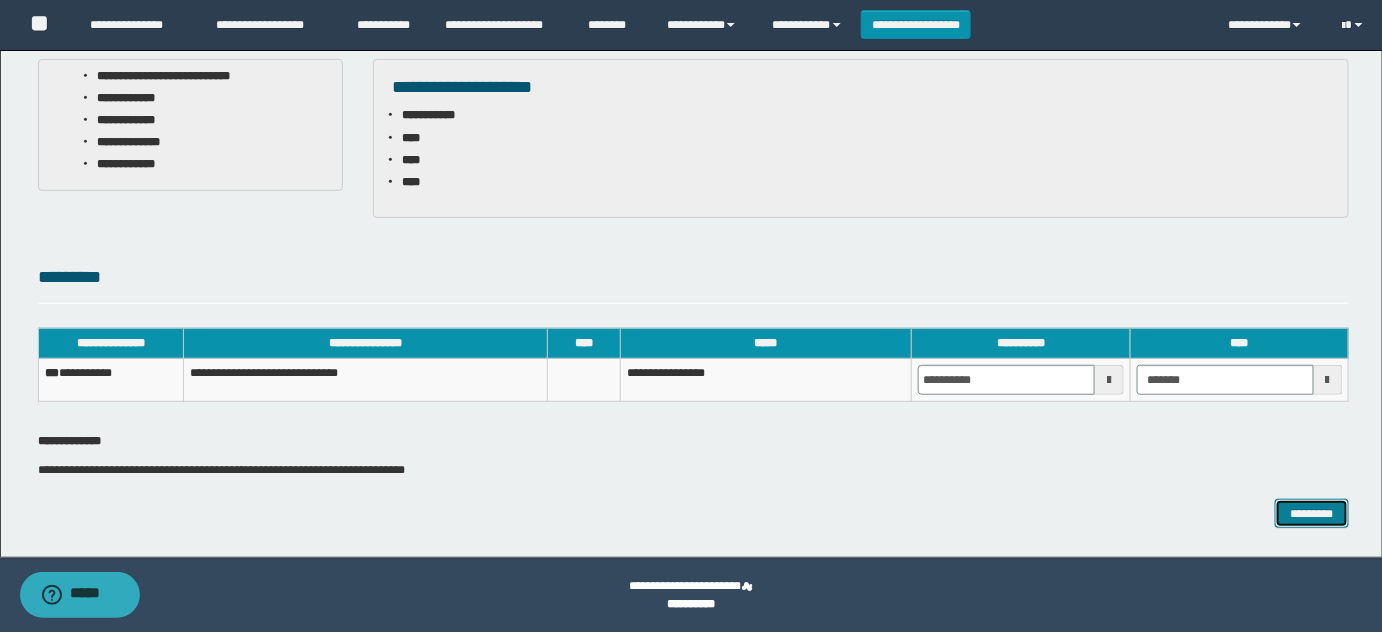 click on "*********" at bounding box center [1312, 513] 